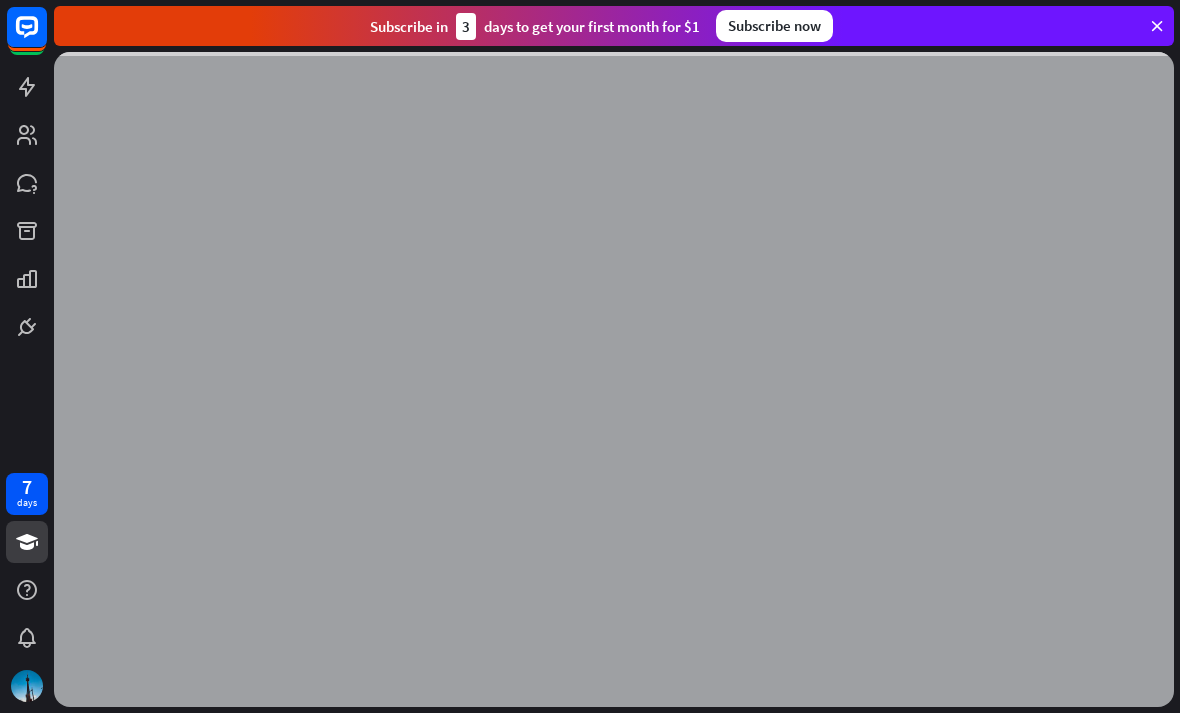 scroll, scrollTop: 0, scrollLeft: 0, axis: both 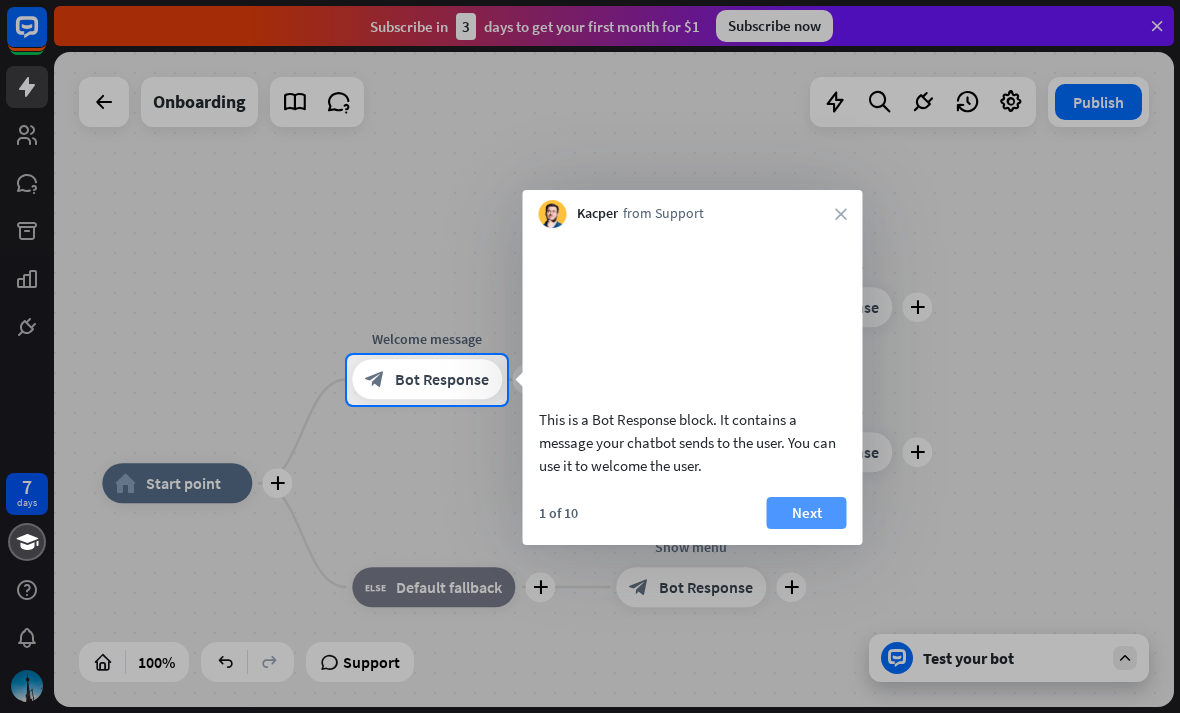 click on "Next" at bounding box center (807, 513) 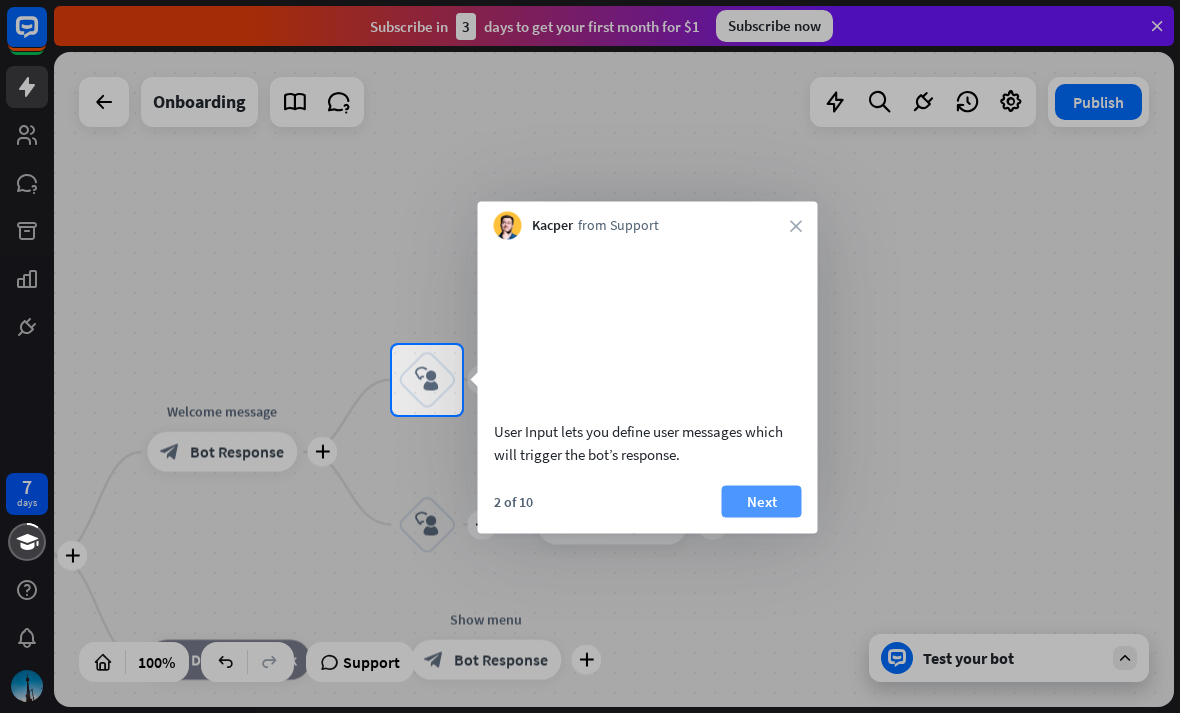 click on "Next" at bounding box center [762, 501] 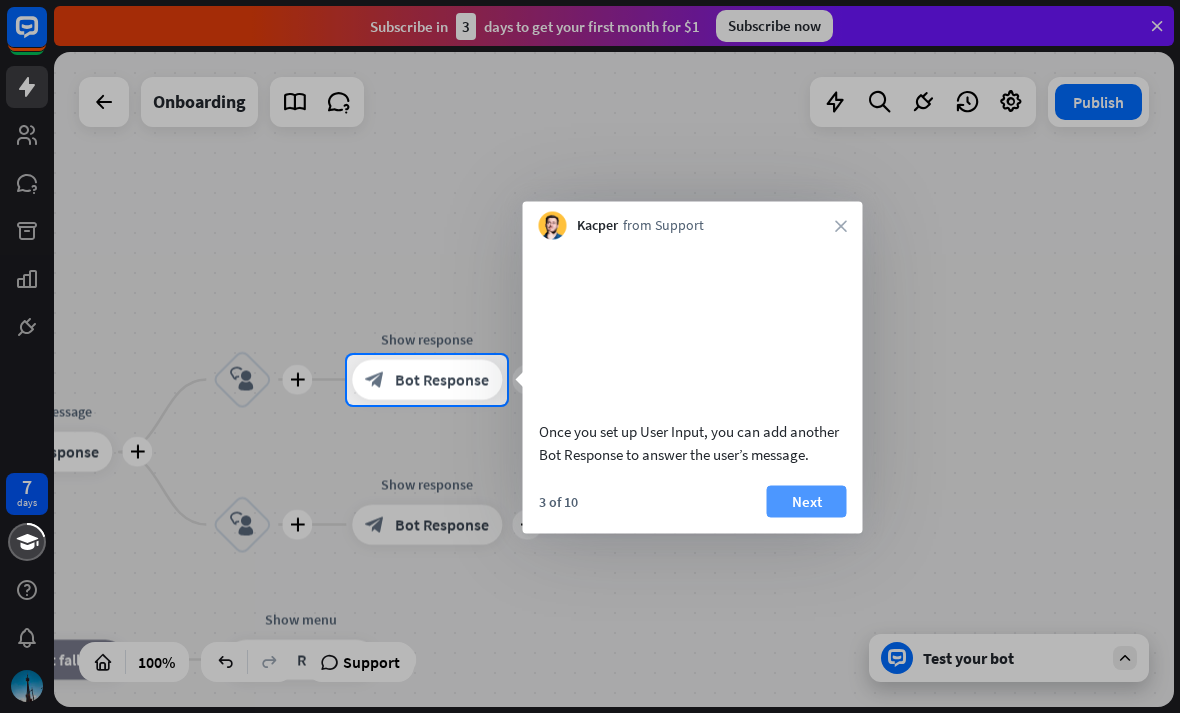 click on "Next" at bounding box center [807, 501] 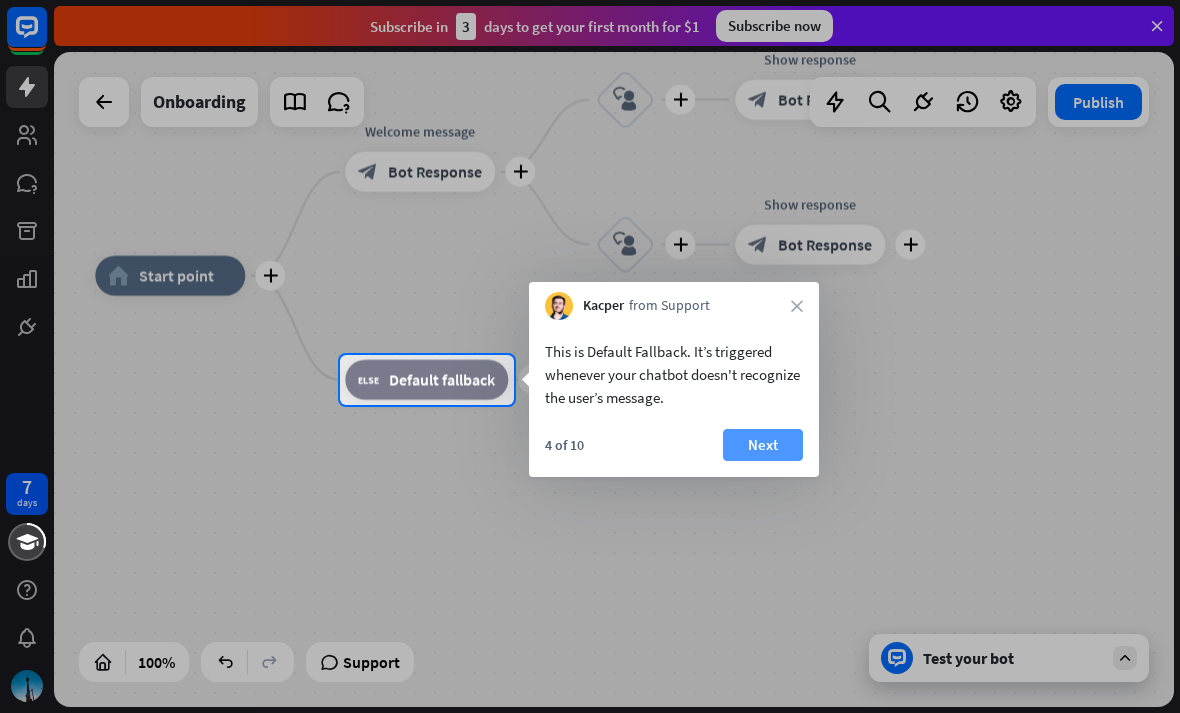 click on "Next" at bounding box center [763, 445] 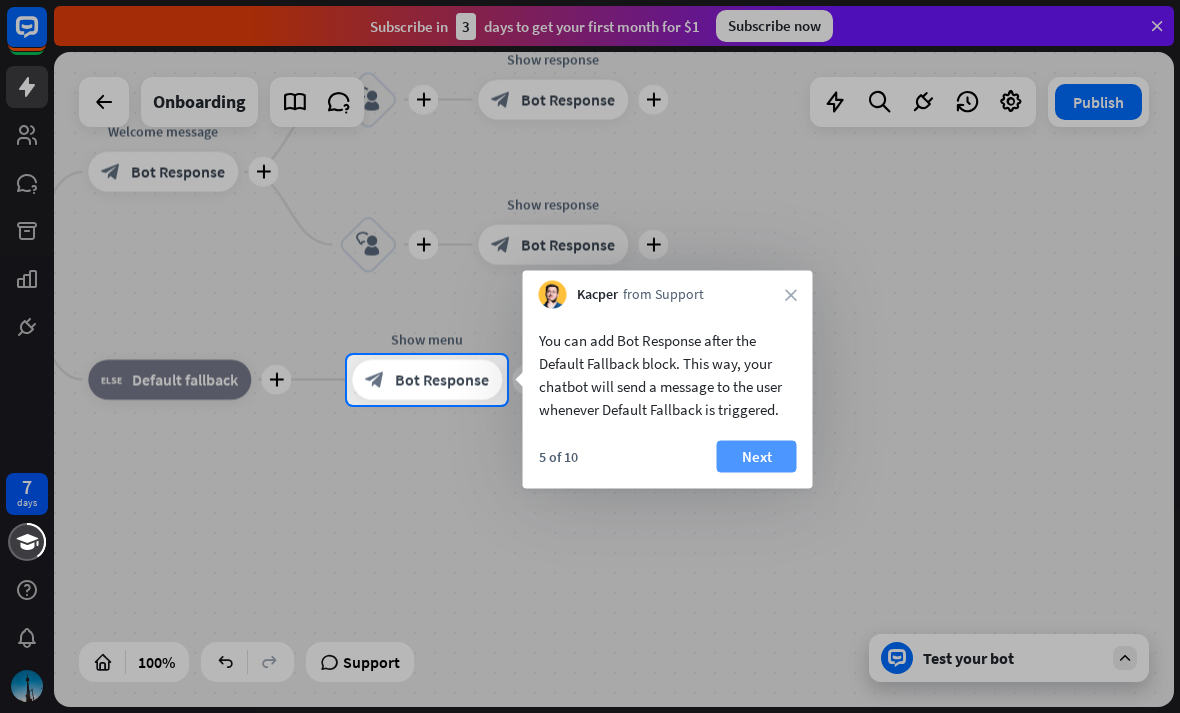 click on "Next" at bounding box center [757, 457] 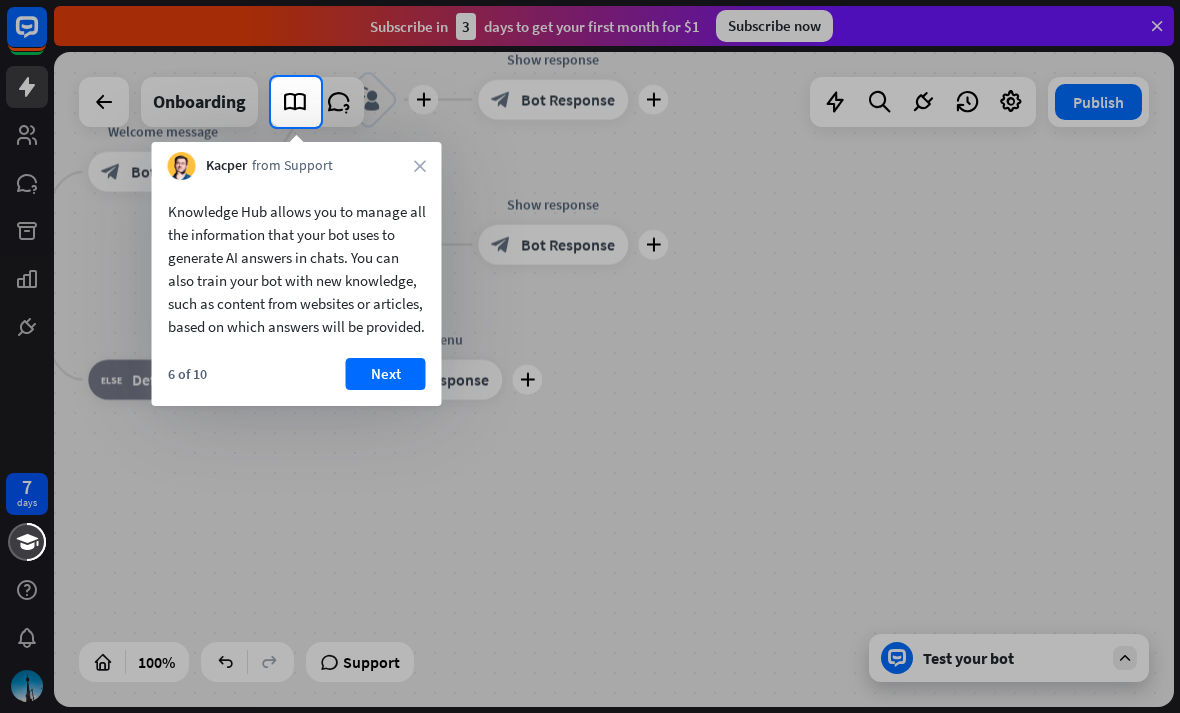 click on "Knowledge Hub allows you to manage all the information that your bot uses to generate AI answers in chats. You can also train your bot with new knowledge, such as content from websites or articles, based on which answers will be provided." at bounding box center (297, 264) 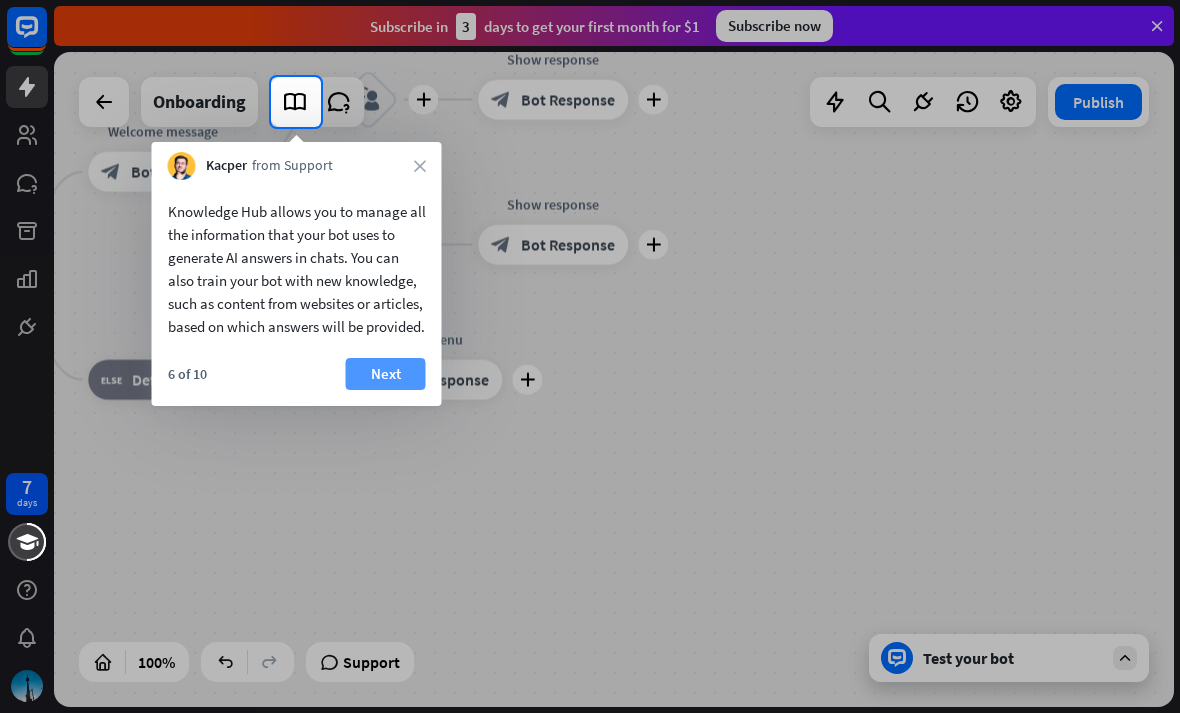 click on "Next" at bounding box center [386, 374] 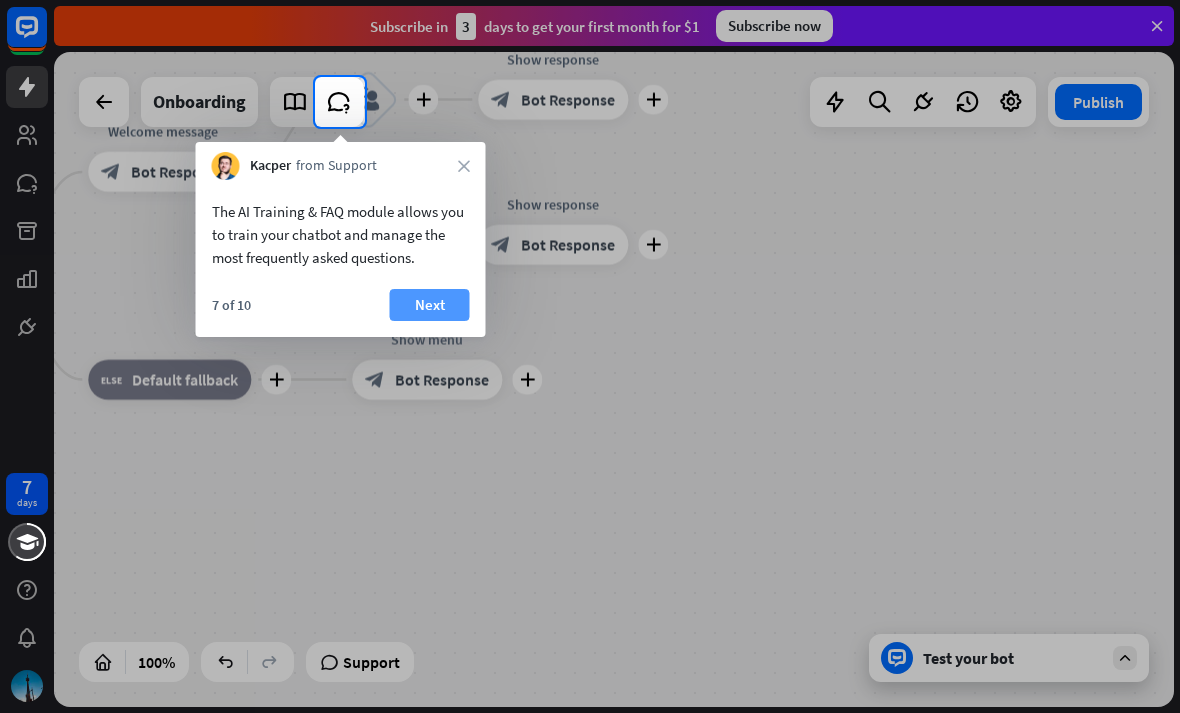 click on "Next" at bounding box center (430, 305) 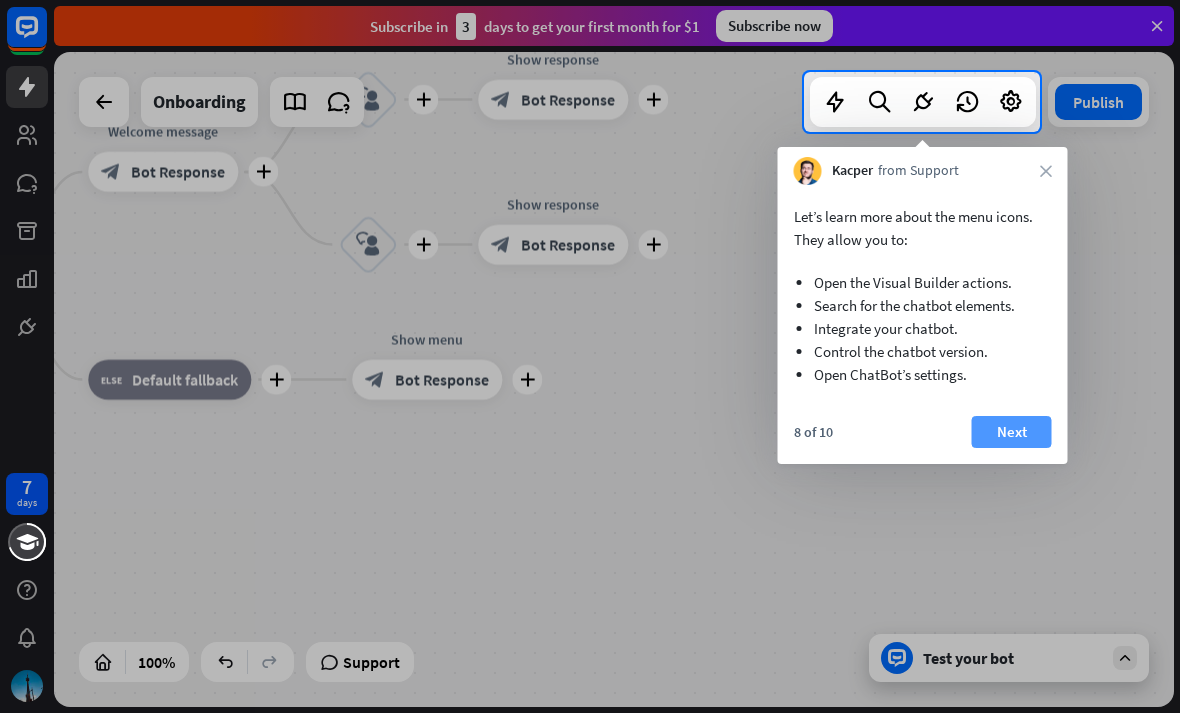 click on "Next" at bounding box center [1012, 432] 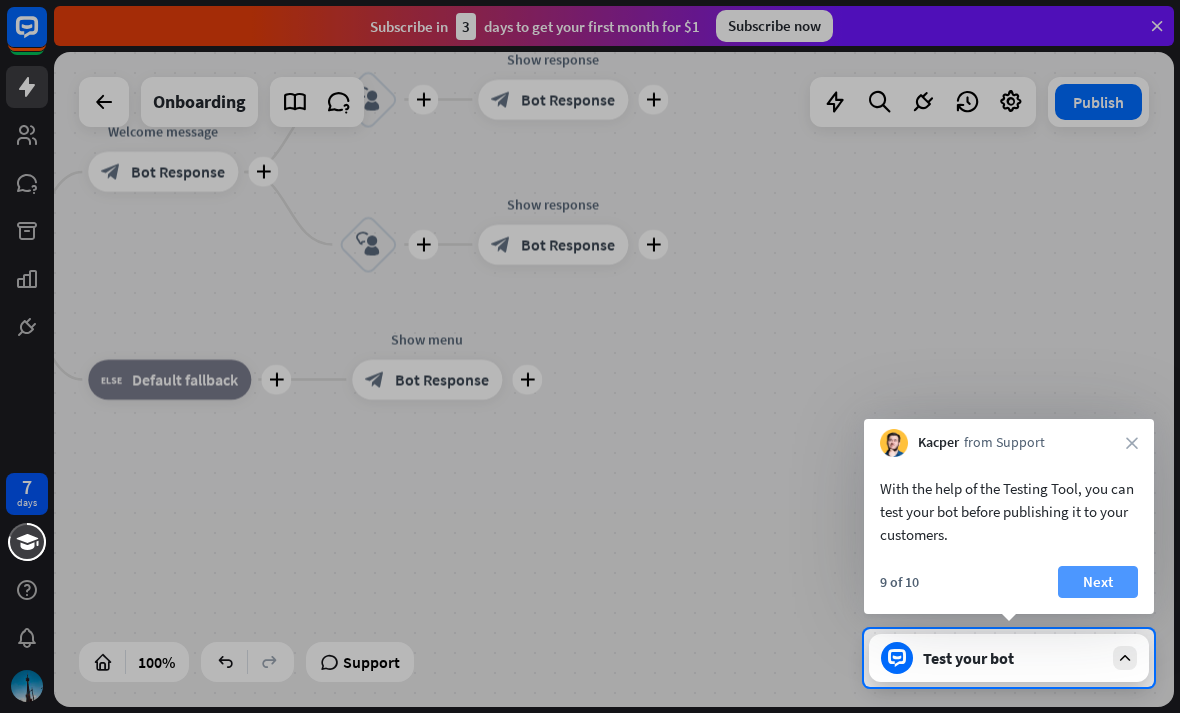 click on "Next" at bounding box center [1098, 582] 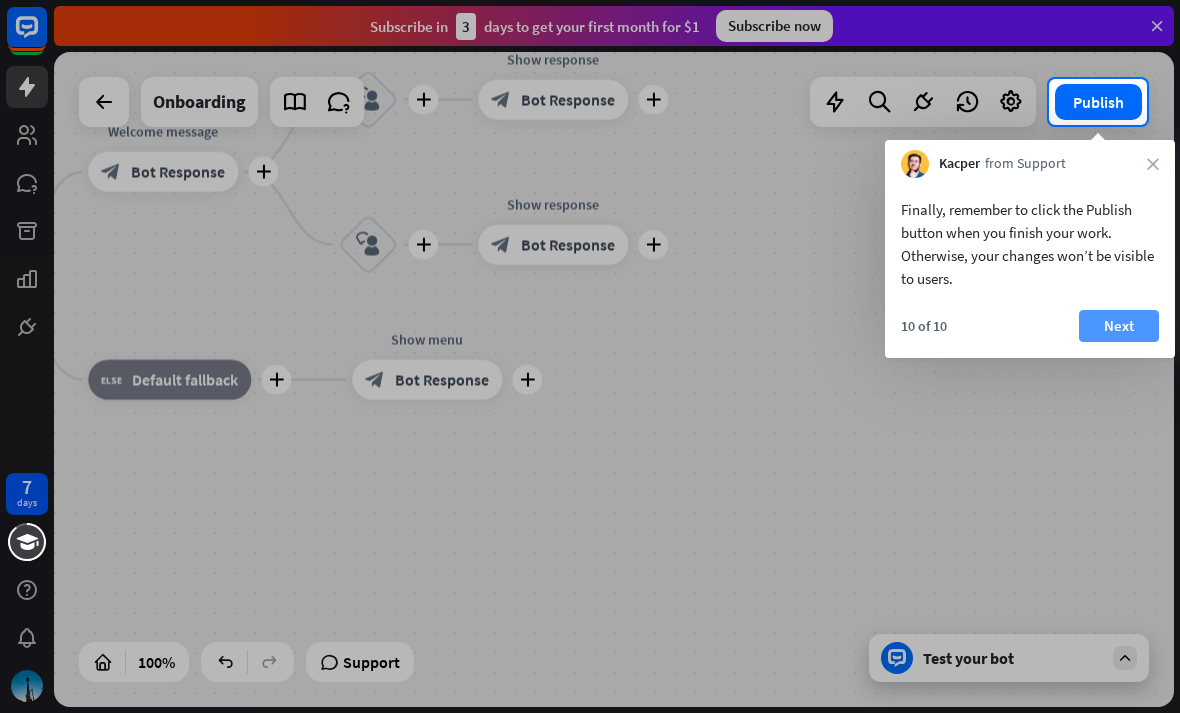 click on "Next" at bounding box center [1119, 326] 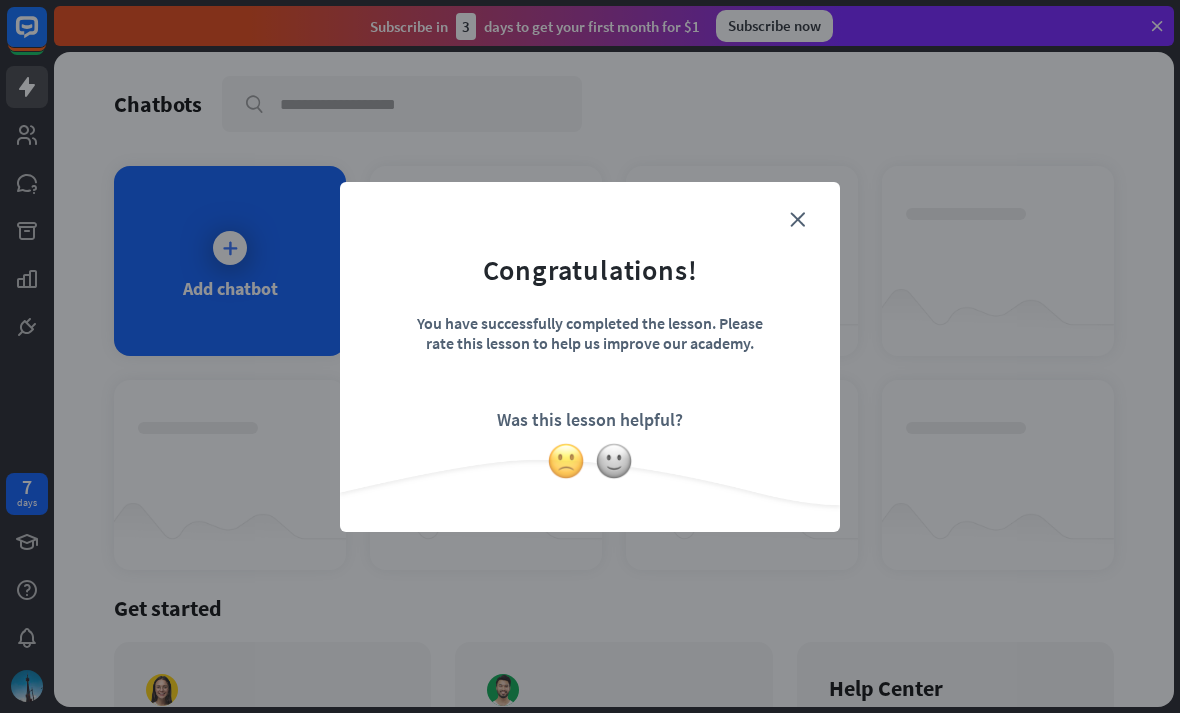 click at bounding box center (566, 461) 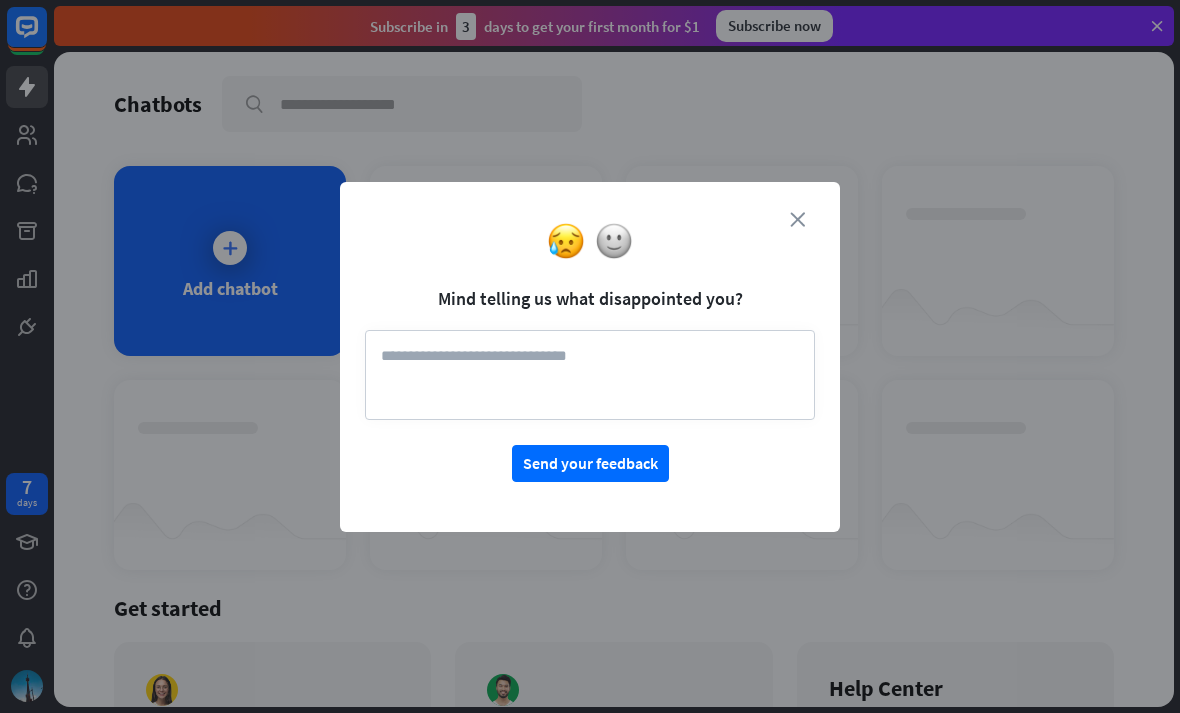 click on "close" at bounding box center [797, 219] 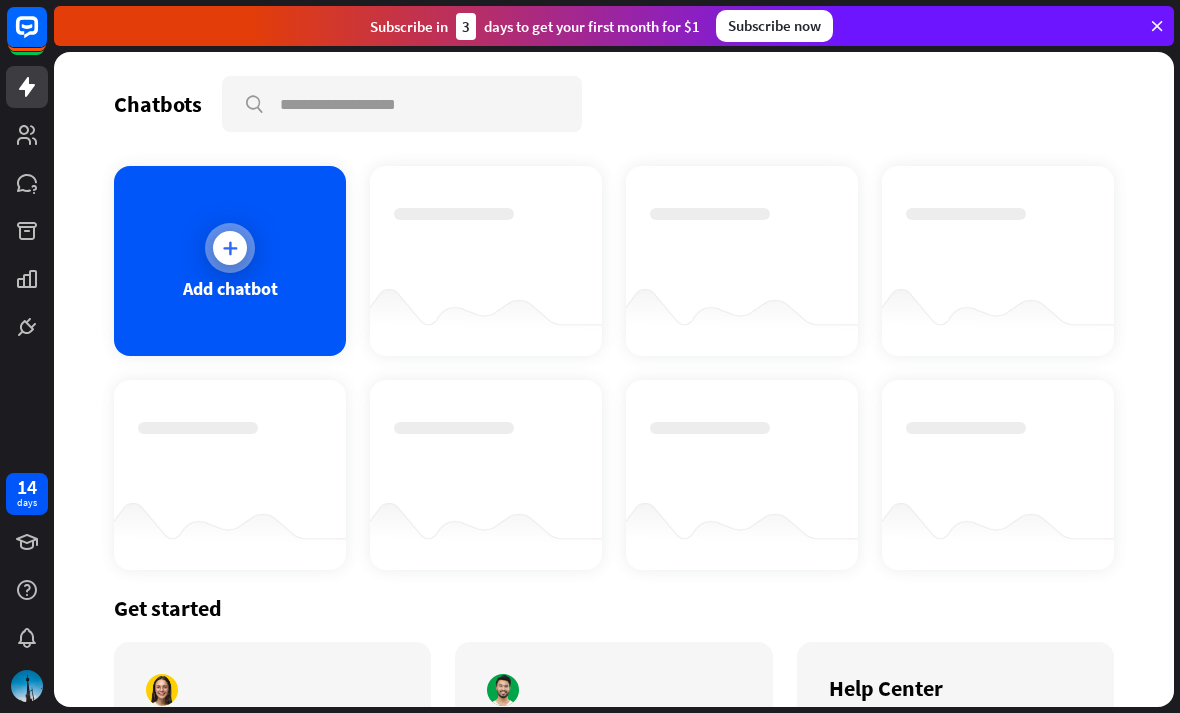 click on "Add chatbot" at bounding box center [230, 288] 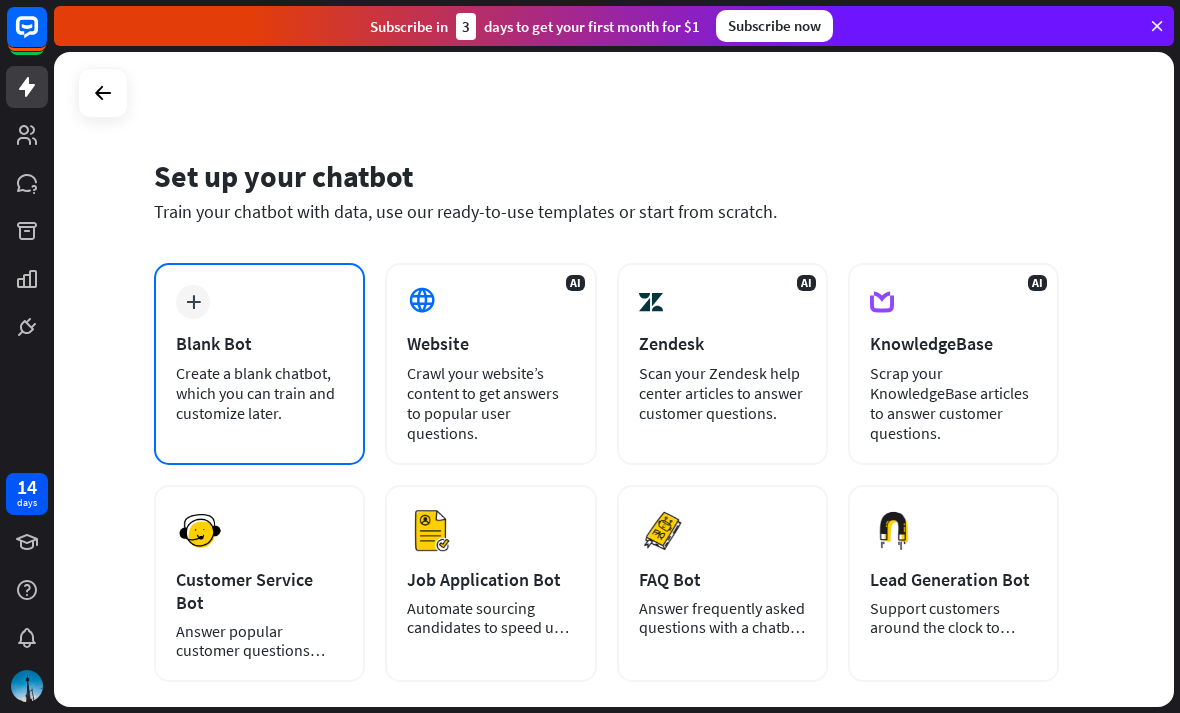 click on "plus   Blank Bot
Create a blank chatbot, which you can train and
customize later." at bounding box center [259, 364] 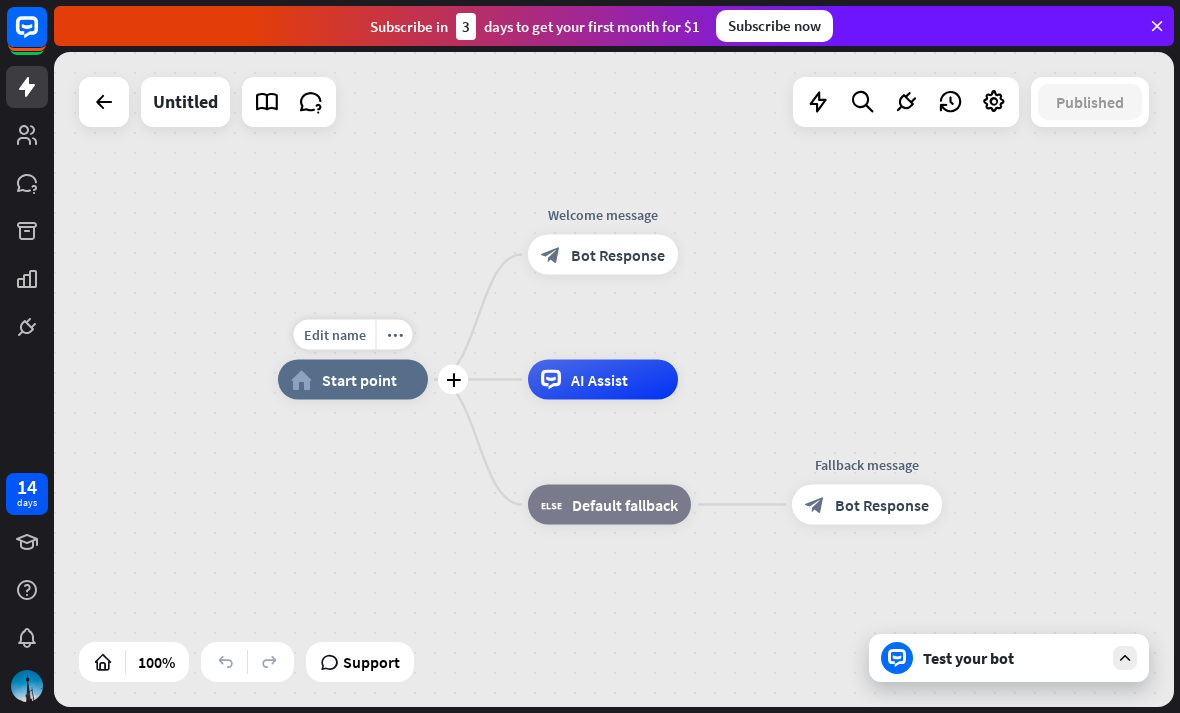 click on "Start point" at bounding box center [359, 380] 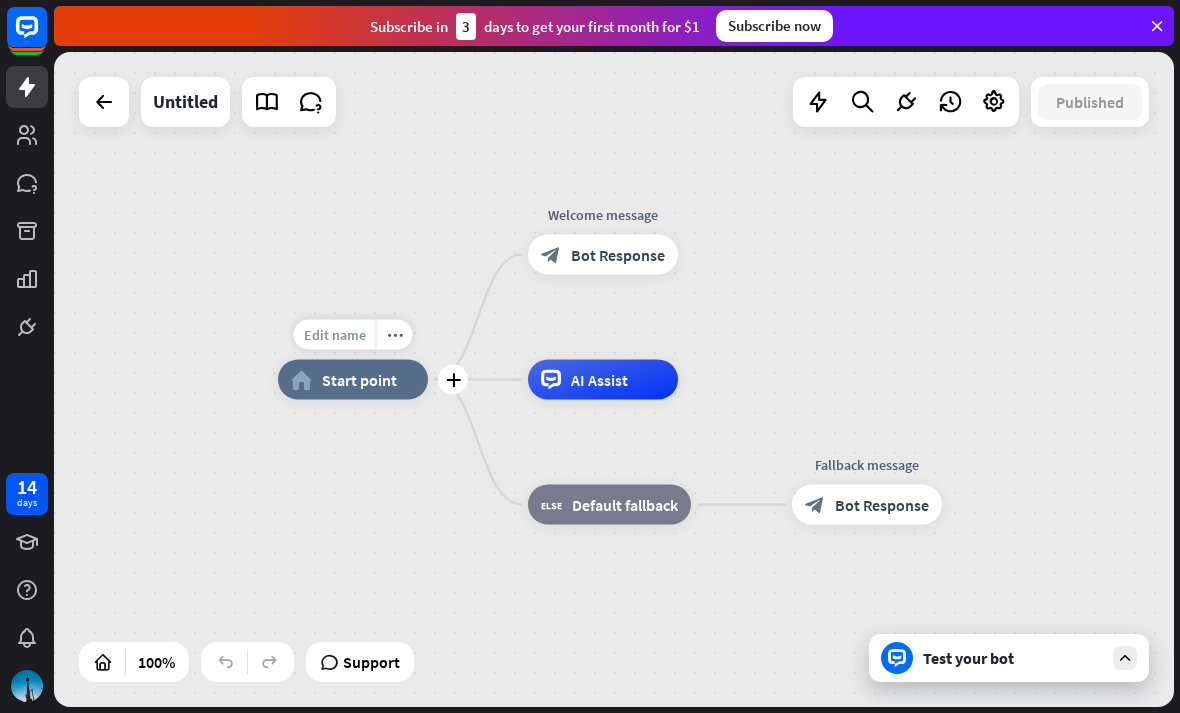 click on "Edit name" at bounding box center (335, 335) 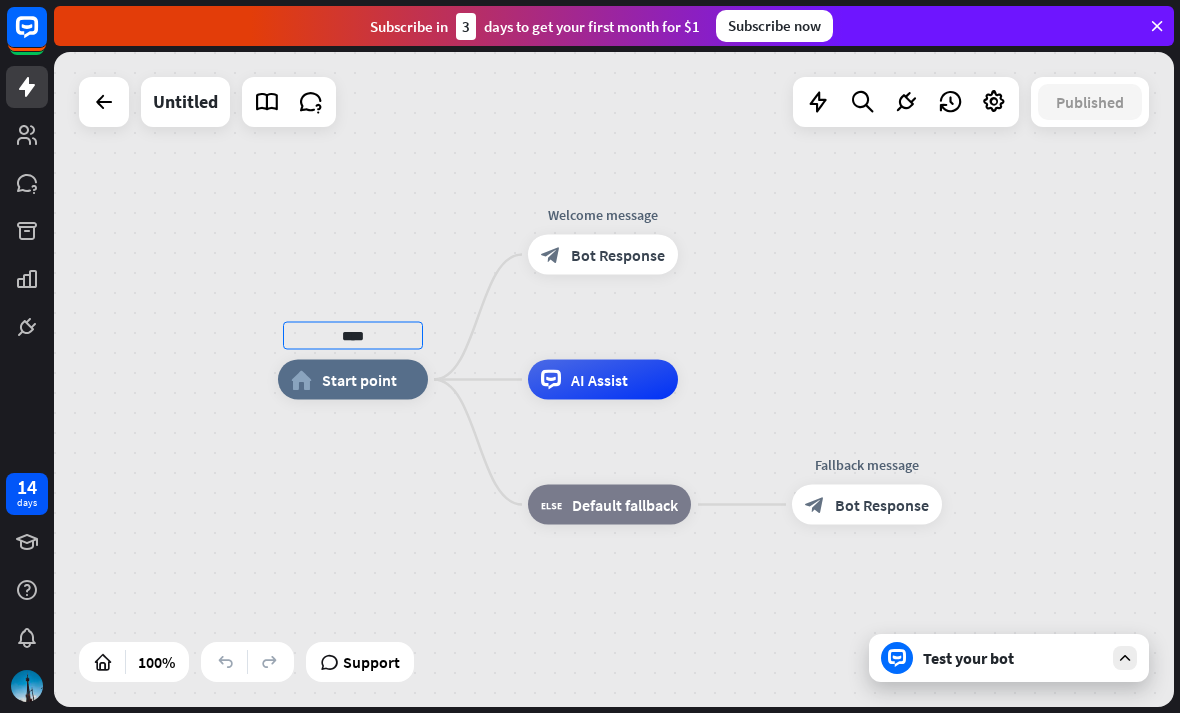 type on "***" 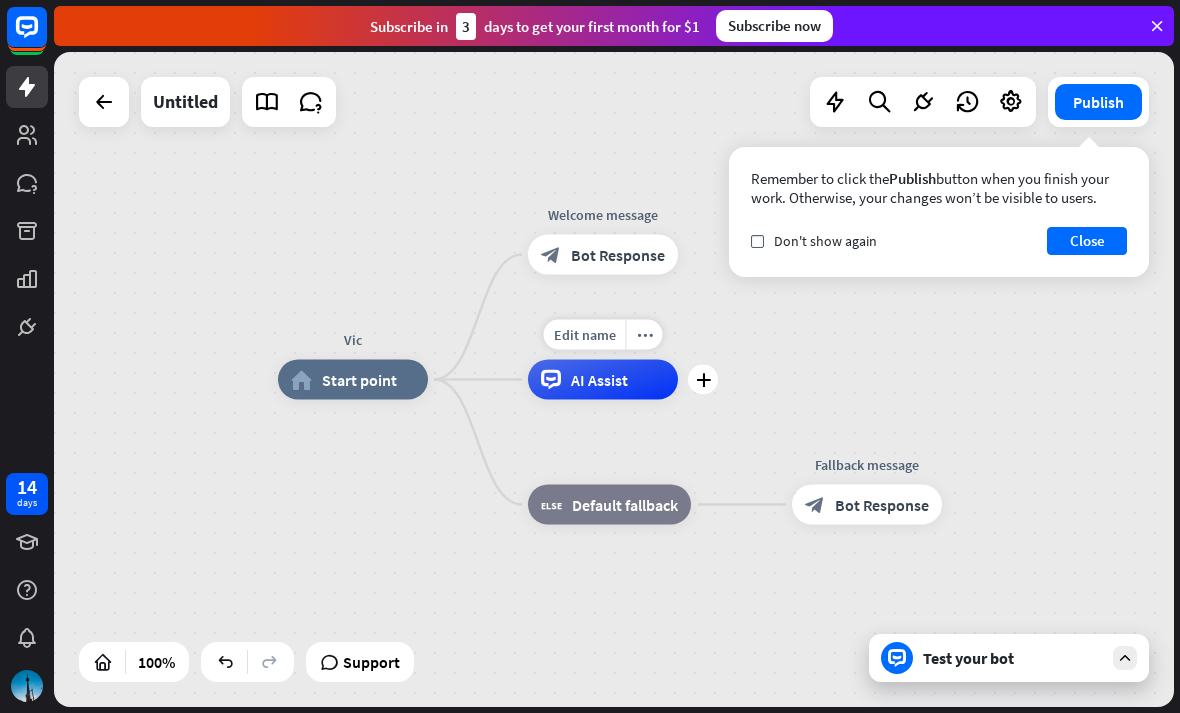 click on "AI Assist" at bounding box center [599, 380] 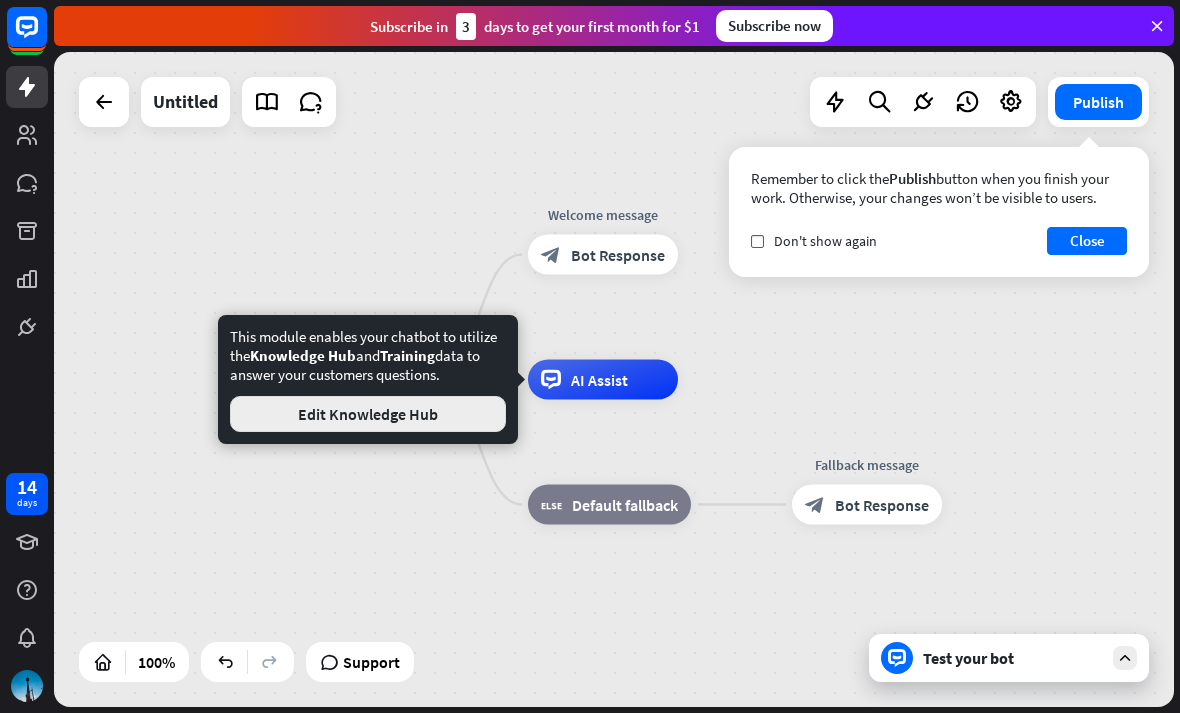 click on "Edit Knowledge Hub" at bounding box center [368, 414] 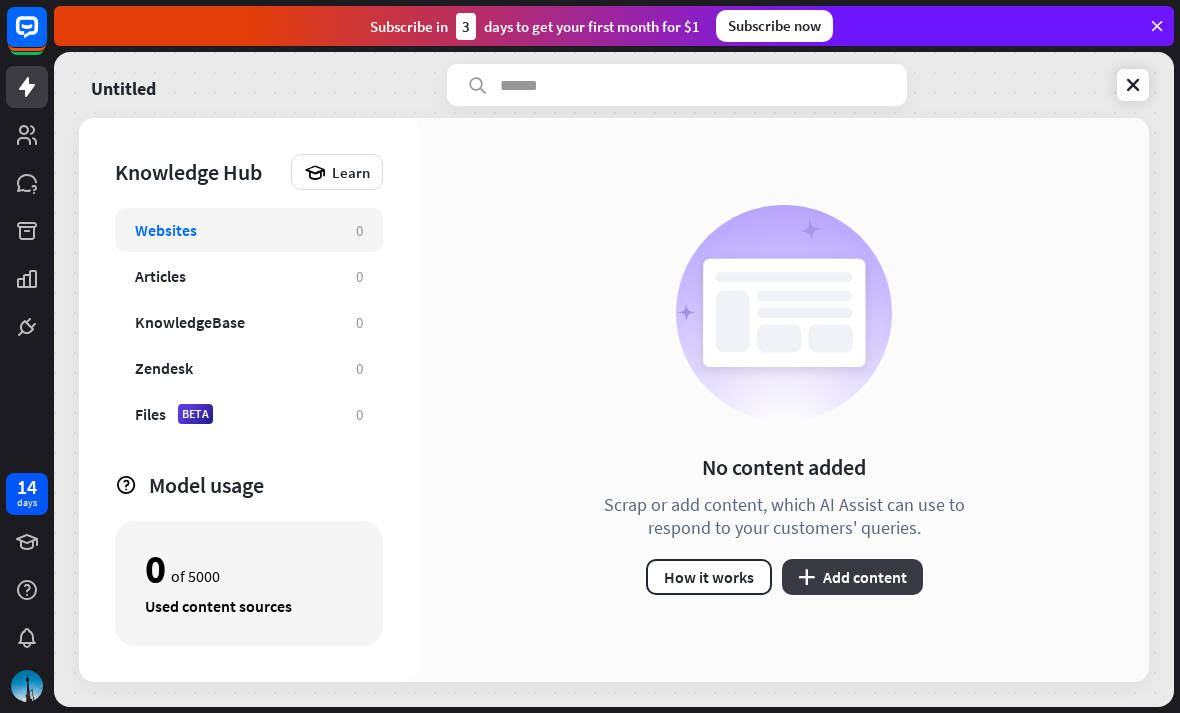 click on "plus
Add content" at bounding box center (852, 577) 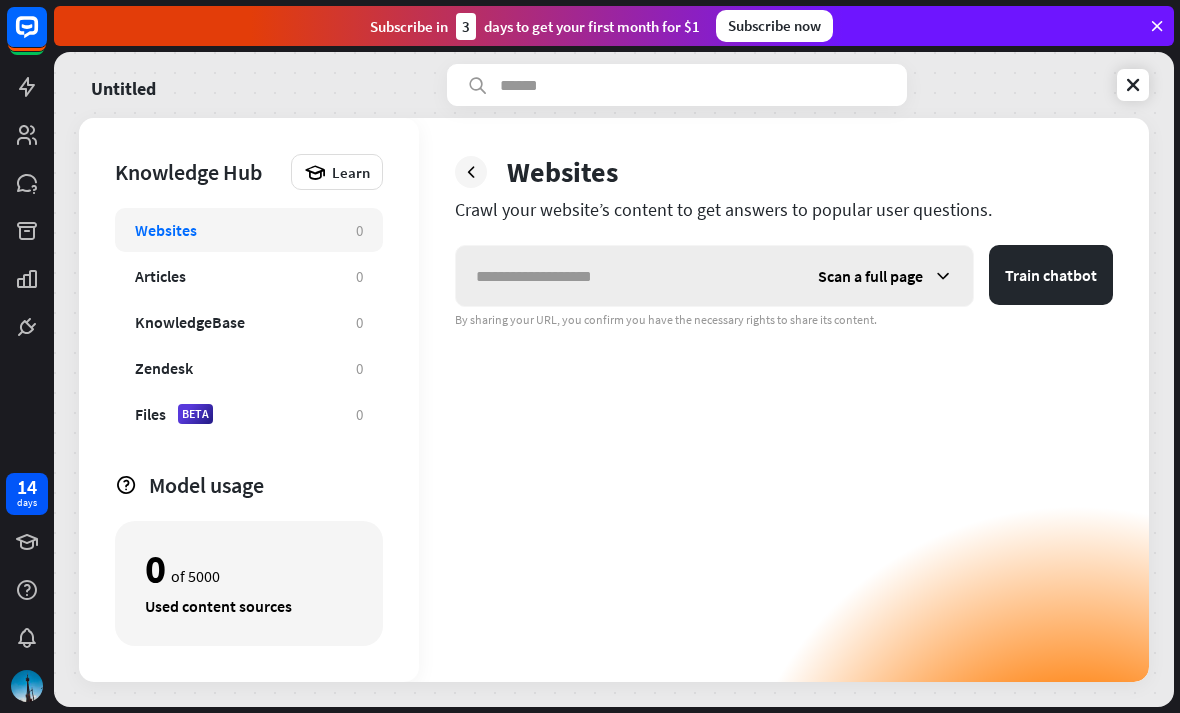 click at bounding box center (627, 276) 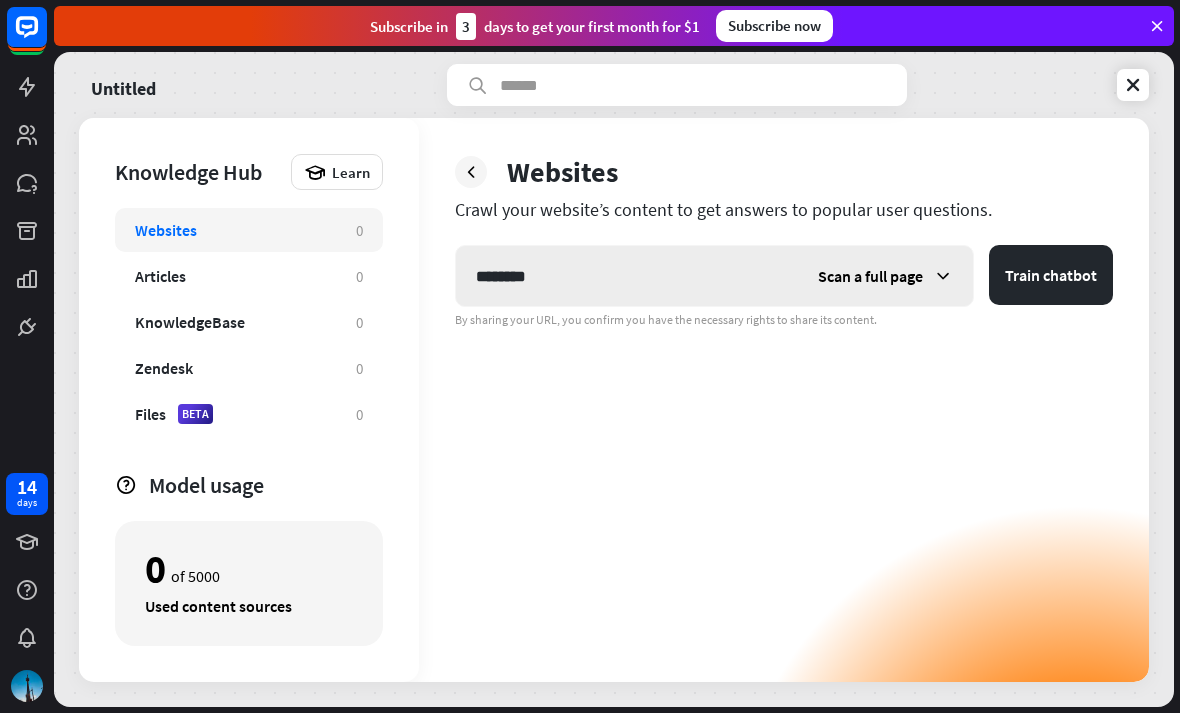 click on "Scan a full page" at bounding box center [870, 276] 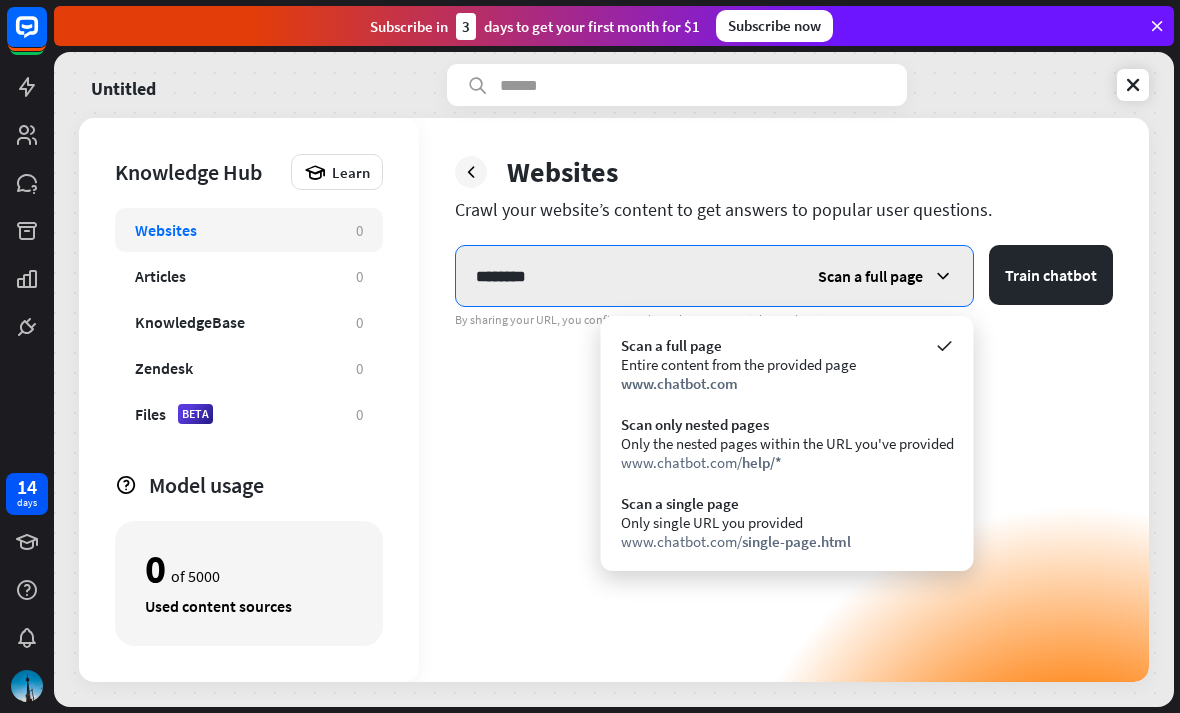 click on "********" at bounding box center [627, 276] 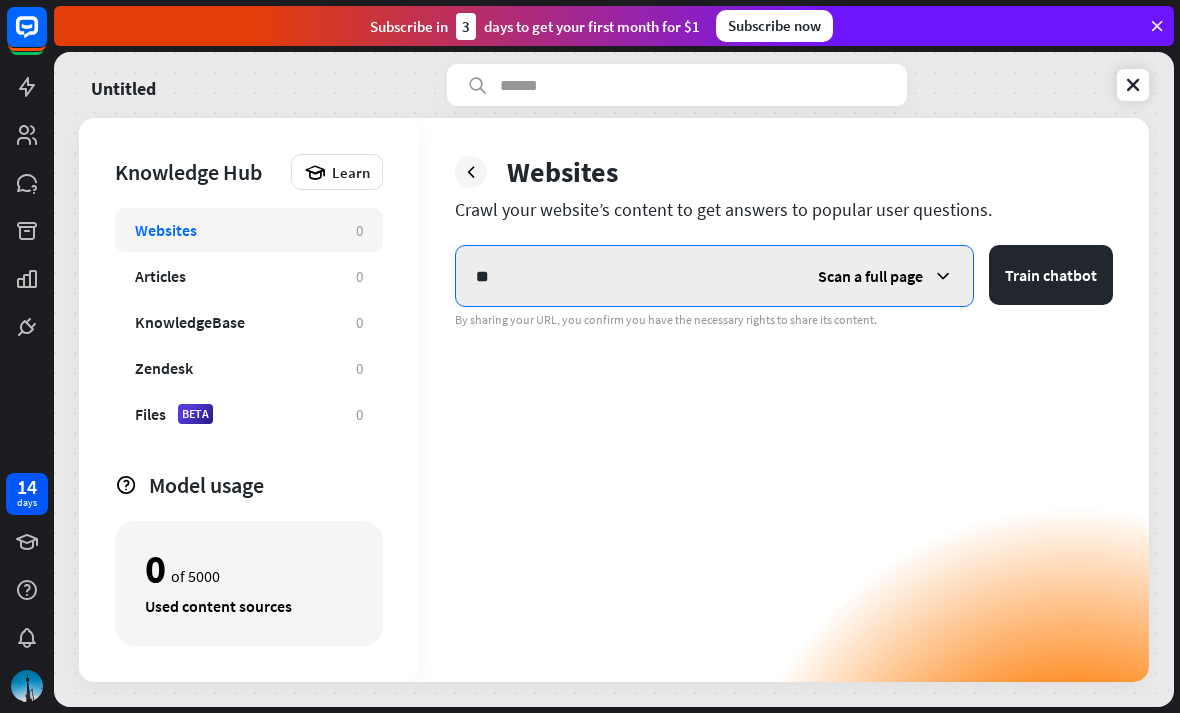 type on "*" 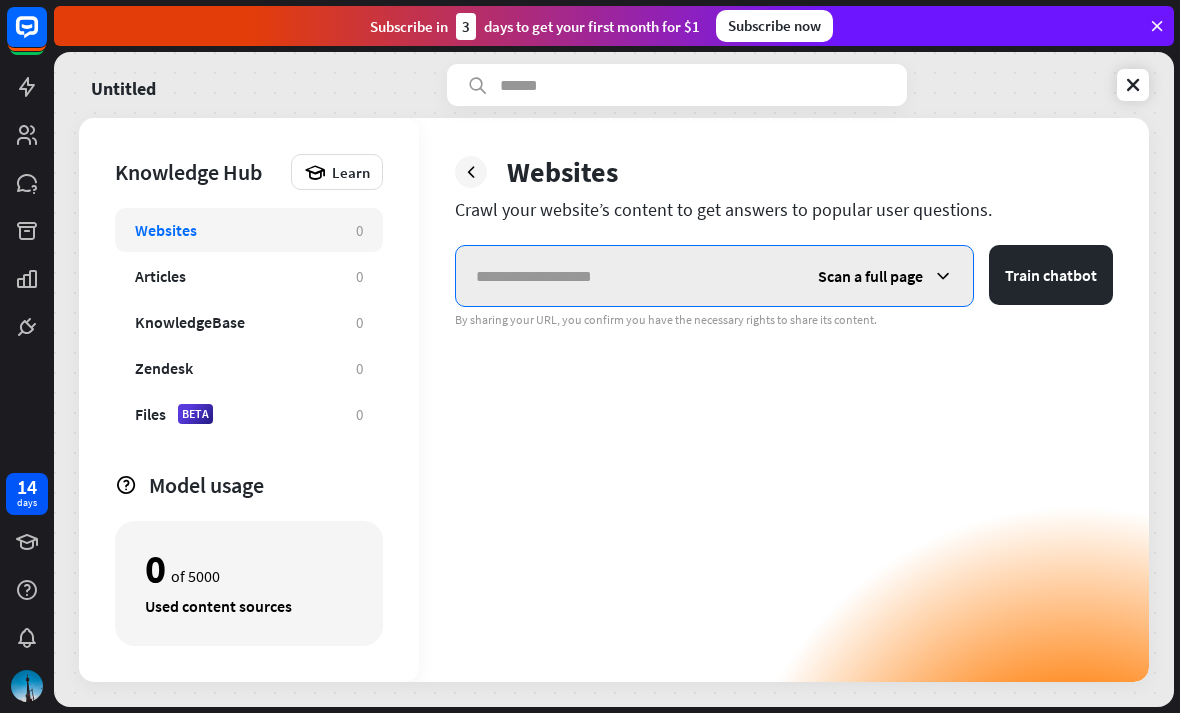 click at bounding box center [627, 276] 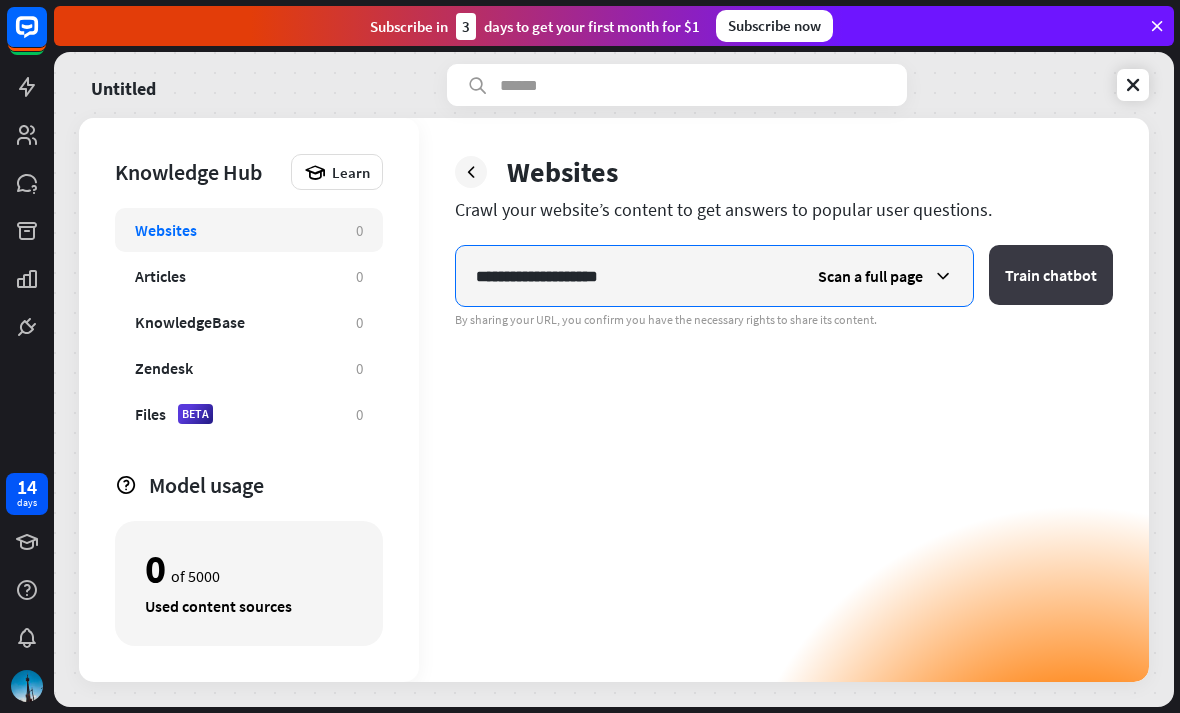 type on "**********" 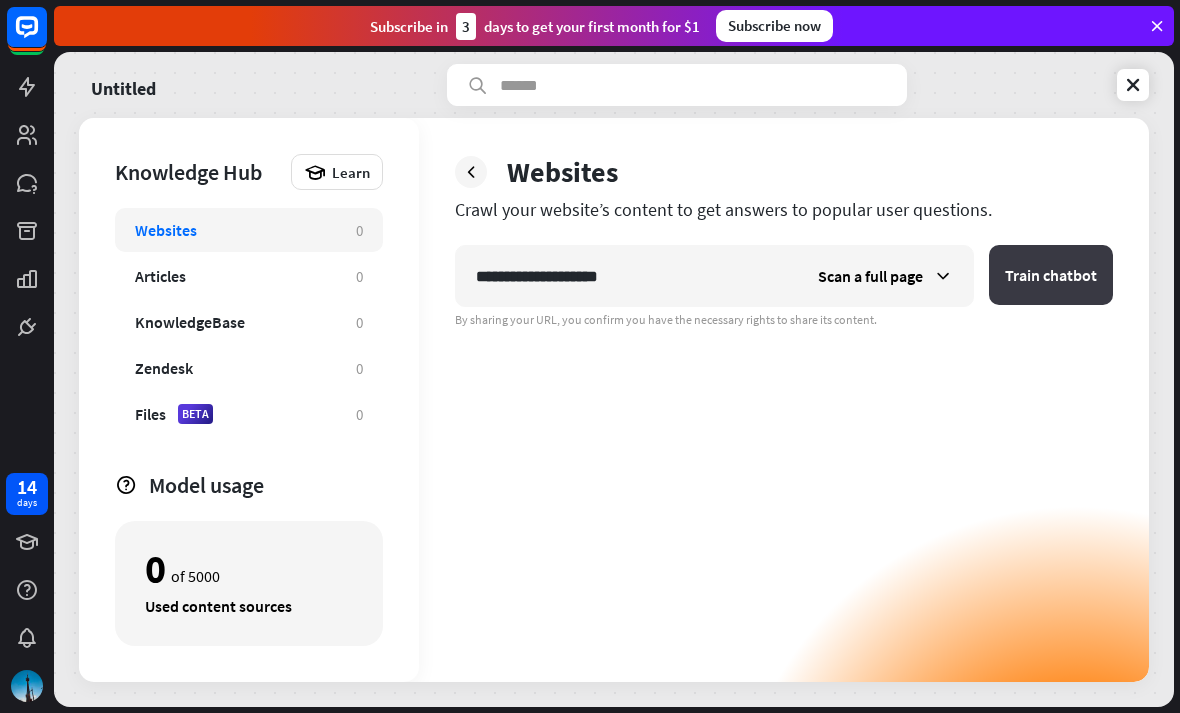 click on "Train chatbot" at bounding box center [1051, 275] 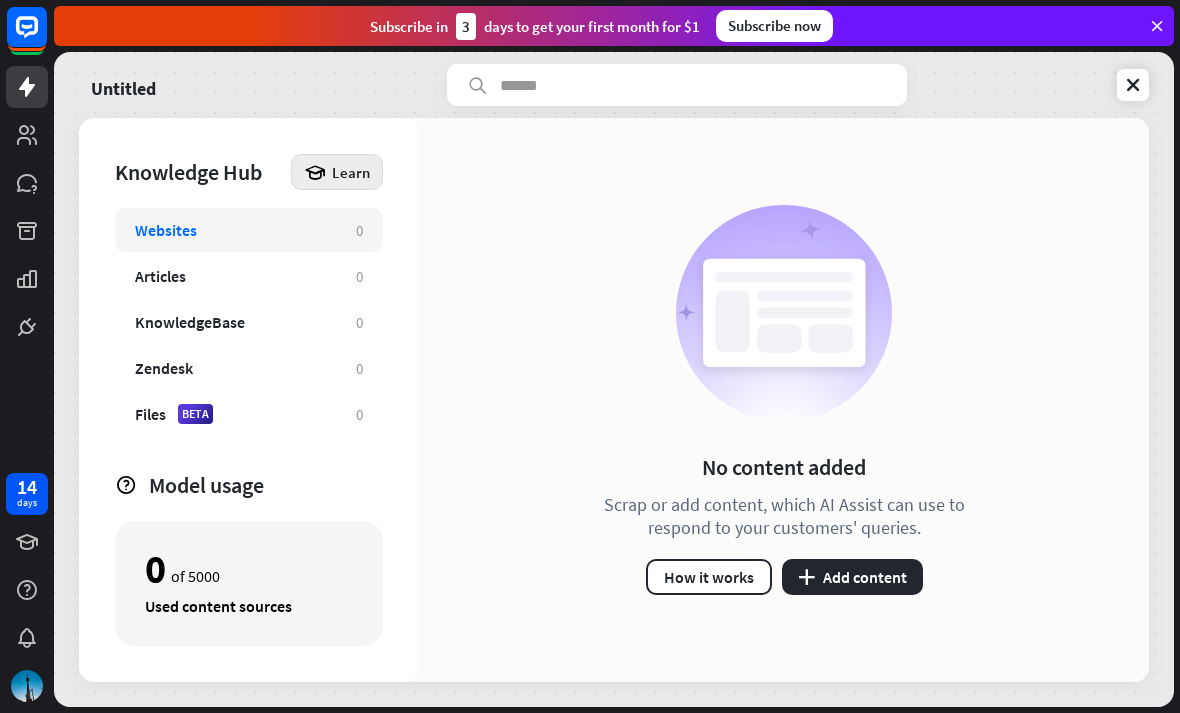 click at bounding box center [315, 172] 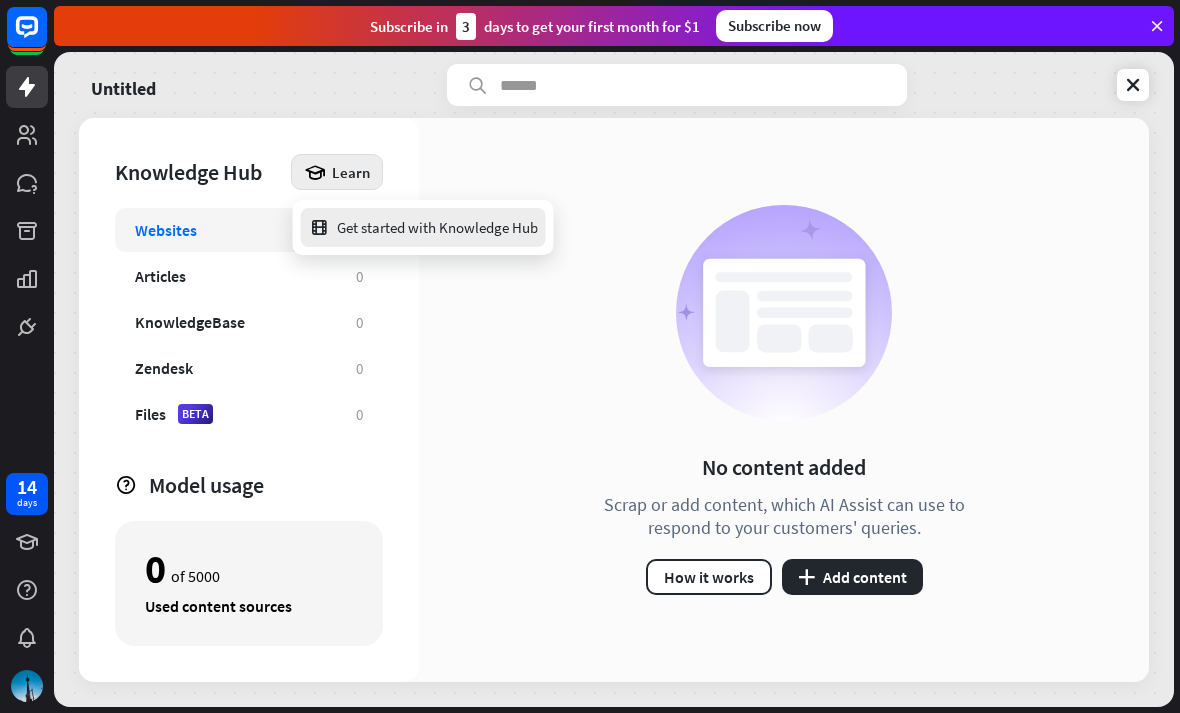 click on "Get started with Knowledge Hub" at bounding box center (423, 227) 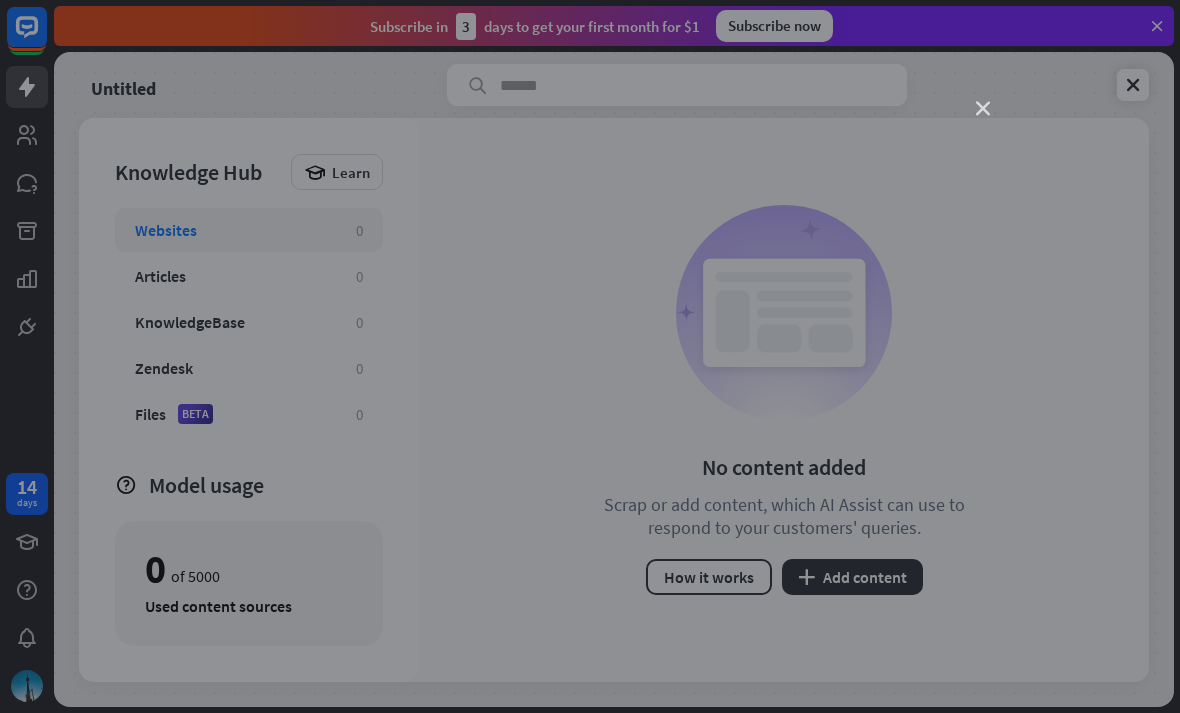 click on "close" at bounding box center [983, 109] 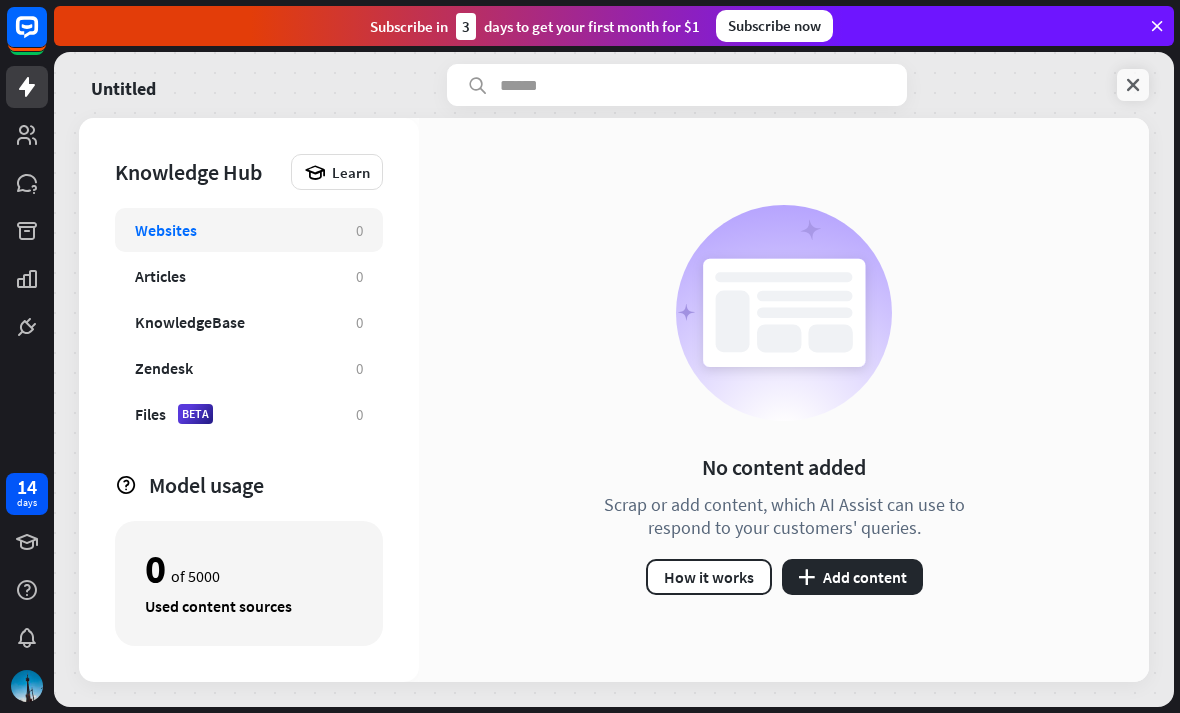 click at bounding box center (1133, 85) 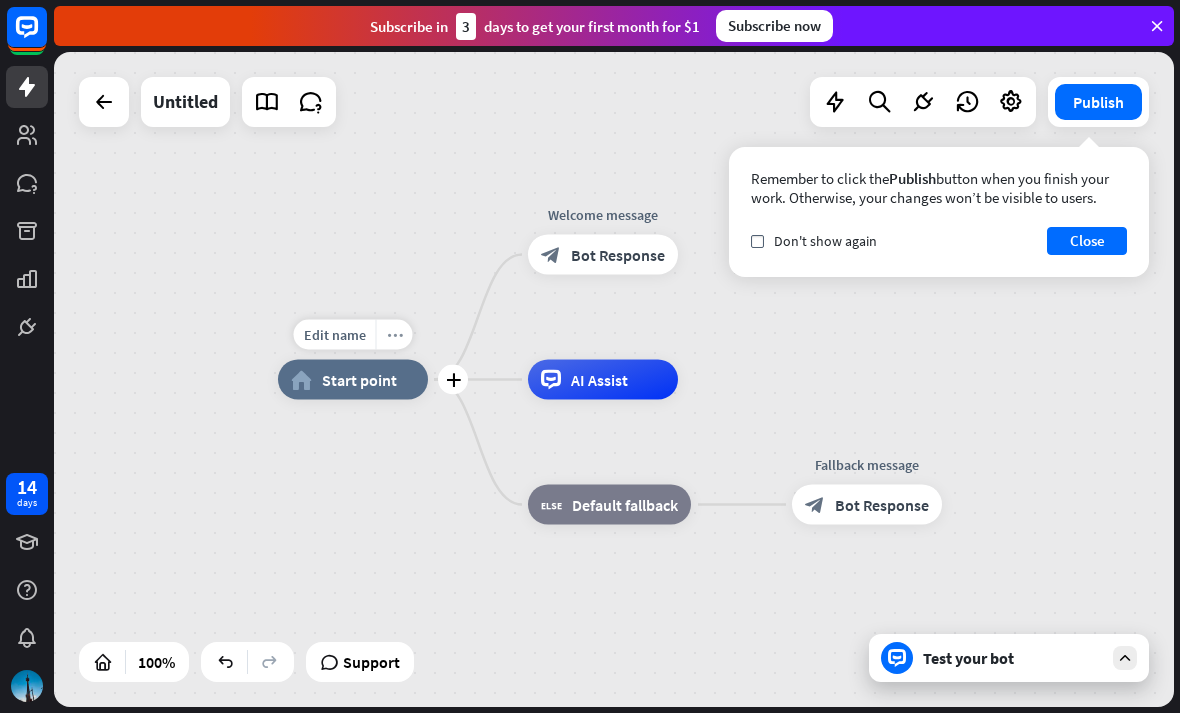 click on "more_horiz" at bounding box center (394, 335) 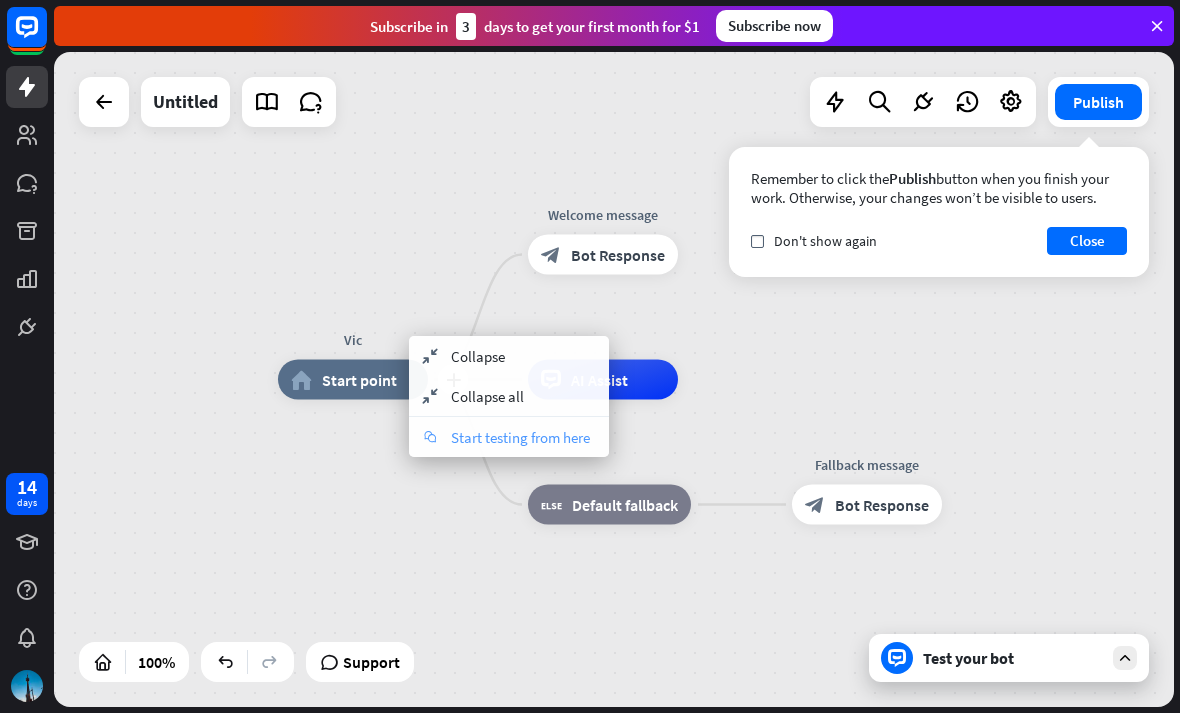 click on "Start testing from here" at bounding box center [520, 437] 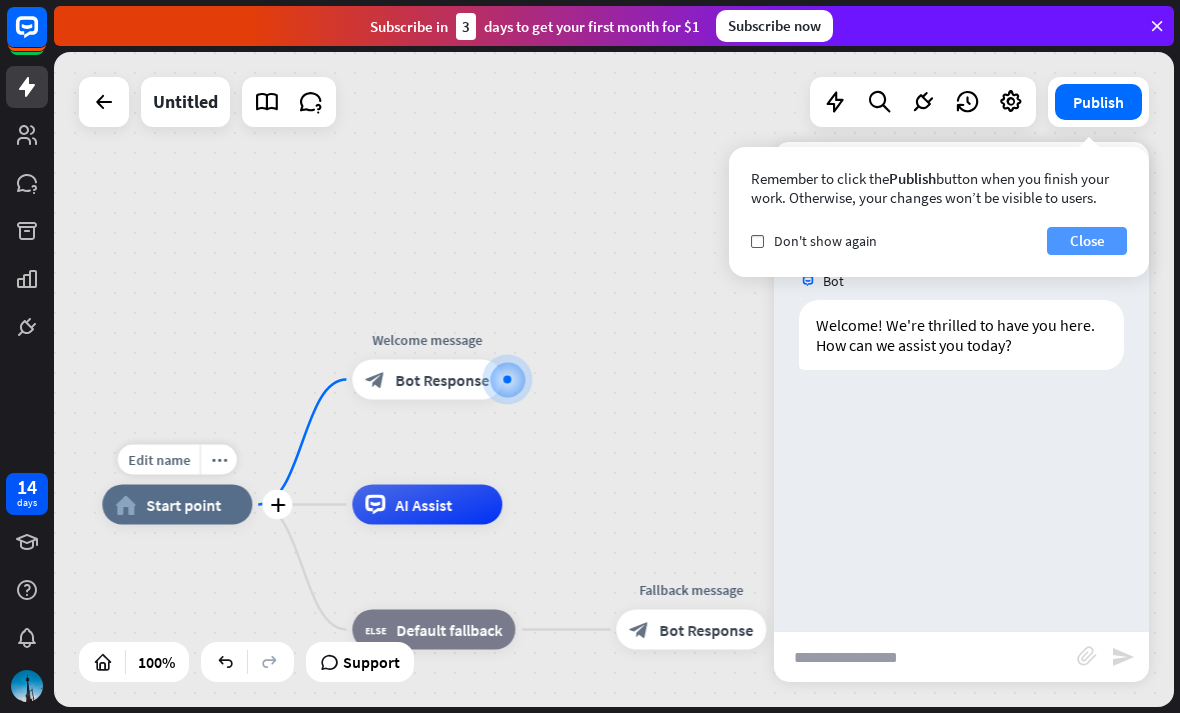 click on "Close" at bounding box center [1087, 241] 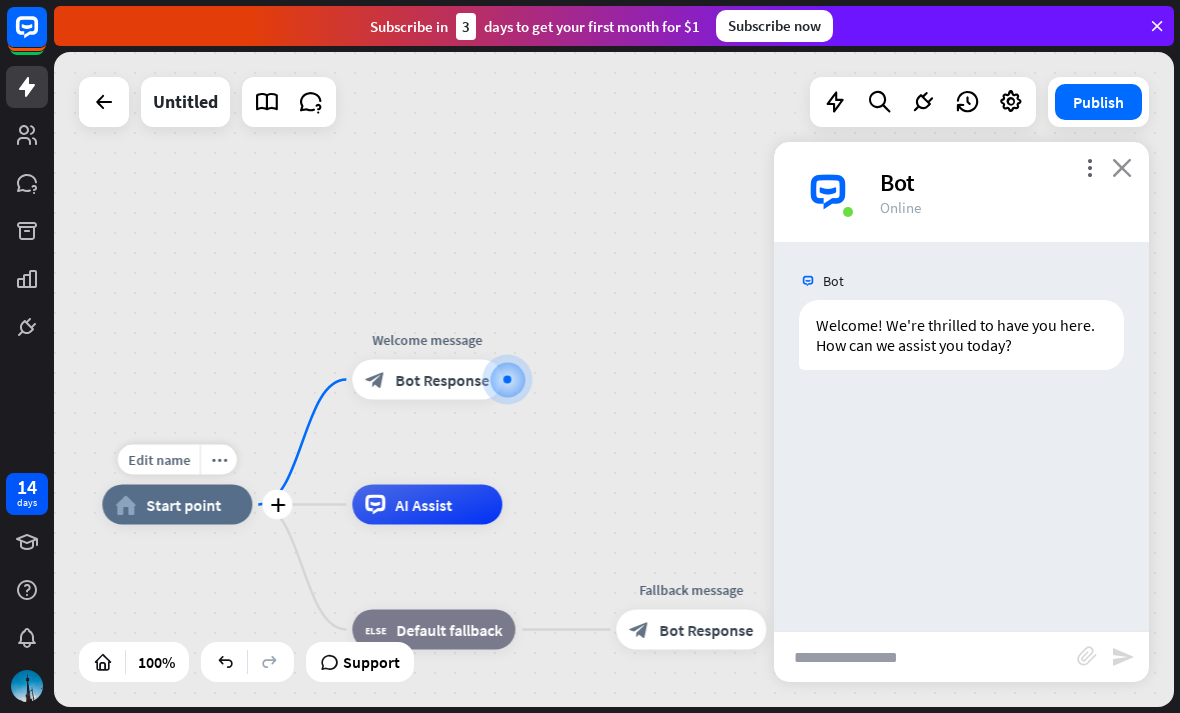 click on "close" at bounding box center (1122, 167) 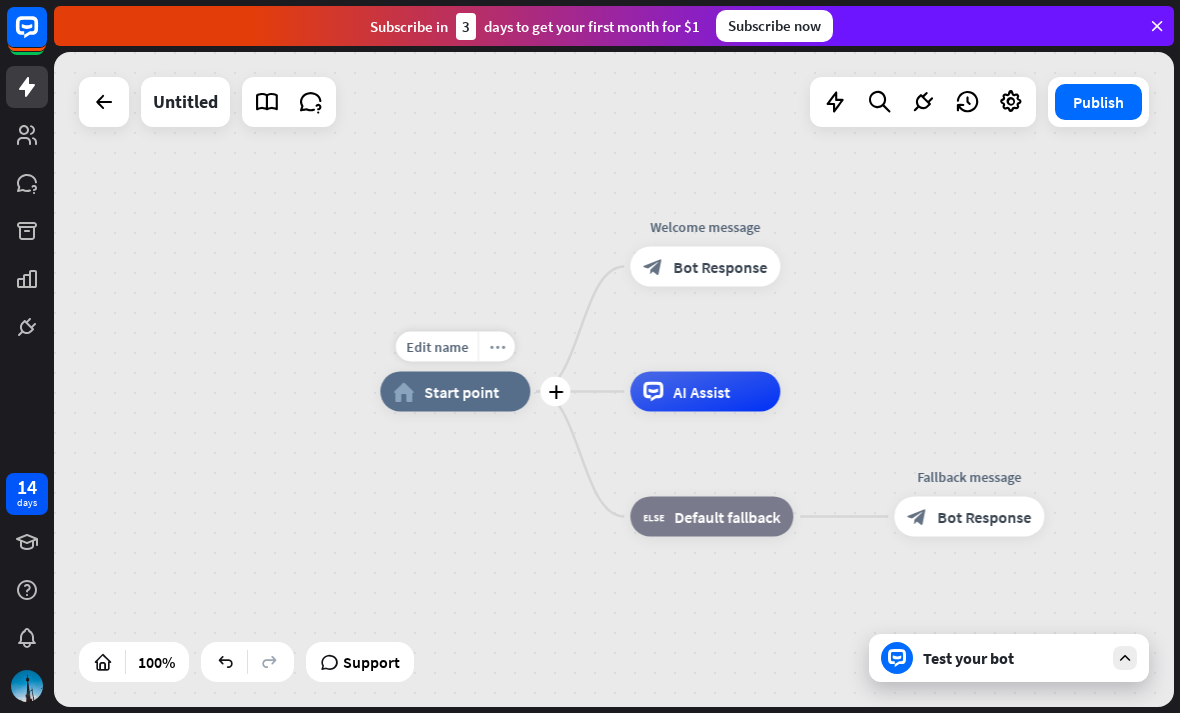 click on "more_horiz" at bounding box center (496, 347) 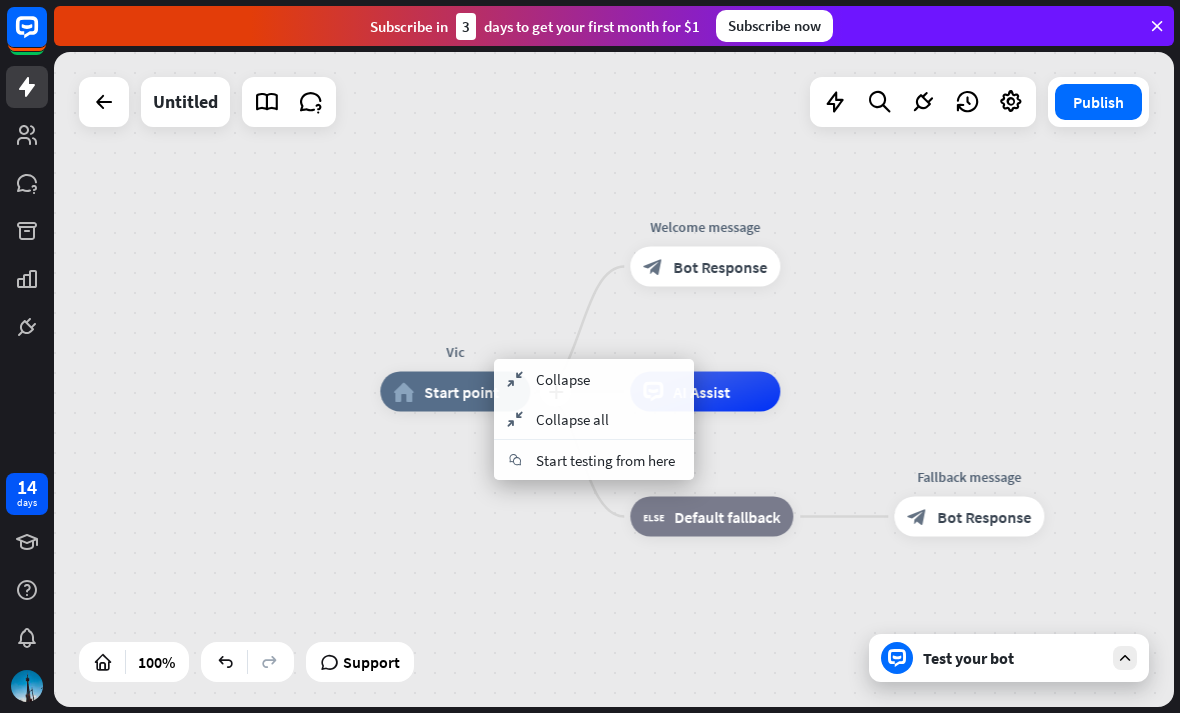 click on "Start point" at bounding box center (461, 392) 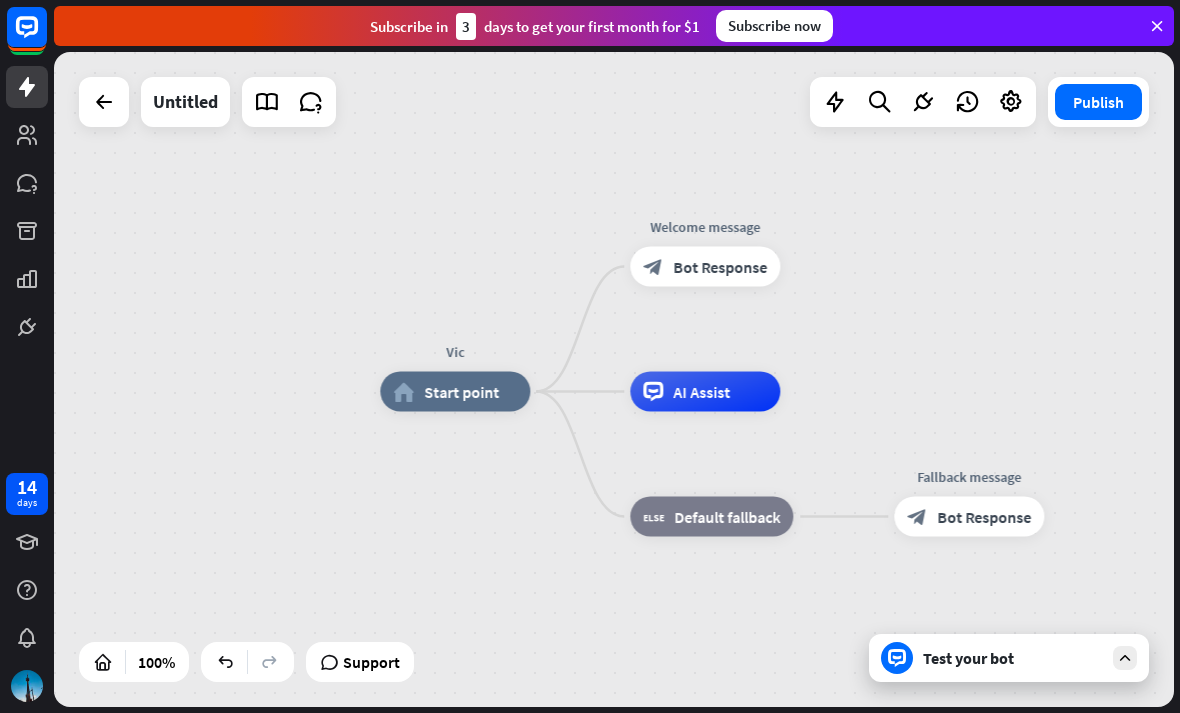 click on "Edit name more_horiz Vic home_2 Start point Welcome message block_bot_response Bot Response AI Assist block_fallback Default fallback Fallback message block_bot_response Bot Response" at bounding box center [940, 719] 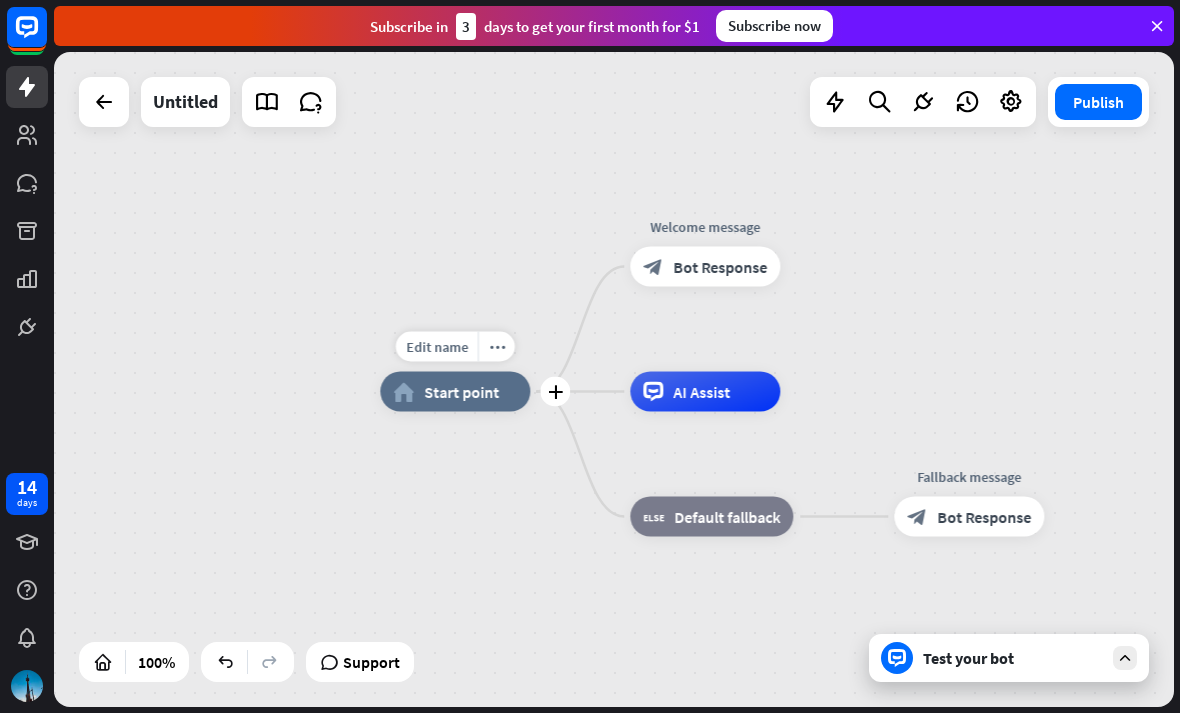 click on "home_2   Start point" at bounding box center (455, 392) 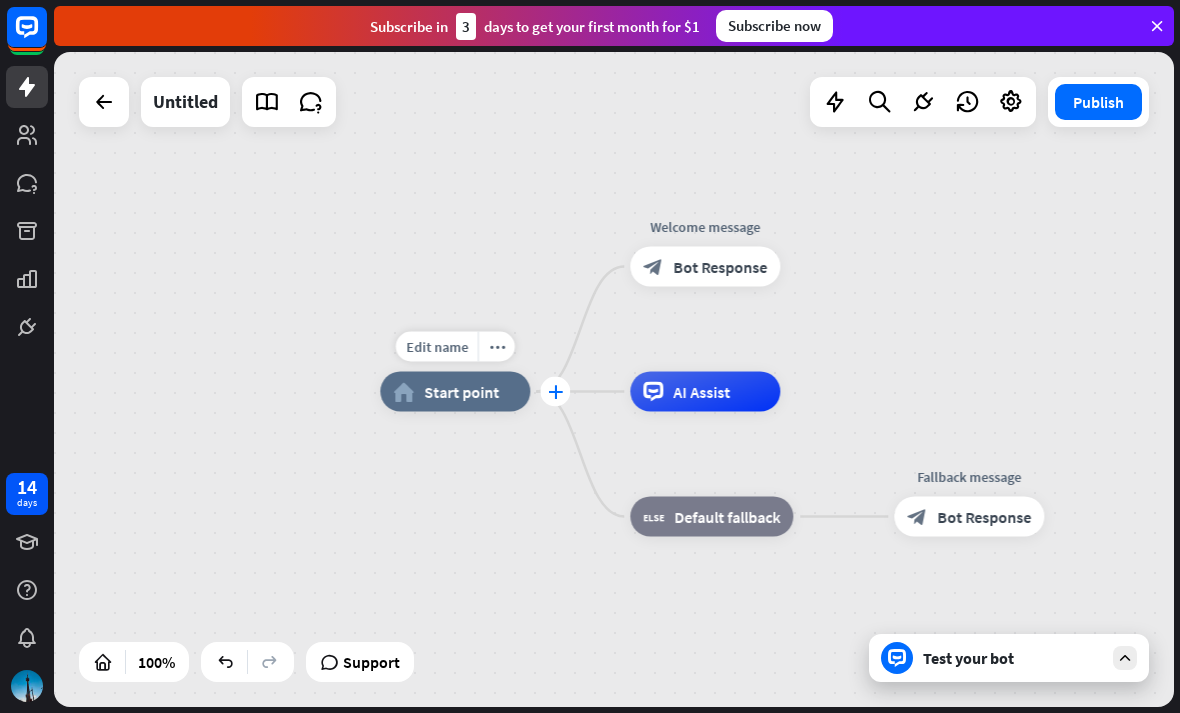 click on "plus" at bounding box center (555, 392) 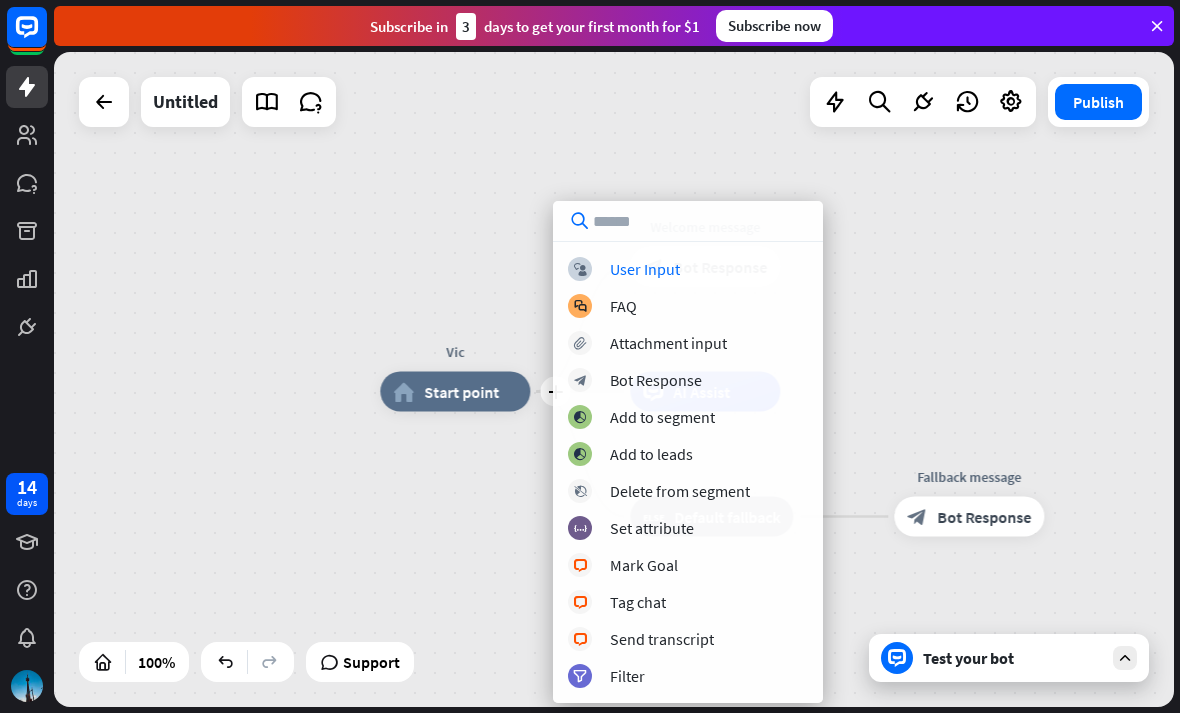 click on "Edit name more_horiz plus Vic home_2 Start point Welcome message block_bot_response Bot Response AI Assist block_fallback Default fallback Fallback message block_bot_response Bot Response" at bounding box center (940, 719) 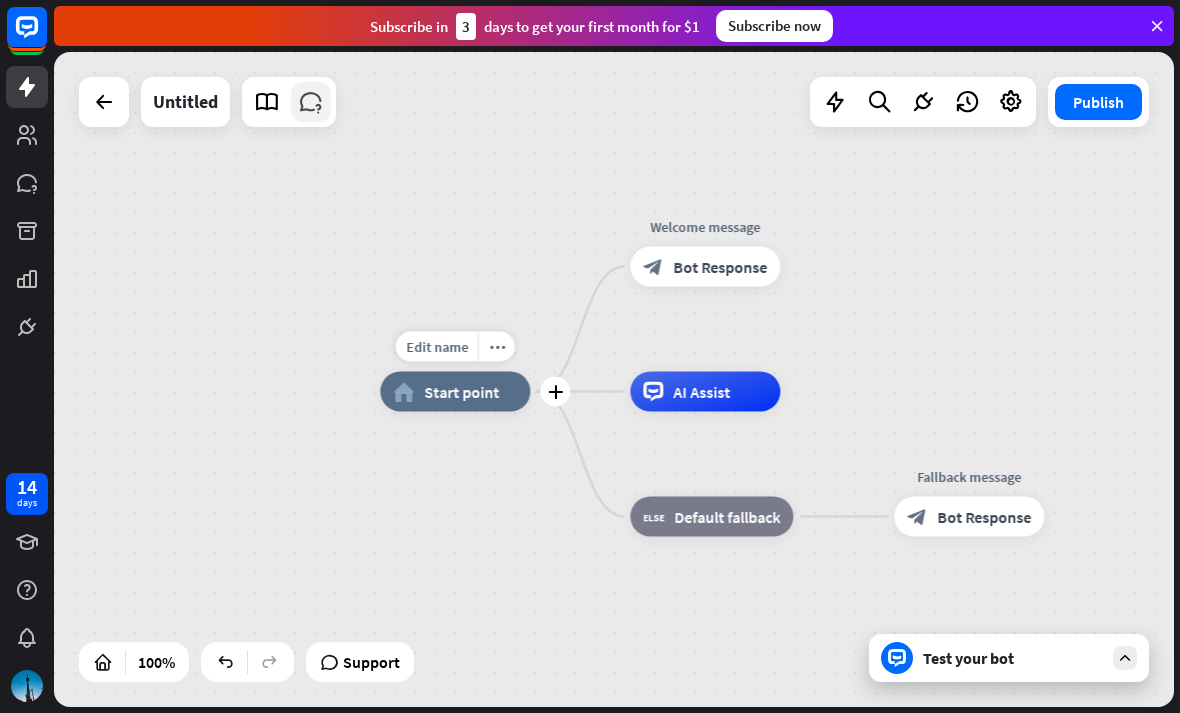 click at bounding box center [311, 102] 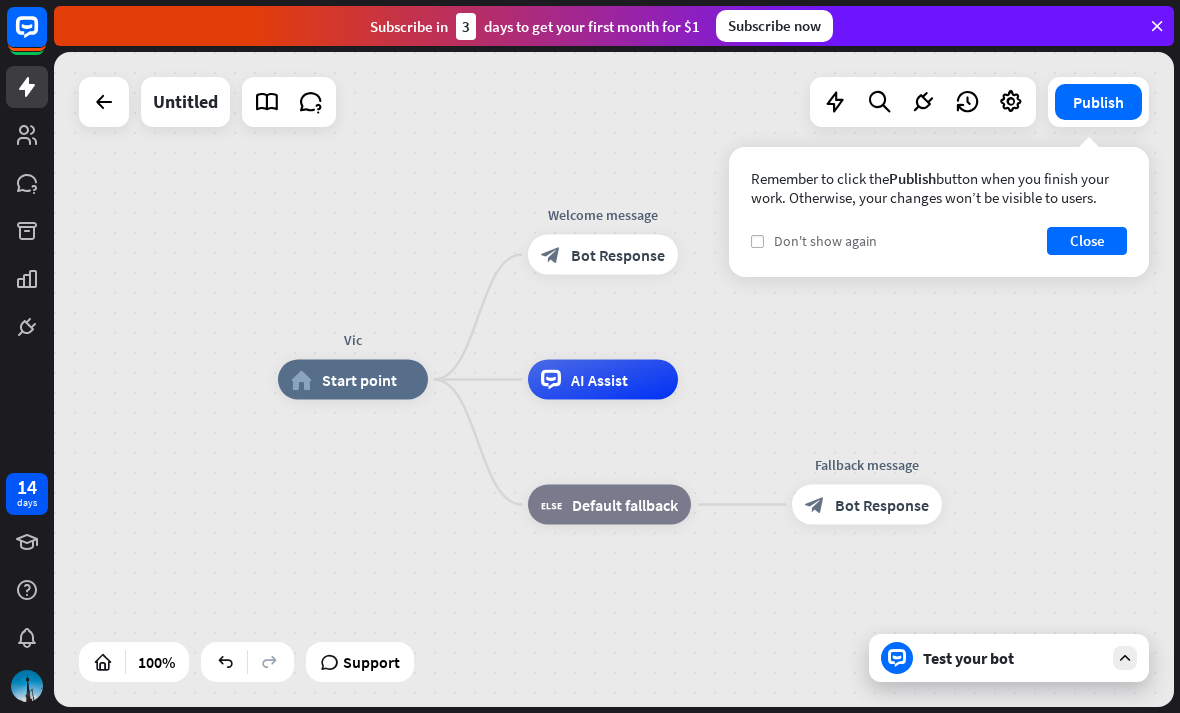 click on "check" at bounding box center [757, 241] 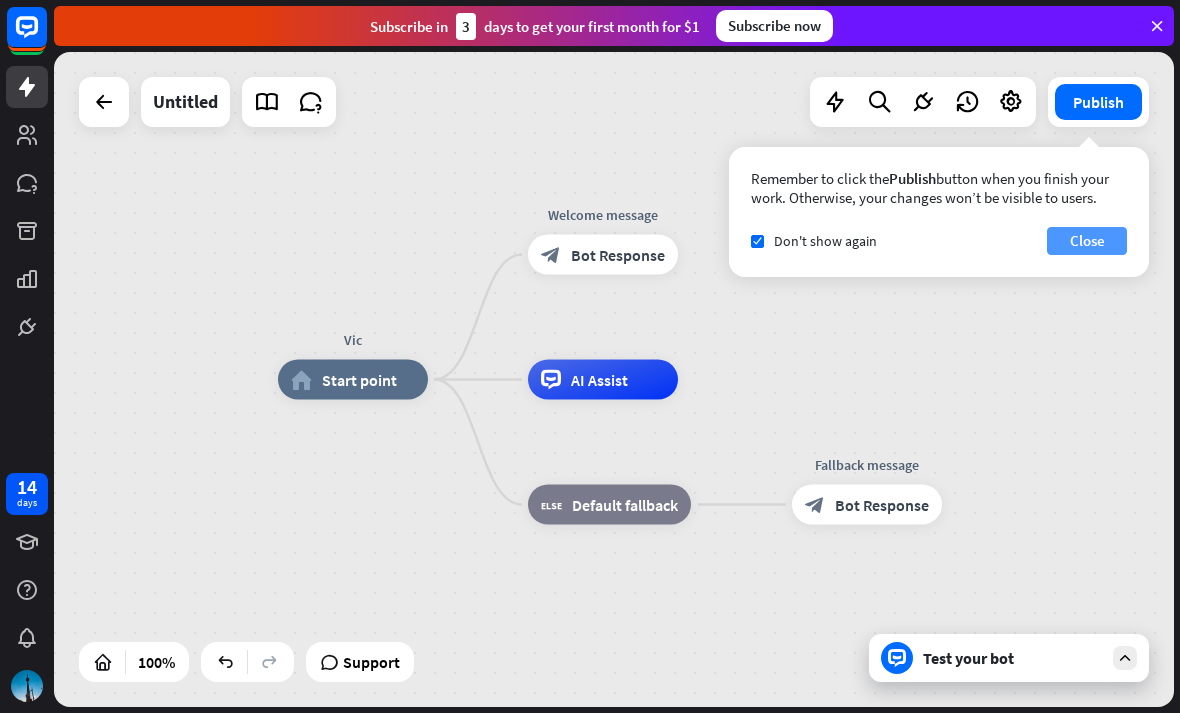 click on "Close" at bounding box center [1087, 241] 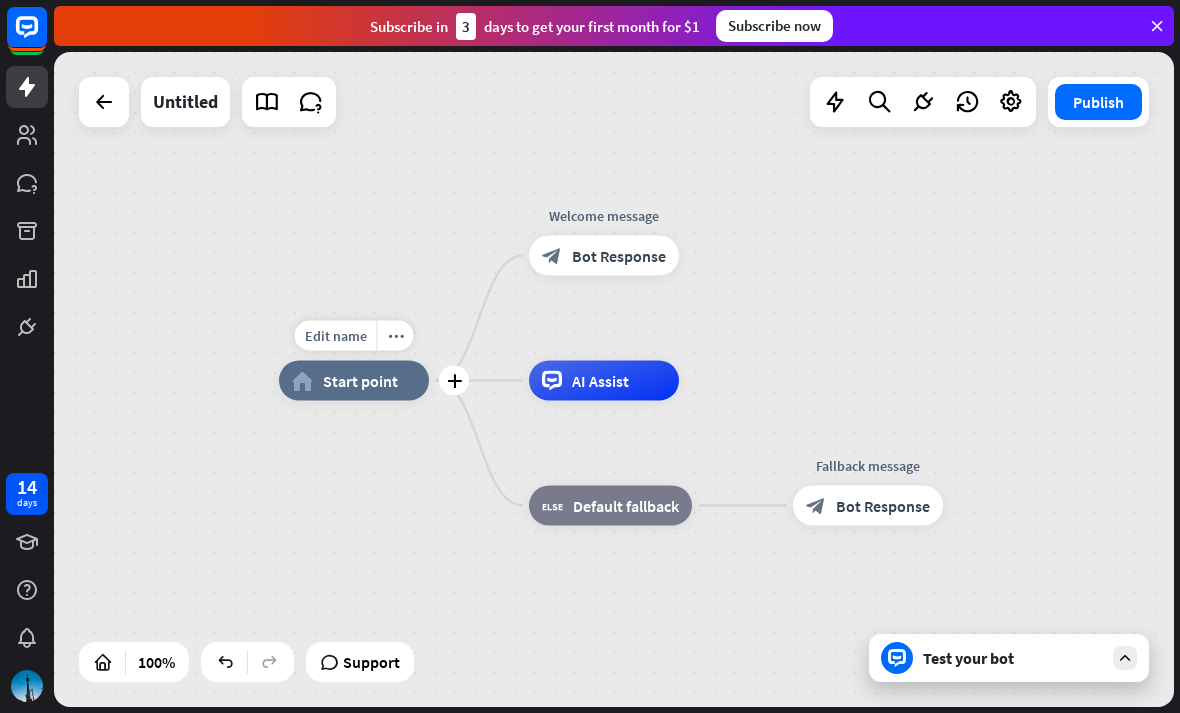 click on "Start point" at bounding box center [360, 381] 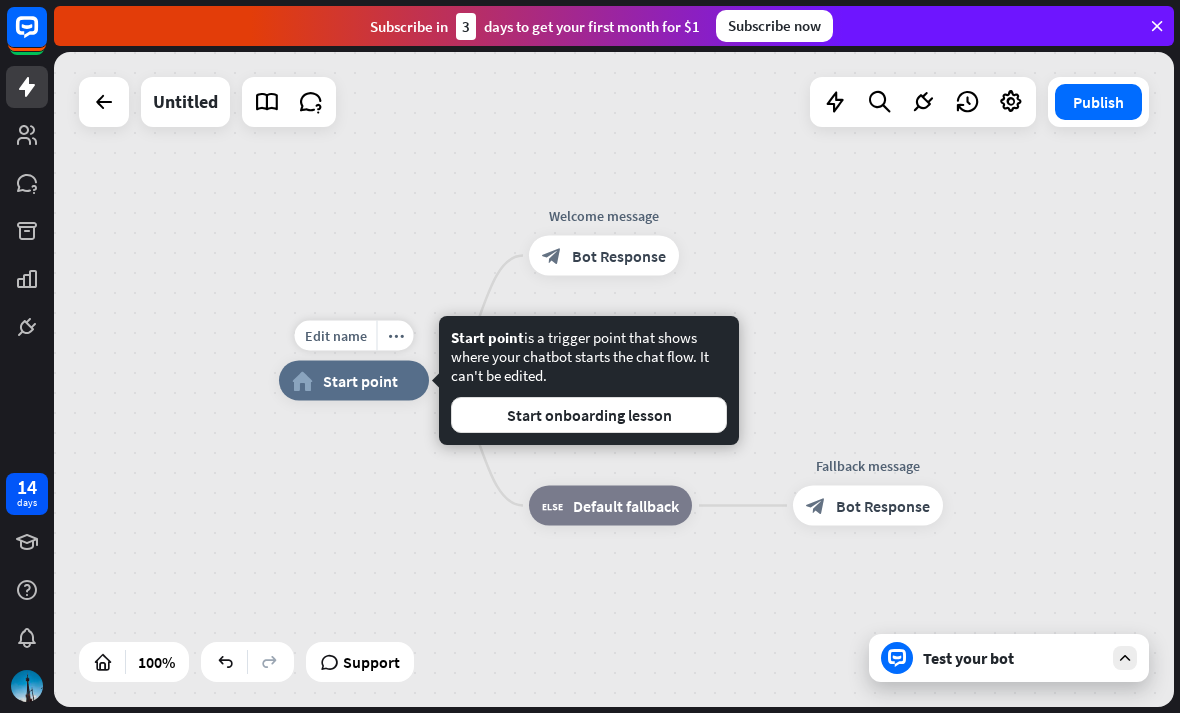 click on "home_2   Start point" at bounding box center (354, 381) 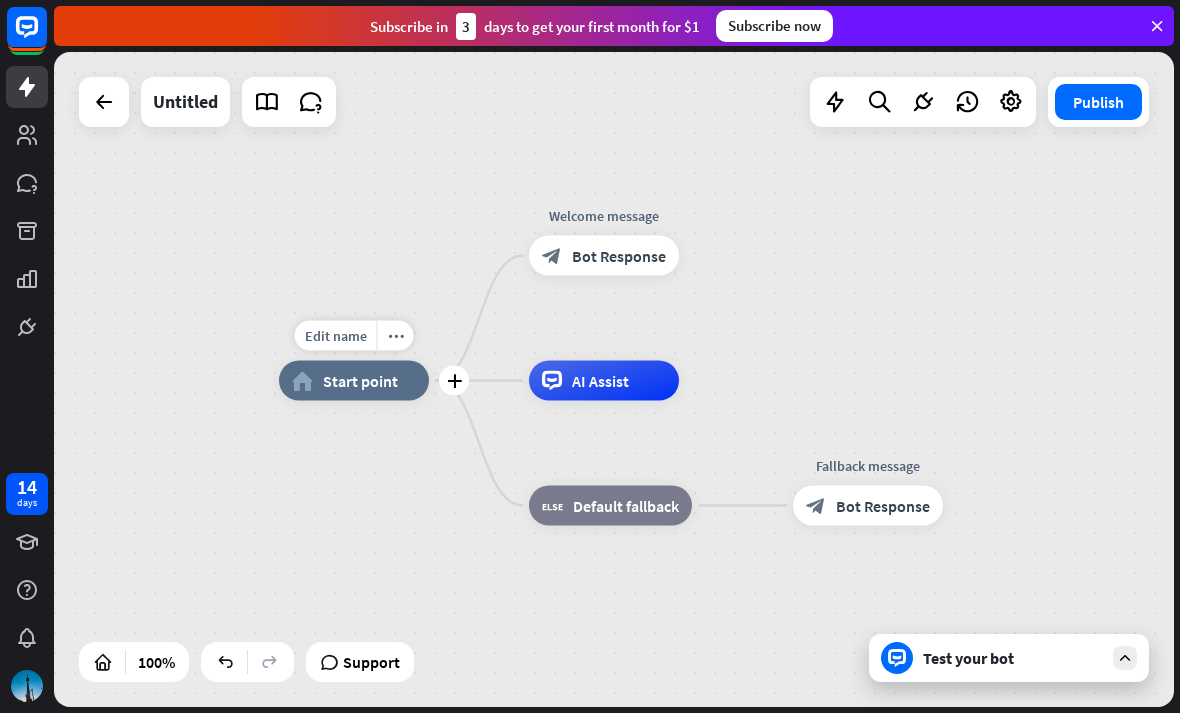 click on "home_2   Start point" at bounding box center [354, 381] 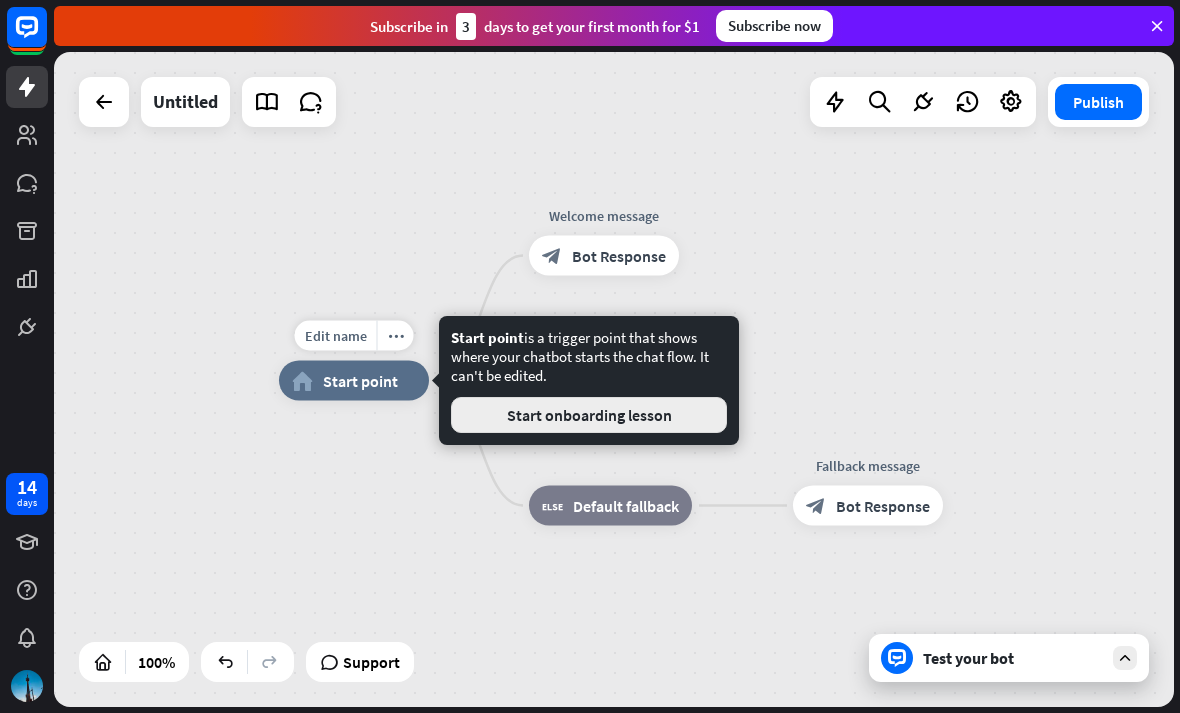 click on "Start onboarding lesson" at bounding box center (589, 415) 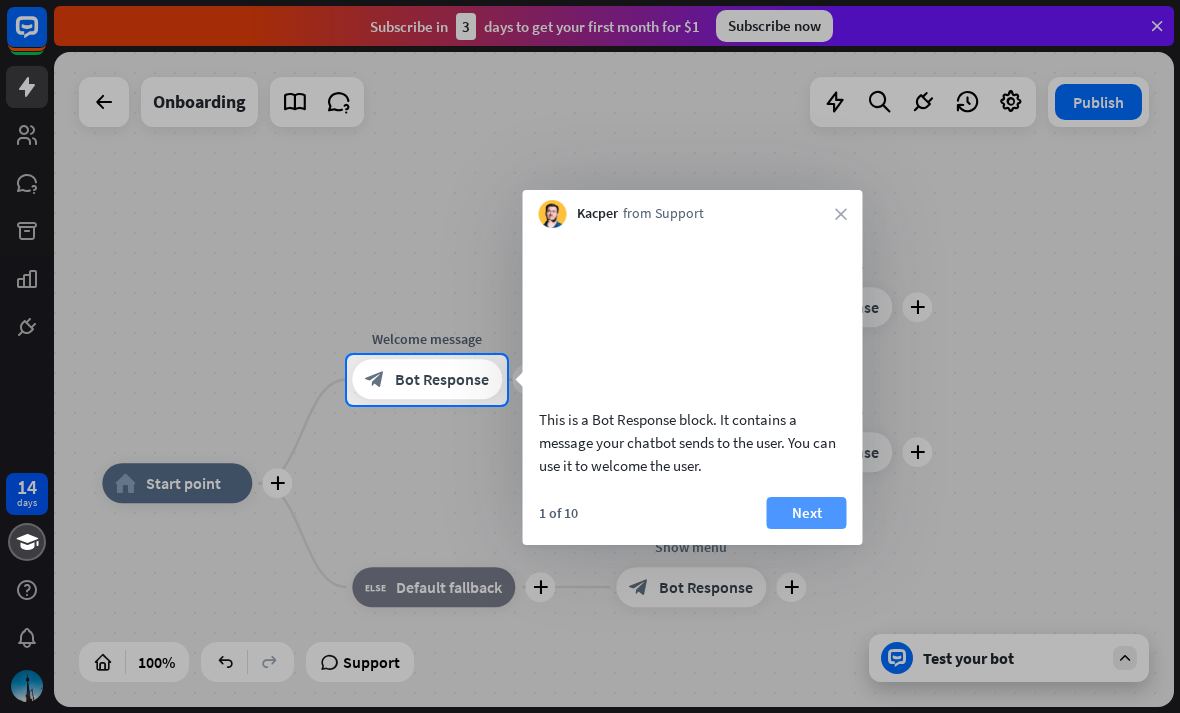 click on "Next" at bounding box center [807, 513] 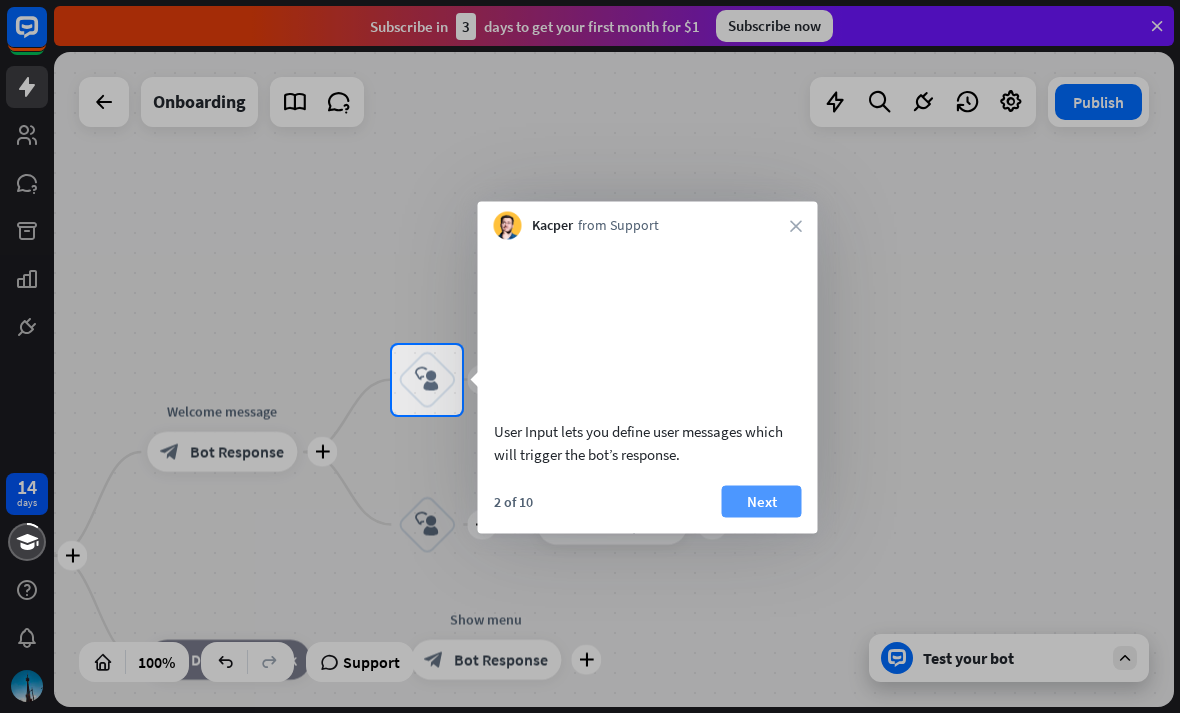 click on "Next" at bounding box center (762, 501) 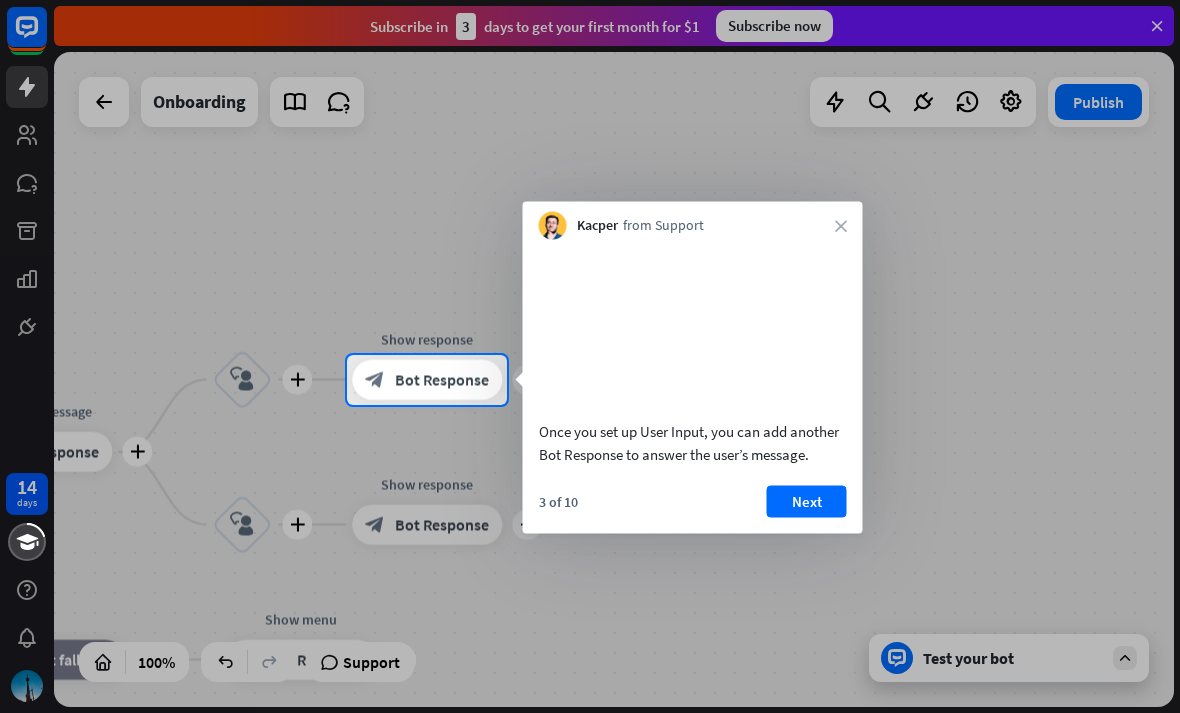 click on "Kacper
from Support
close" at bounding box center (693, 221) 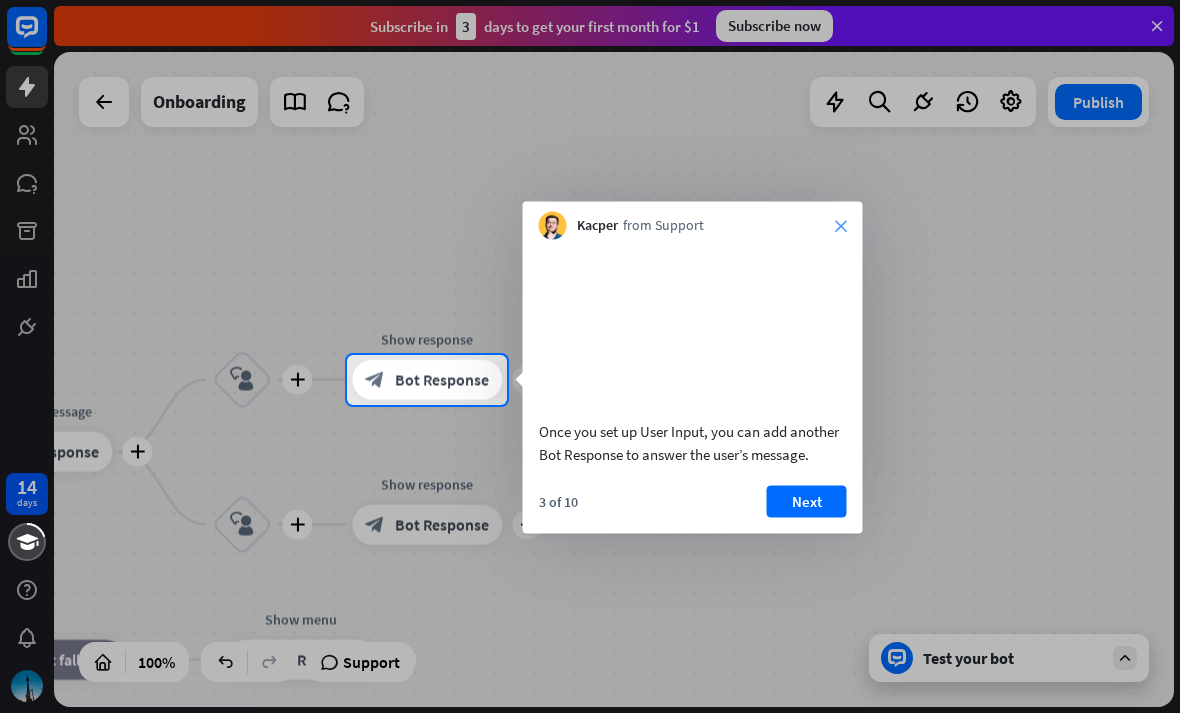 click on "close" at bounding box center [841, 226] 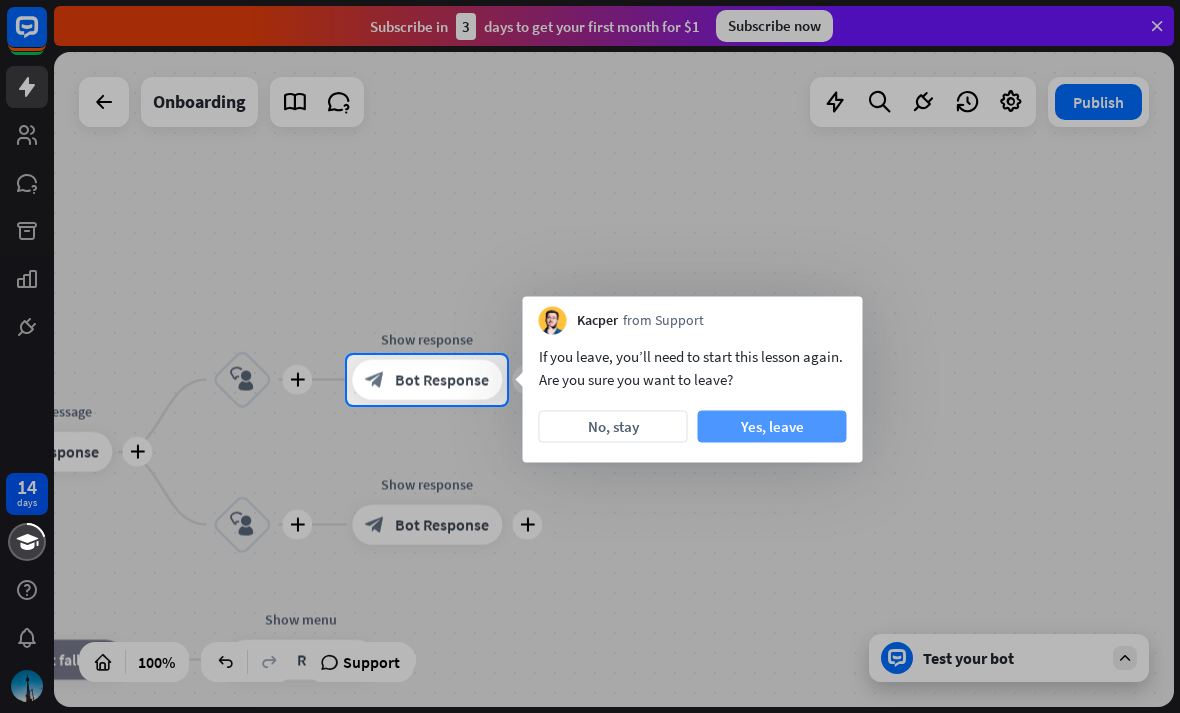 click on "Yes, leave" at bounding box center [772, 427] 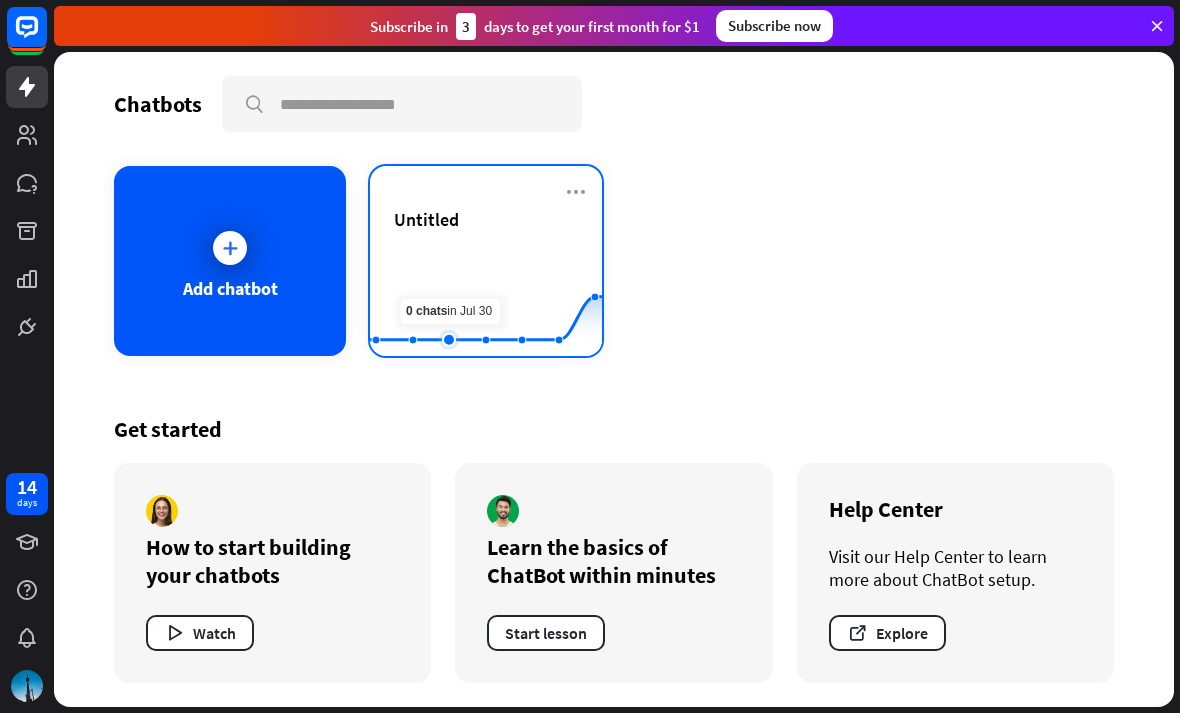 click 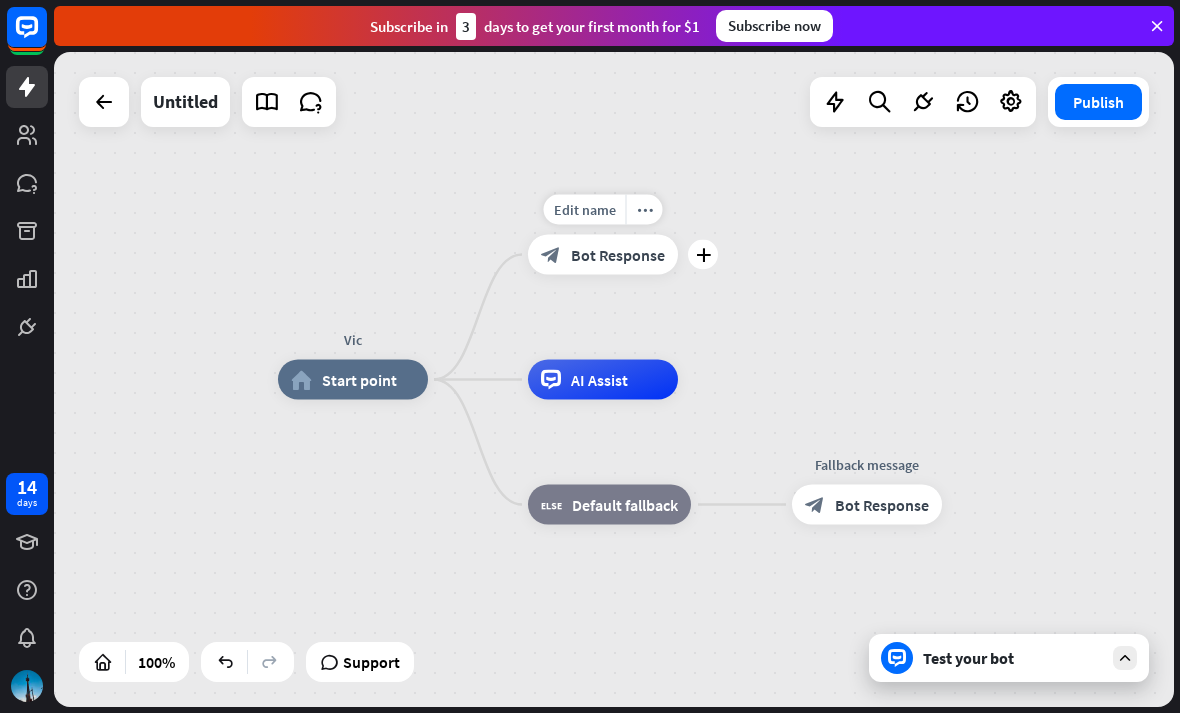 click on "block_bot_response   Bot Response" at bounding box center (603, 255) 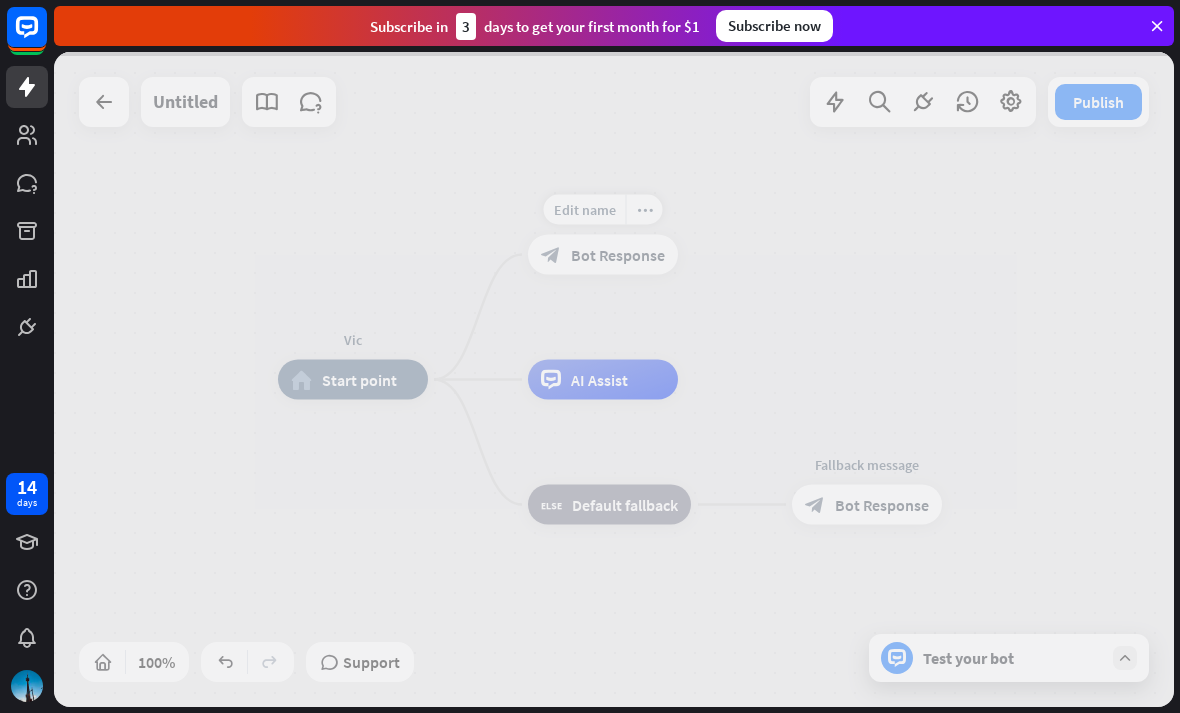 click at bounding box center [614, 379] 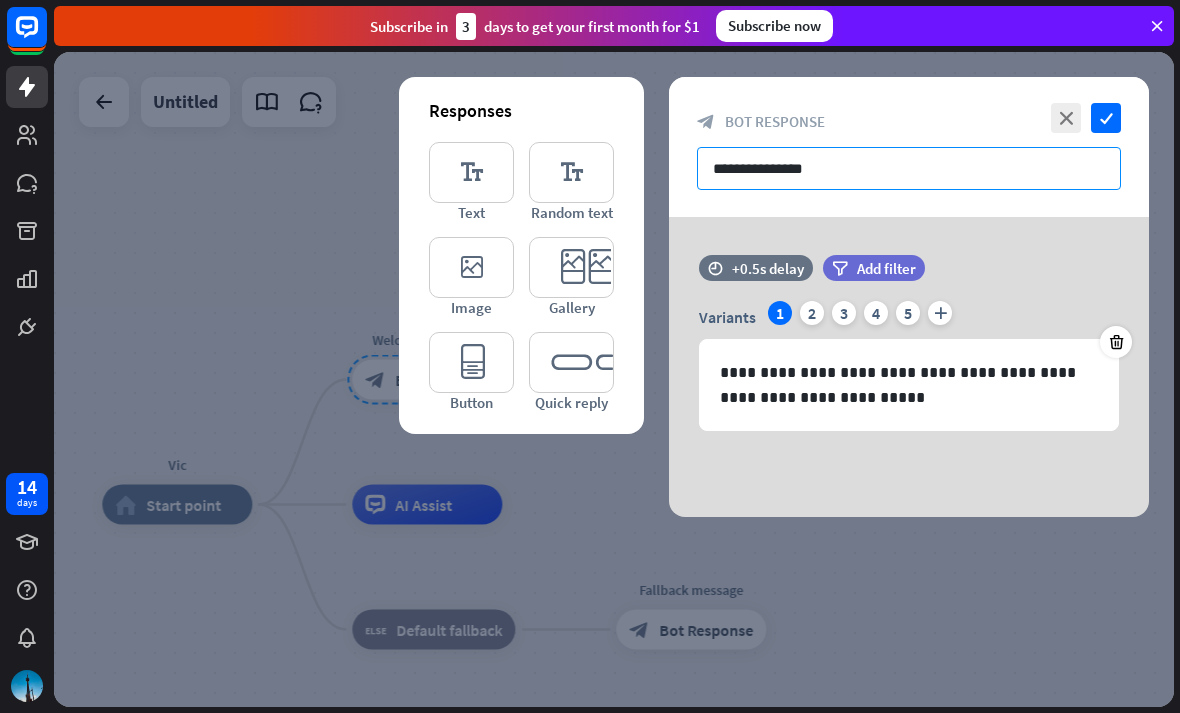 click on "**********" at bounding box center [909, 168] 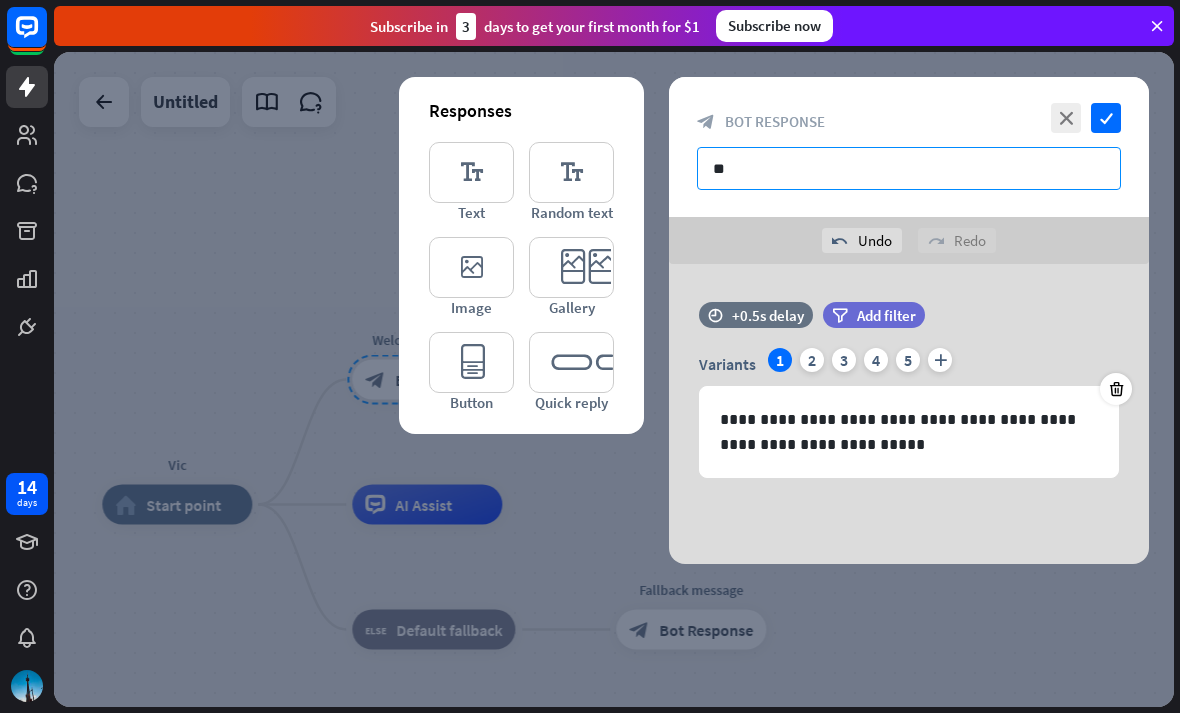 type on "*" 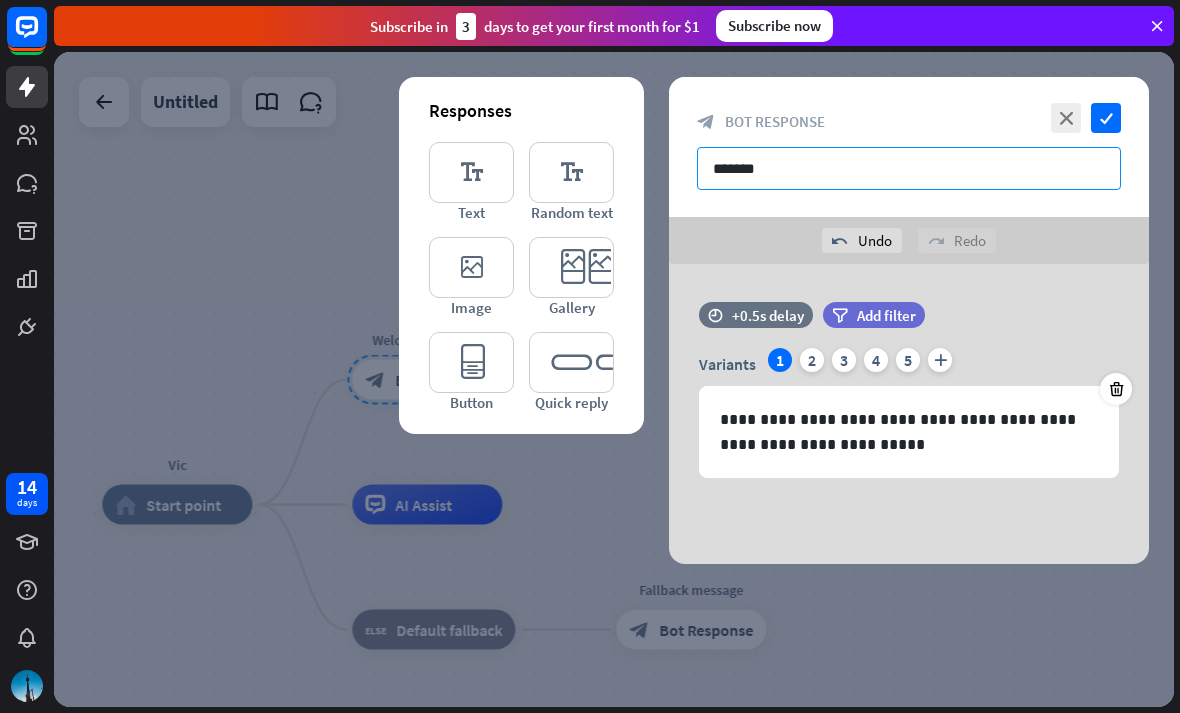 click on "******" at bounding box center (909, 168) 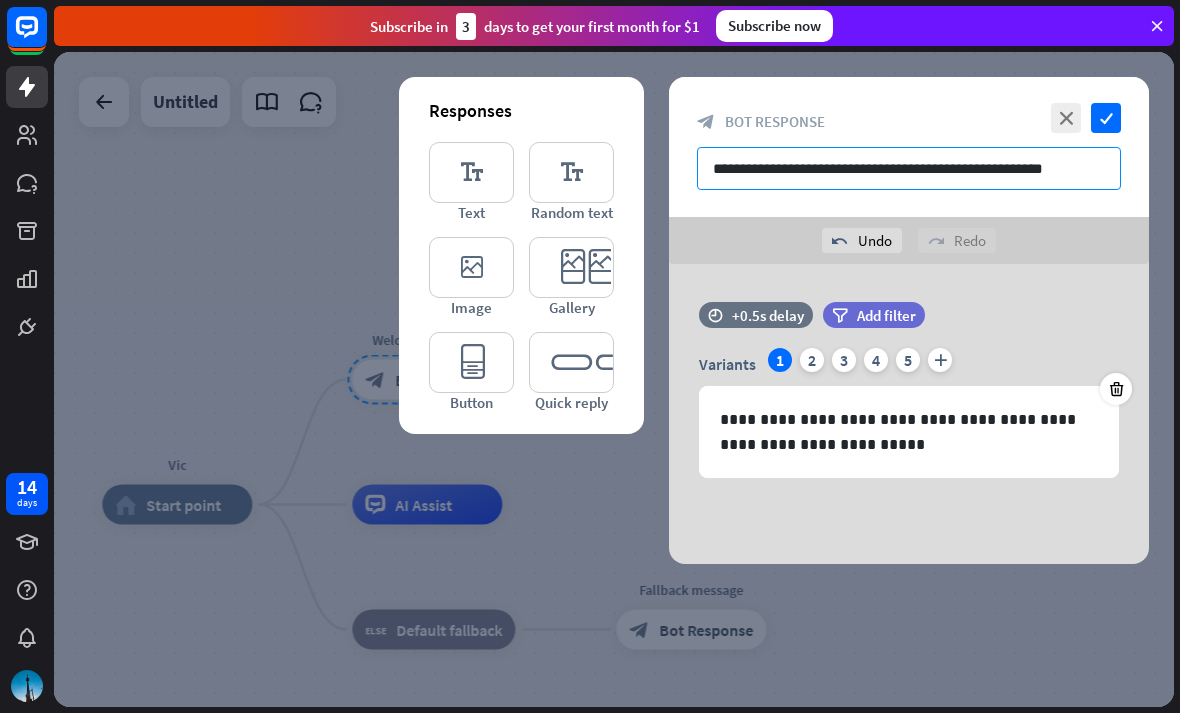 click on "**********" at bounding box center (909, 168) 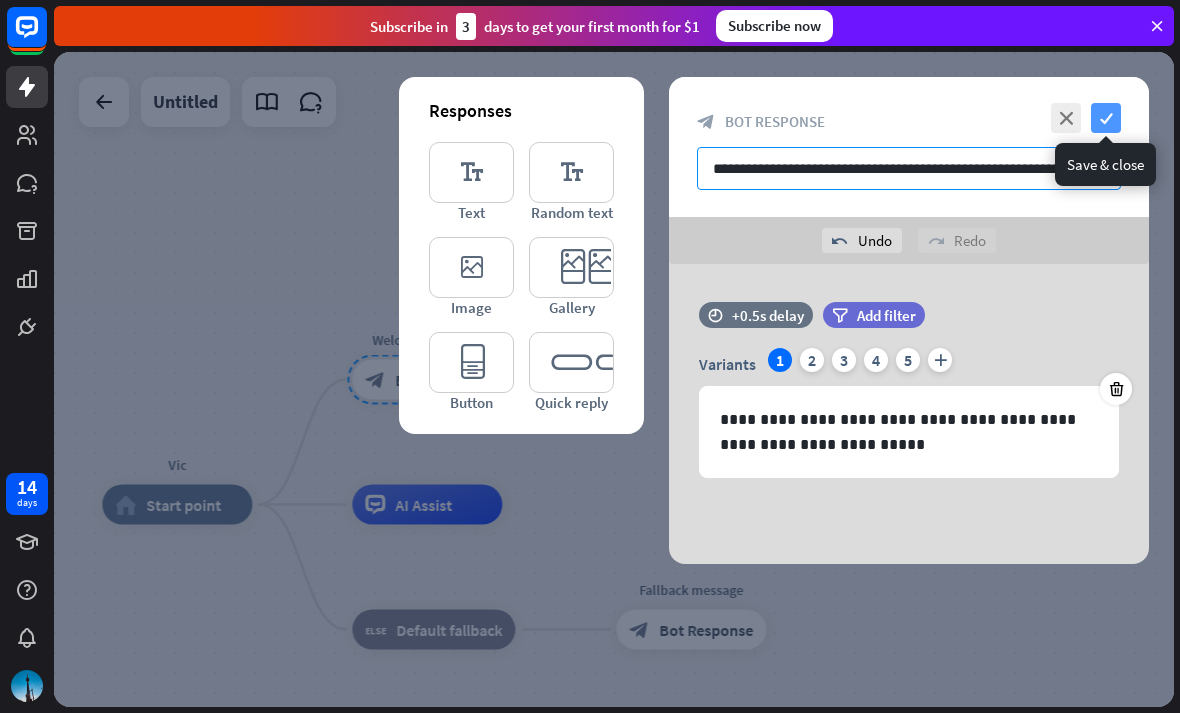 type on "**********" 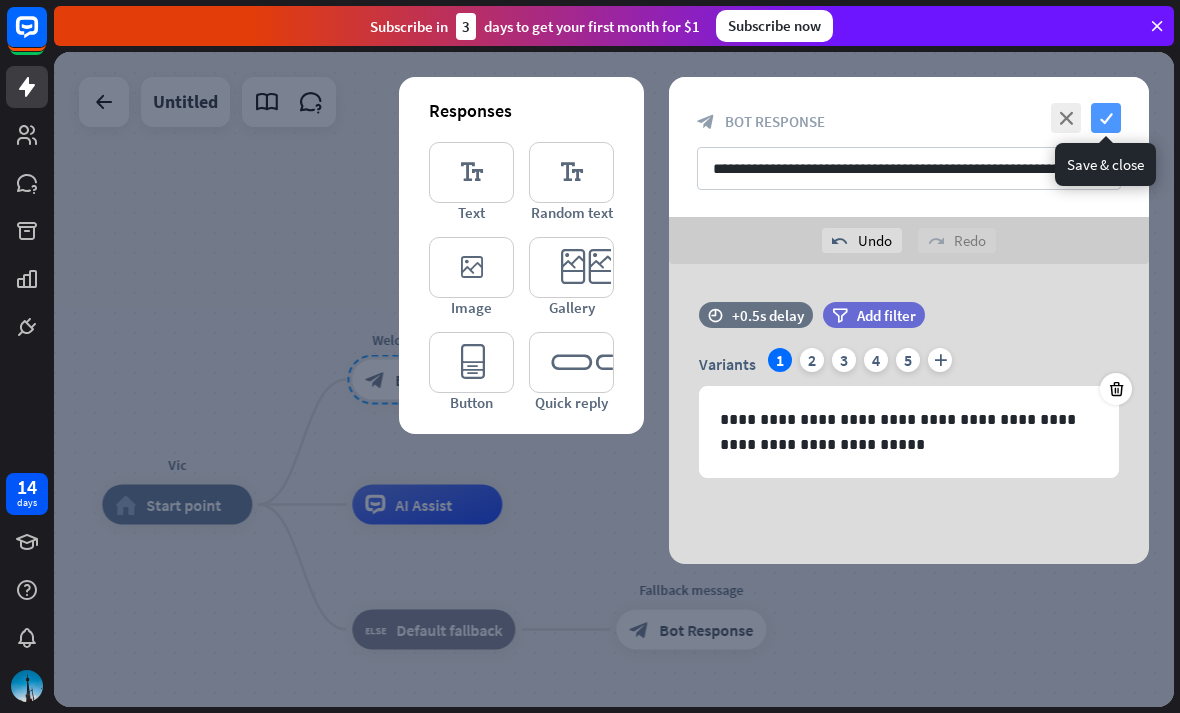 click on "check" at bounding box center [1106, 118] 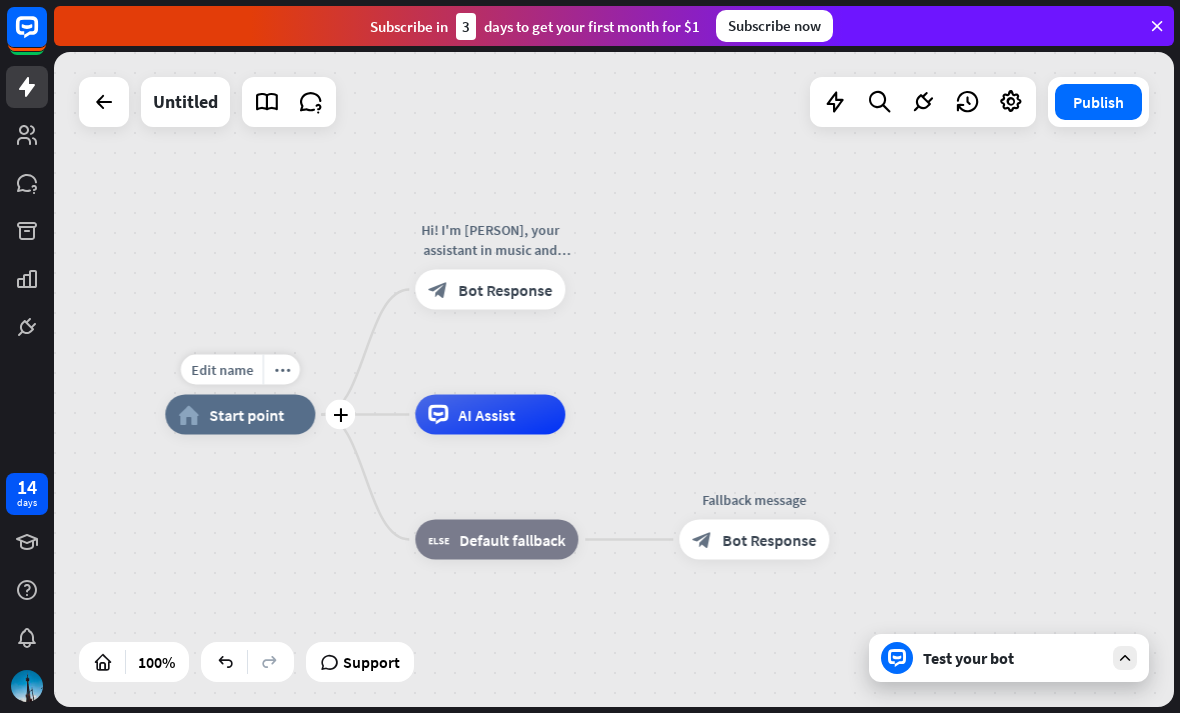 click on "Start point" at bounding box center [246, 415] 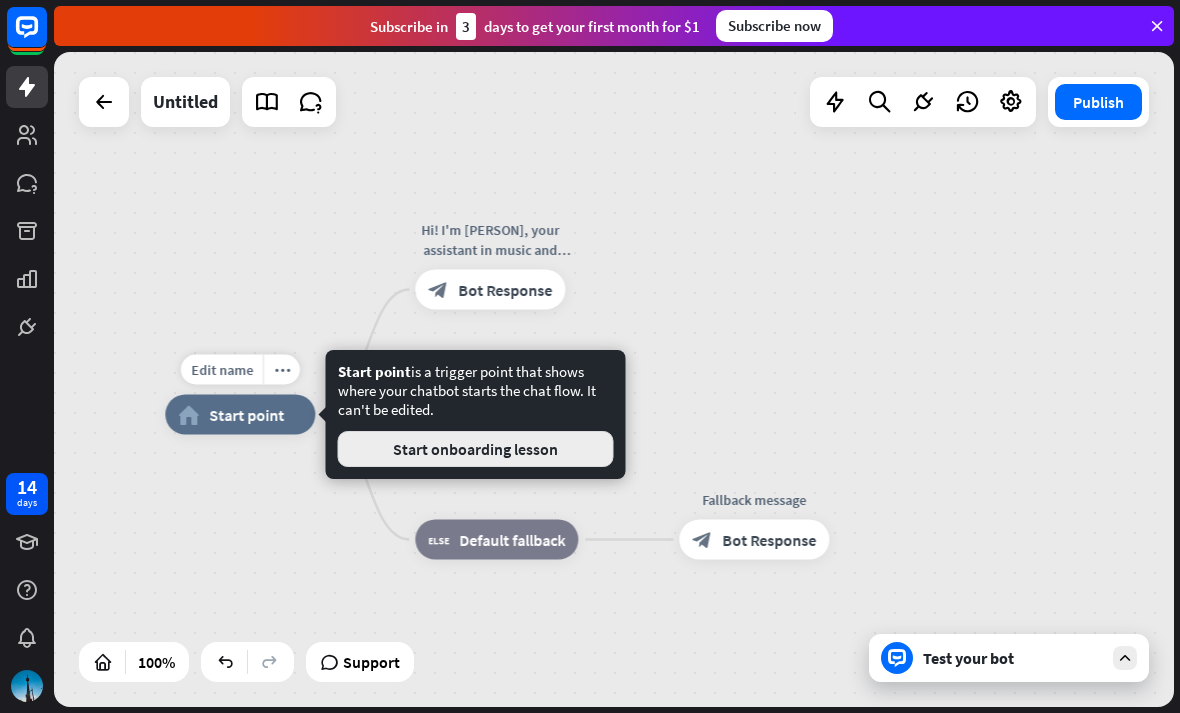 click on "Start onboarding lesson" at bounding box center [476, 449] 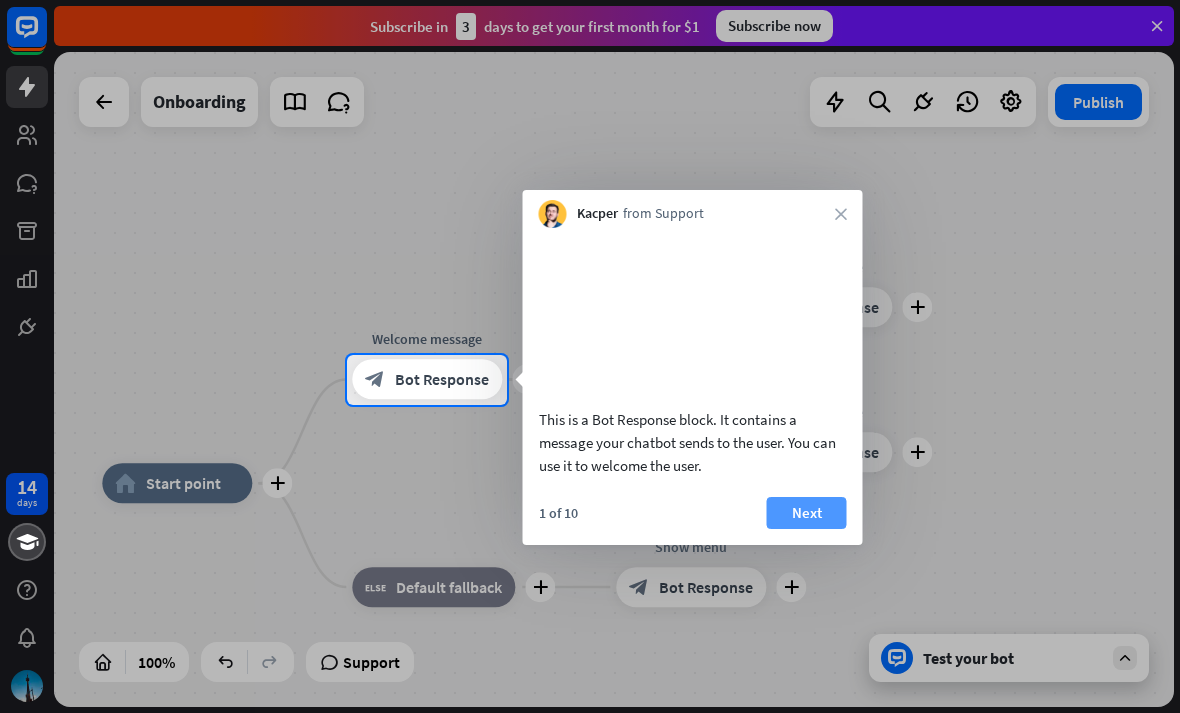 click on "Next" at bounding box center (807, 513) 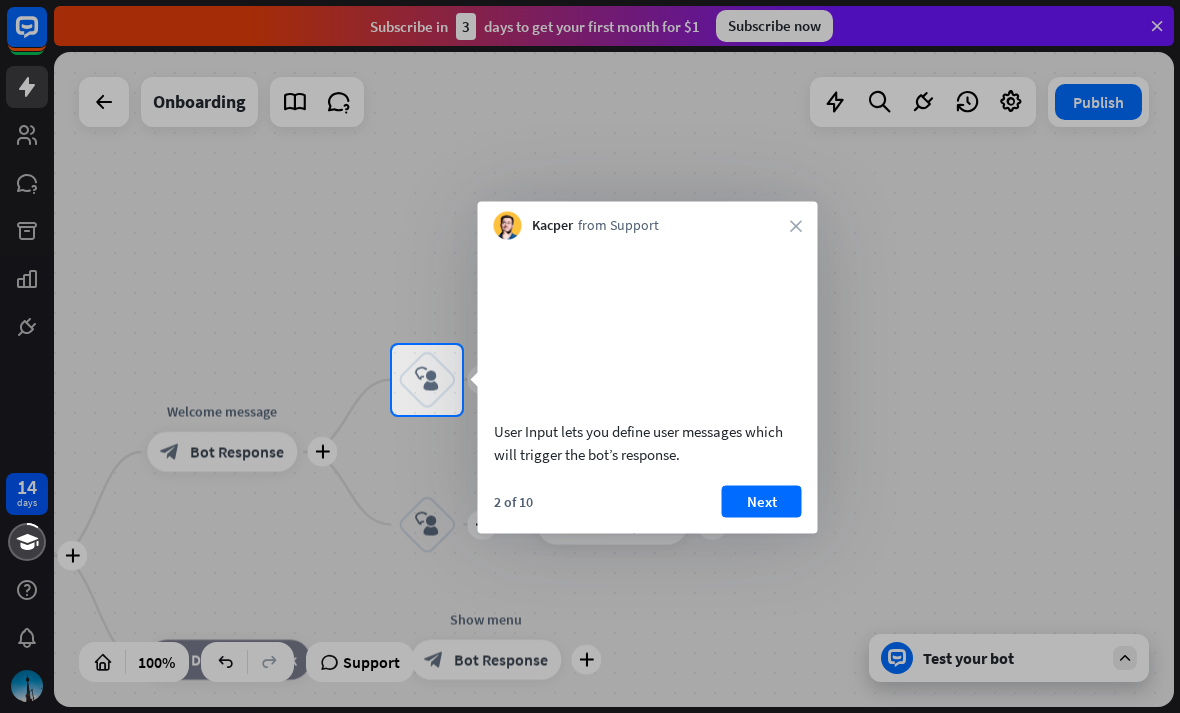 click on "Kacper
from Support
close" at bounding box center [648, 221] 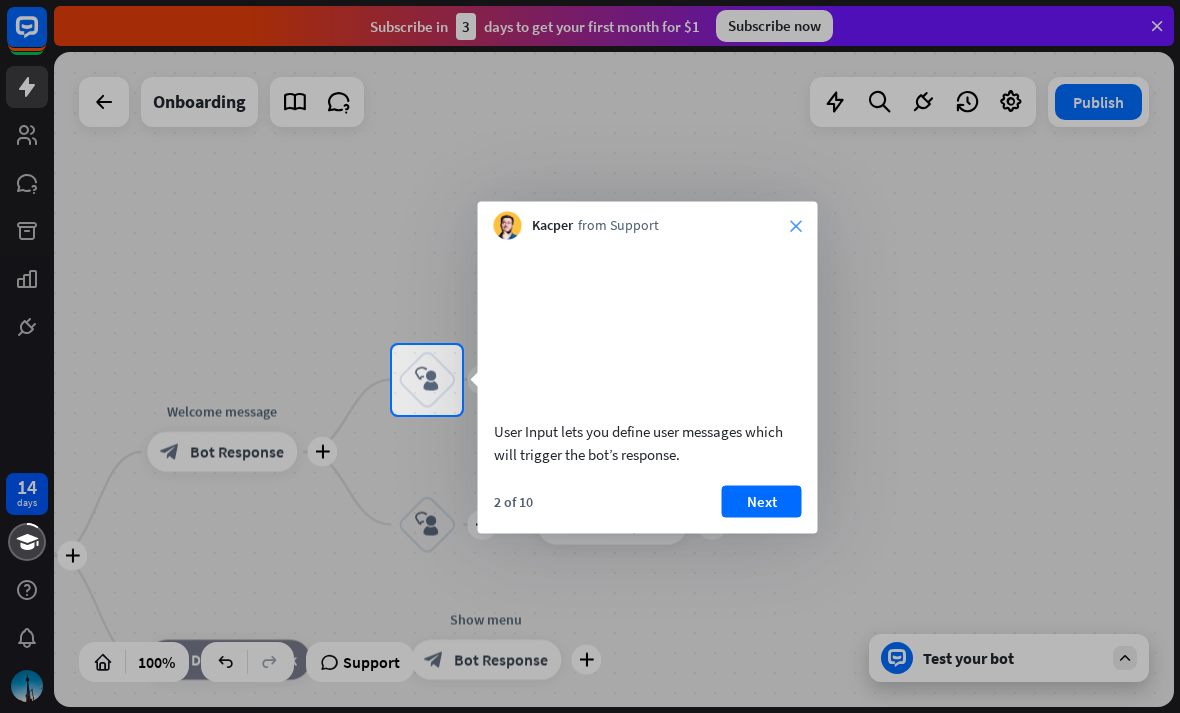 click on "close" at bounding box center [796, 226] 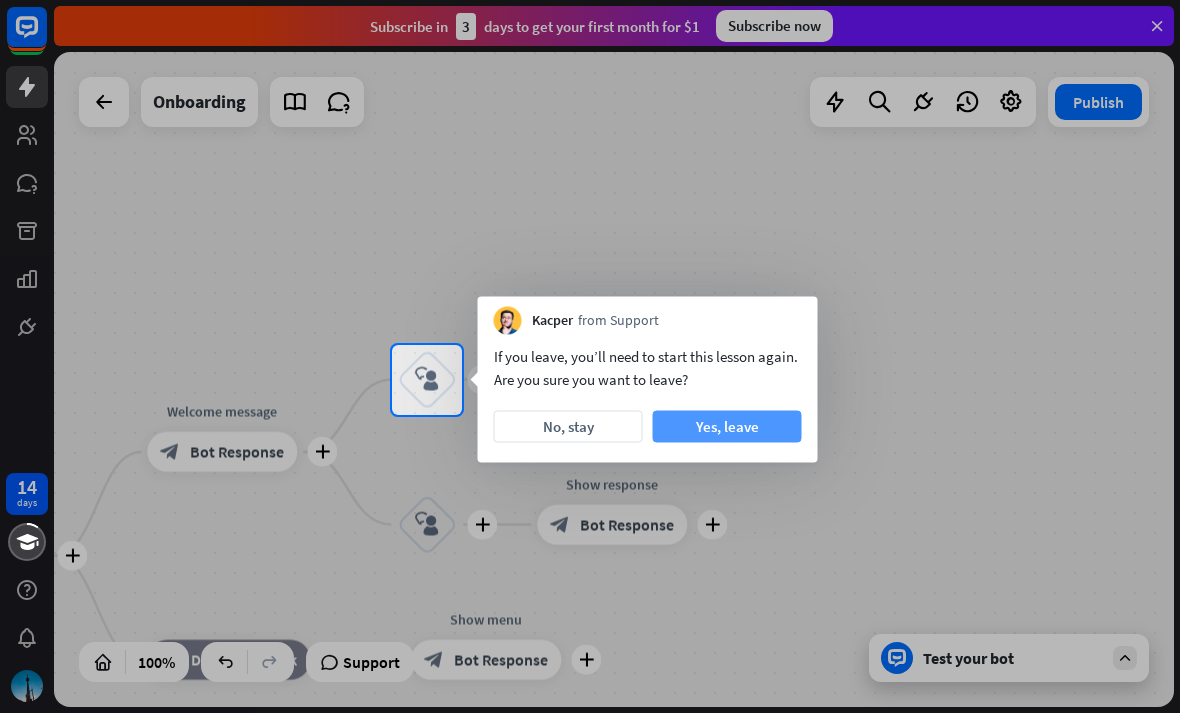 click on "Yes, leave" at bounding box center [727, 427] 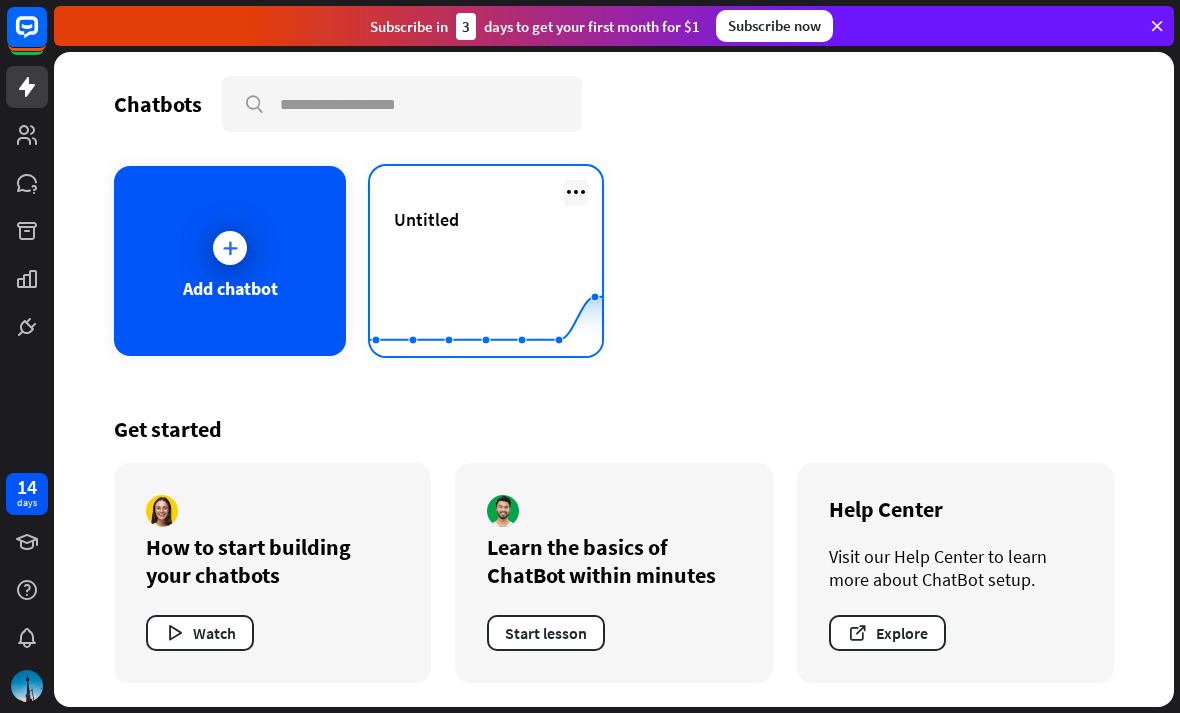 click at bounding box center [576, 192] 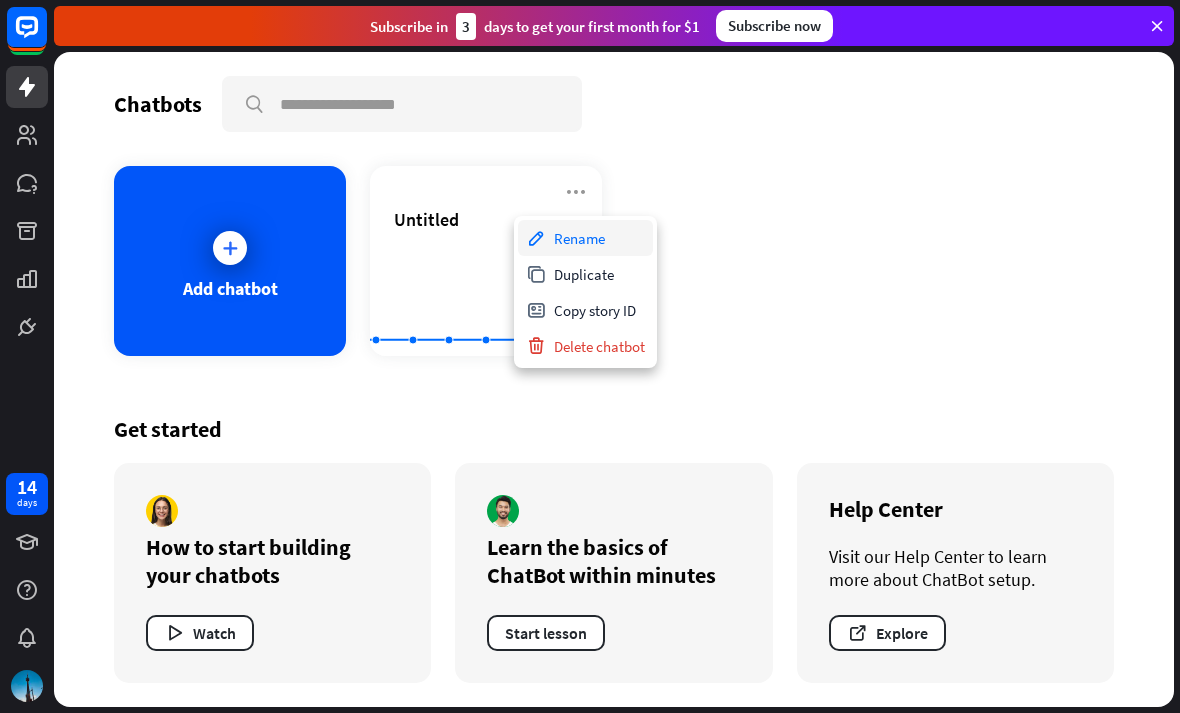 click on "Rename" at bounding box center [585, 238] 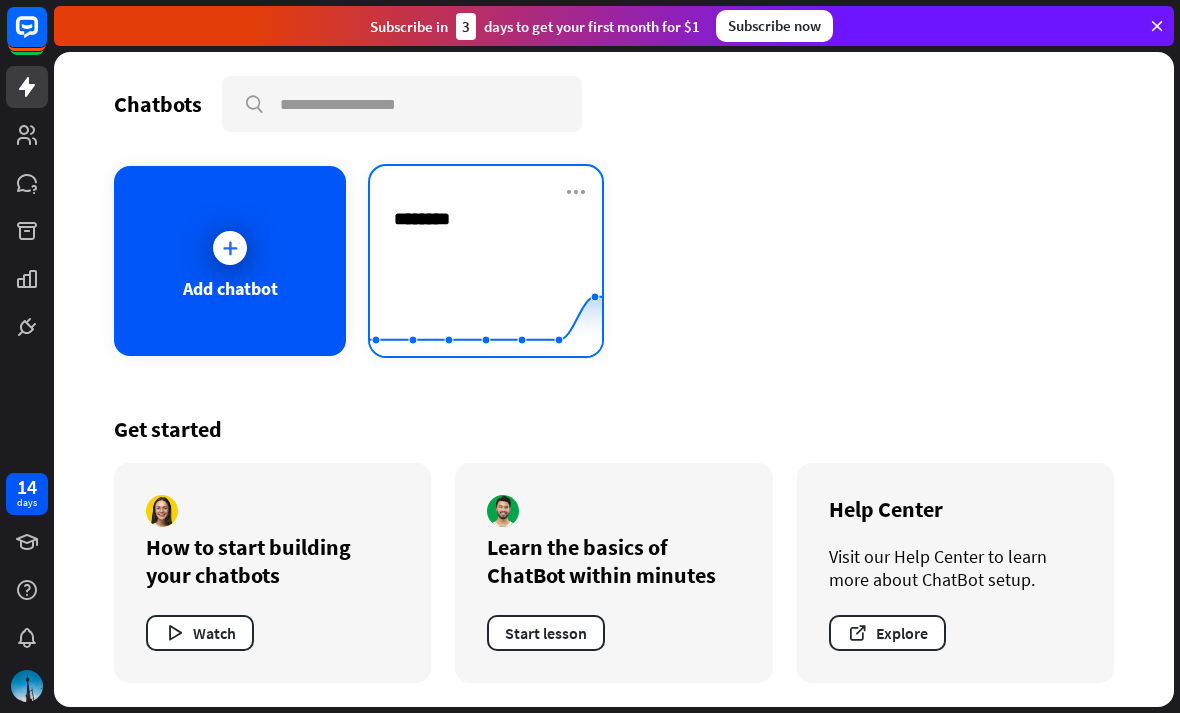 click on "Untitled..       ********" at bounding box center (486, 243) 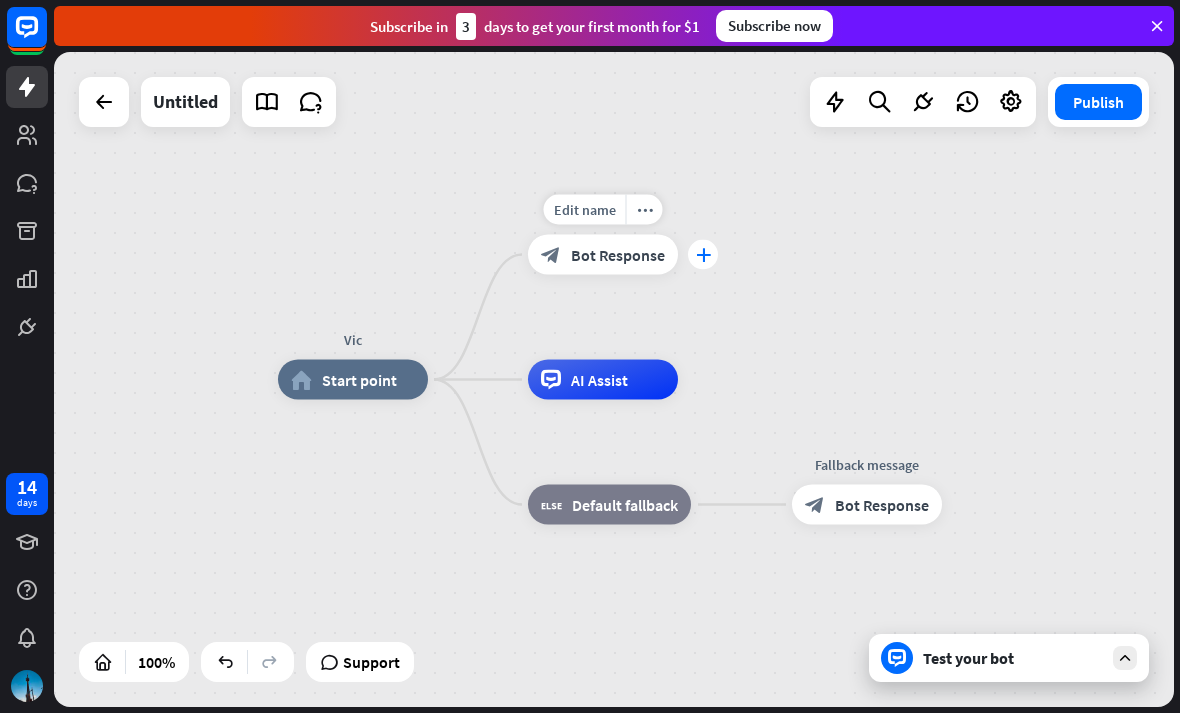 click on "plus" at bounding box center [703, 255] 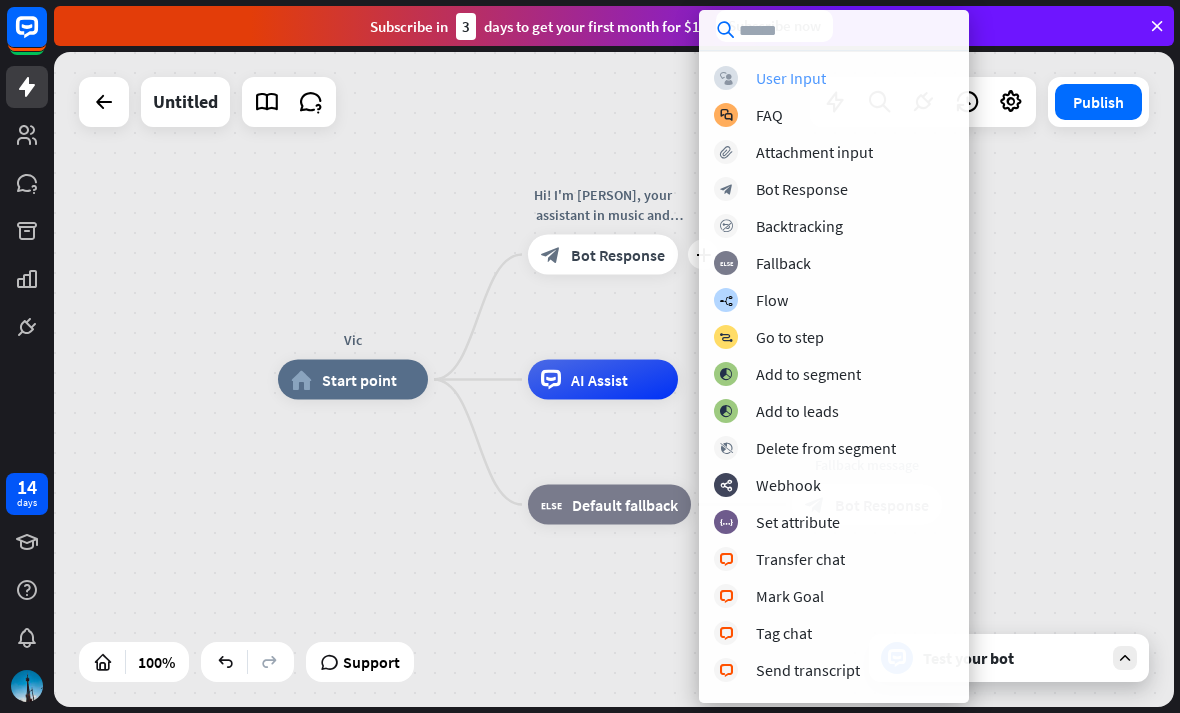 click on "User Input" at bounding box center [791, 78] 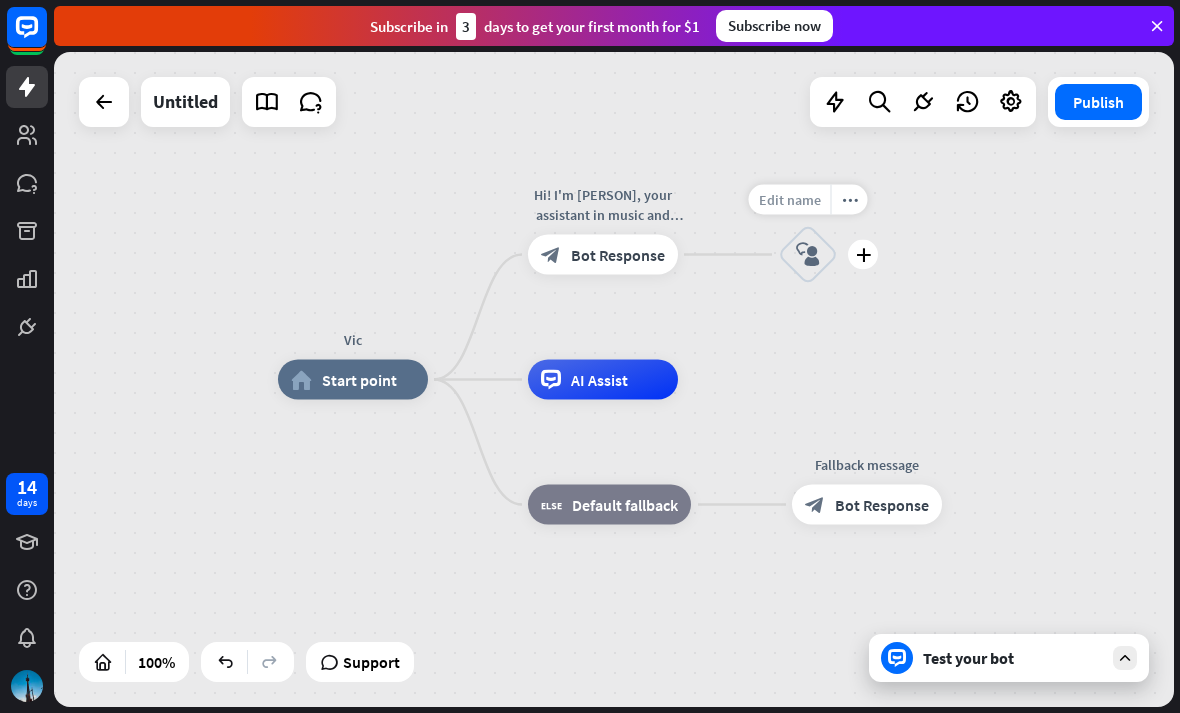 click on "Edit name" at bounding box center [790, 200] 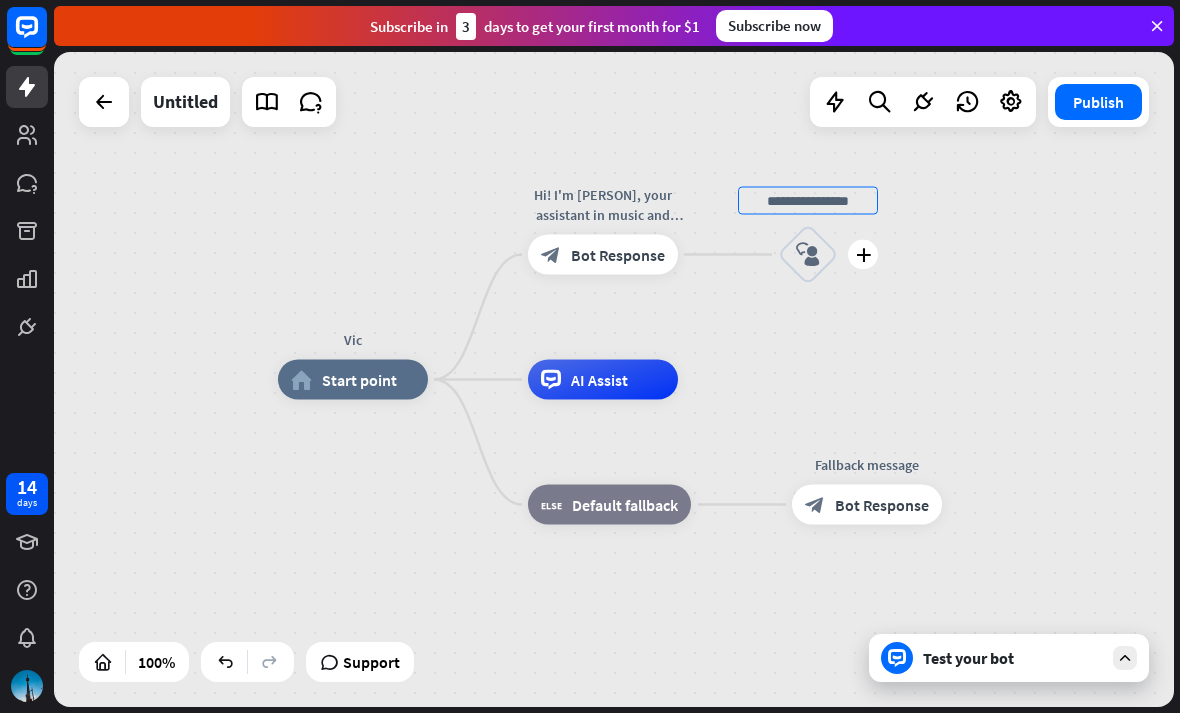 click on "[PERSON] home_2 Start point Hi! I'm [PERSON], your assistant in music and entertainment world. How I can help you today? block_bot_response Bot Response plus block_user_input AI Assist block_fallback Default fallback Fallback message block_bot_response Bot Response" at bounding box center (614, 379) 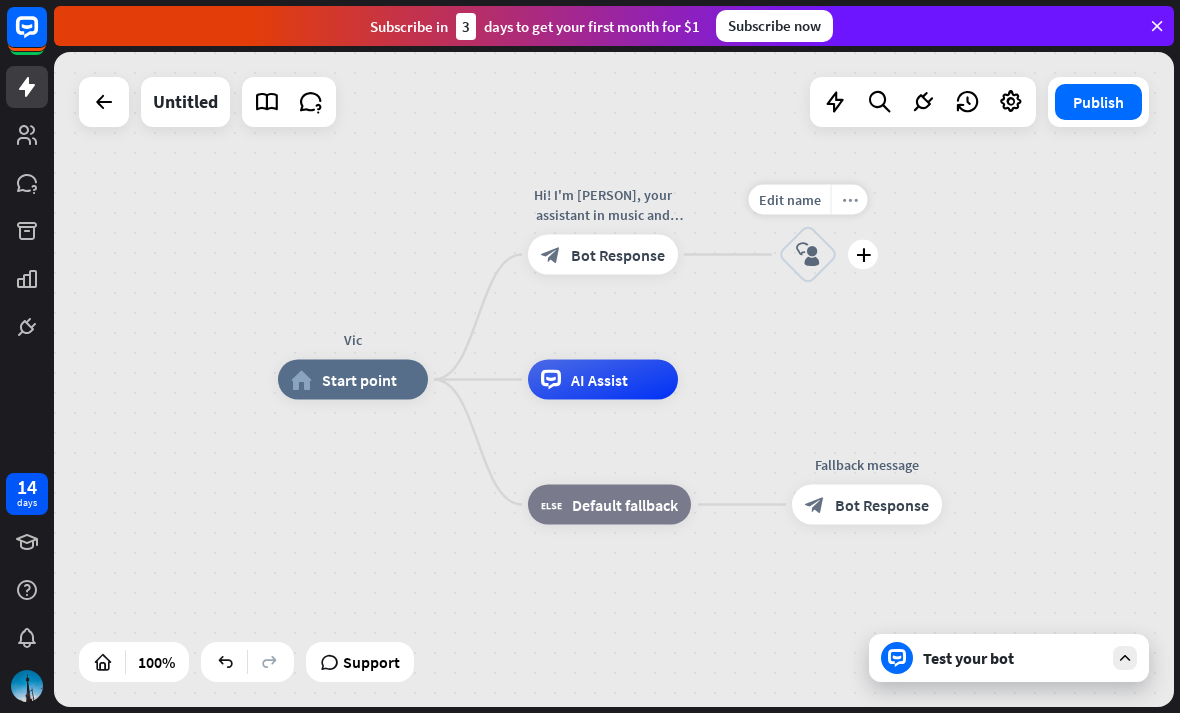 click on "more_horiz" at bounding box center [849, 200] 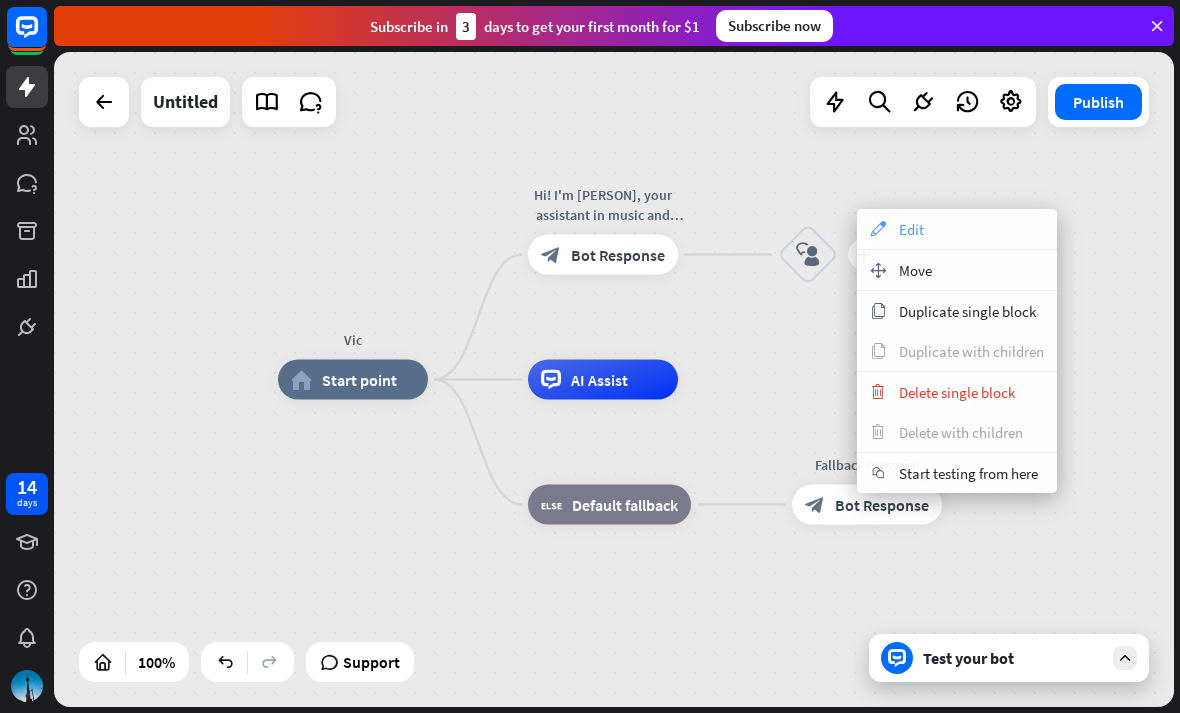 click on "appearance   Edit" at bounding box center (957, 229) 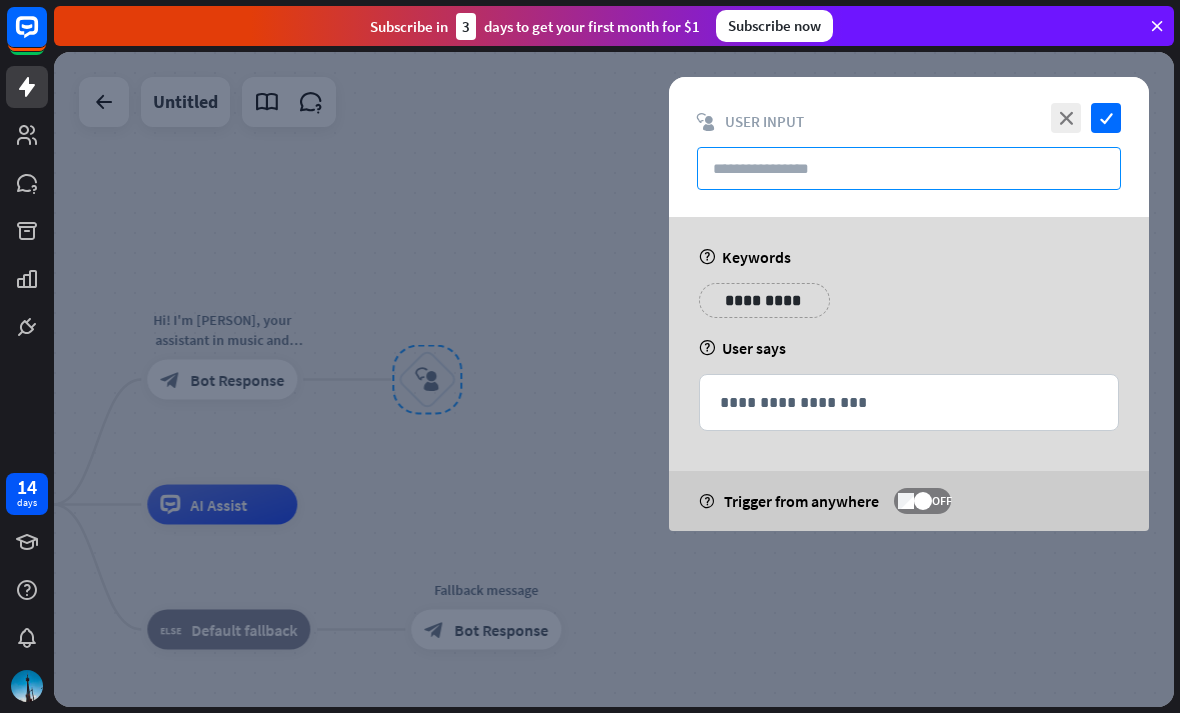 click at bounding box center [909, 168] 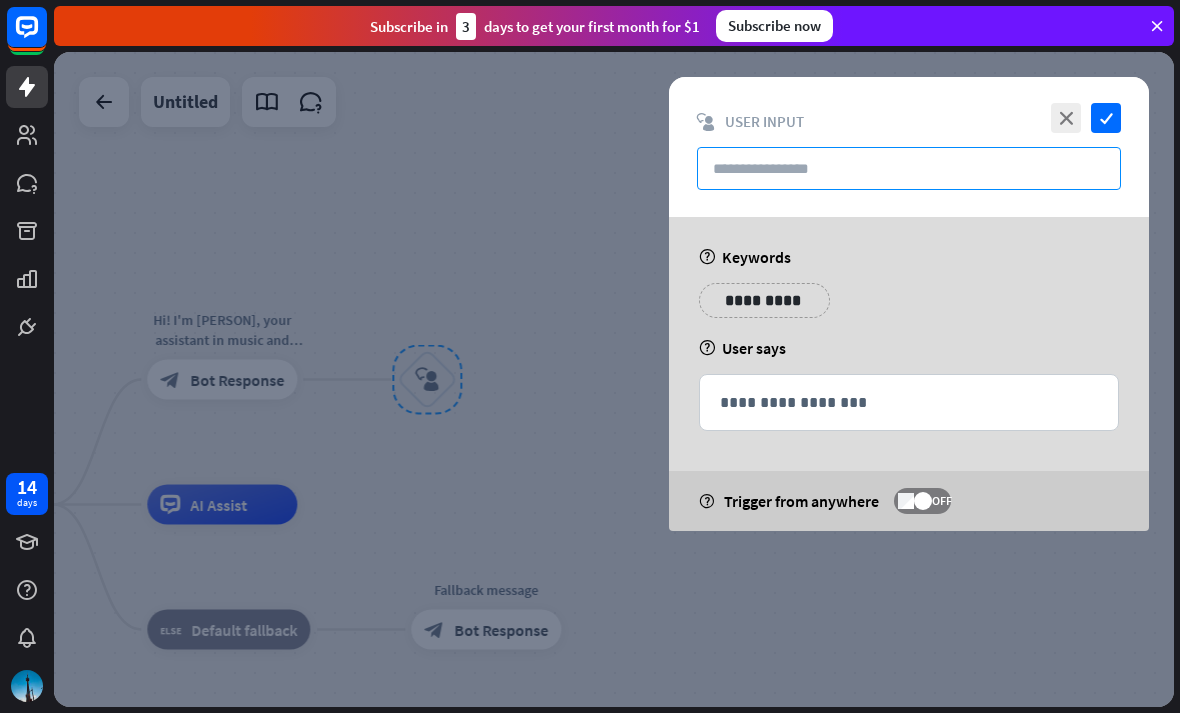 type on "*" 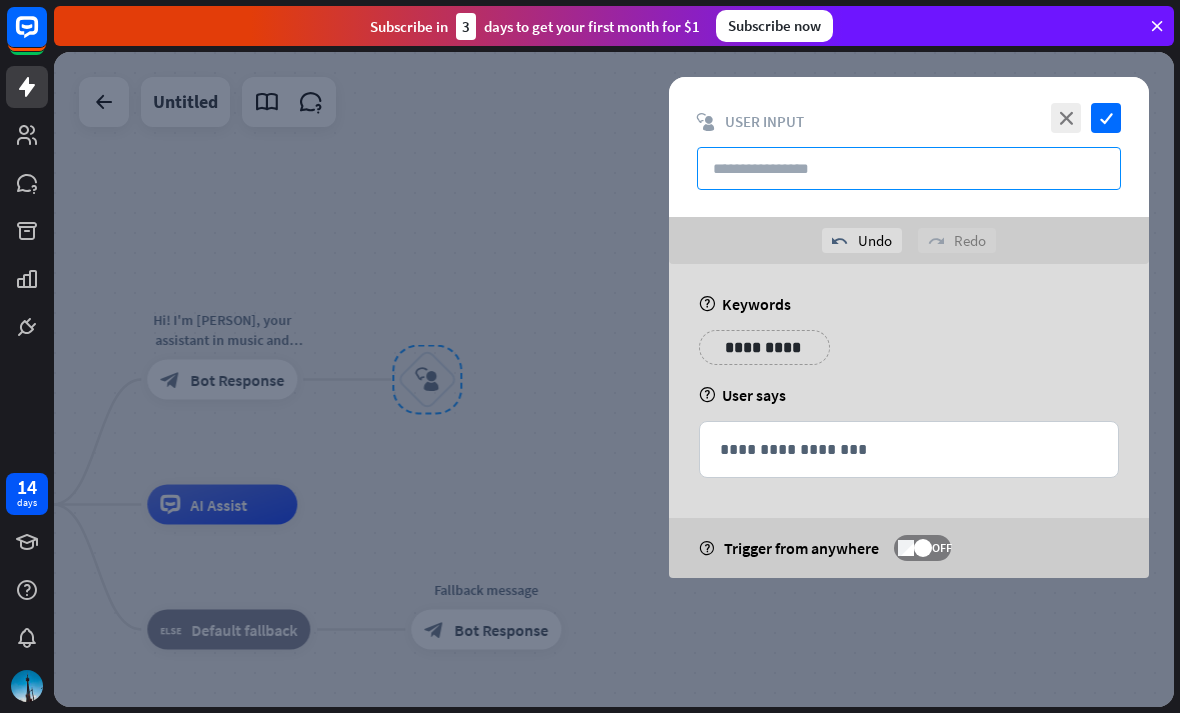 type on "*" 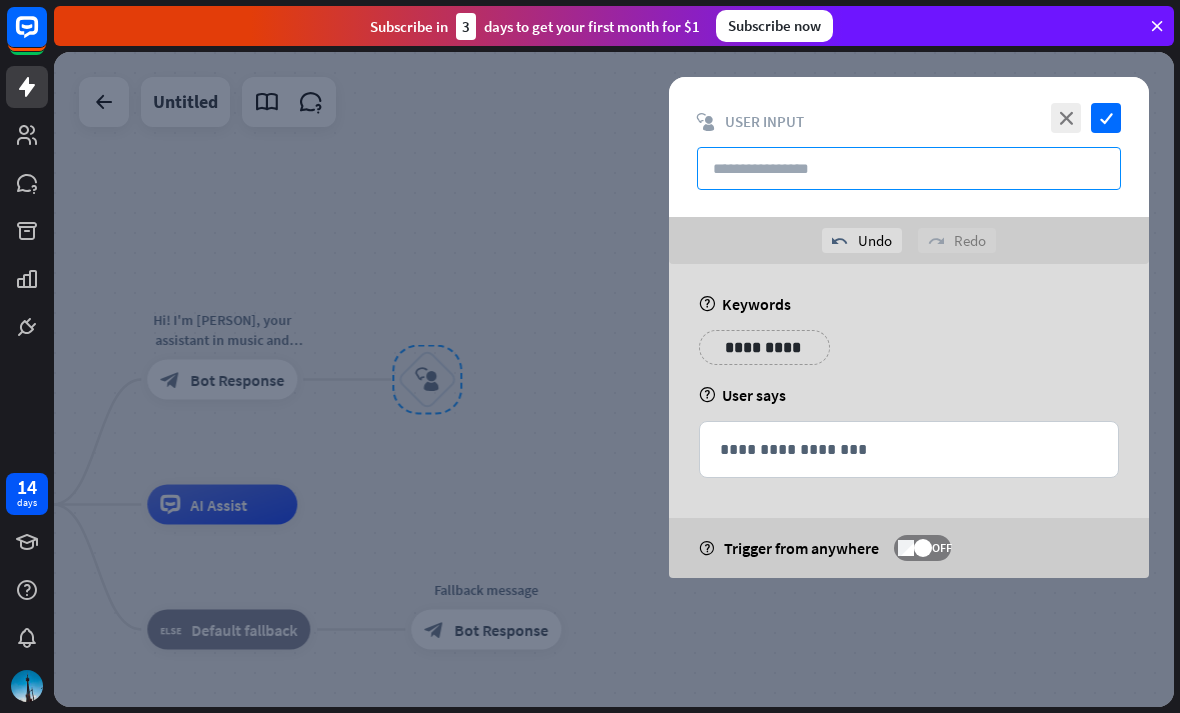 type on "*" 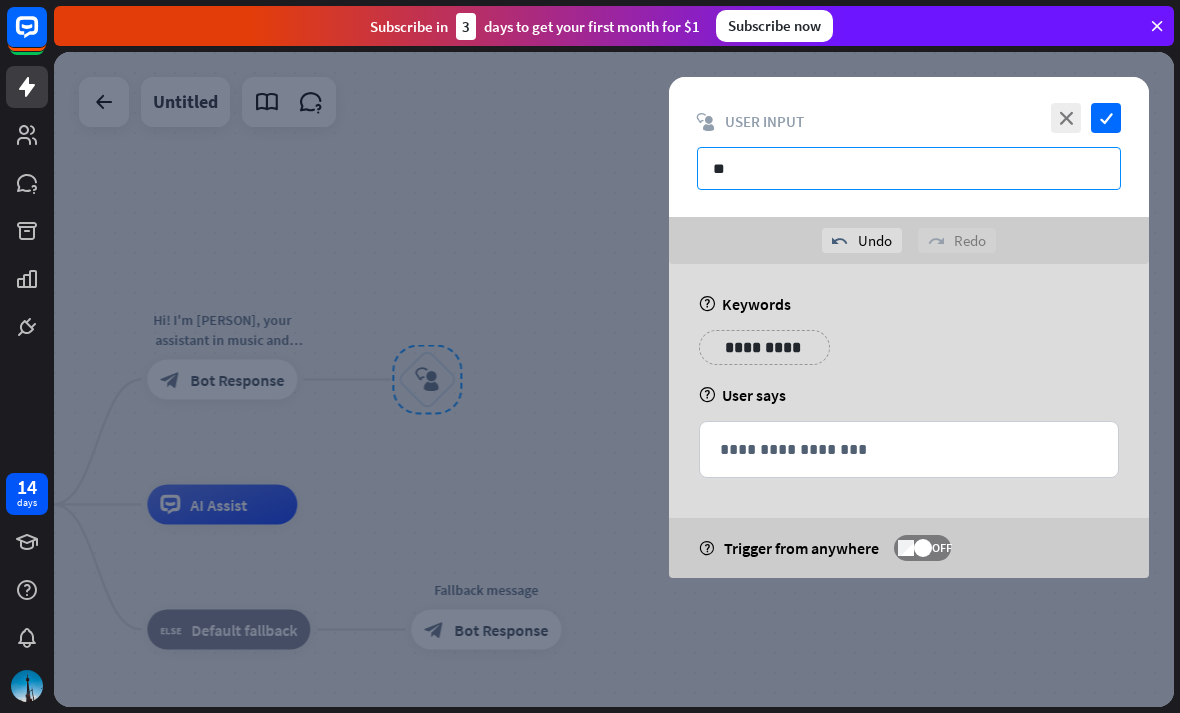 type on "*" 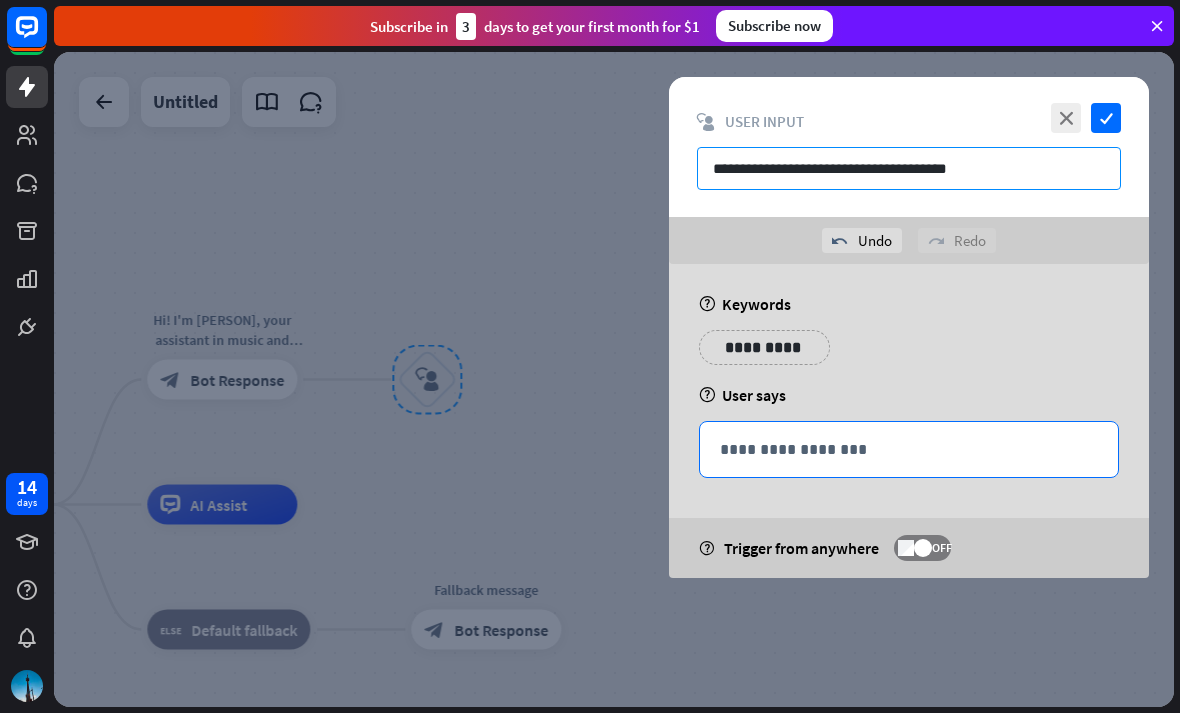 type on "**********" 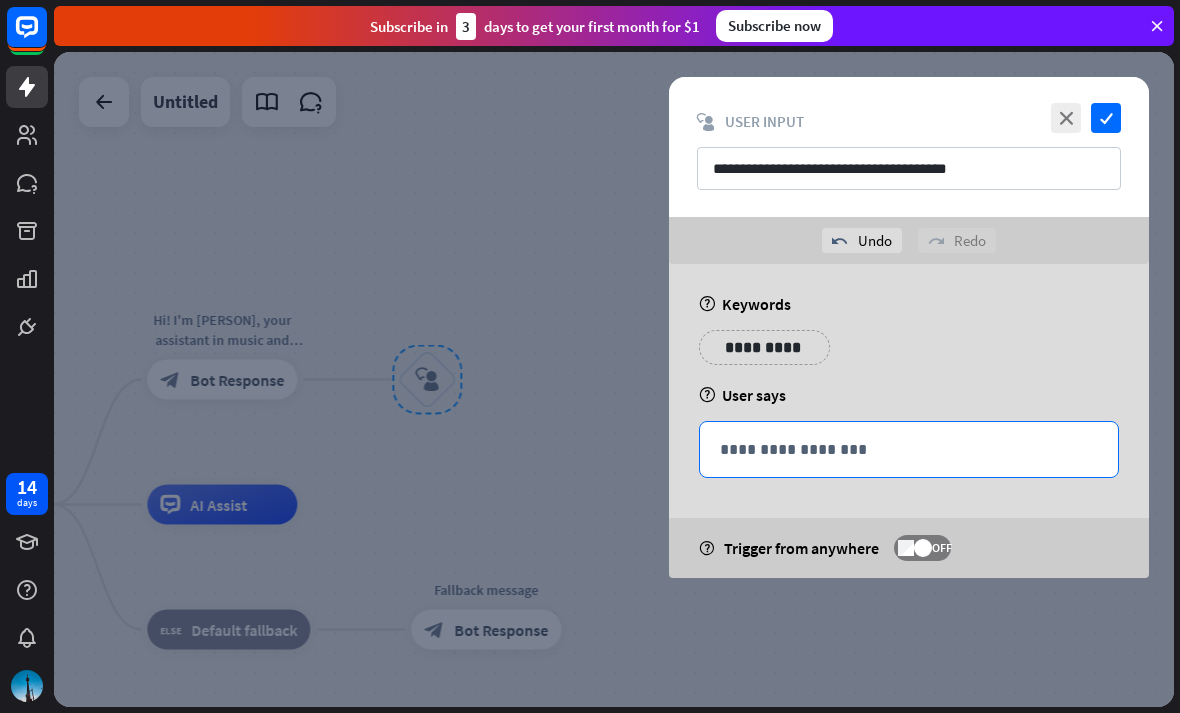 click on "**********" at bounding box center (909, 449) 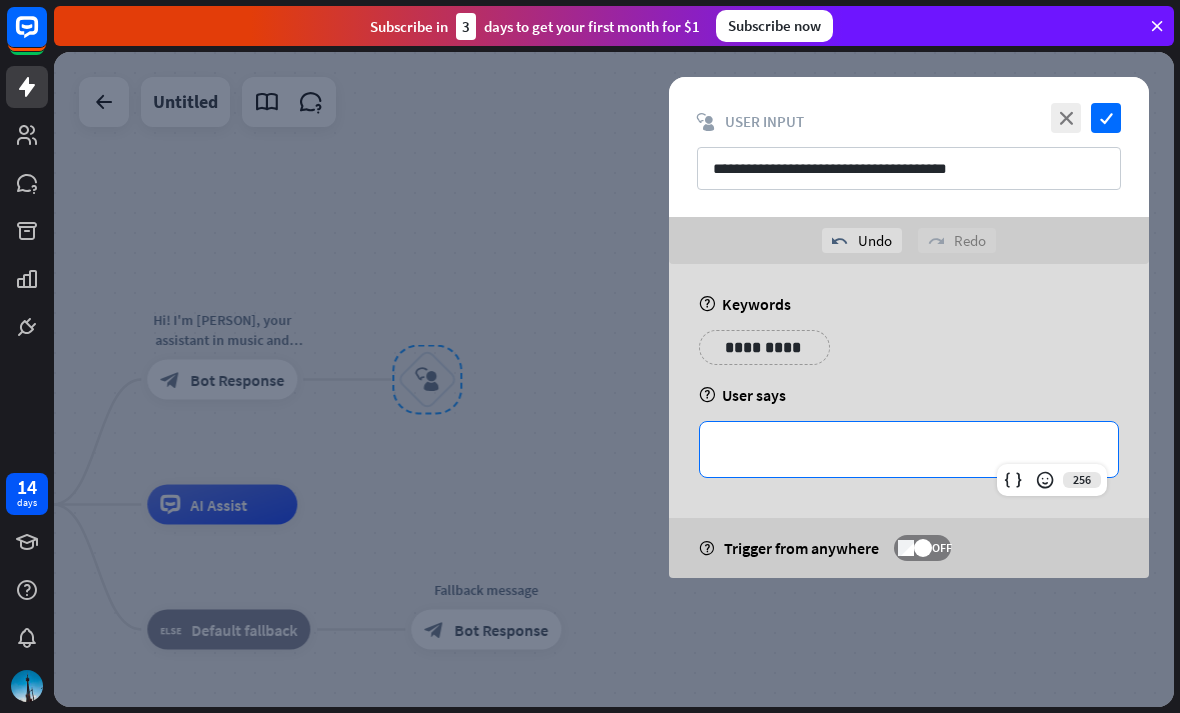 type 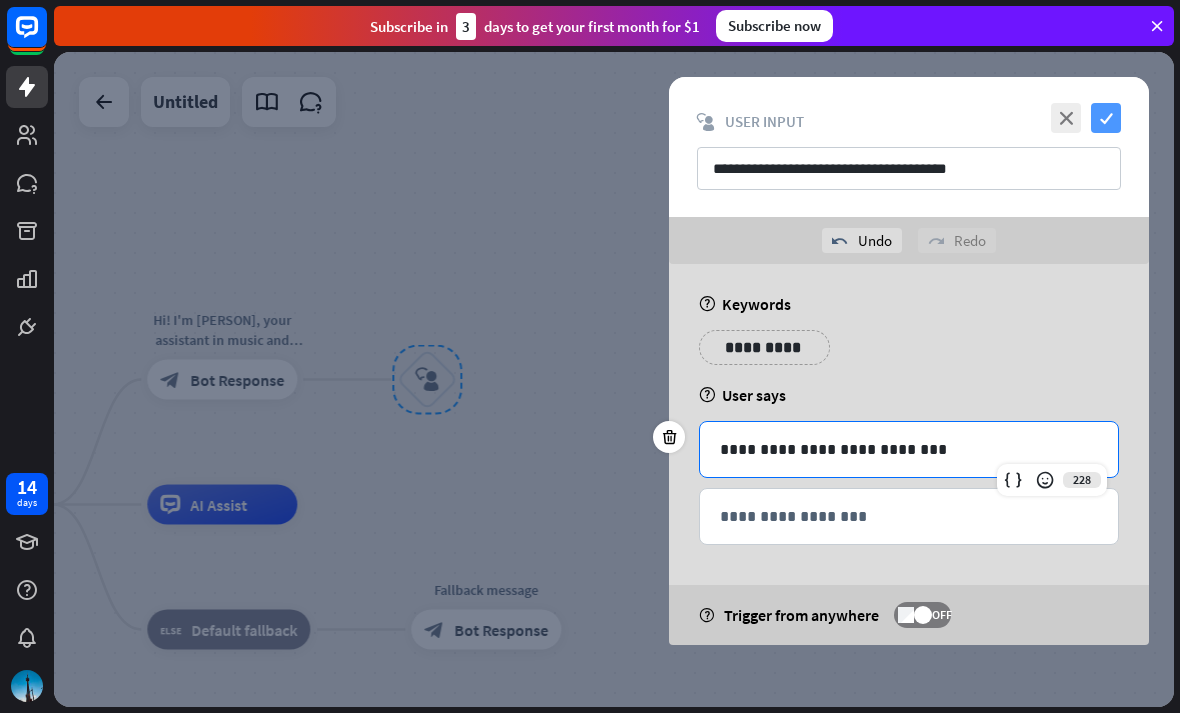 click on "check" at bounding box center (1106, 118) 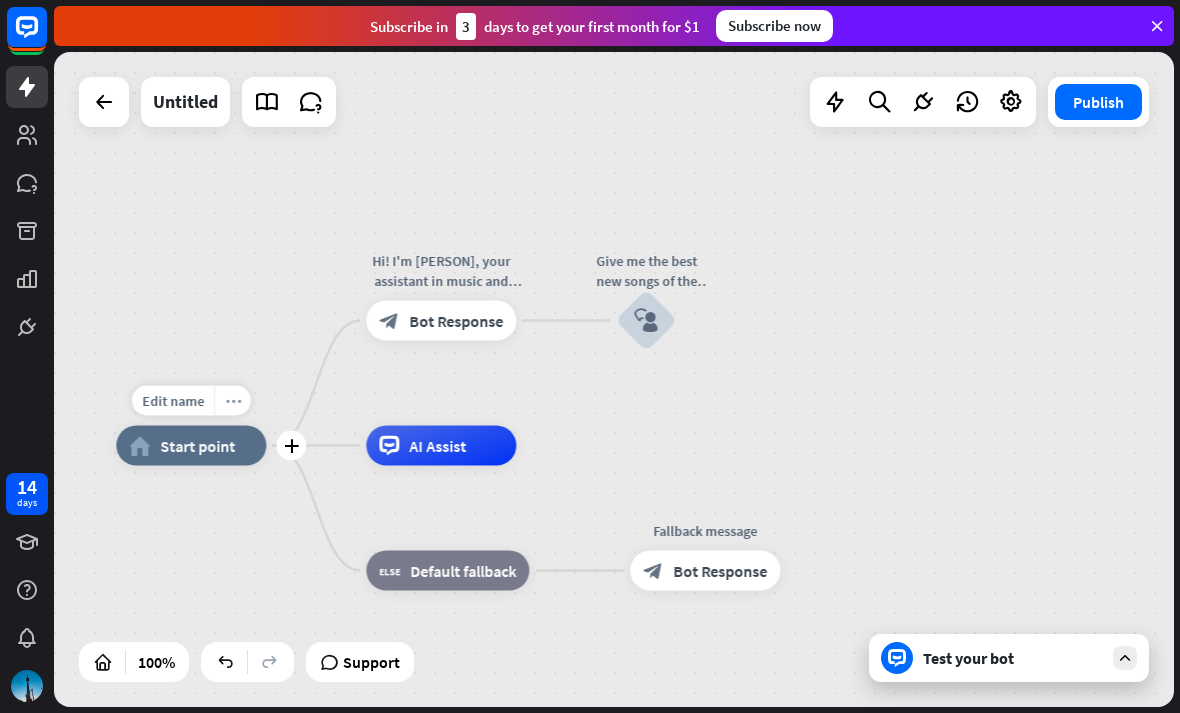 click on "more_horiz" at bounding box center (233, 400) 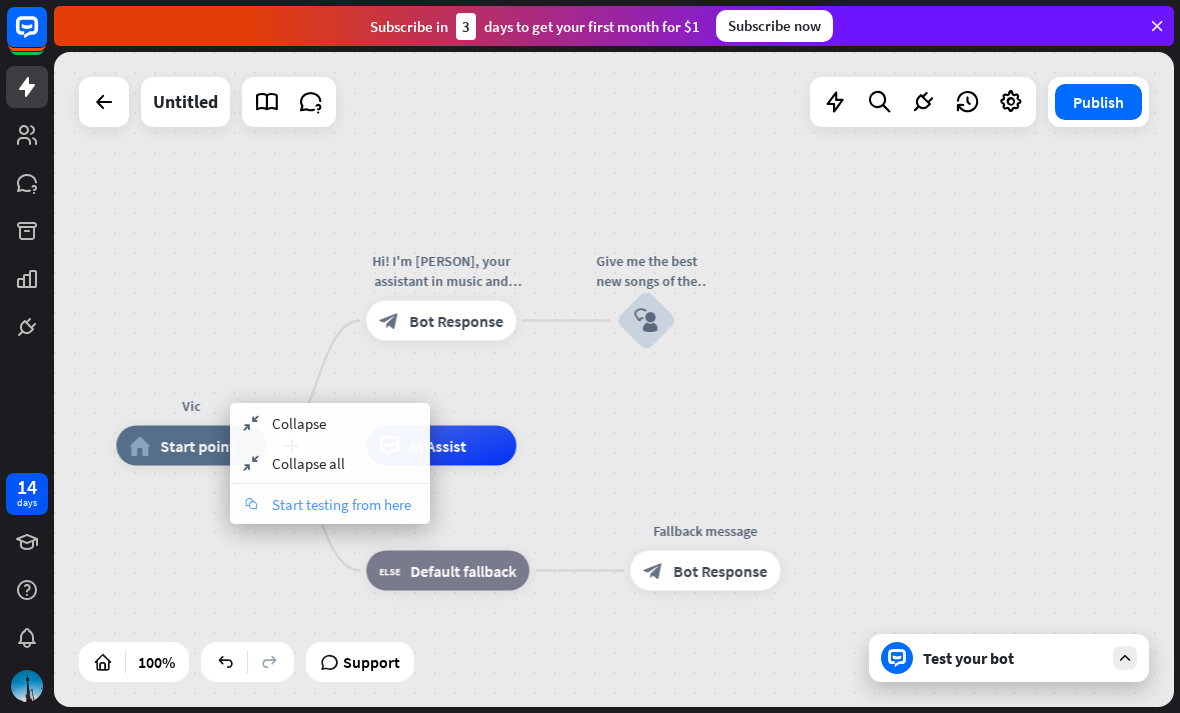 click on "Start testing from here" at bounding box center [341, 504] 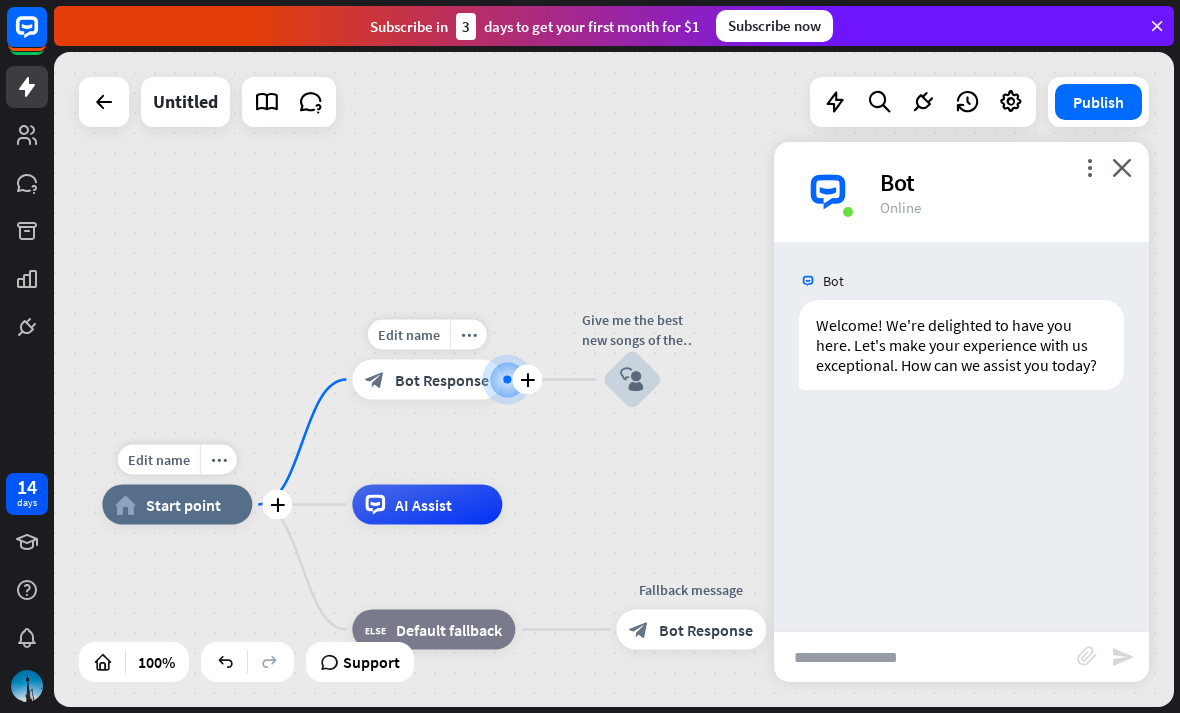 click on "Bot Response" at bounding box center [442, 380] 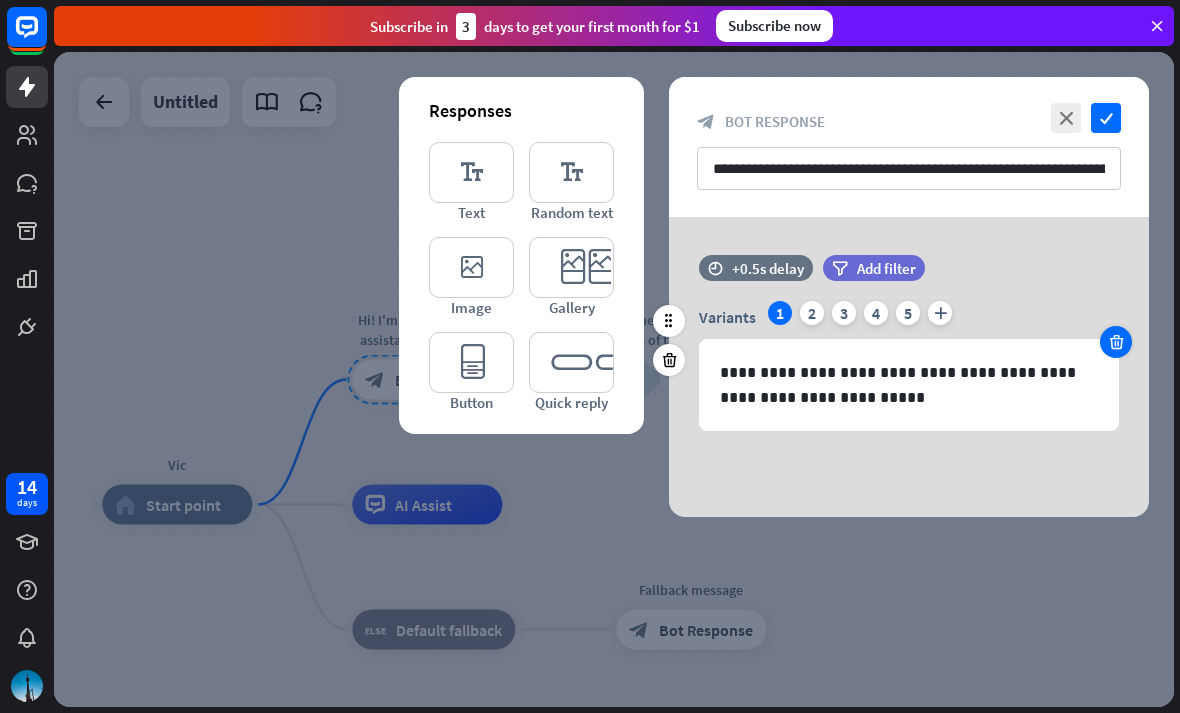 click at bounding box center [1116, 342] 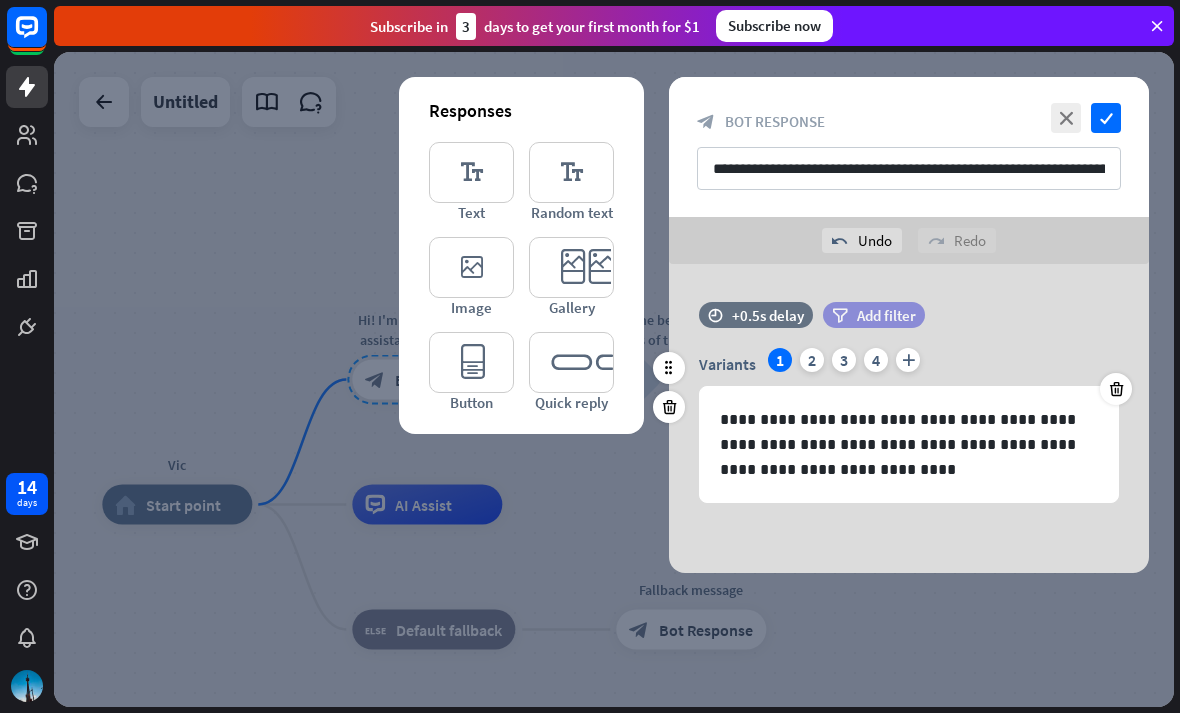 click on "filter   Add filter" at bounding box center [874, 315] 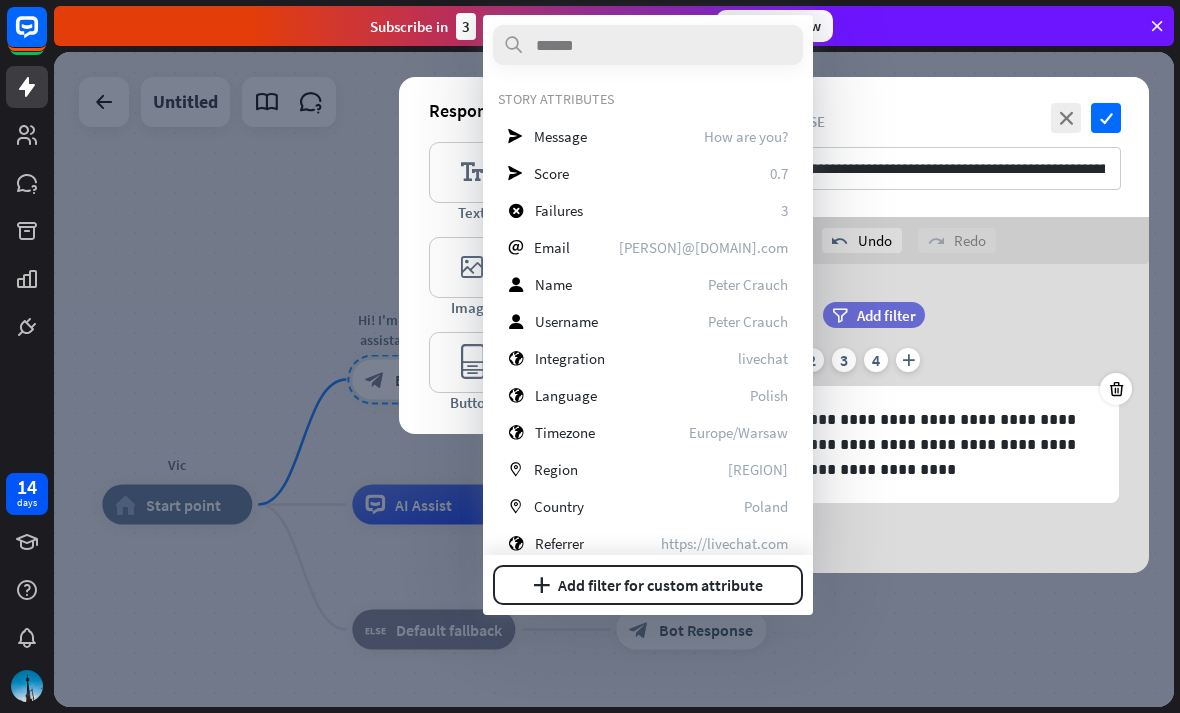 click on "**********" at bounding box center [909, 418] 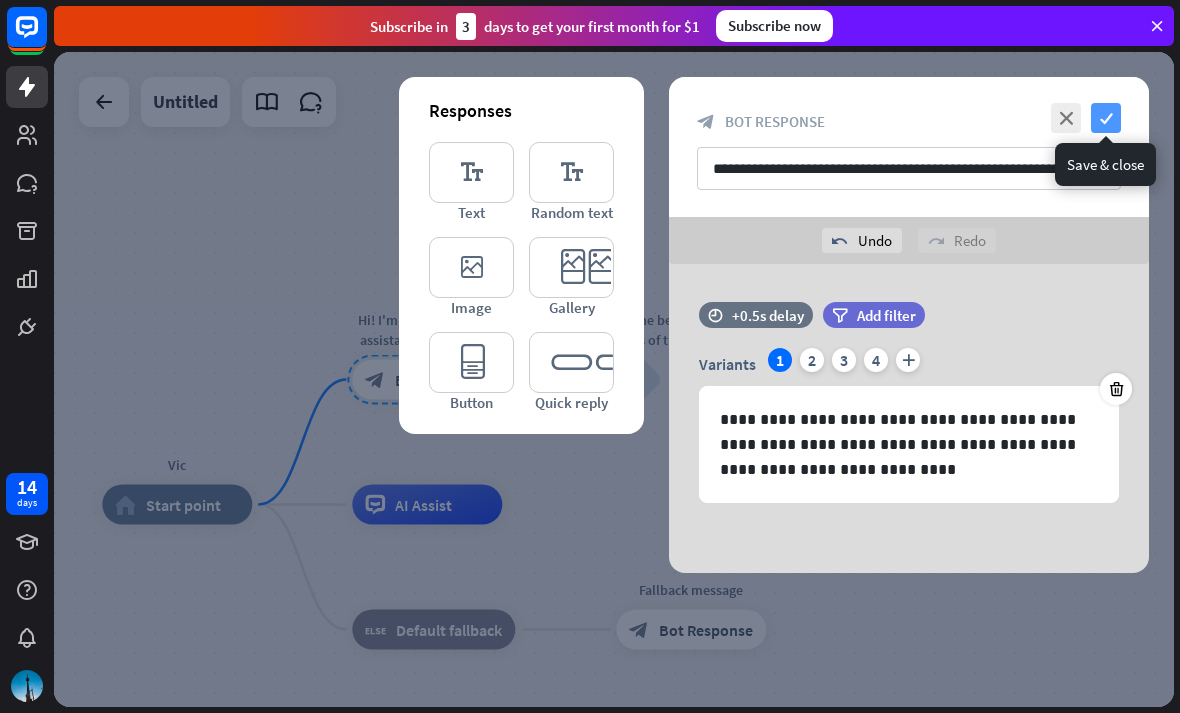 click on "check" at bounding box center [1106, 118] 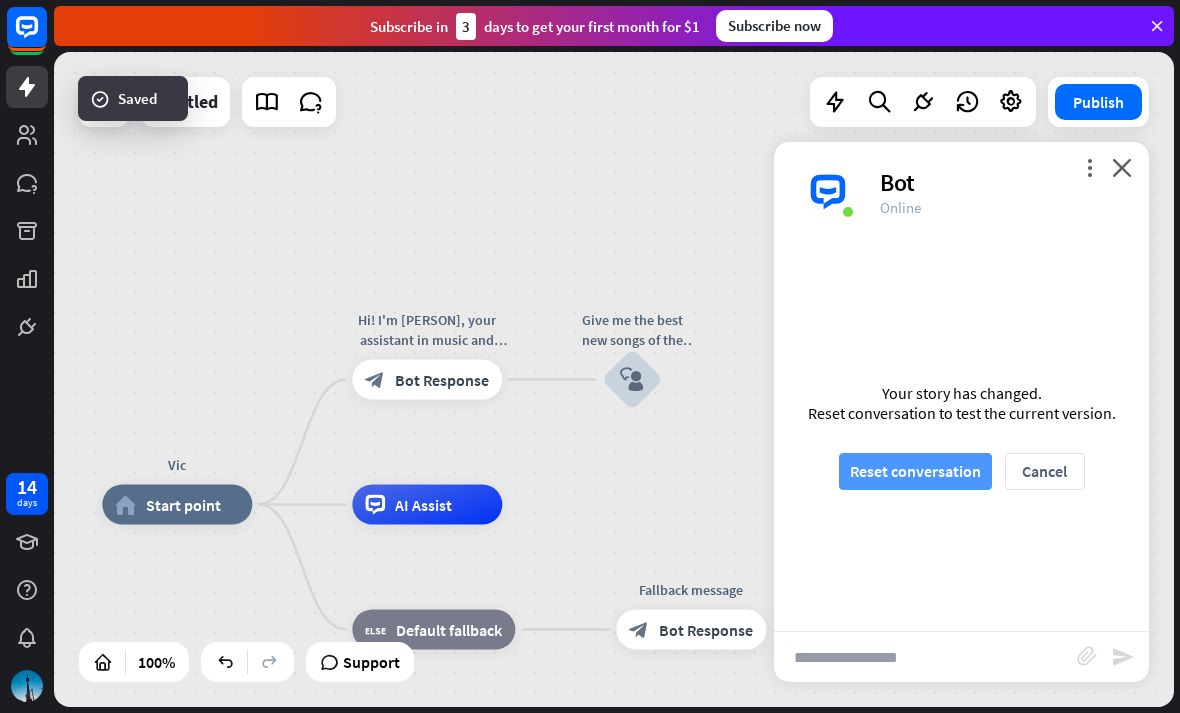click on "Reset conversation" at bounding box center [915, 471] 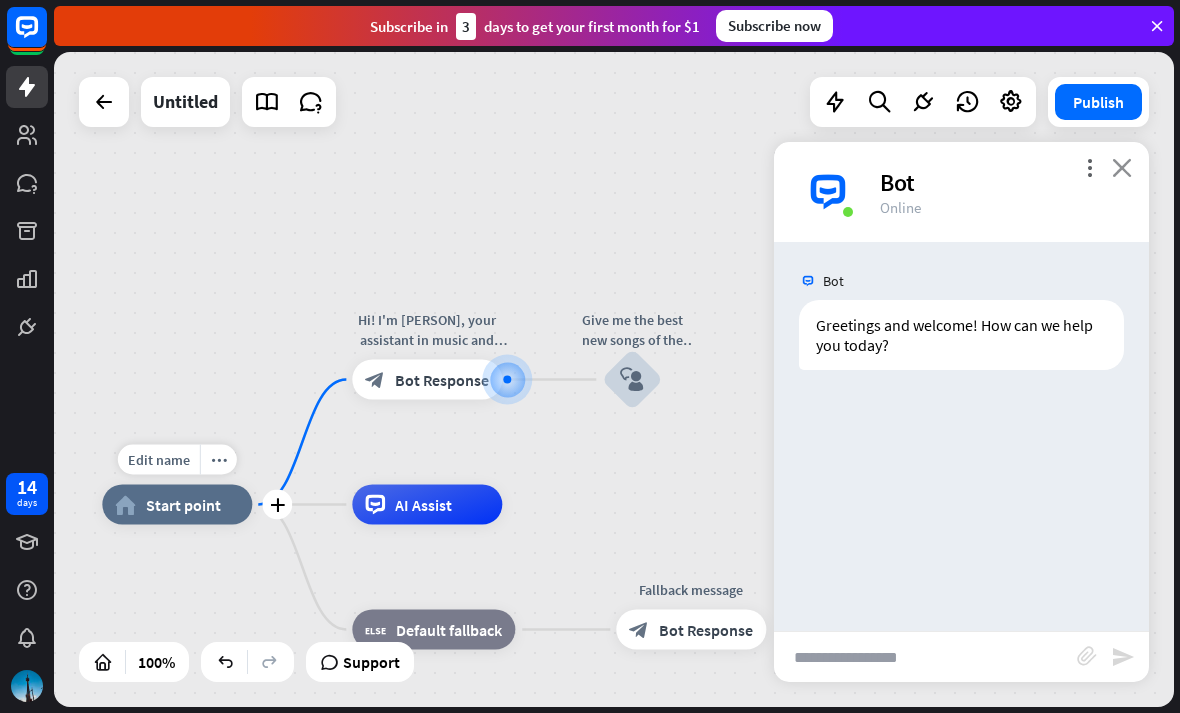 click on "close" at bounding box center [1122, 167] 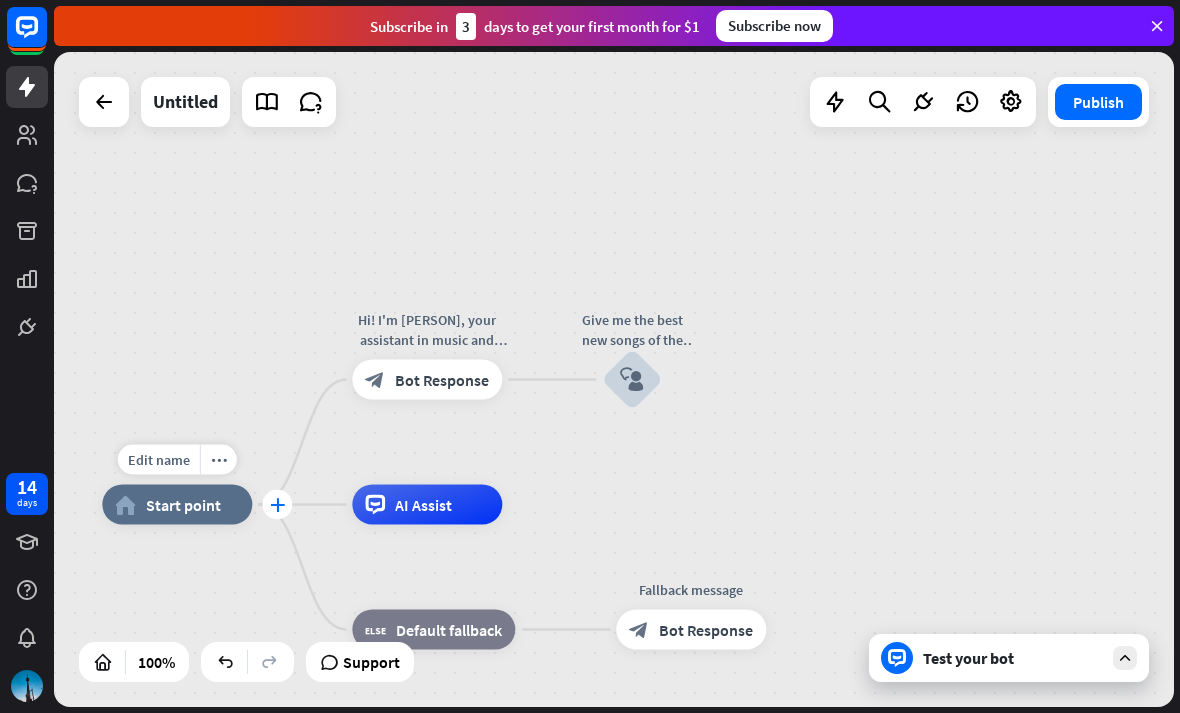 click on "plus" at bounding box center [277, 505] 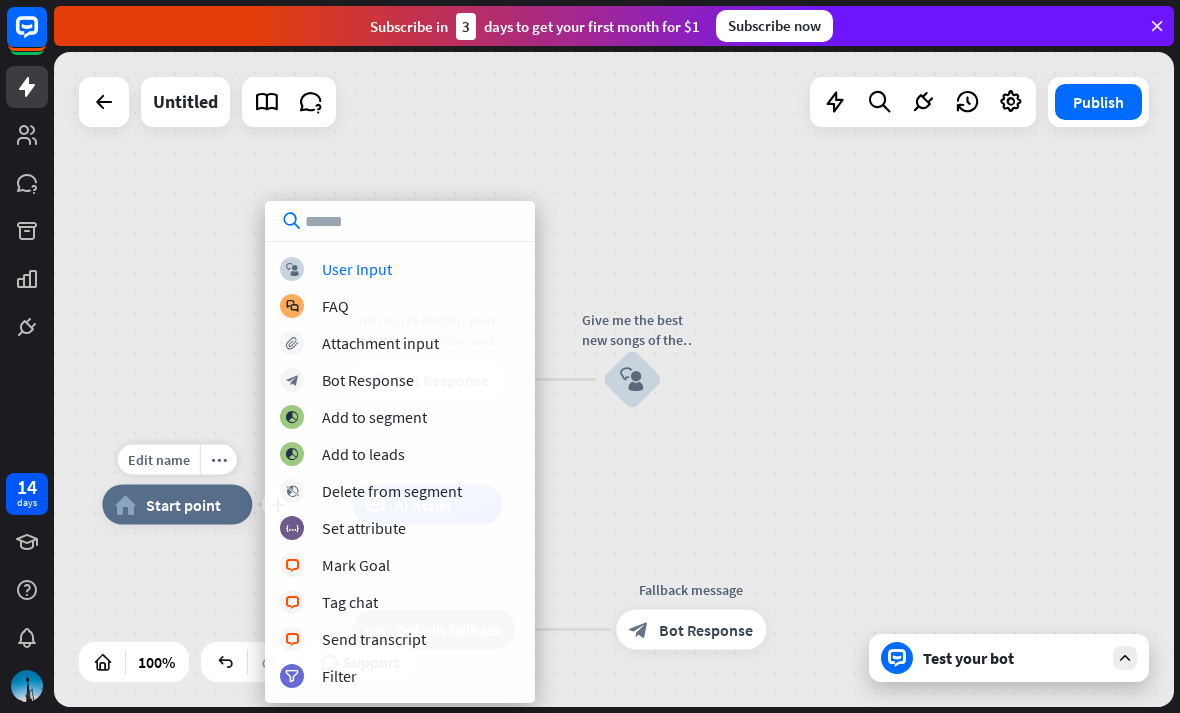 click on "home_2   Start point" at bounding box center [177, 505] 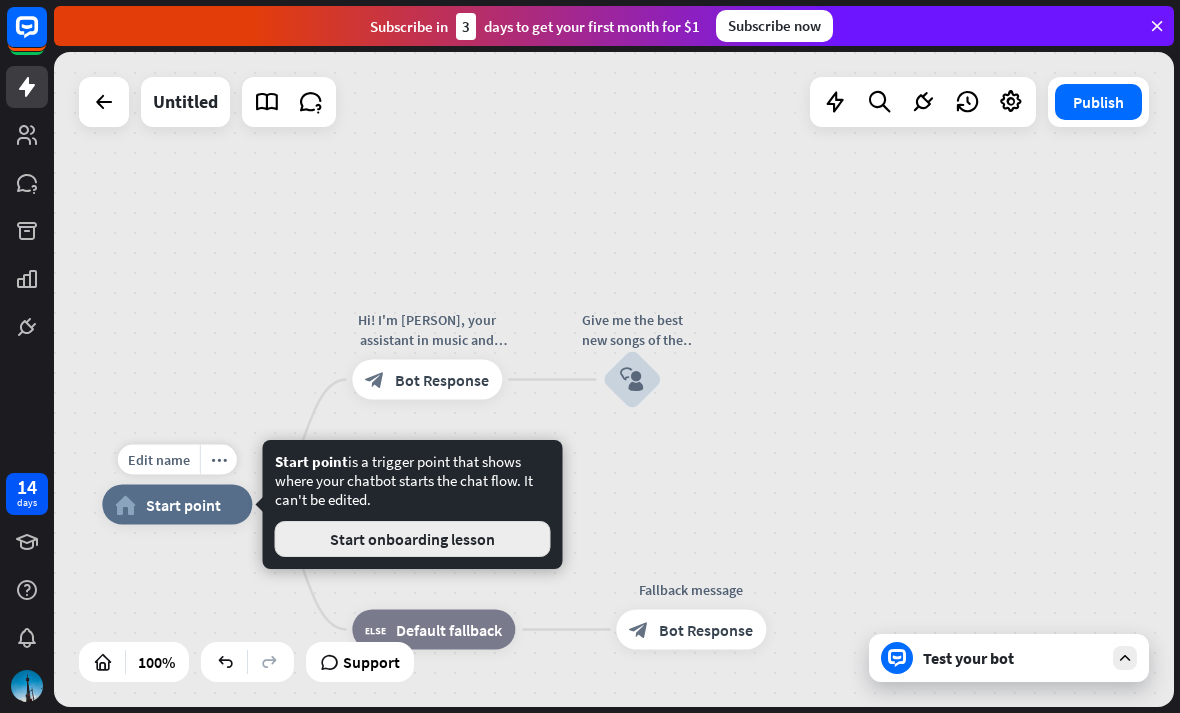 click on "Start onboarding lesson" at bounding box center [413, 539] 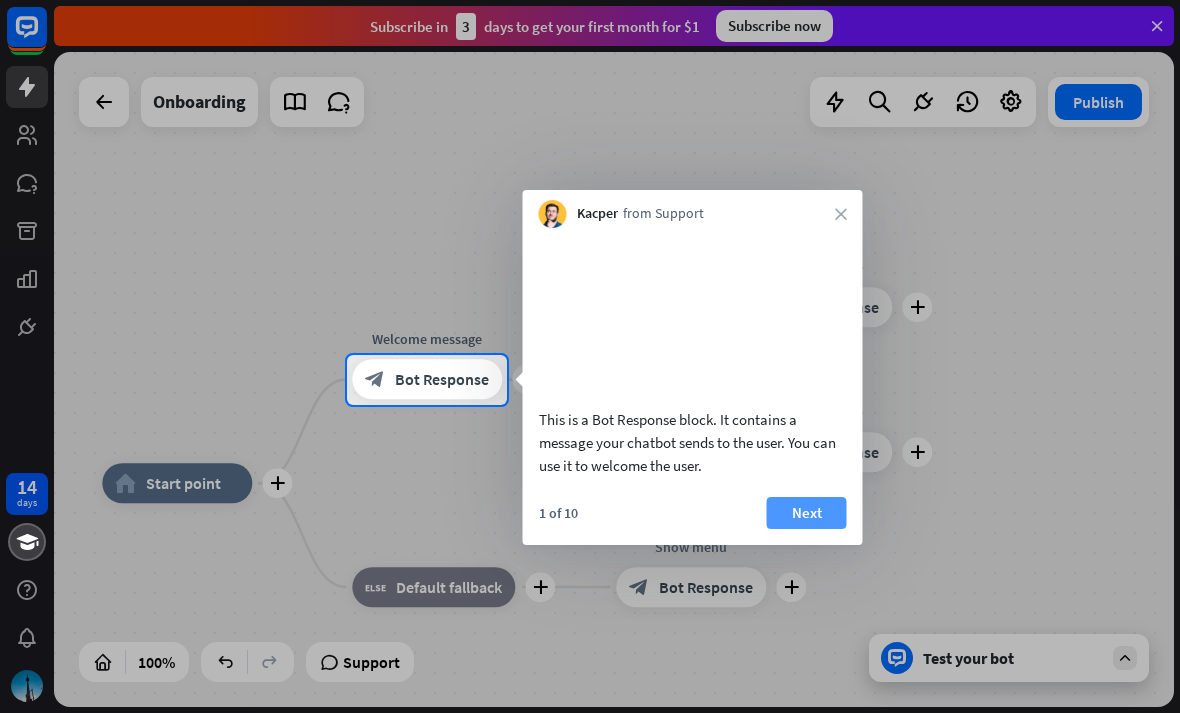 click on "Next" at bounding box center (807, 513) 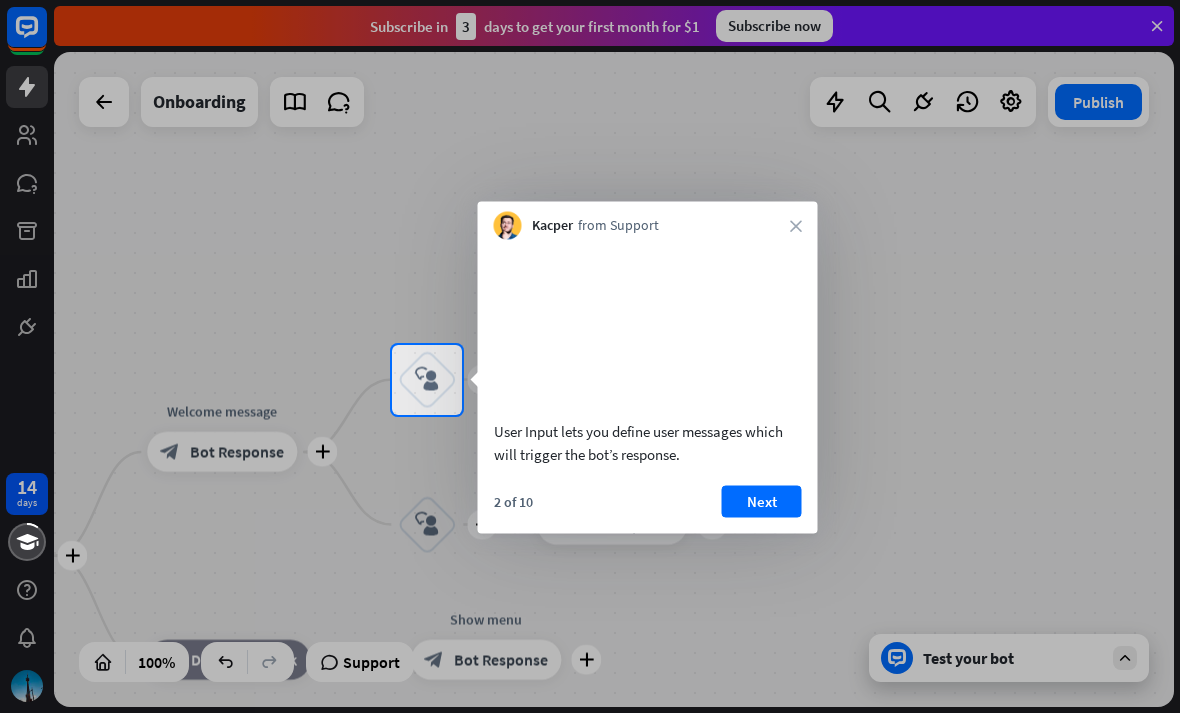 click on "Kacper
from Support
close" at bounding box center (648, 221) 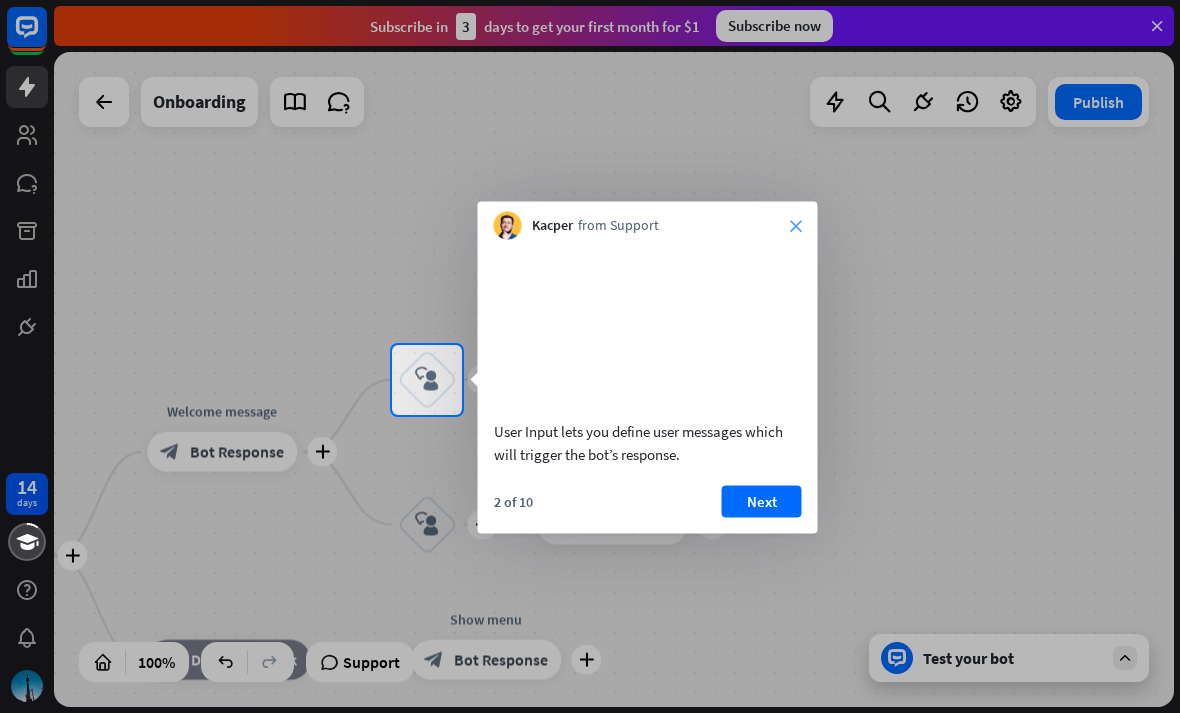 click on "close" at bounding box center [796, 226] 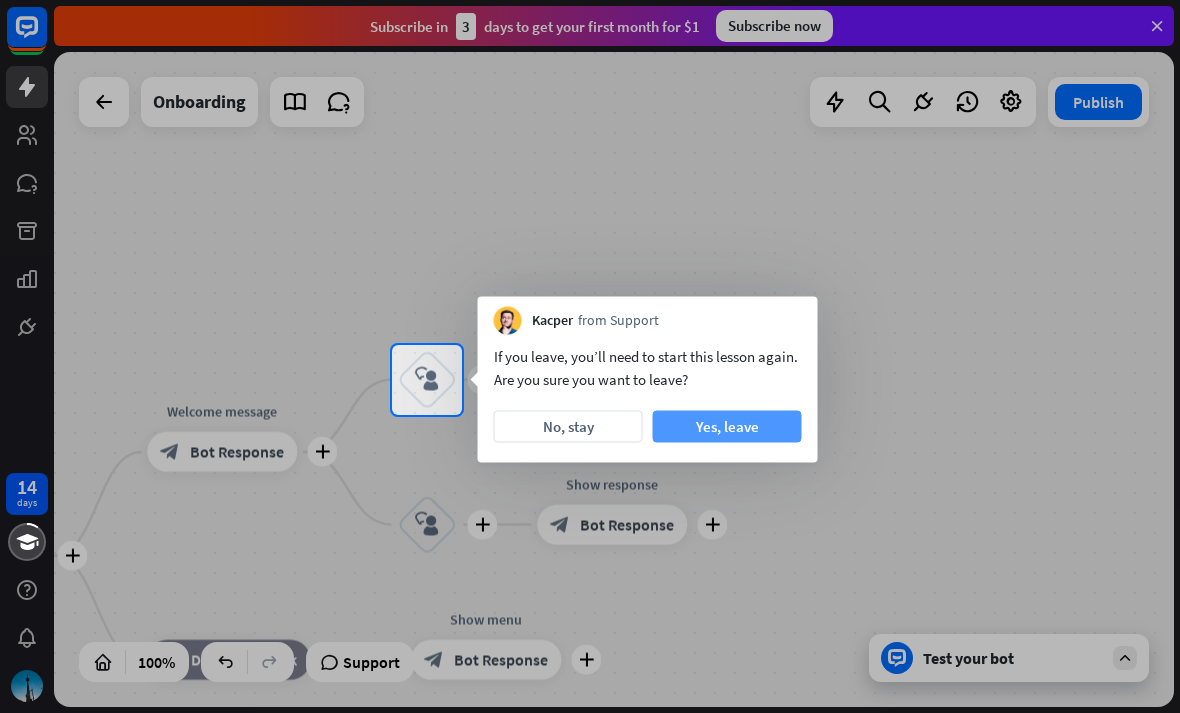 click on "Yes, leave" at bounding box center (727, 427) 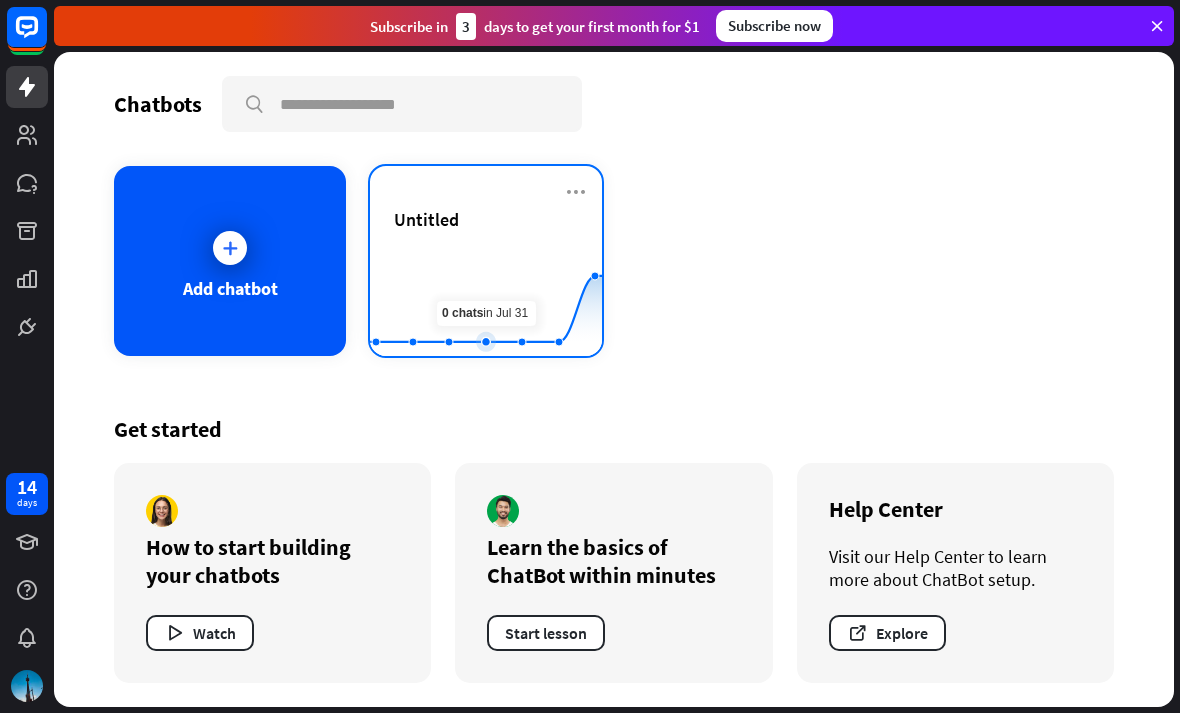 click 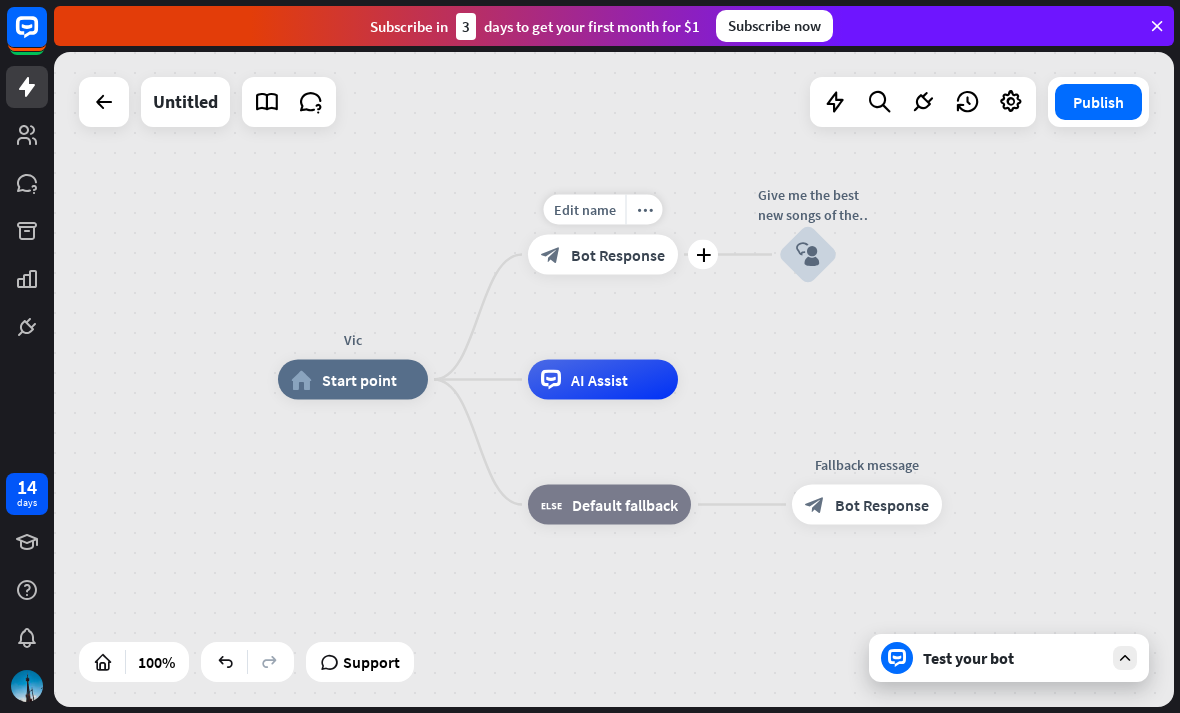 click on "Bot Response" at bounding box center (618, 255) 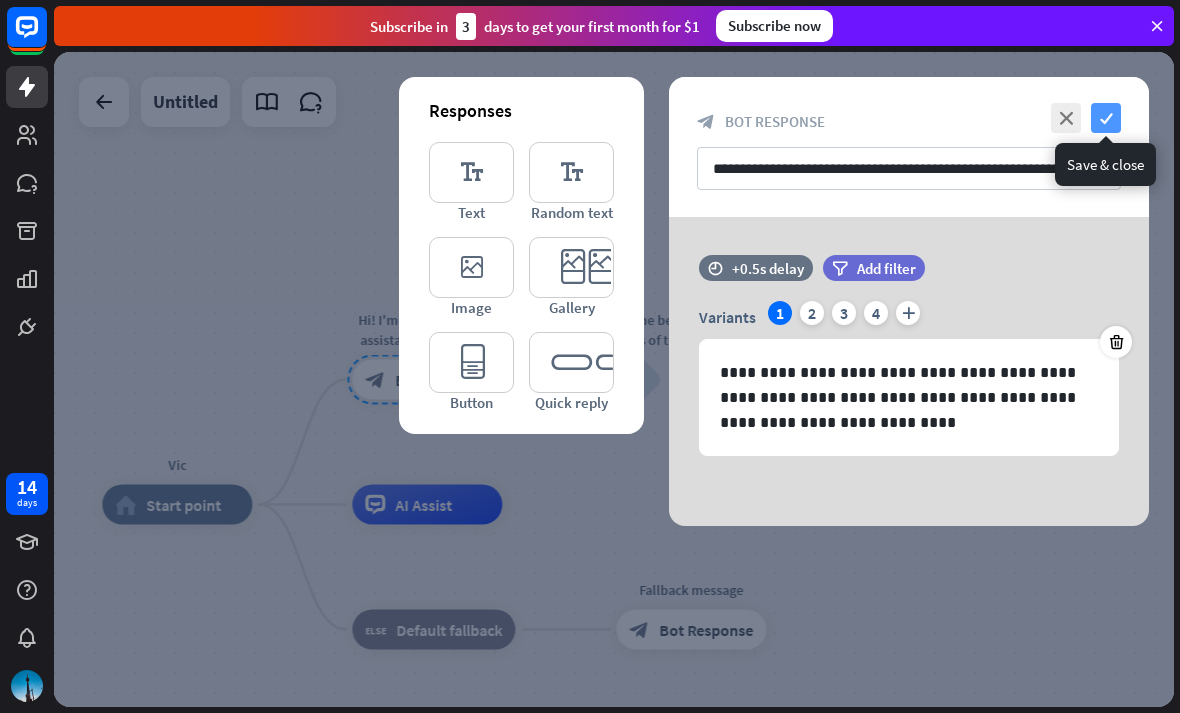 click on "check" at bounding box center (1106, 118) 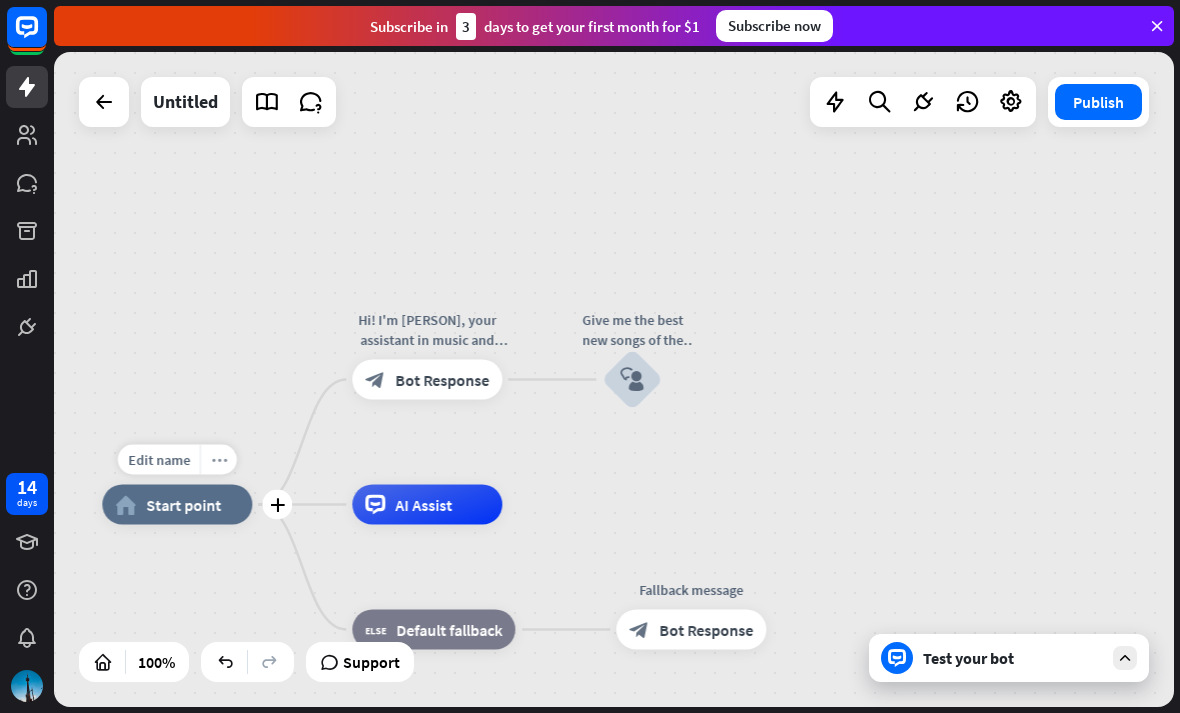 click on "more_horiz" at bounding box center (219, 459) 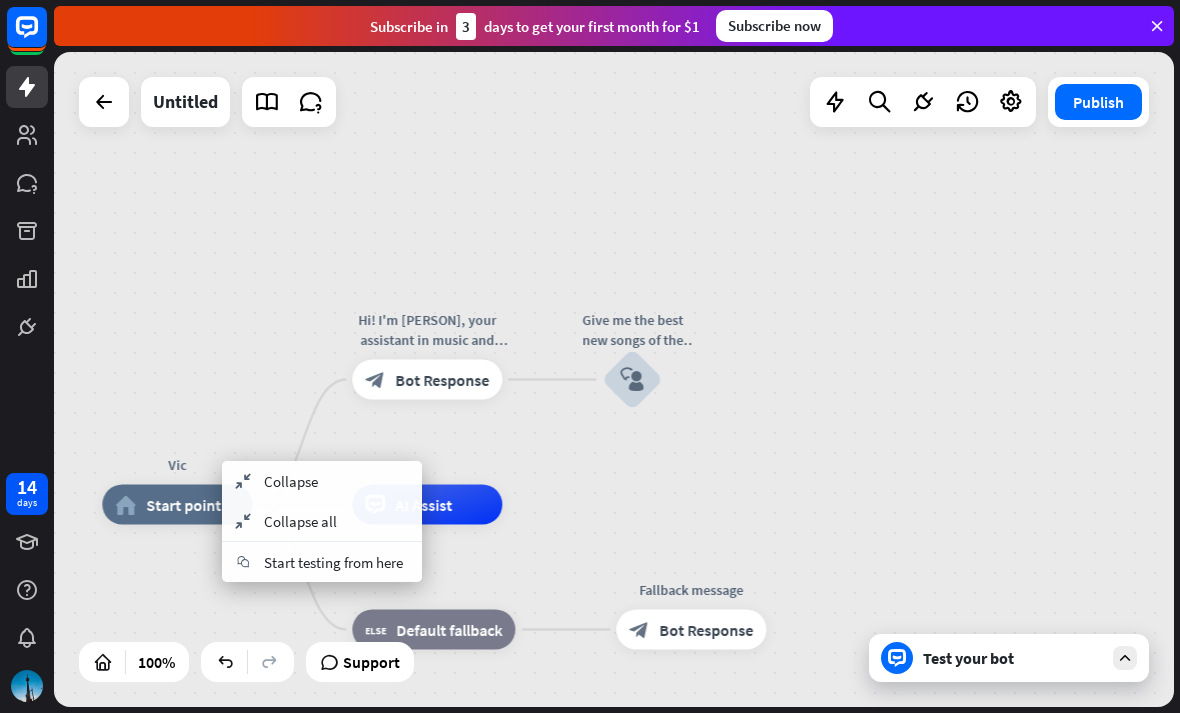 click on "Start testing from here" at bounding box center (333, 562) 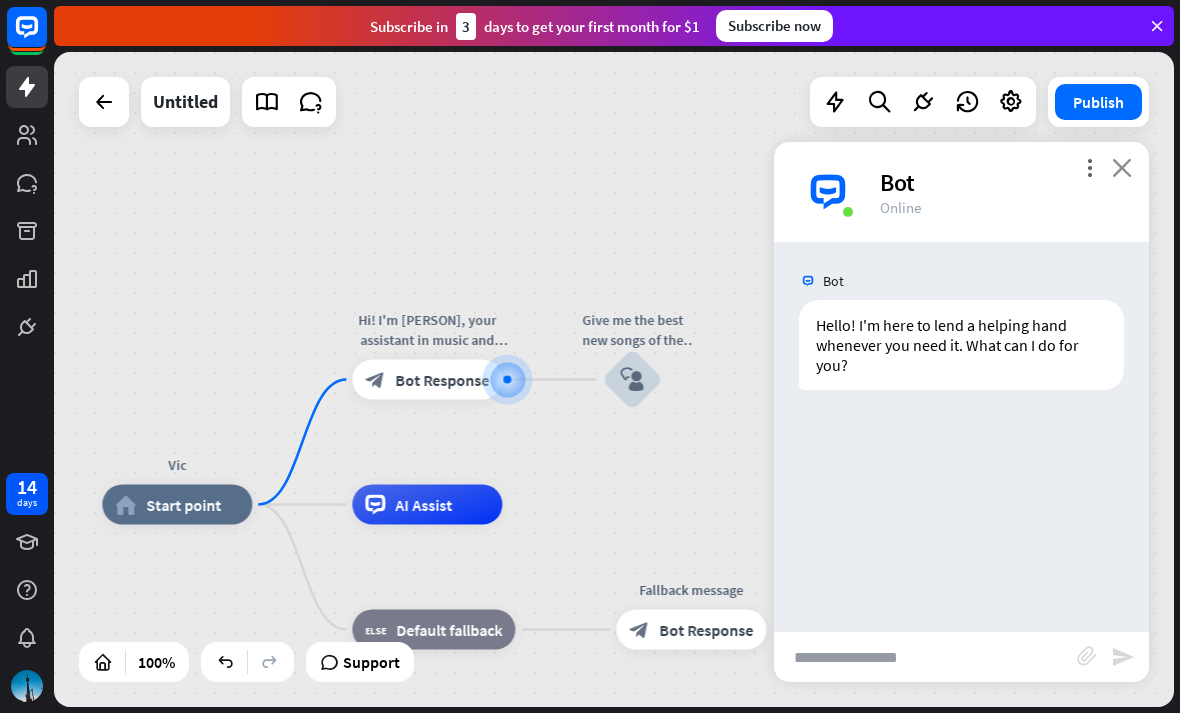 click on "close" at bounding box center [1122, 167] 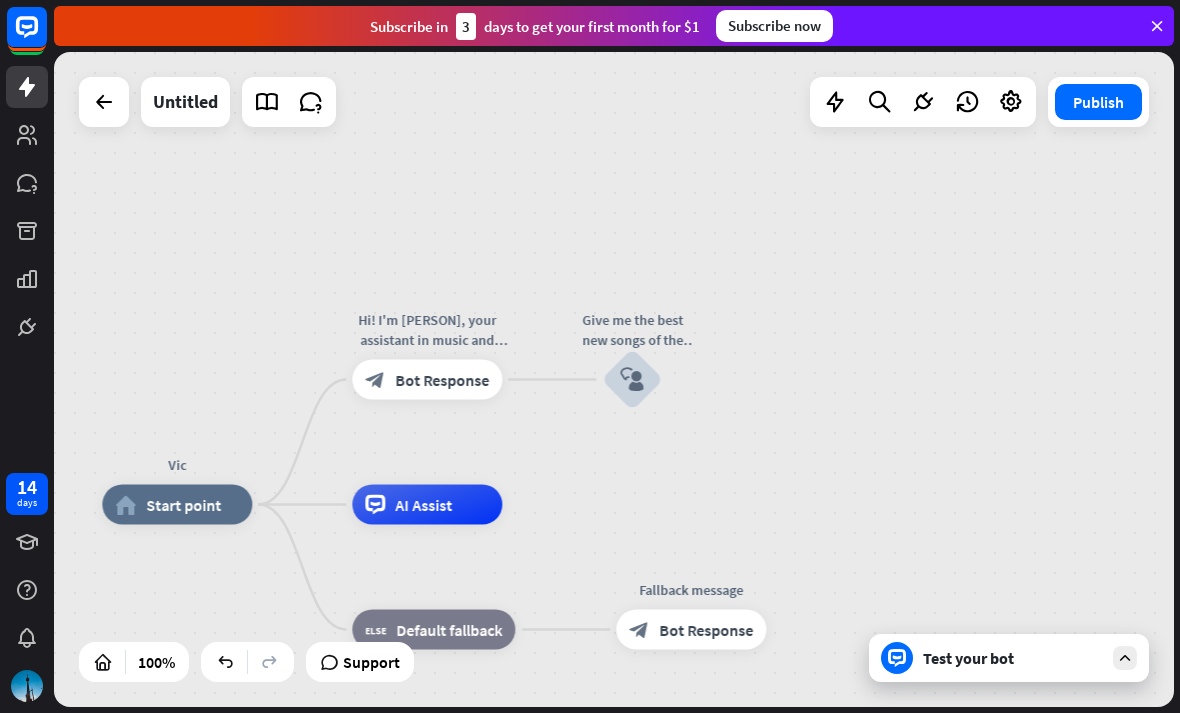click on "Test your bot" at bounding box center [1013, 658] 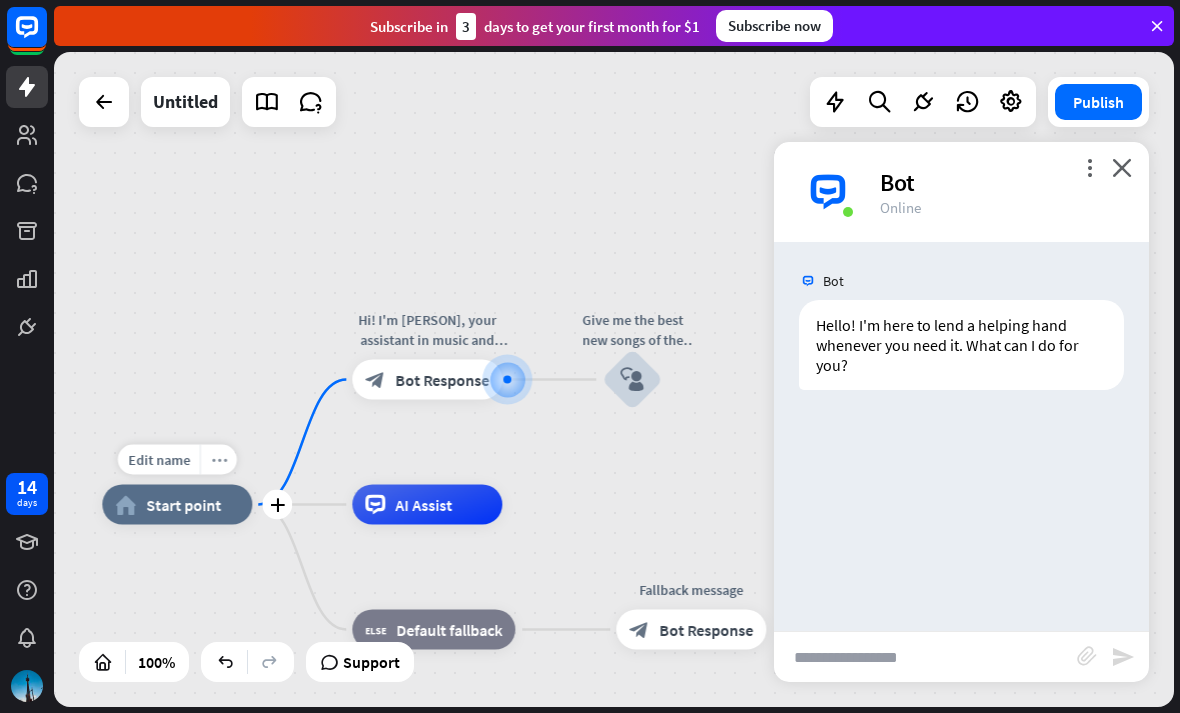 click on "more_horiz" at bounding box center [218, 460] 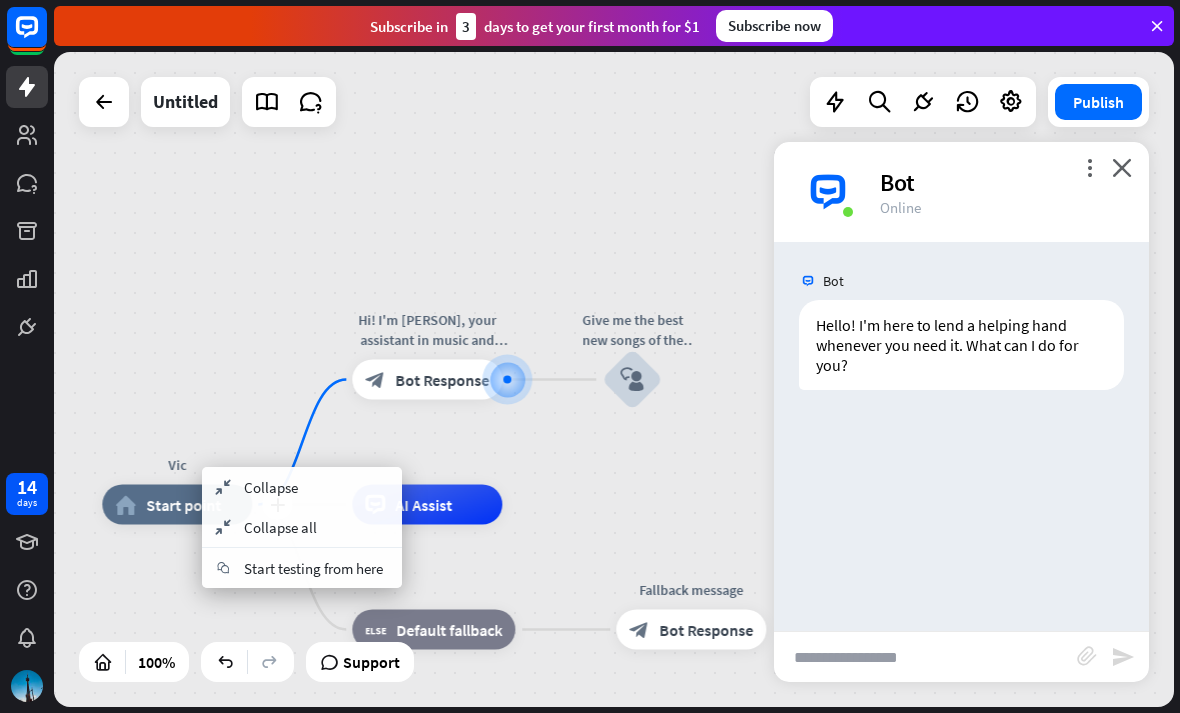 click on "home_2   Start point" at bounding box center [177, 505] 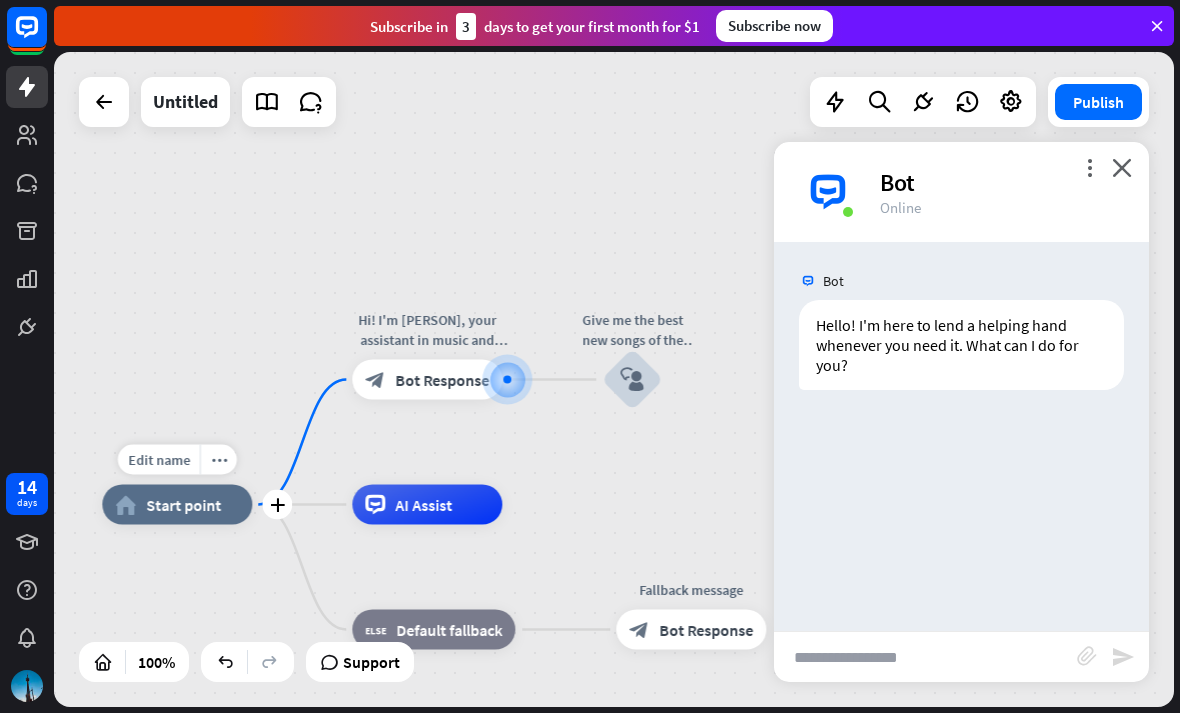 click on "home_2   Start point" at bounding box center (177, 505) 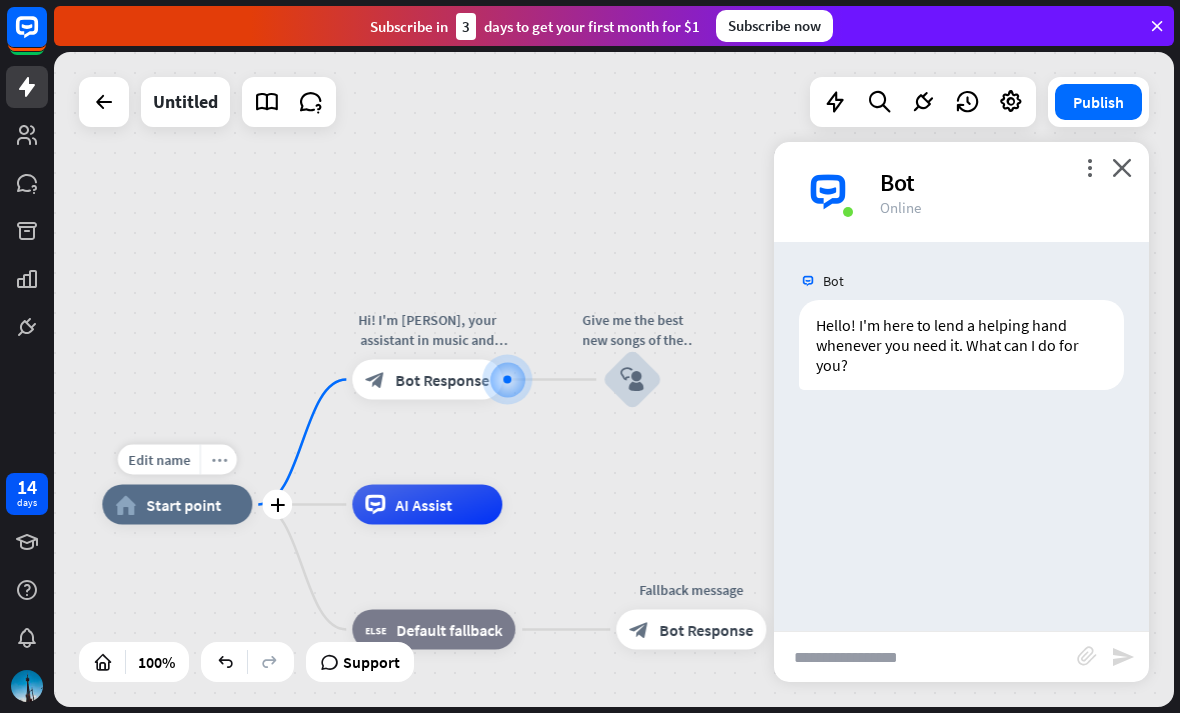 click on "more_horiz" at bounding box center [219, 459] 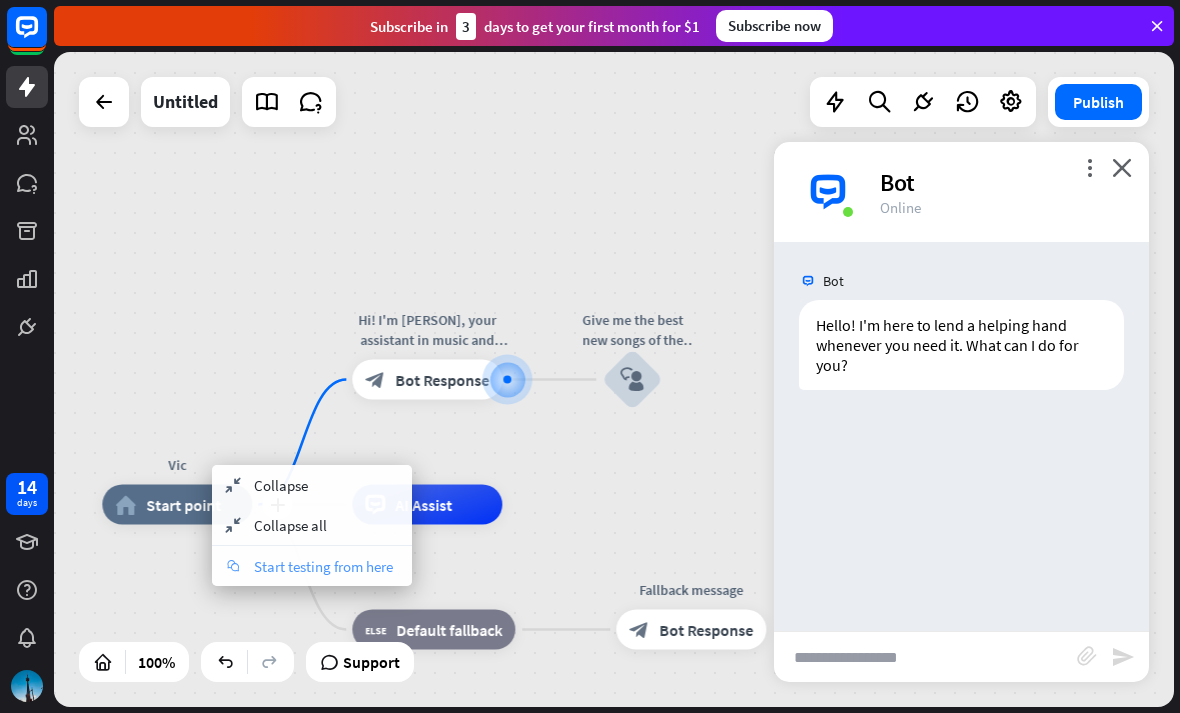 click on "chat   Start testing from here" at bounding box center [312, 566] 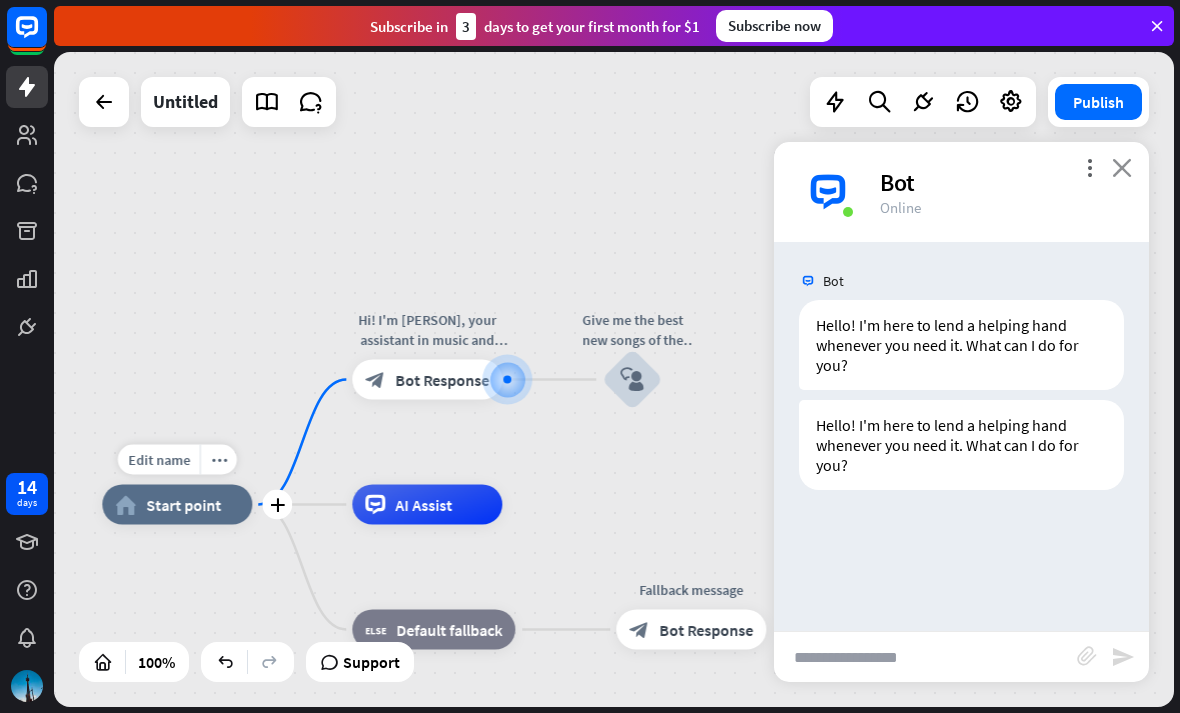 click on "close" at bounding box center [1122, 167] 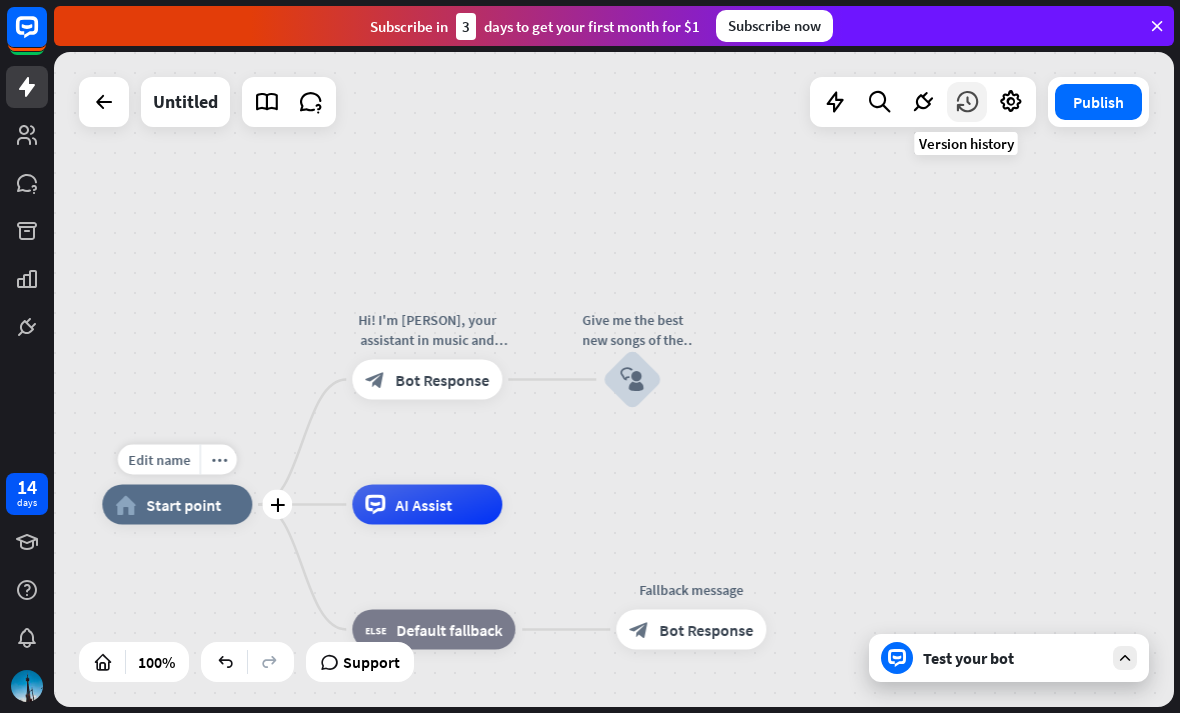 click at bounding box center [967, 102] 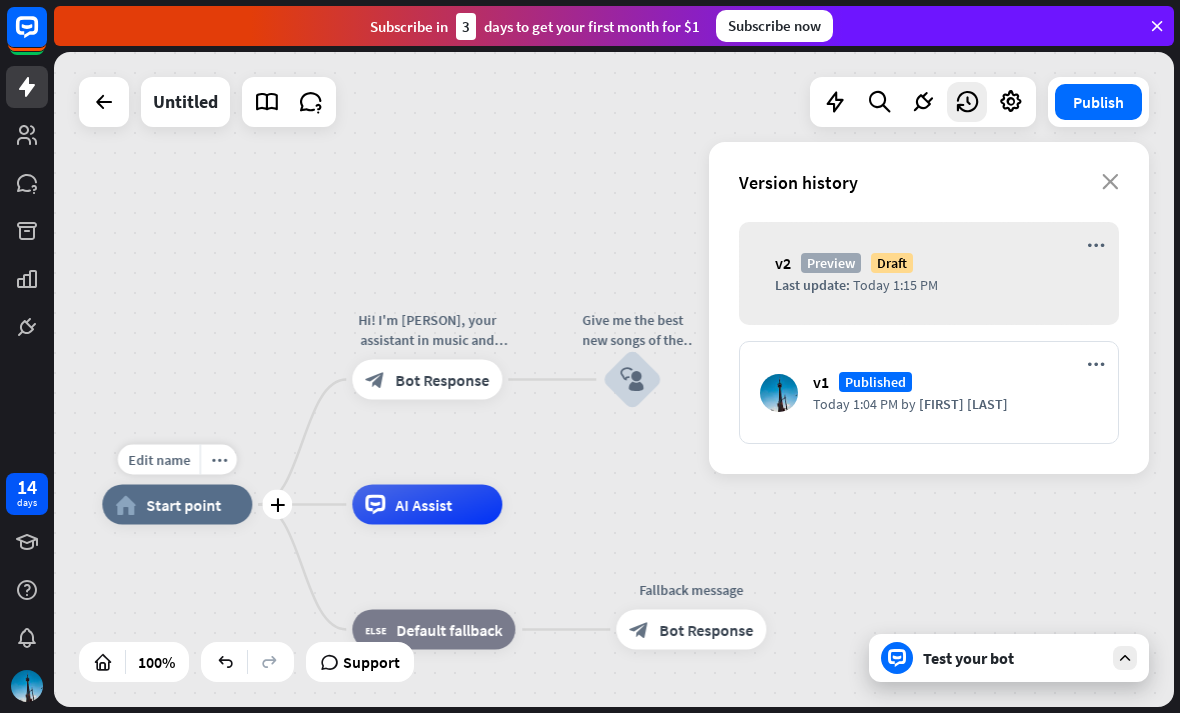 click on "close" at bounding box center [1110, 182] 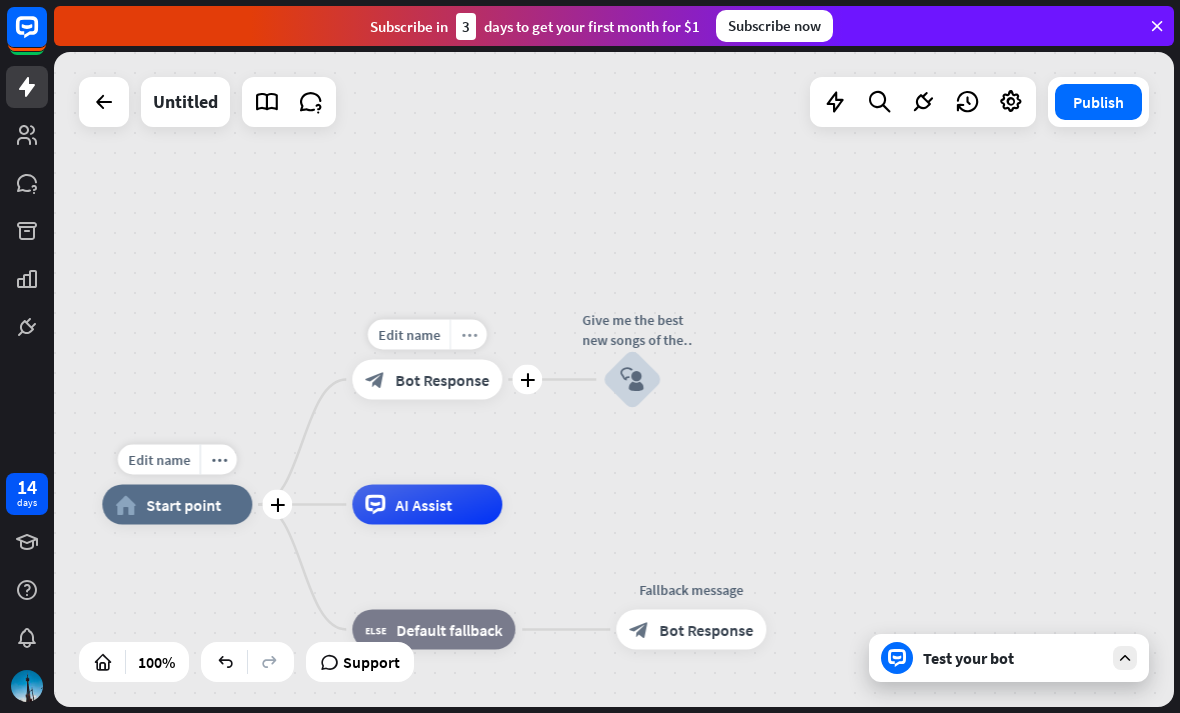 click on "more_horiz" at bounding box center [469, 334] 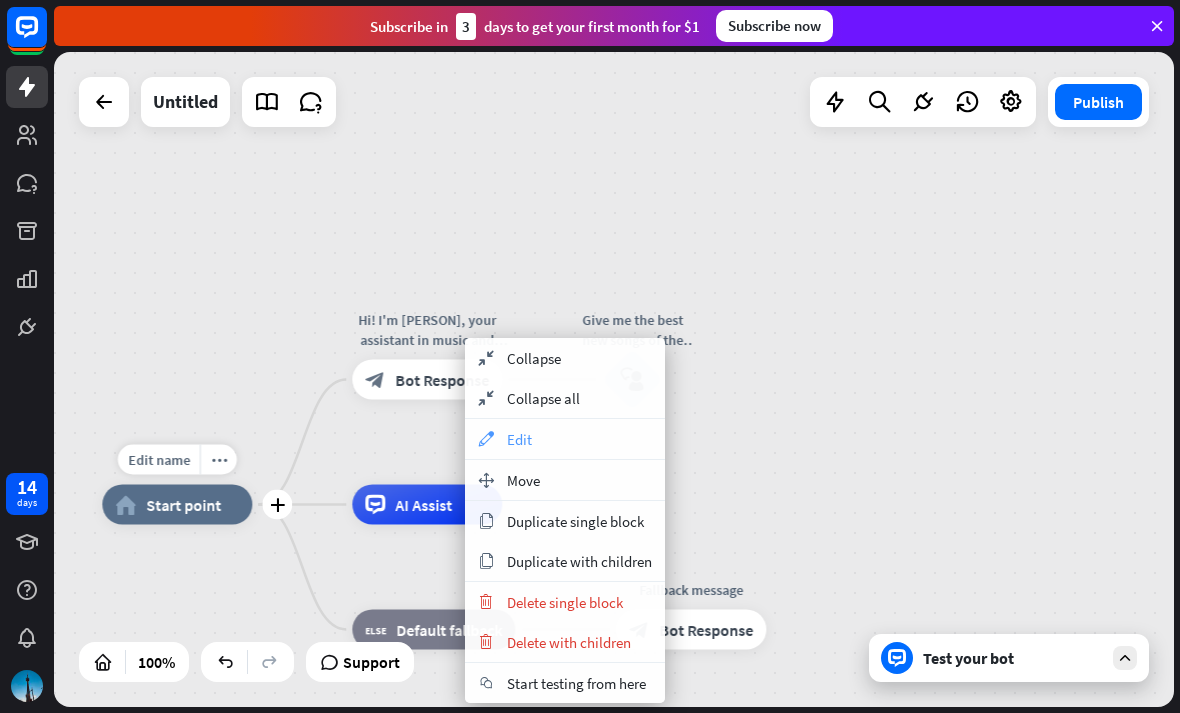 click on "appearance   Edit" at bounding box center [565, 439] 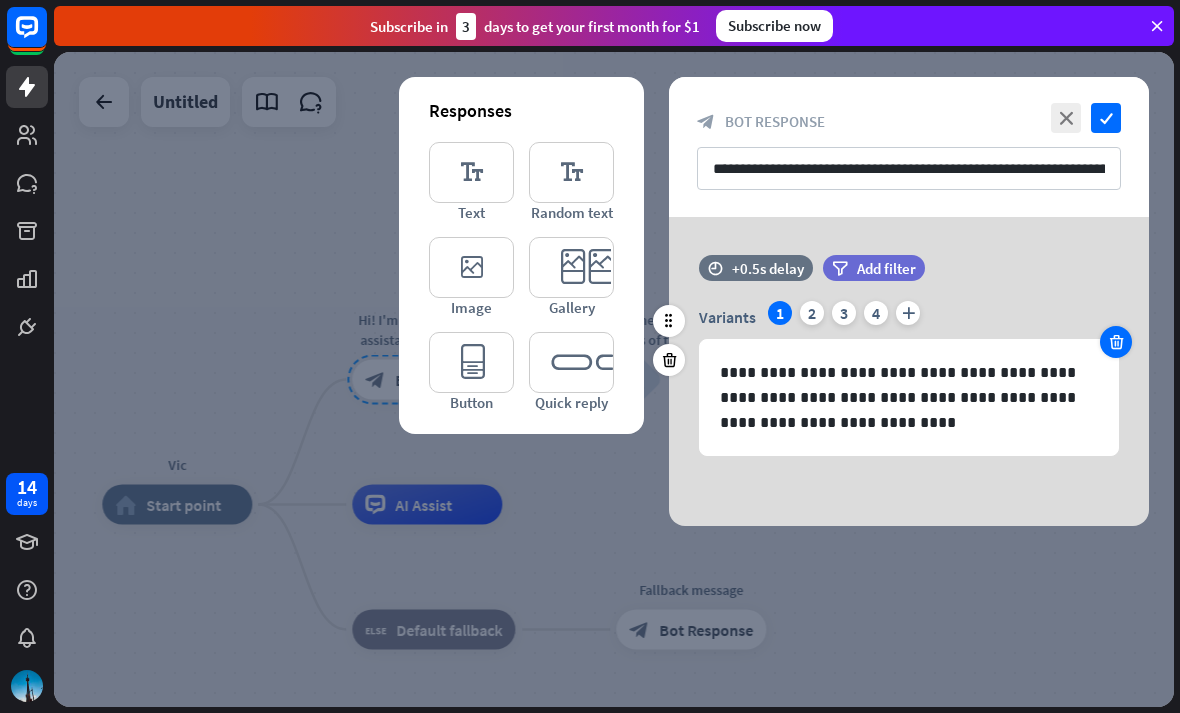 click at bounding box center [1116, 342] 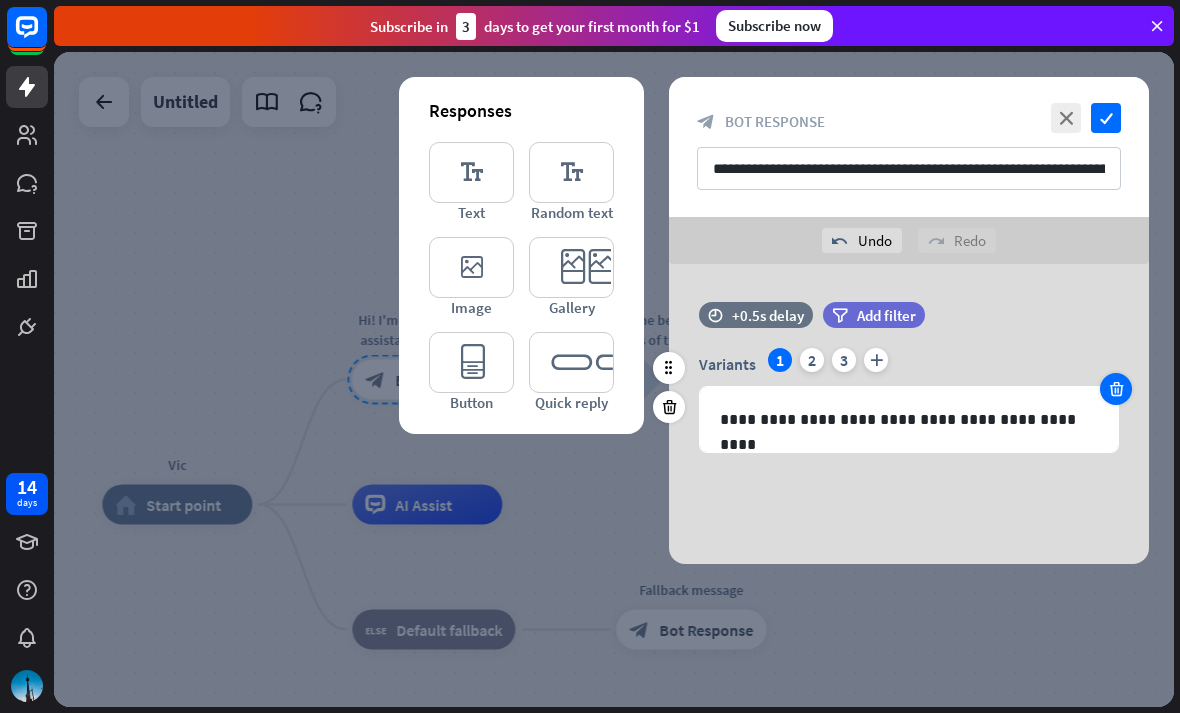 click at bounding box center [1116, 389] 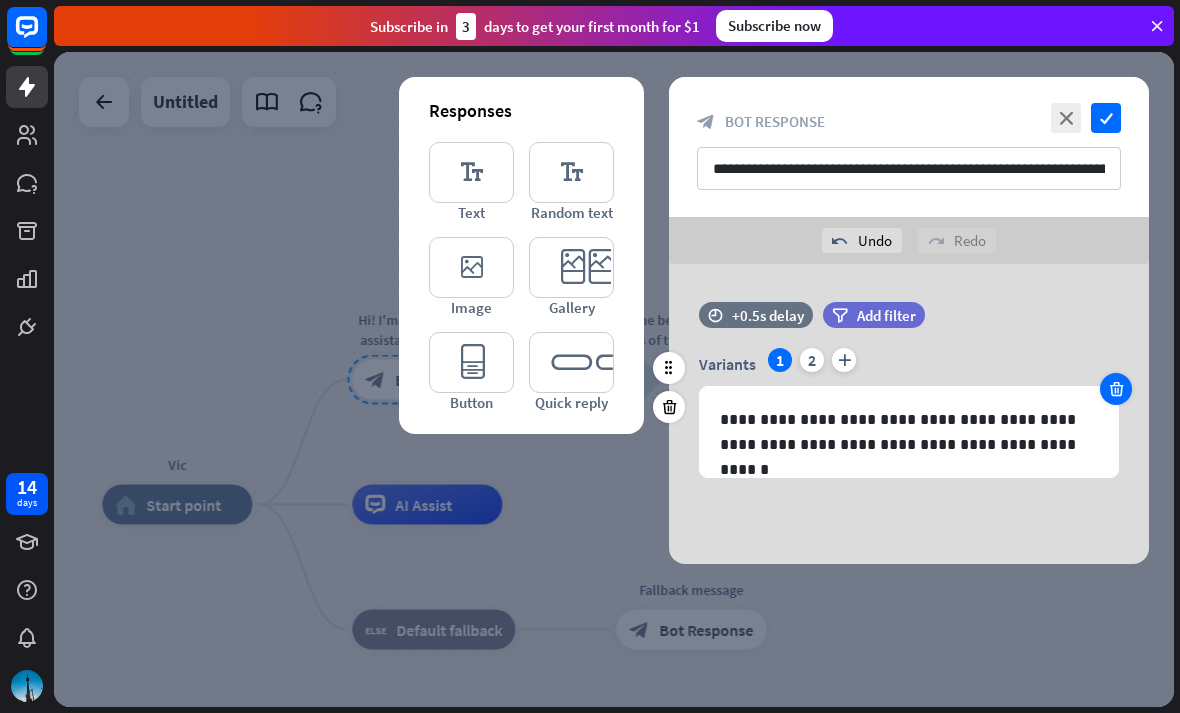 click at bounding box center (1116, 389) 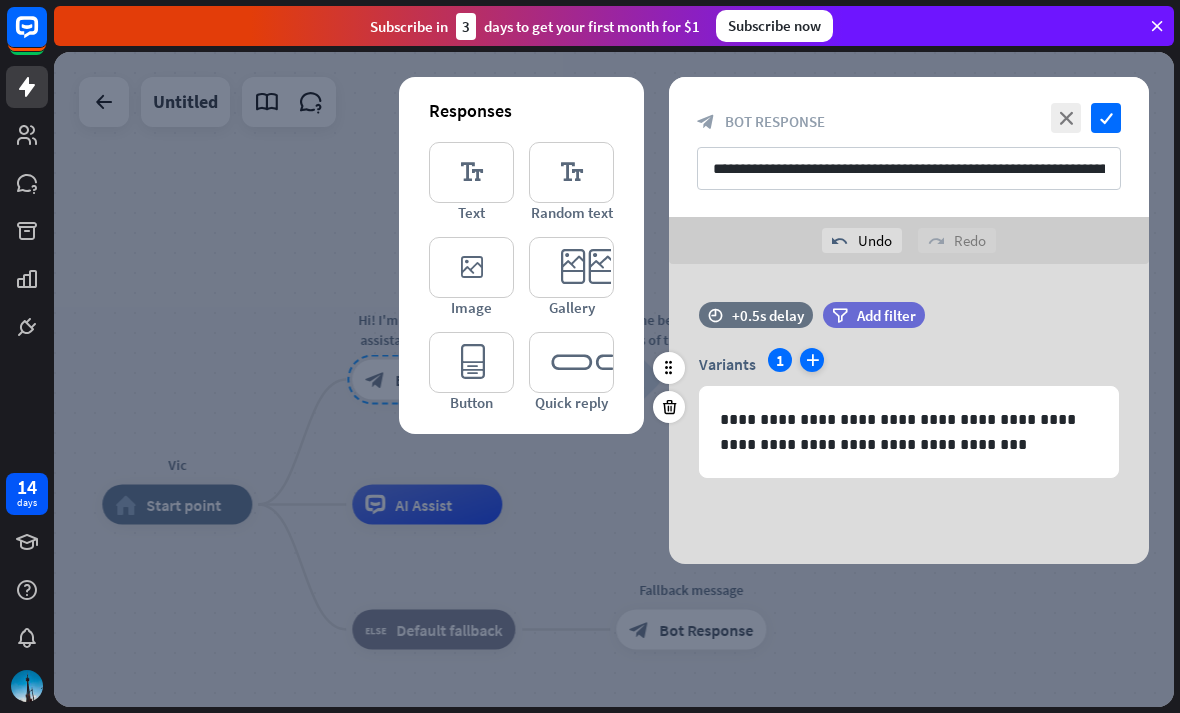 click on "plus" at bounding box center [812, 360] 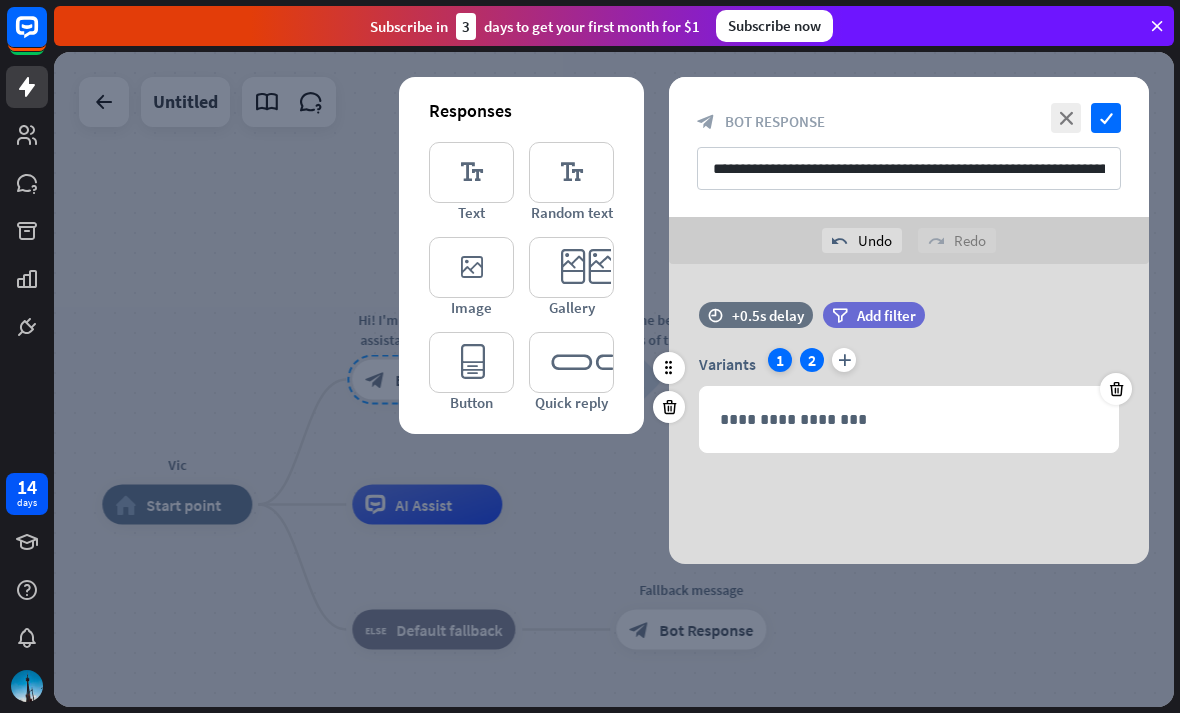 click on "1" at bounding box center [780, 360] 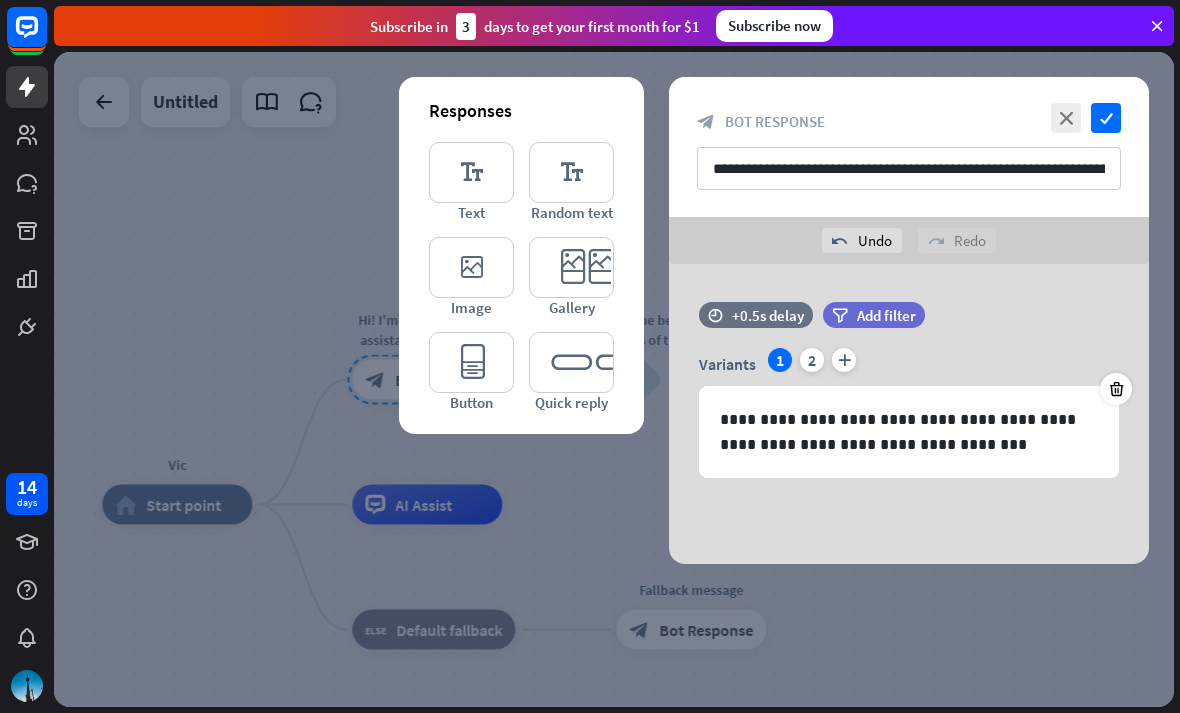 click at bounding box center [1116, 389] 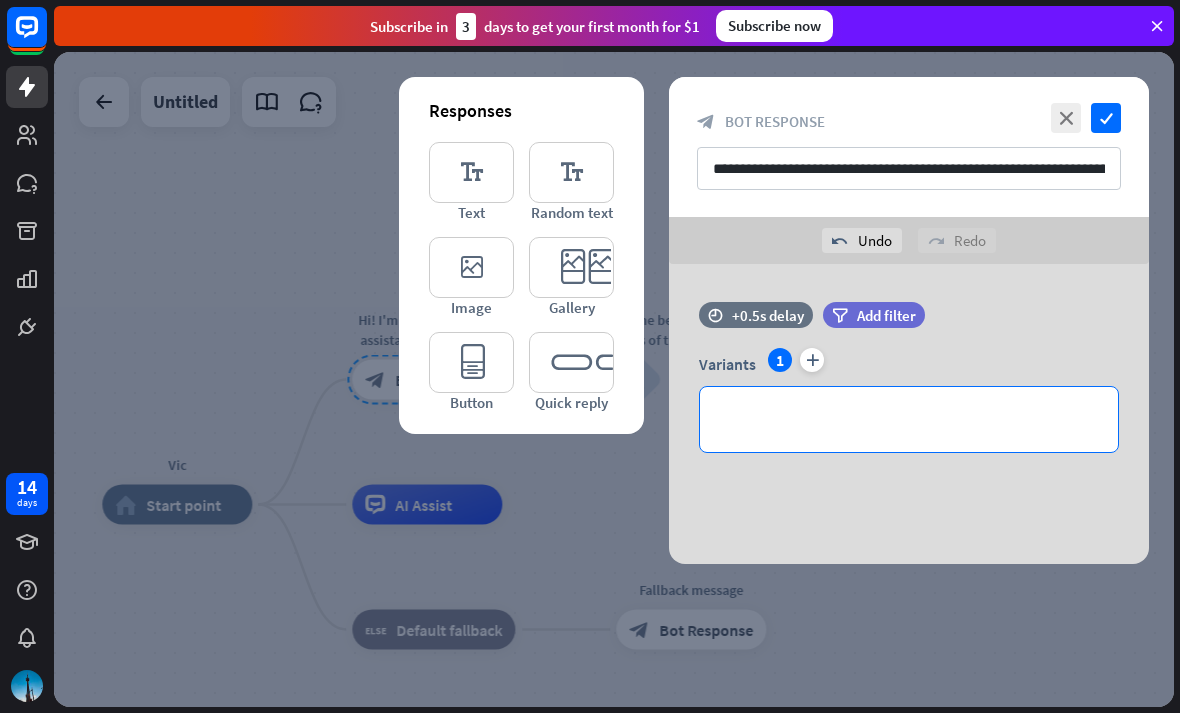 click on "**********" at bounding box center (909, 419) 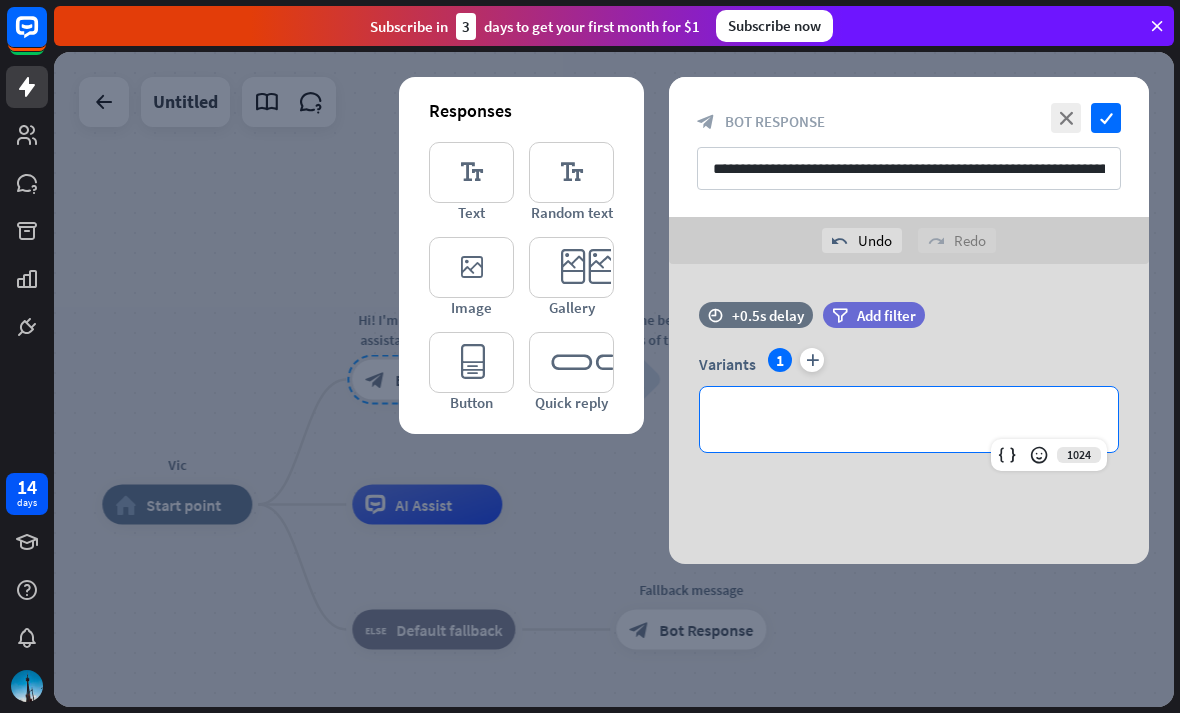 type 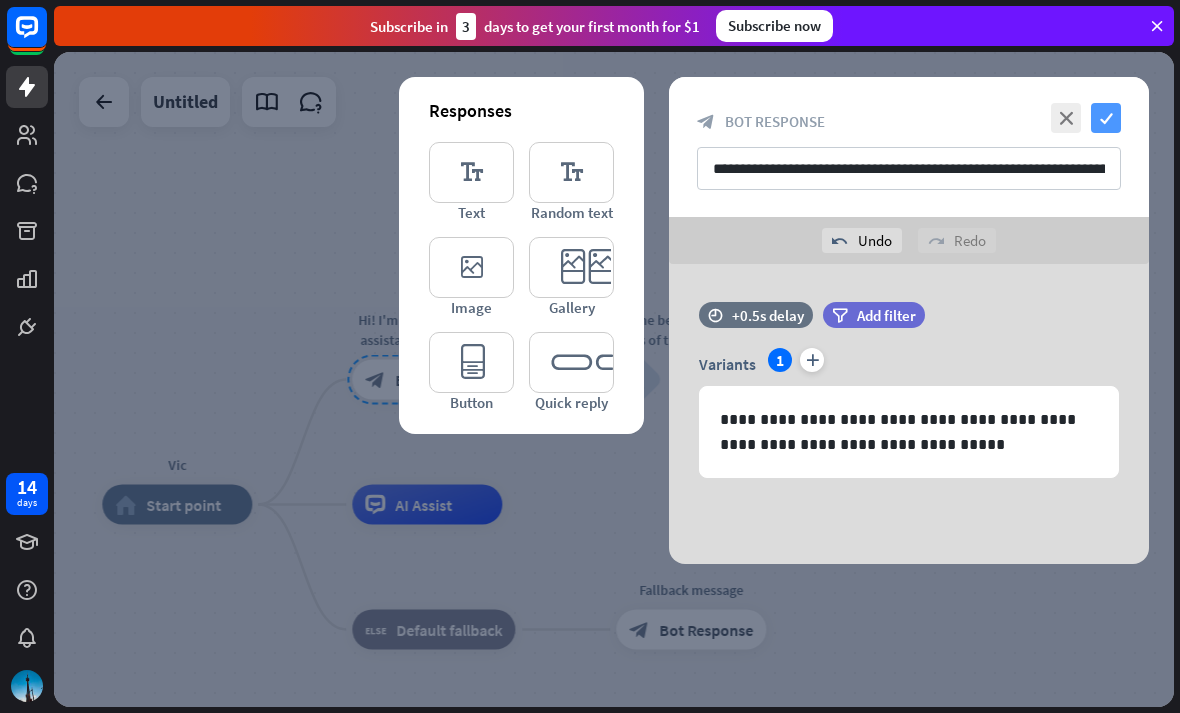 click on "check" at bounding box center (1106, 118) 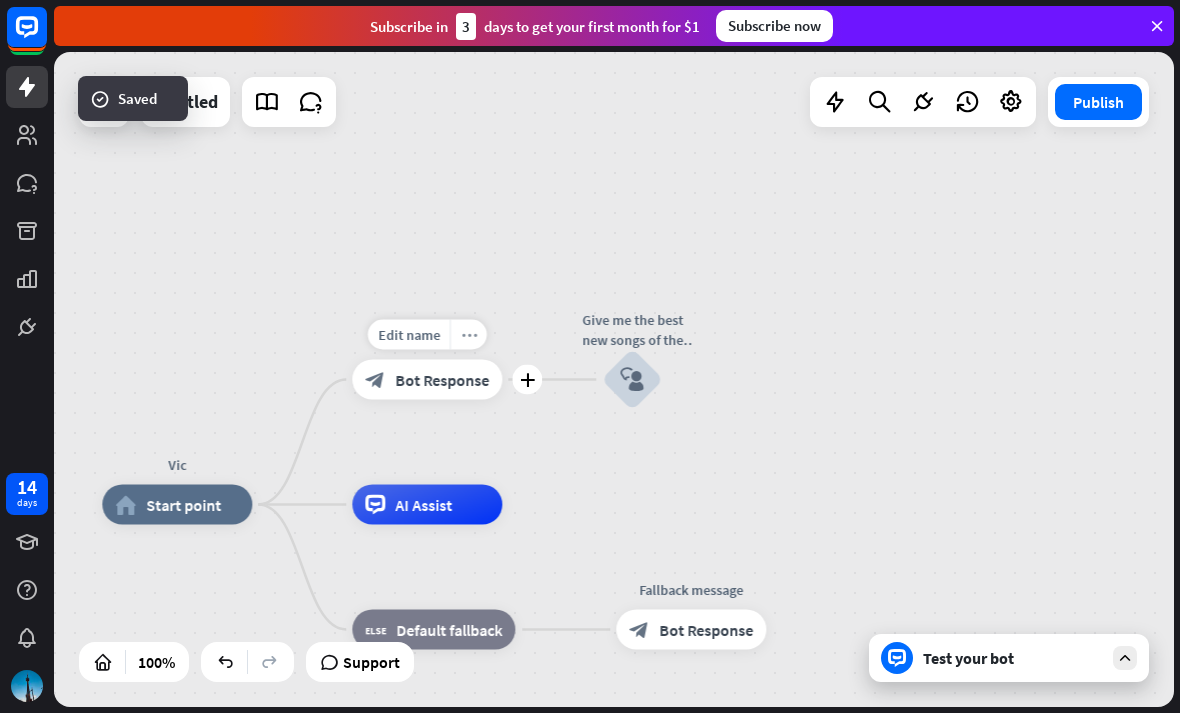 click on "more_horiz" at bounding box center [468, 335] 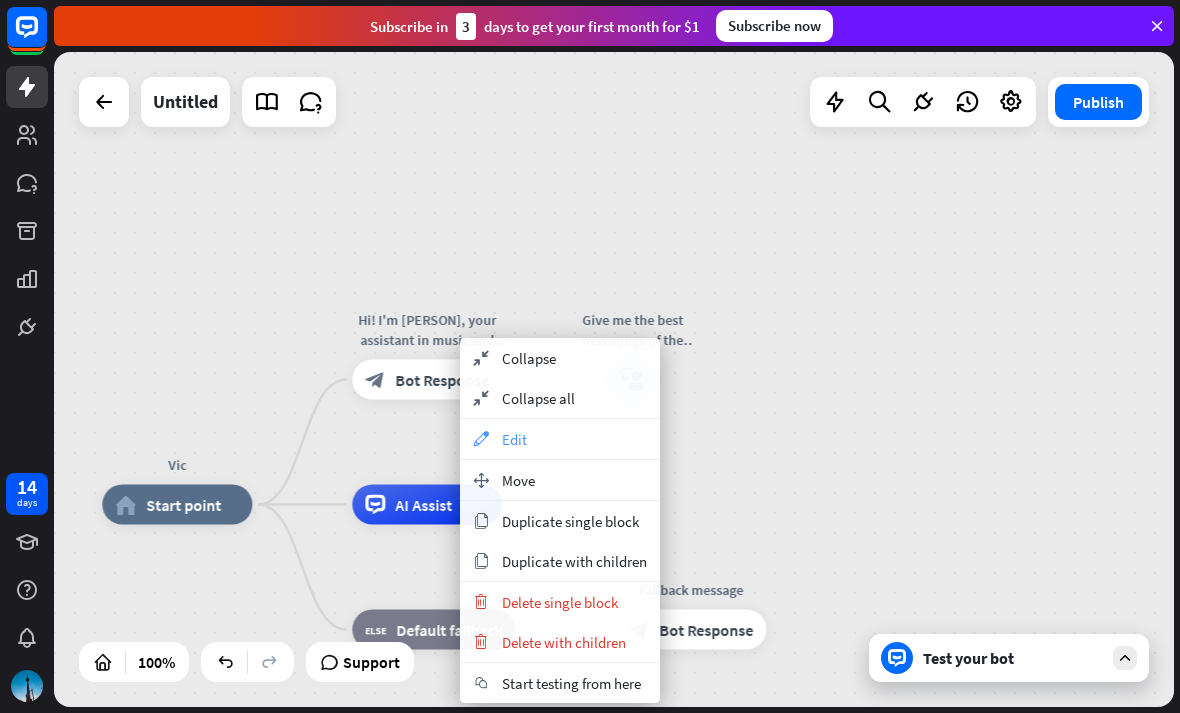 click on "appearance   Edit" at bounding box center (560, 439) 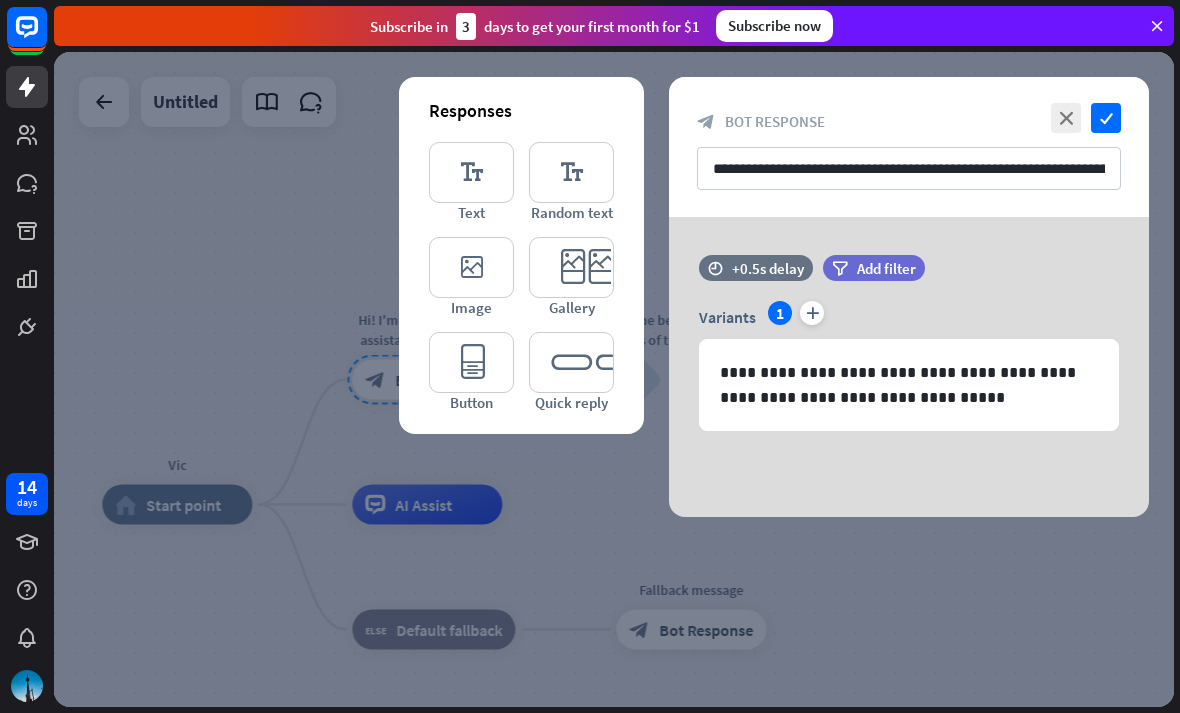 click on "**********" at bounding box center (909, 147) 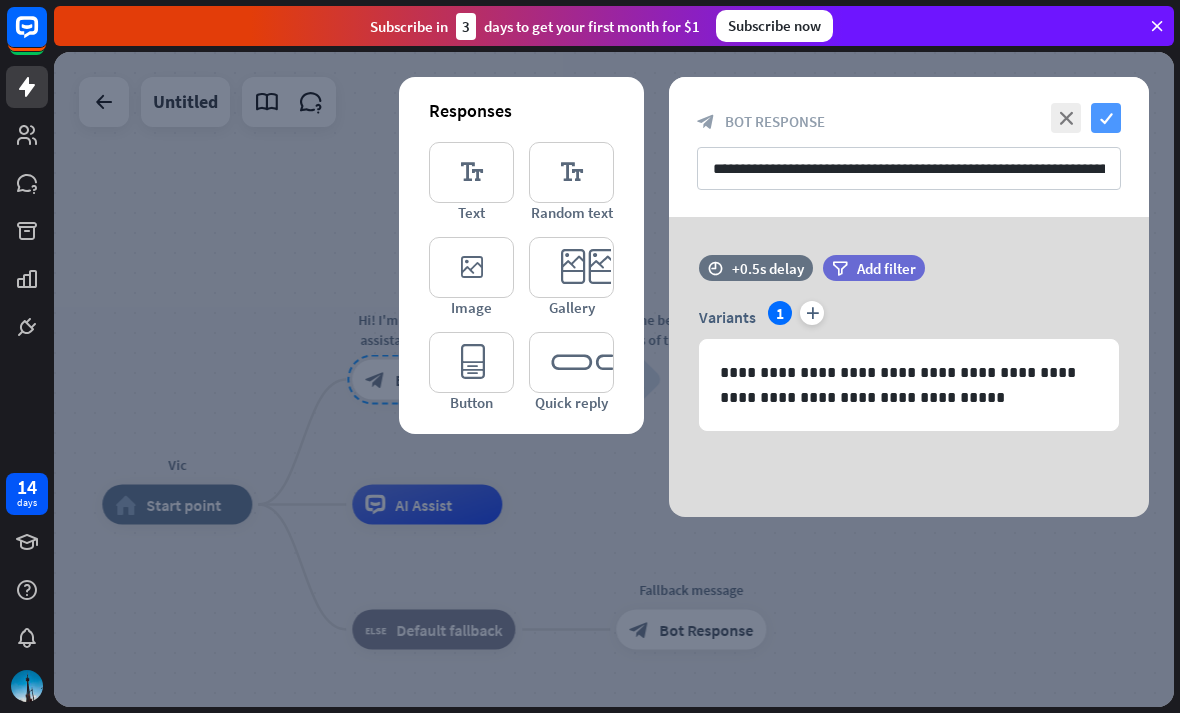 click on "check" at bounding box center (1106, 118) 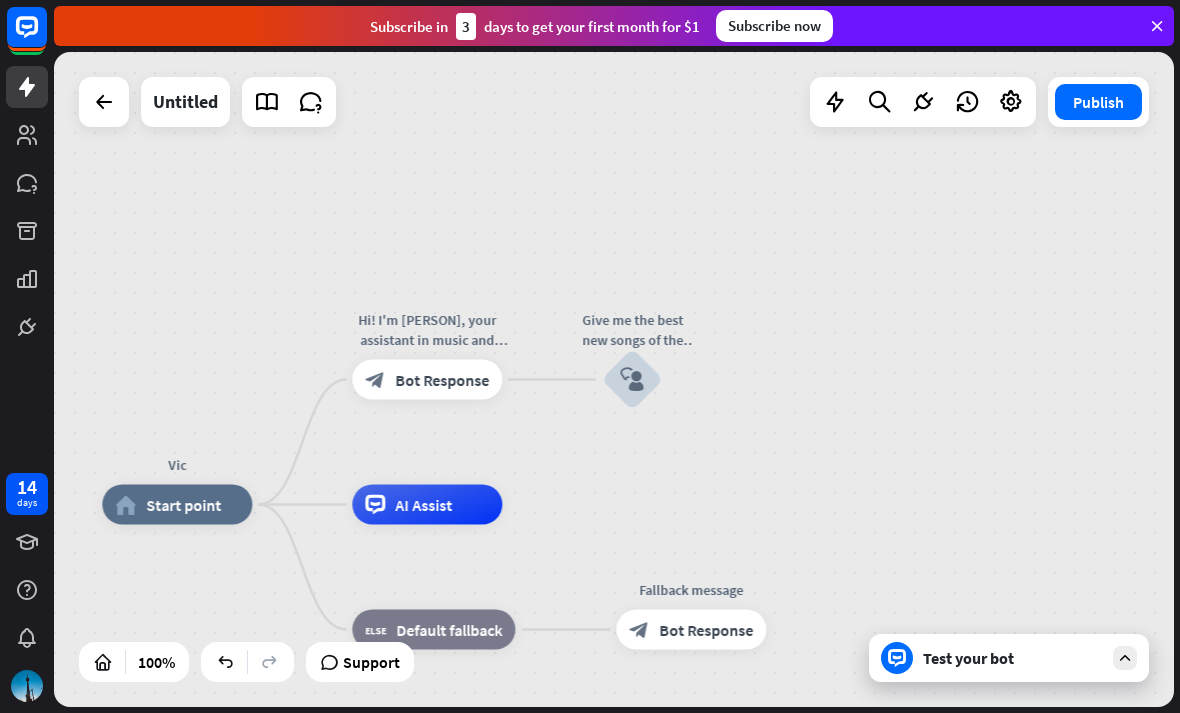 click on "Test your bot" at bounding box center (1013, 658) 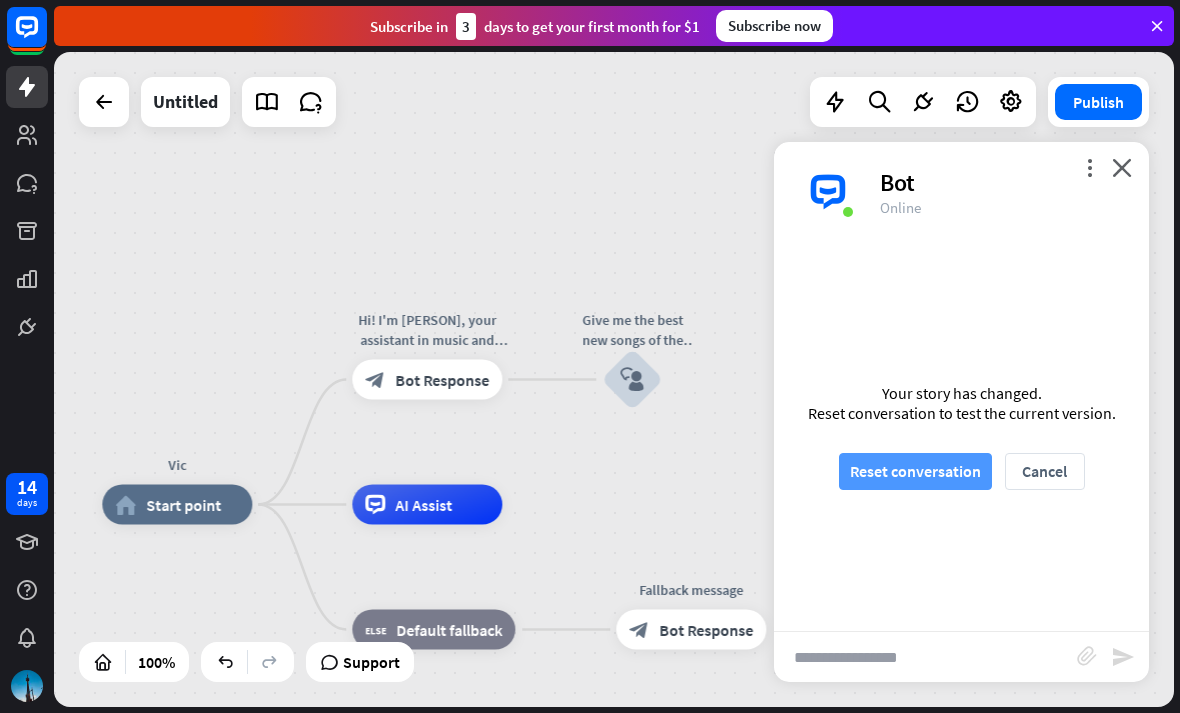 click on "Reset conversation" at bounding box center (915, 471) 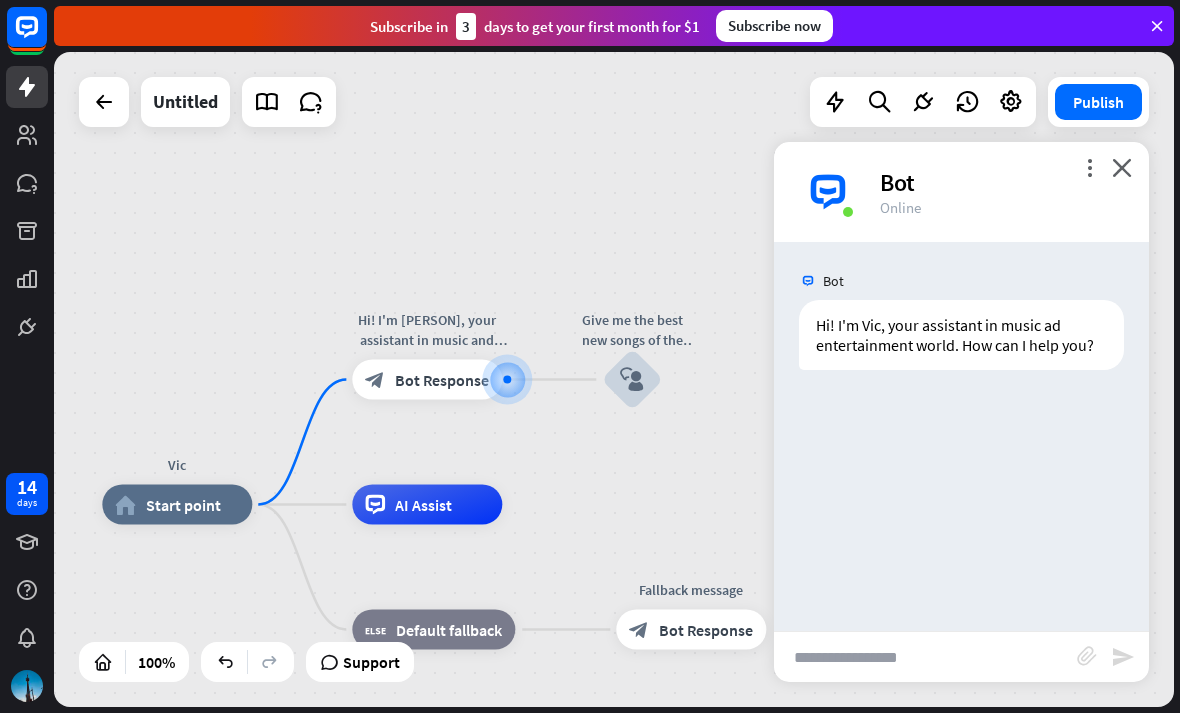 click on "more_vert
close
Bot
Online" at bounding box center [961, 192] 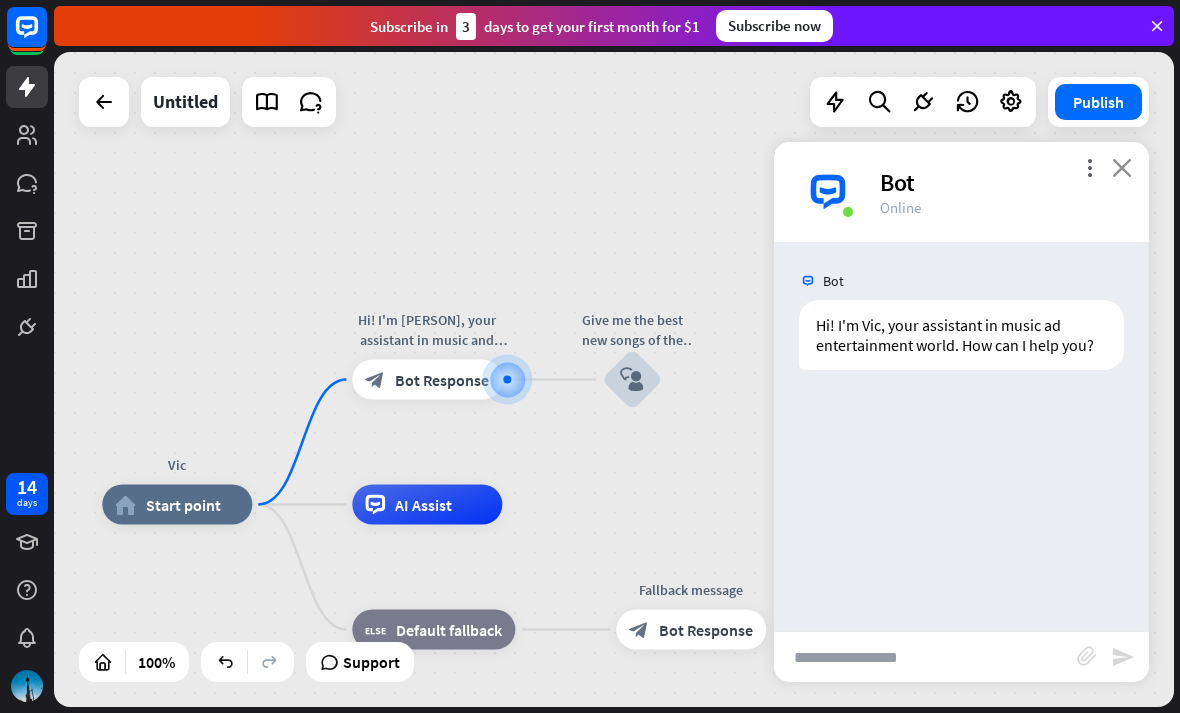 click on "close" at bounding box center (1122, 167) 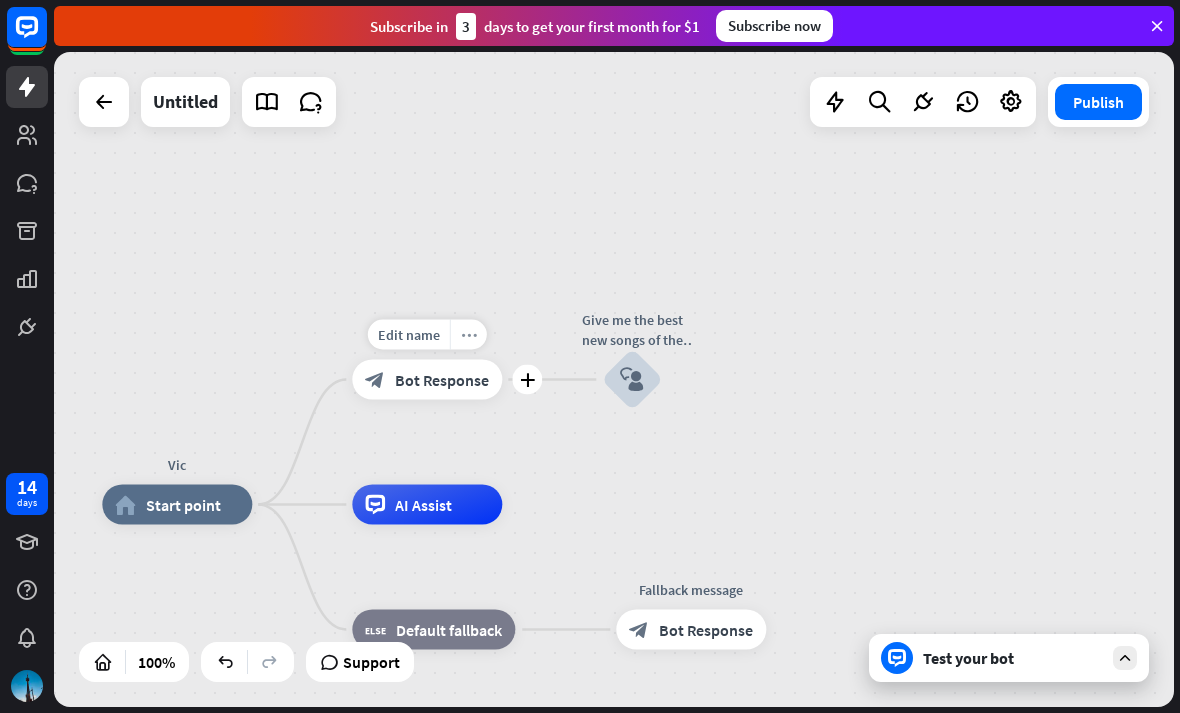 click on "more_horiz" at bounding box center [469, 334] 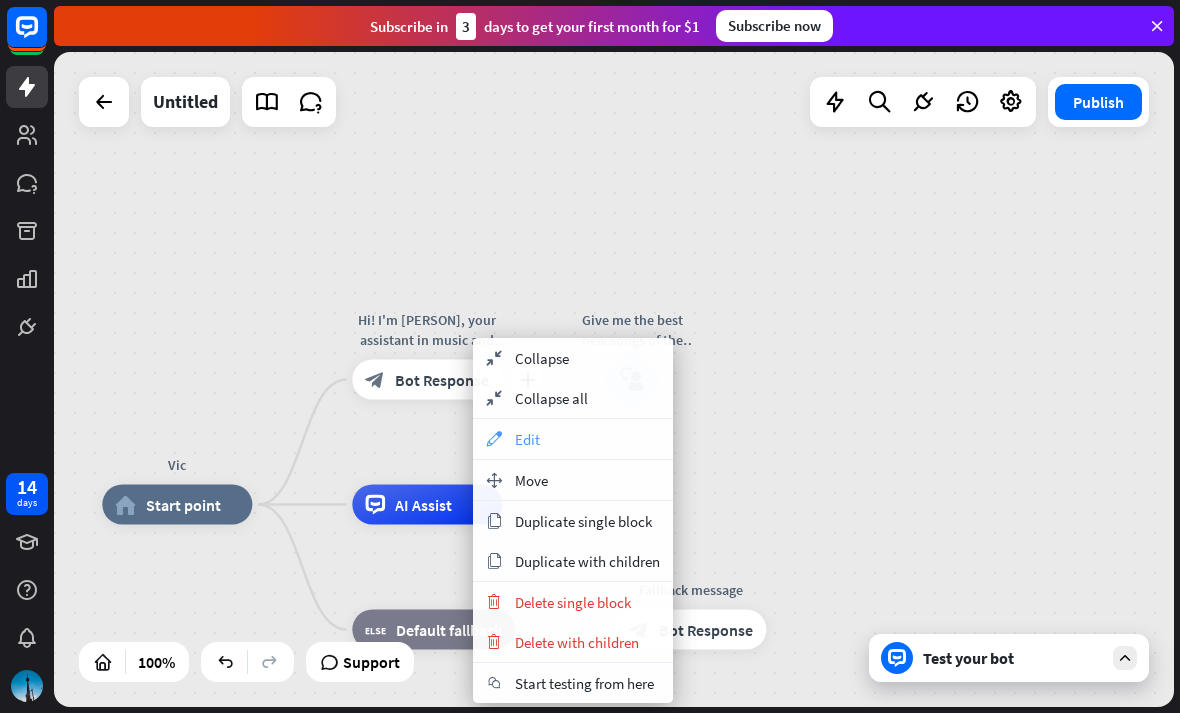 click on "appearance   Edit" at bounding box center (573, 439) 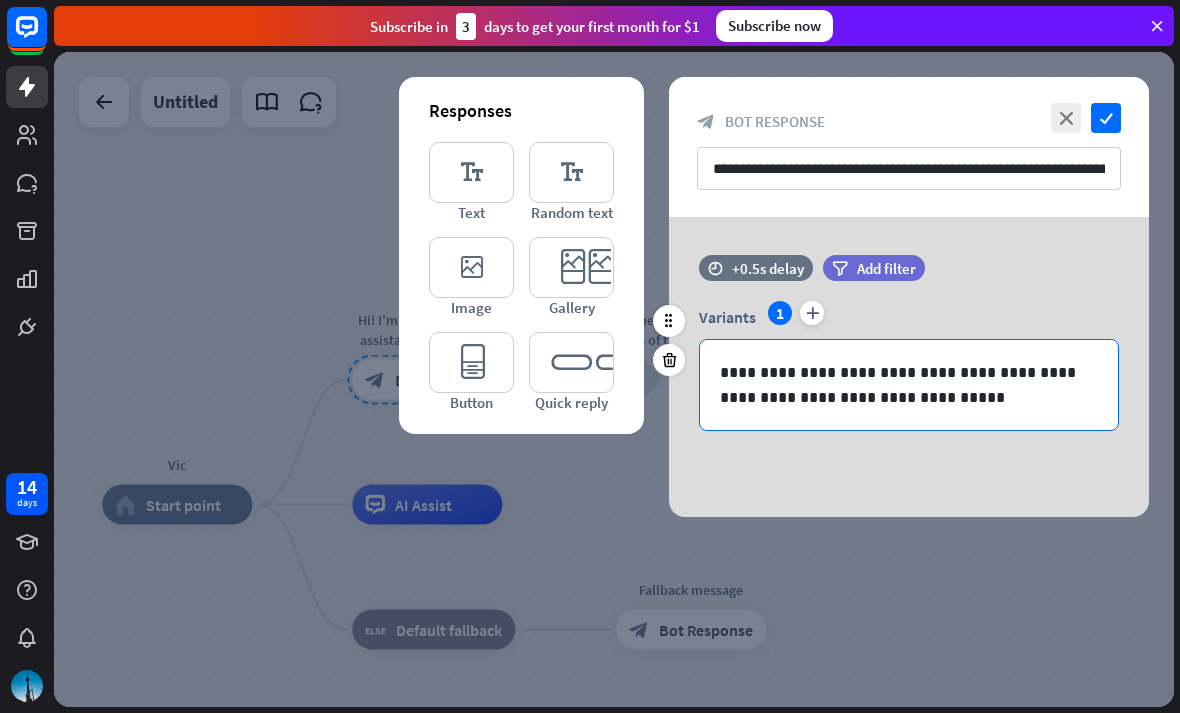 click on "**********" at bounding box center [909, 385] 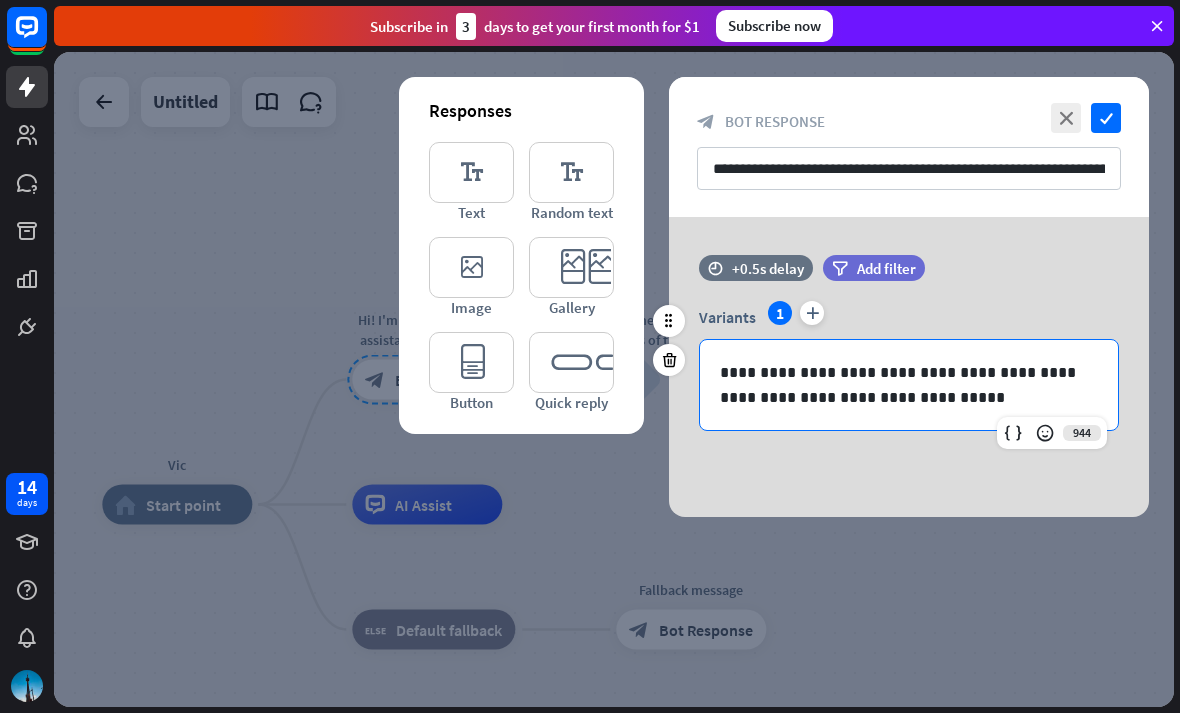 click on "**********" at bounding box center (909, 385) 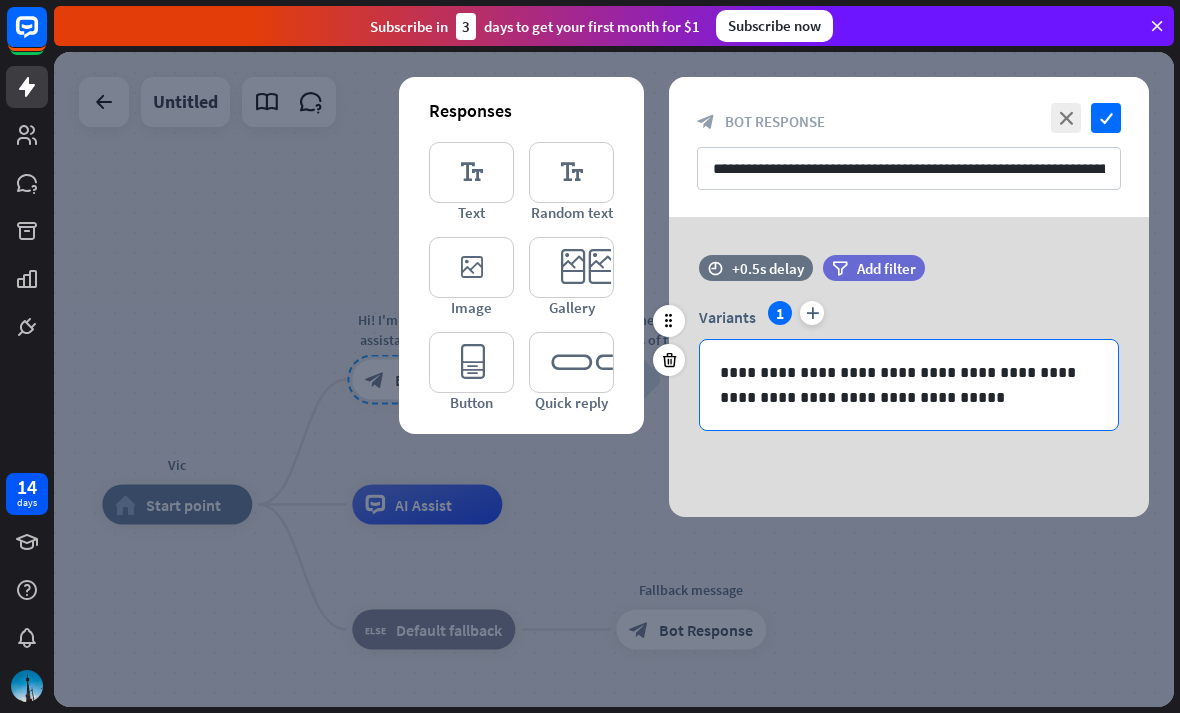 click on "**********" at bounding box center (909, 385) 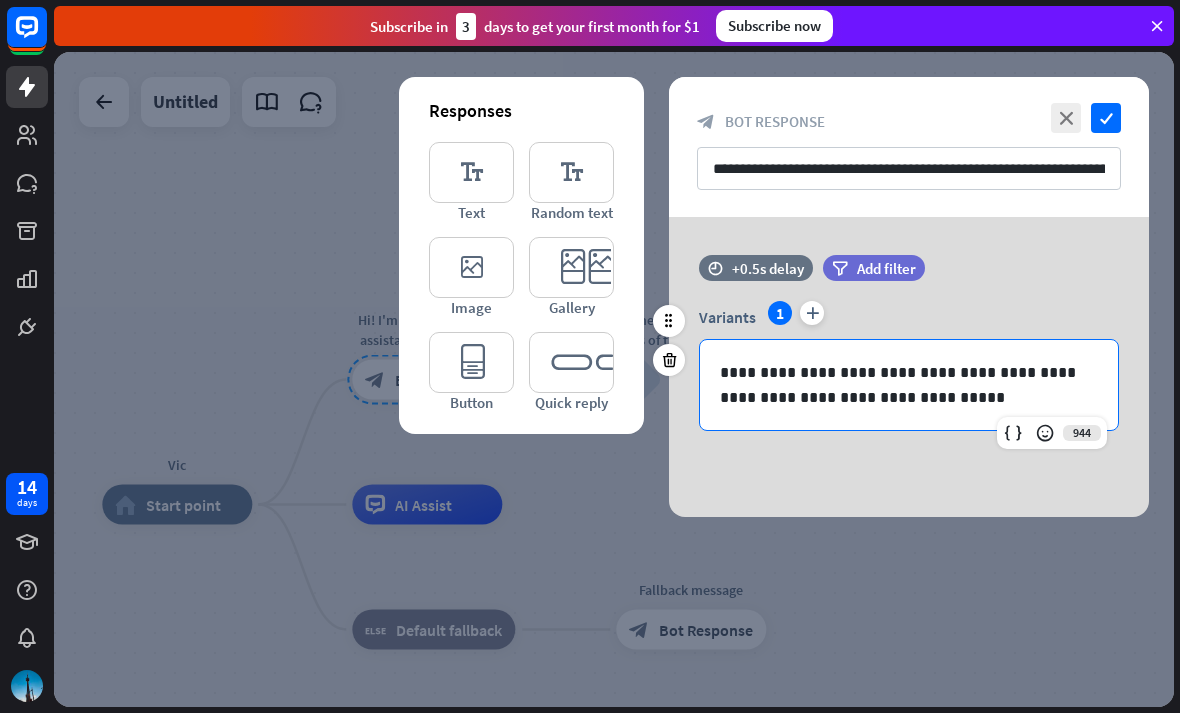 type 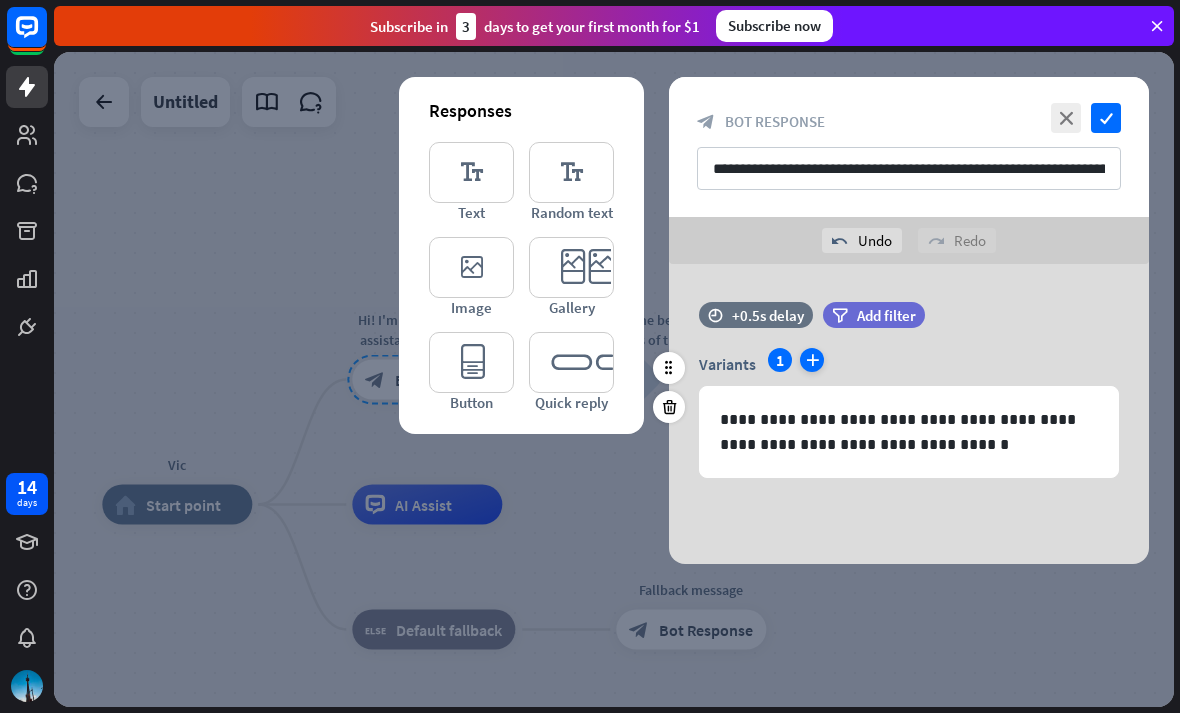click on "plus" at bounding box center (812, 360) 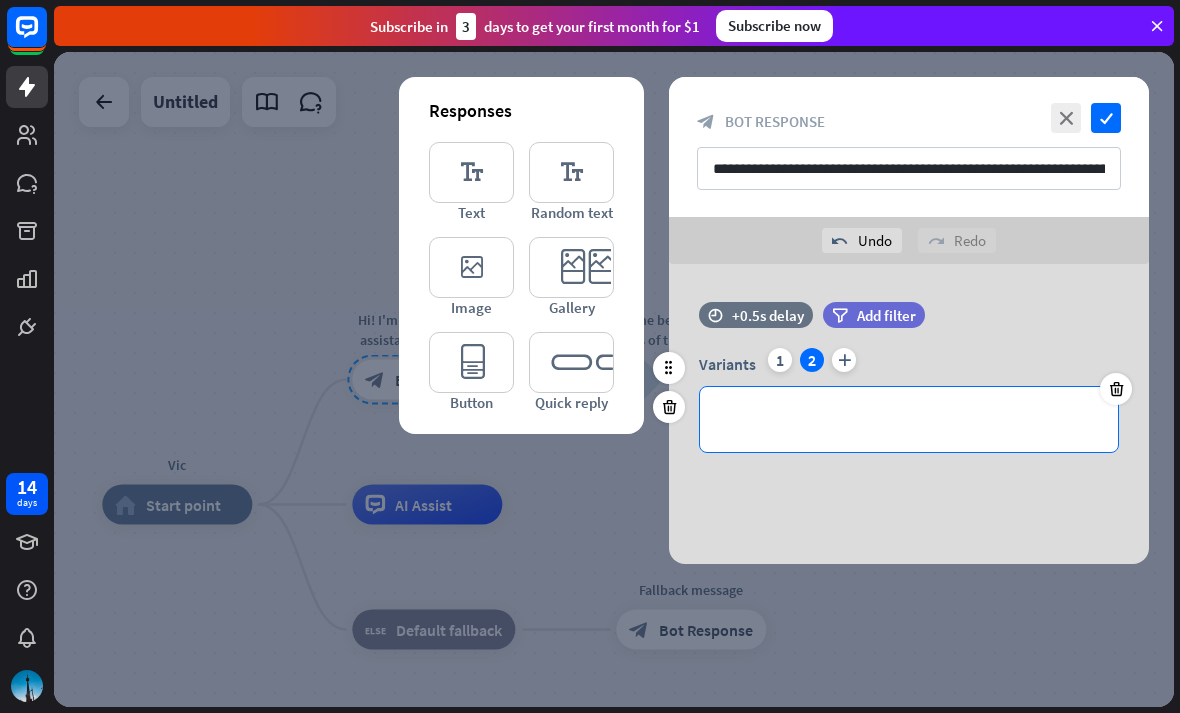 click on "**********" at bounding box center [909, 419] 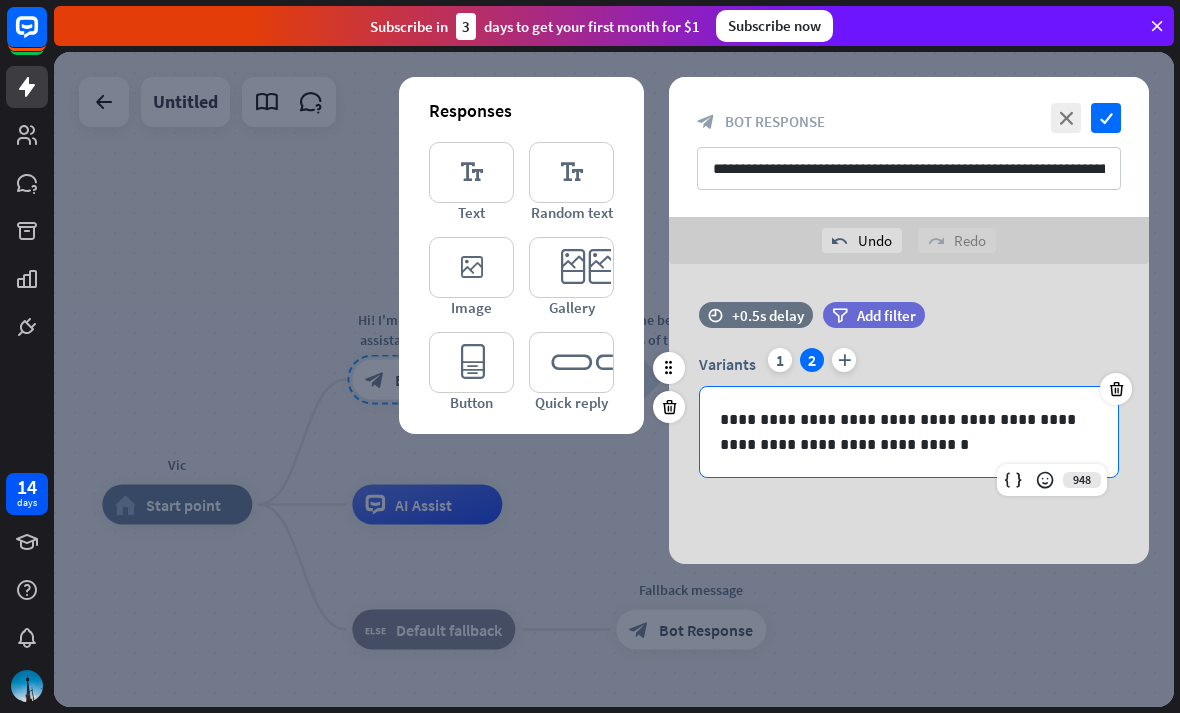 click on "**********" at bounding box center (909, 432) 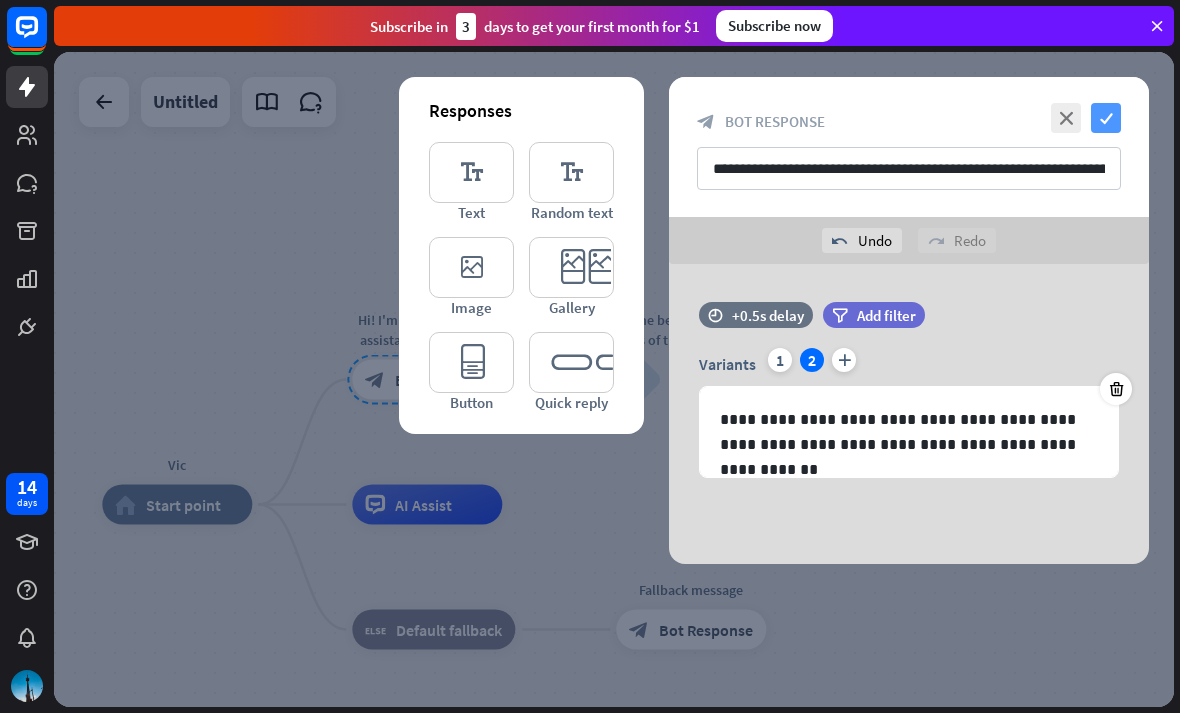 click on "check" at bounding box center (1106, 118) 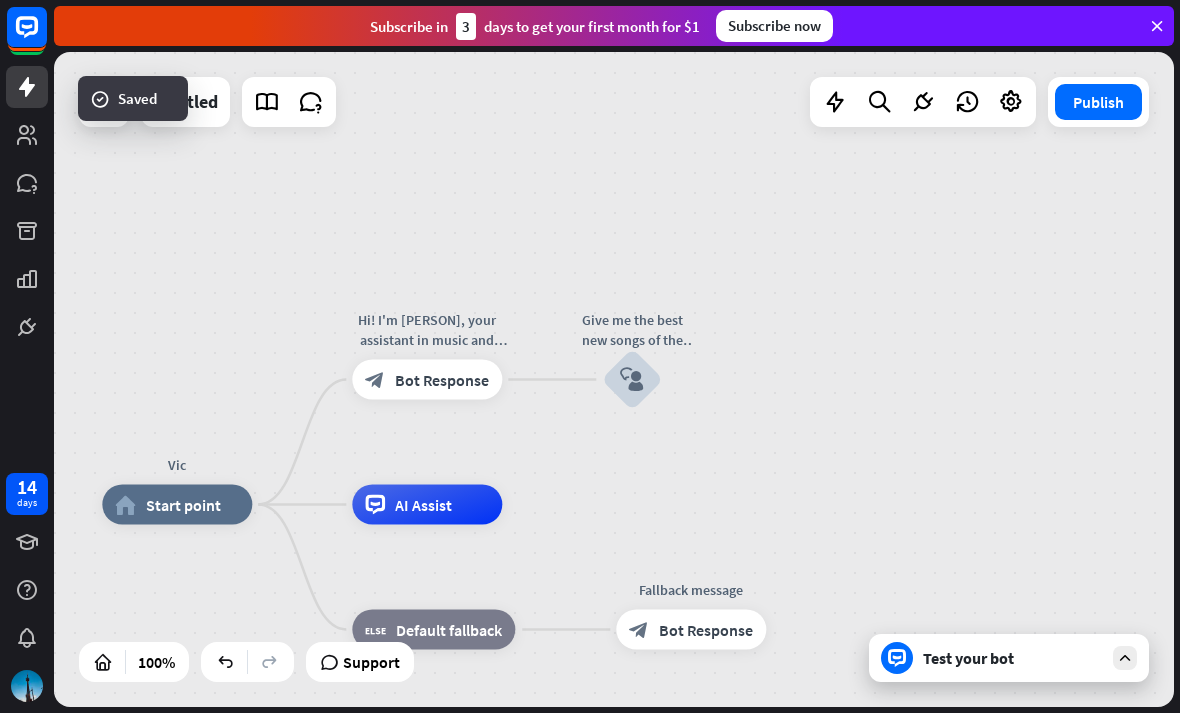 click on "Test your bot" at bounding box center (1013, 658) 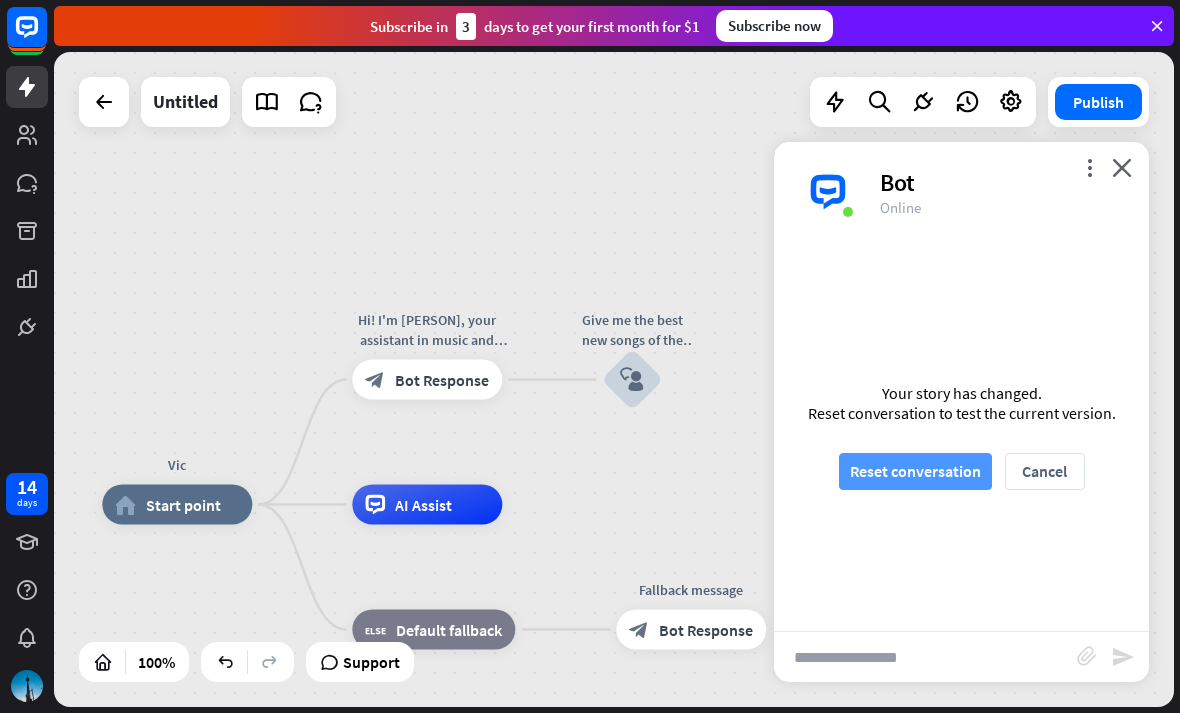click on "Reset conversation" at bounding box center [915, 471] 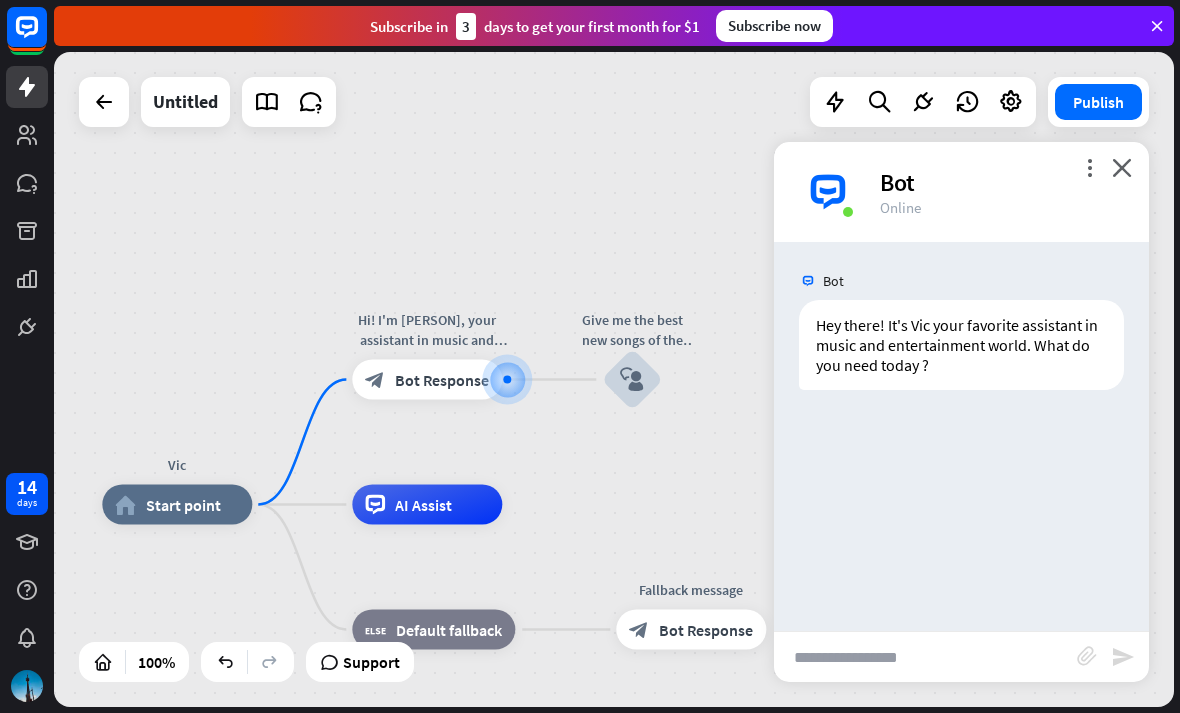 click on "more_vert
close
Bot
Online" at bounding box center [961, 192] 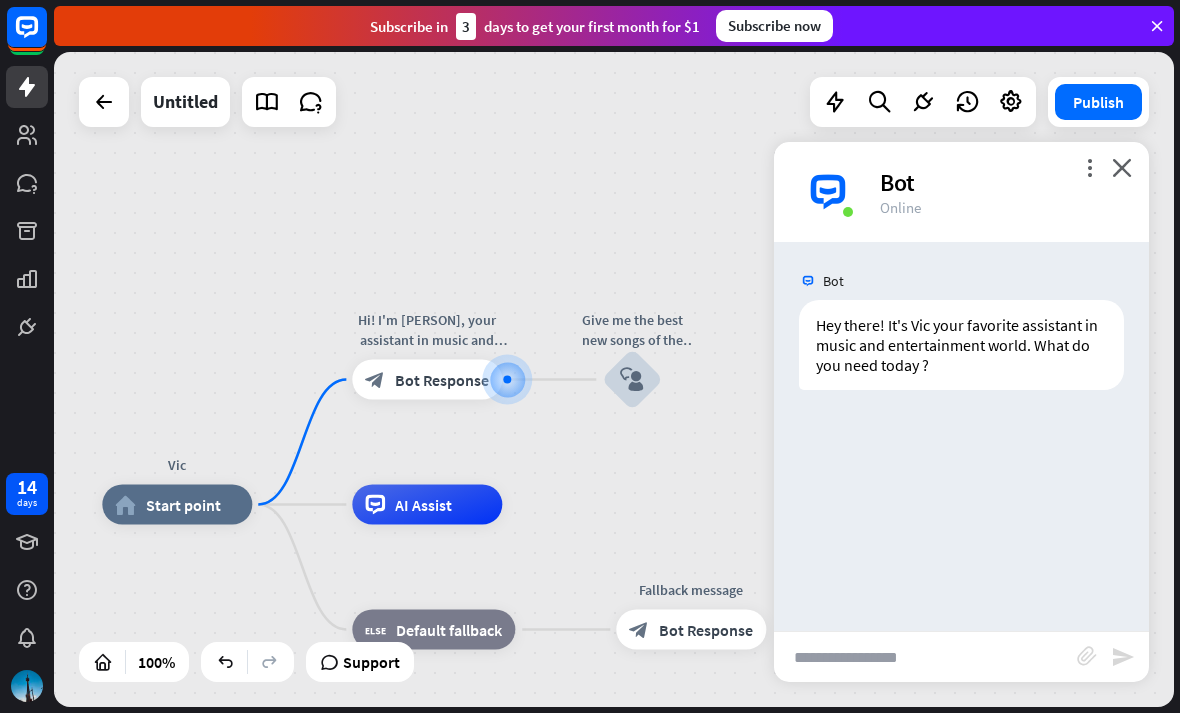 click on "more_vert
close
Bot
Online" at bounding box center (961, 192) 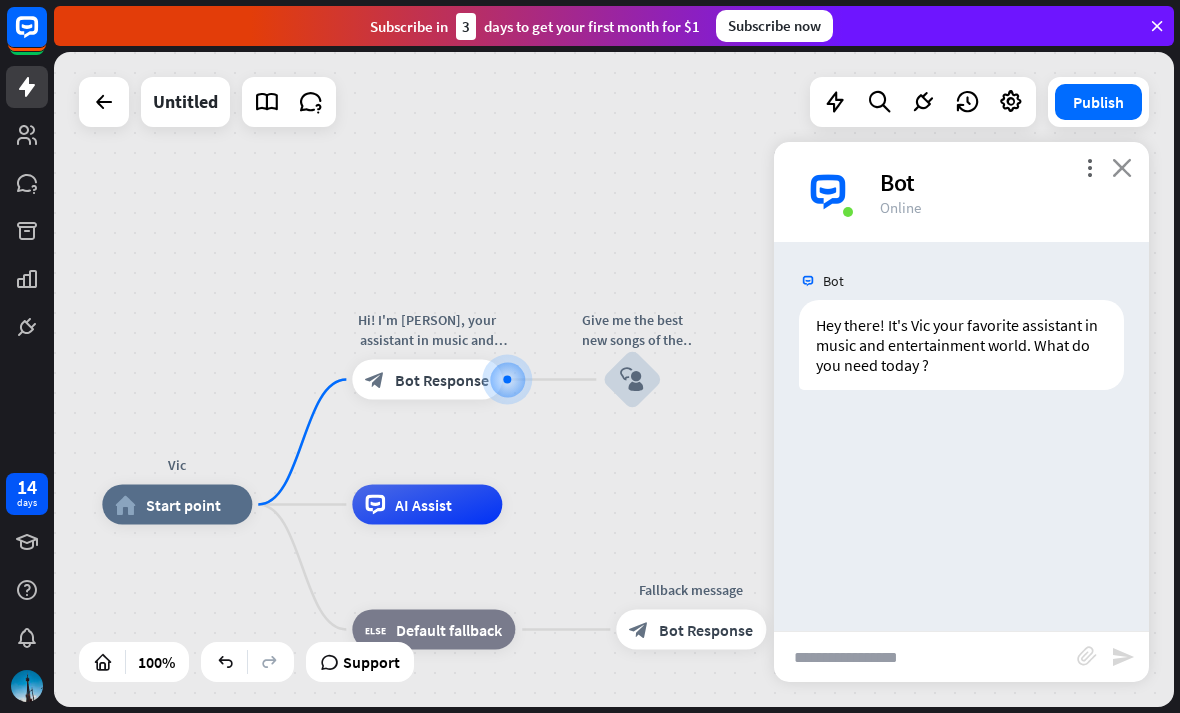 click on "close" at bounding box center (1122, 167) 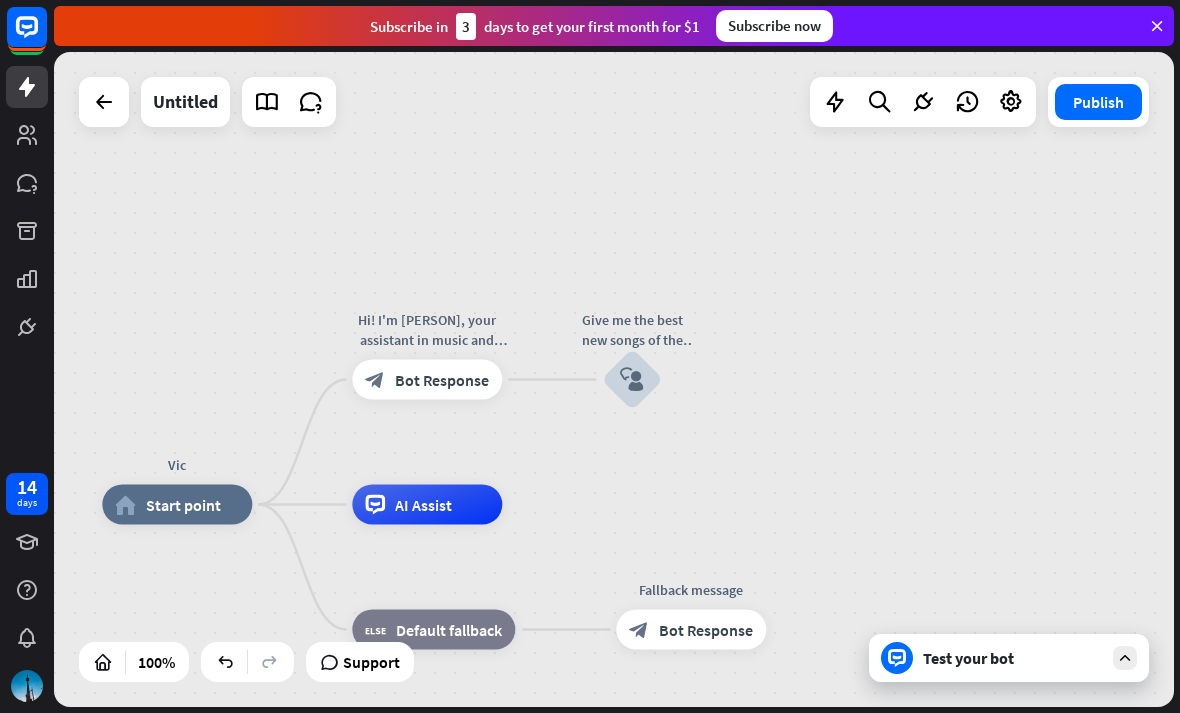 click on "Test your bot" at bounding box center [1013, 658] 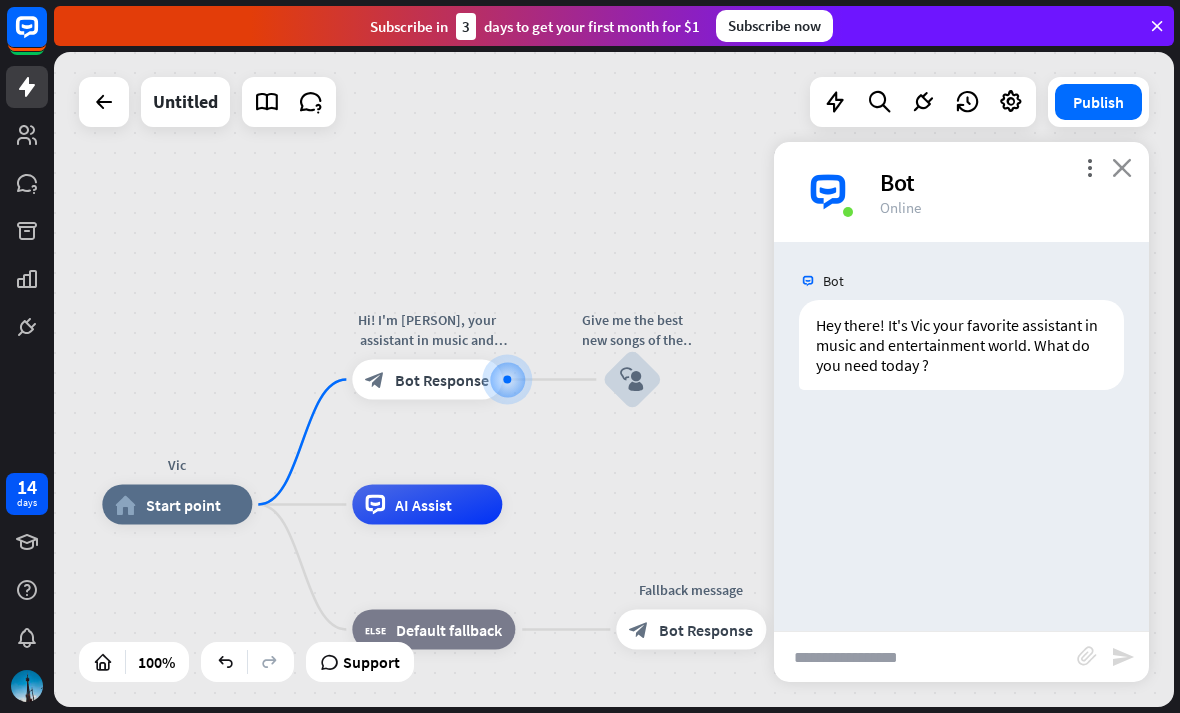 click on "close" at bounding box center [1122, 167] 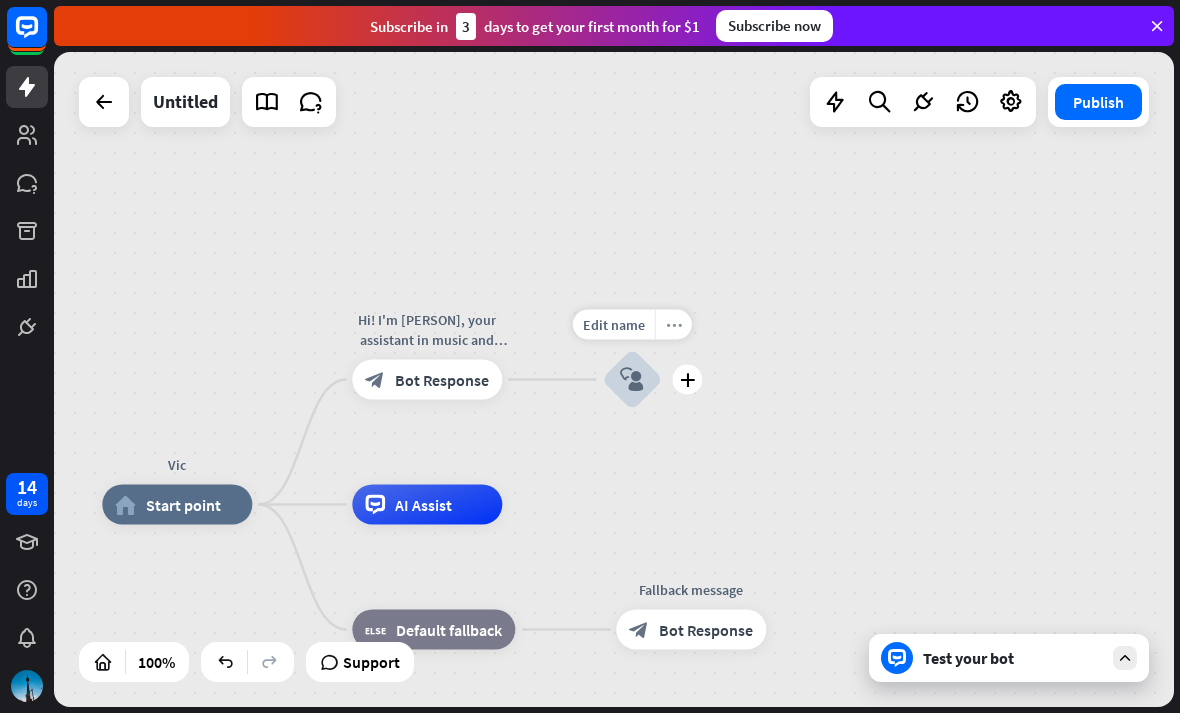 click on "more_horiz" at bounding box center [674, 324] 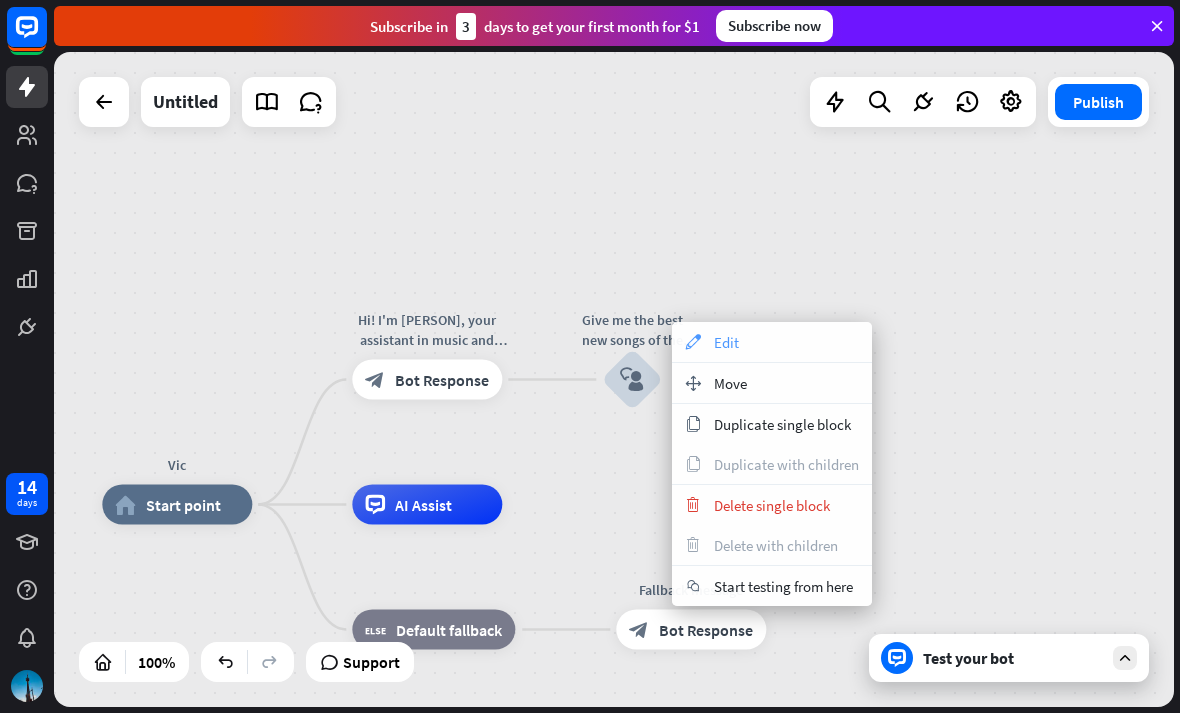 click on "Edit" at bounding box center (726, 342) 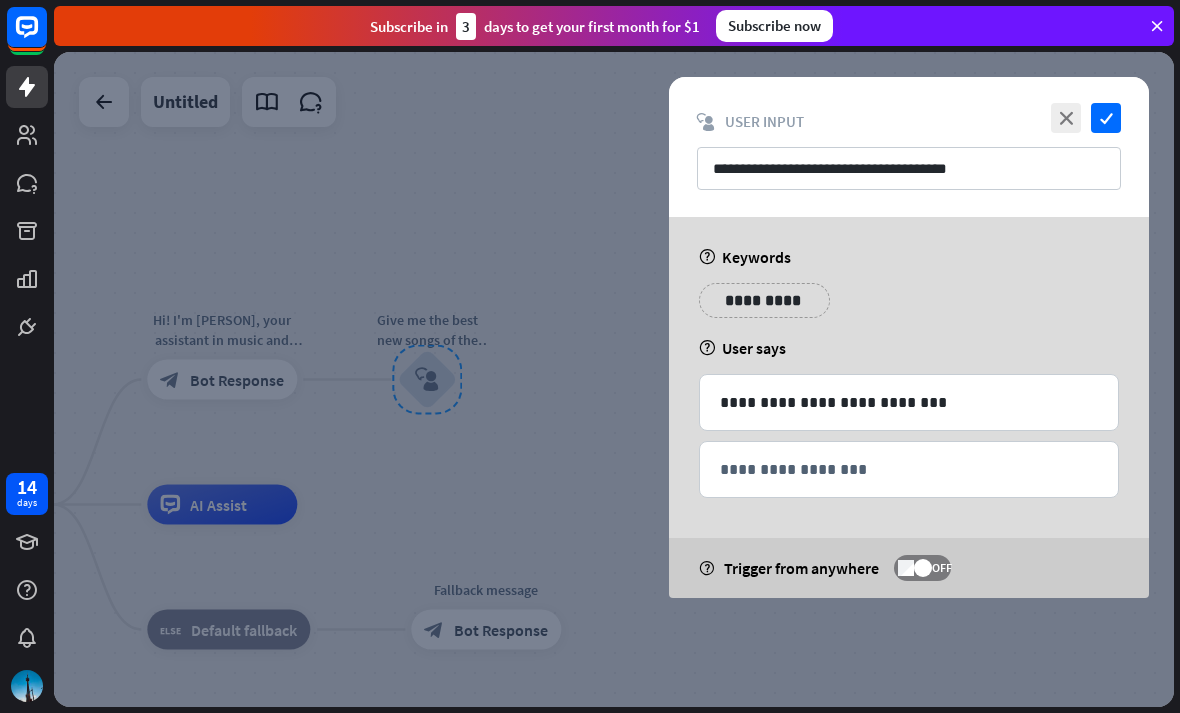 click on "**********" at bounding box center (764, 300) 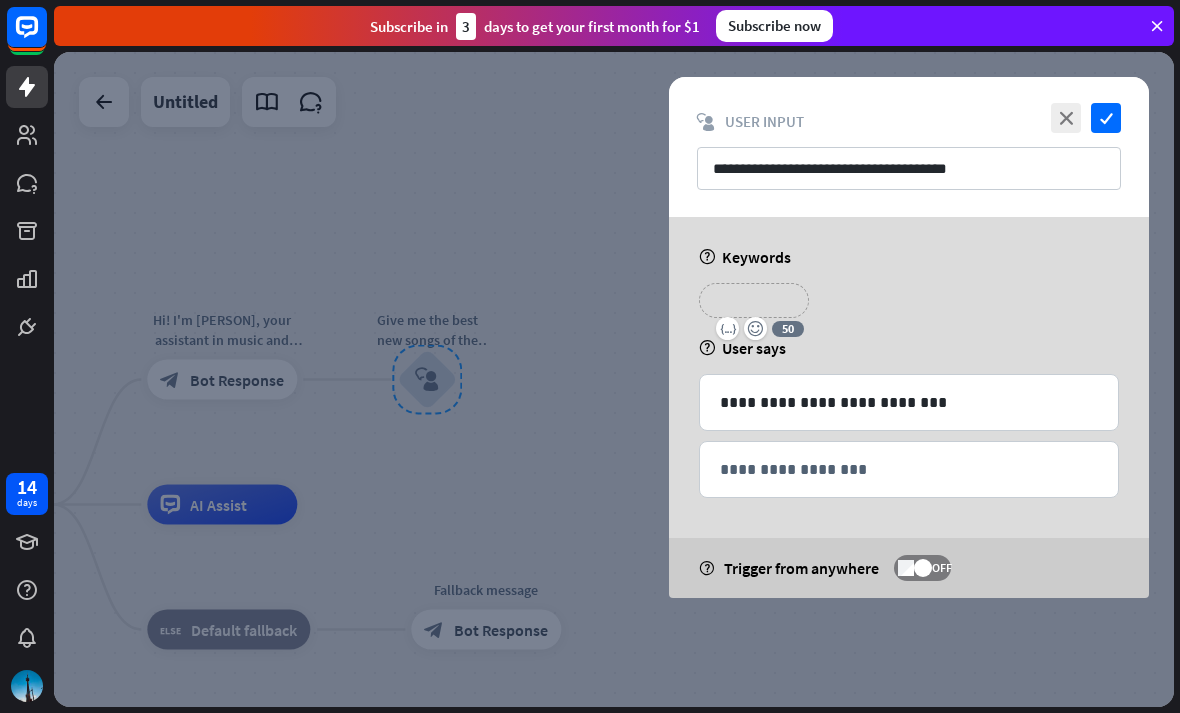 type 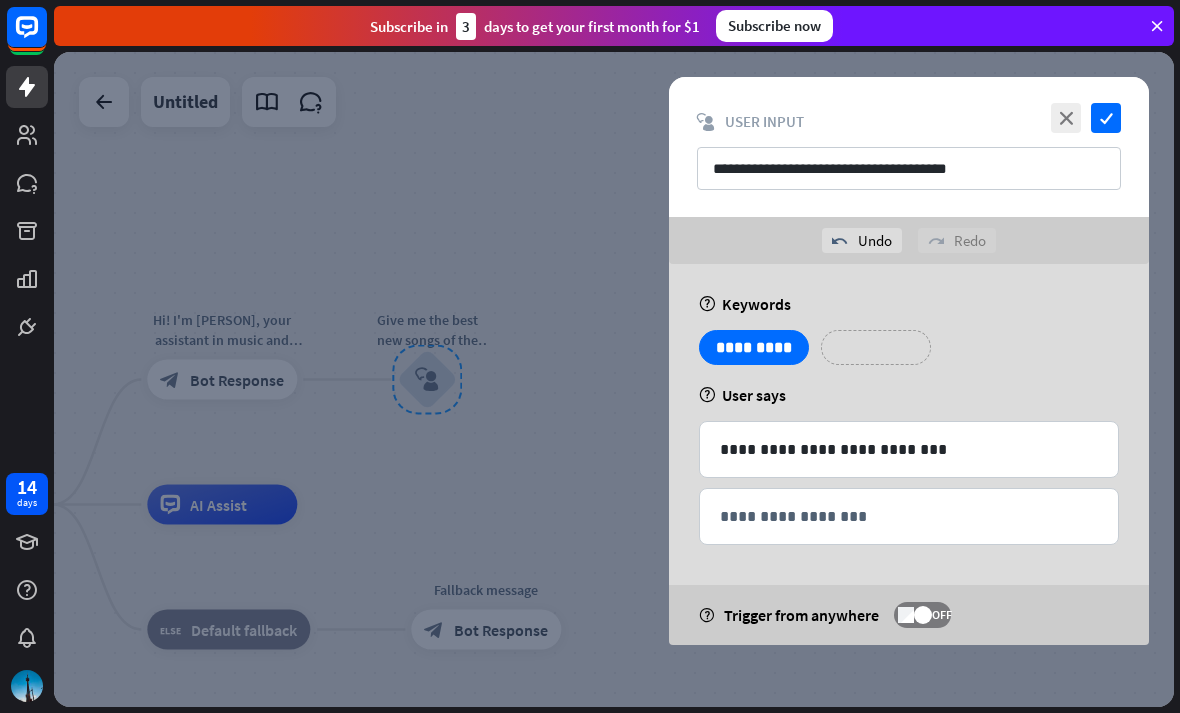 click on "**********" at bounding box center [876, 347] 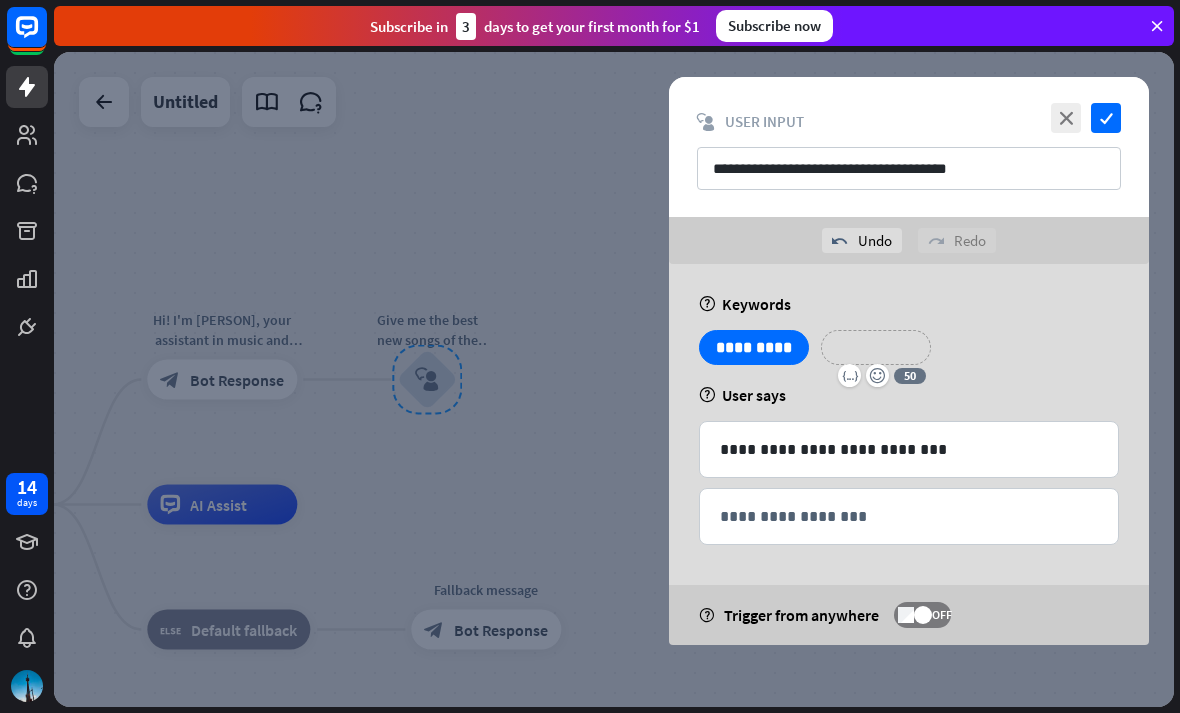 type 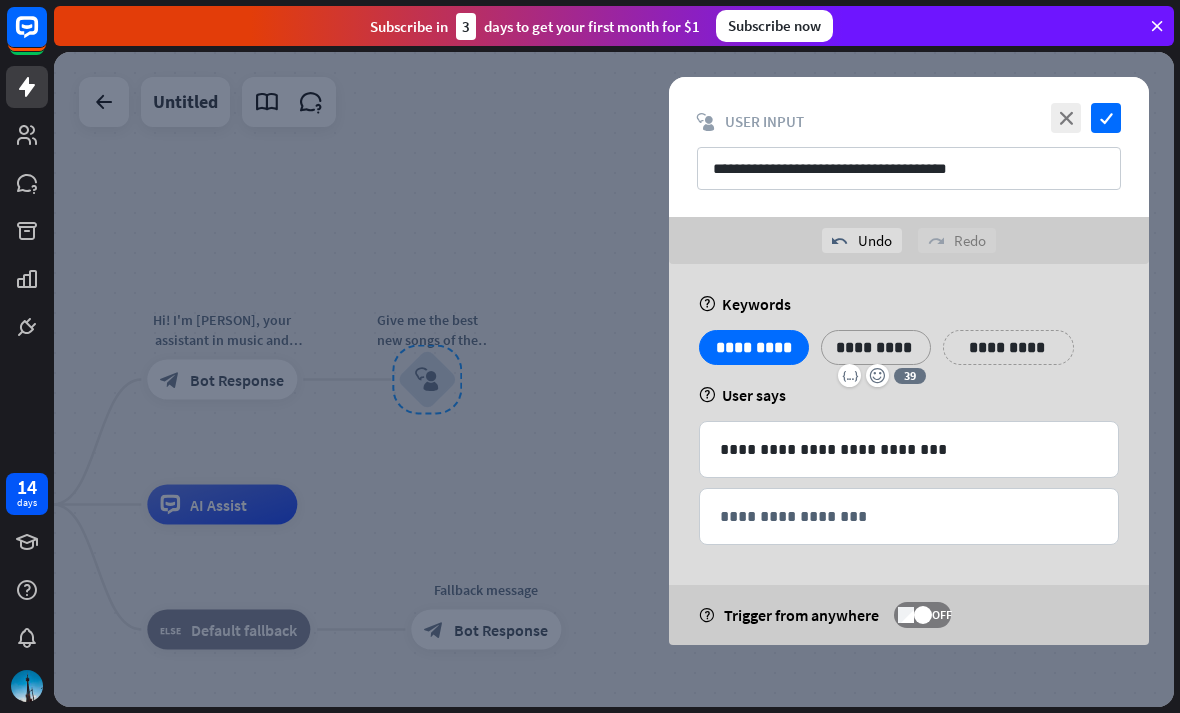 click on "**********" at bounding box center (1008, 347) 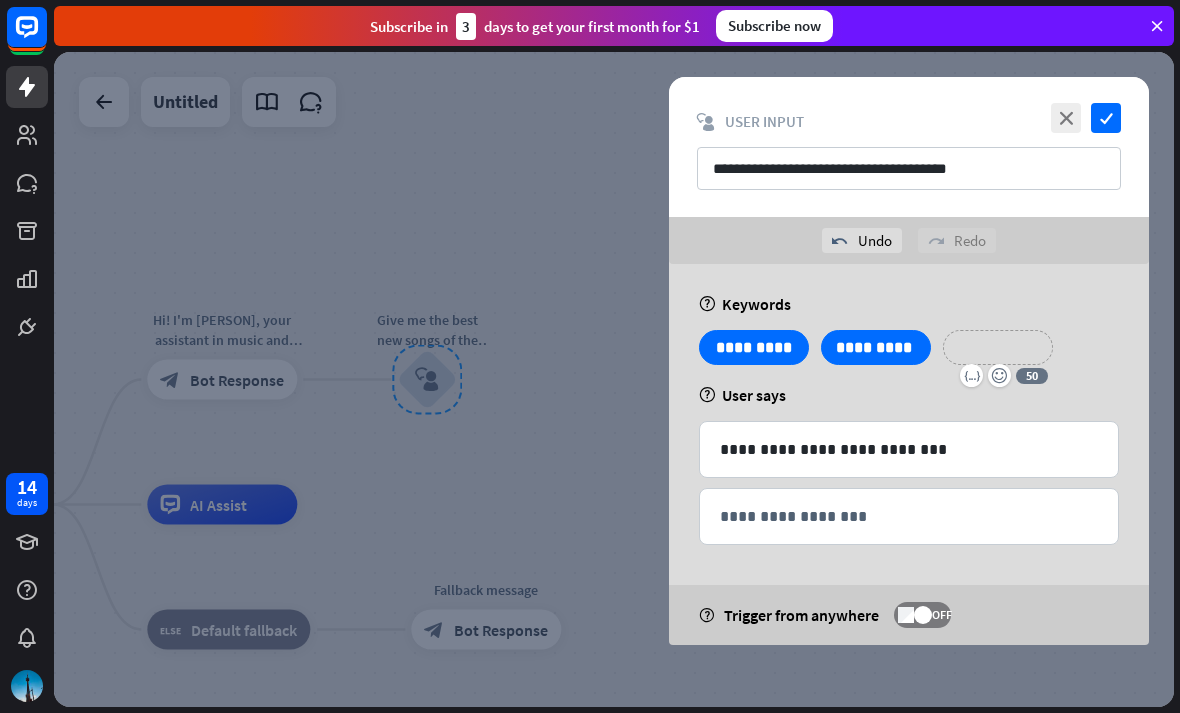 type 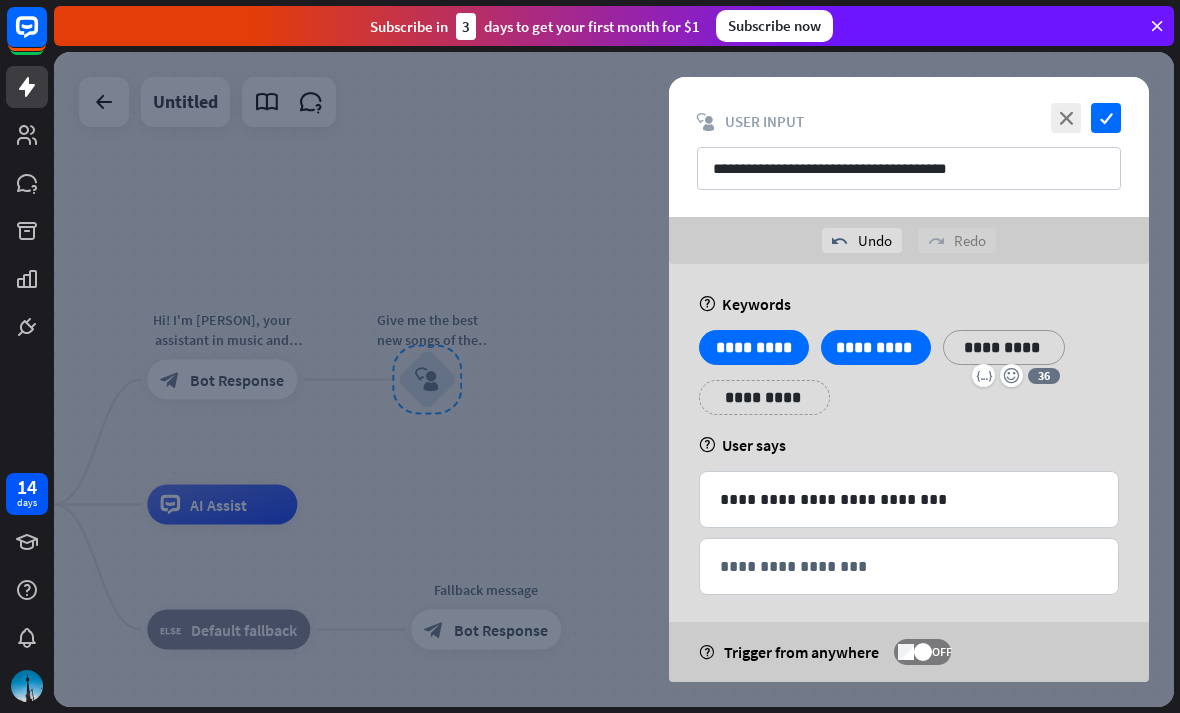click on "**********" at bounding box center (764, 397) 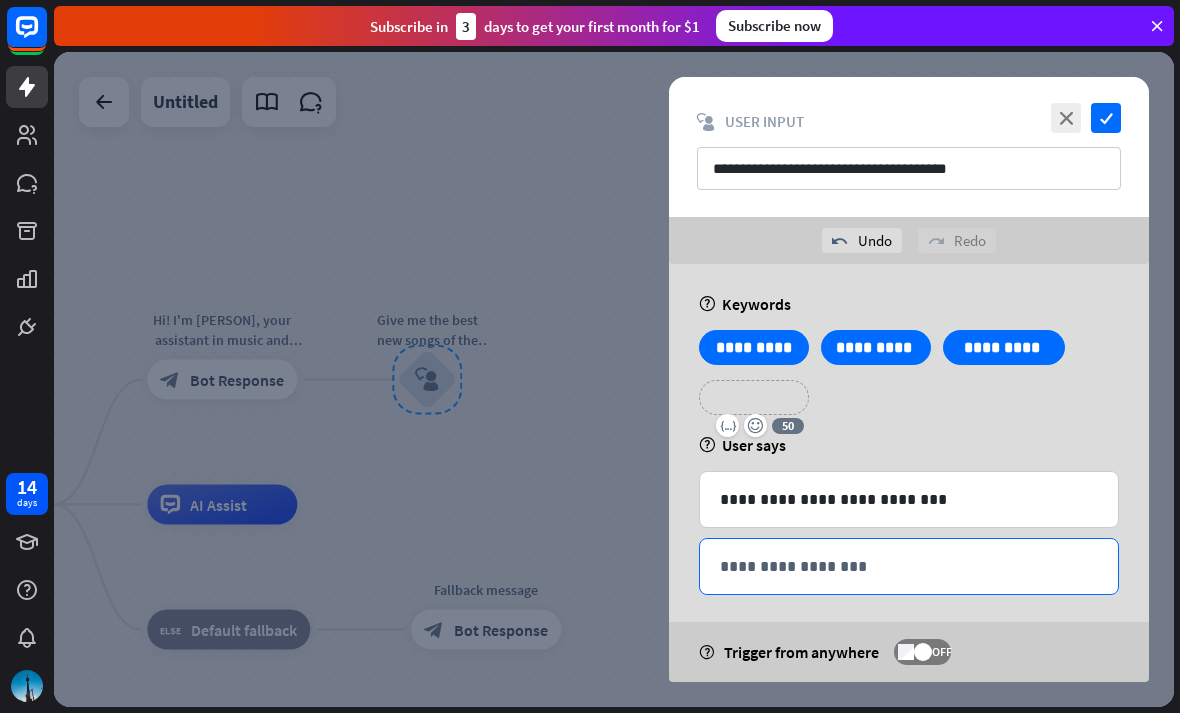 click on "**********" at bounding box center [909, 566] 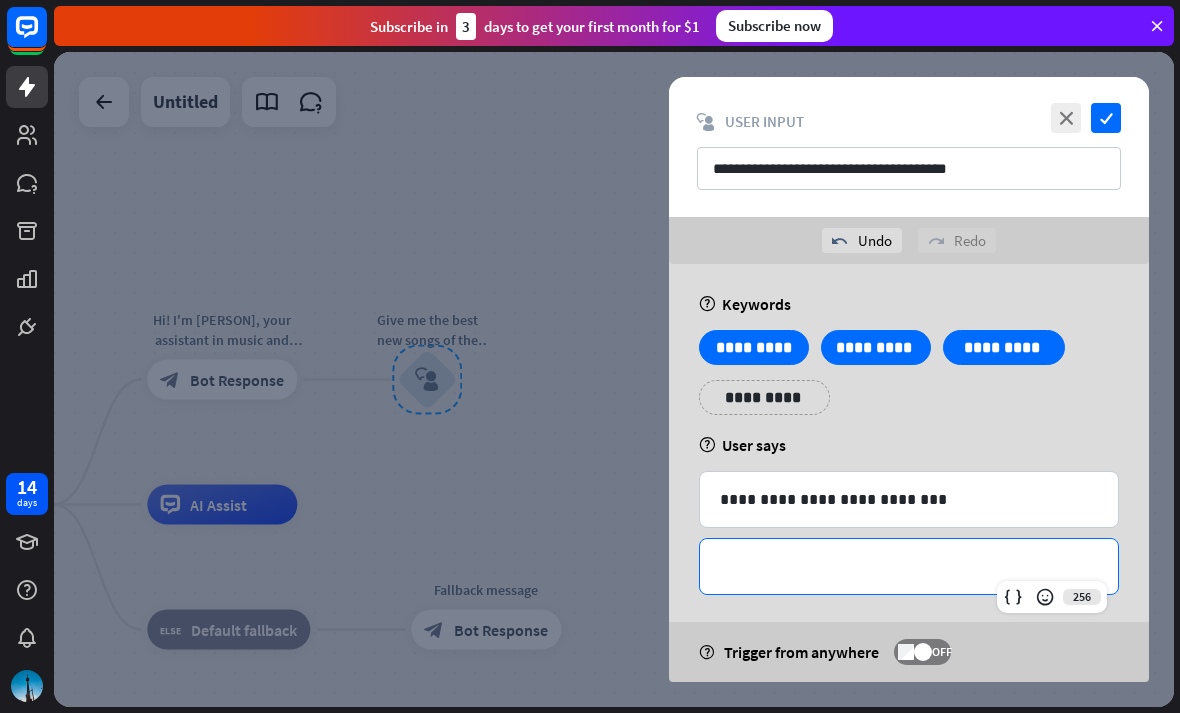 type 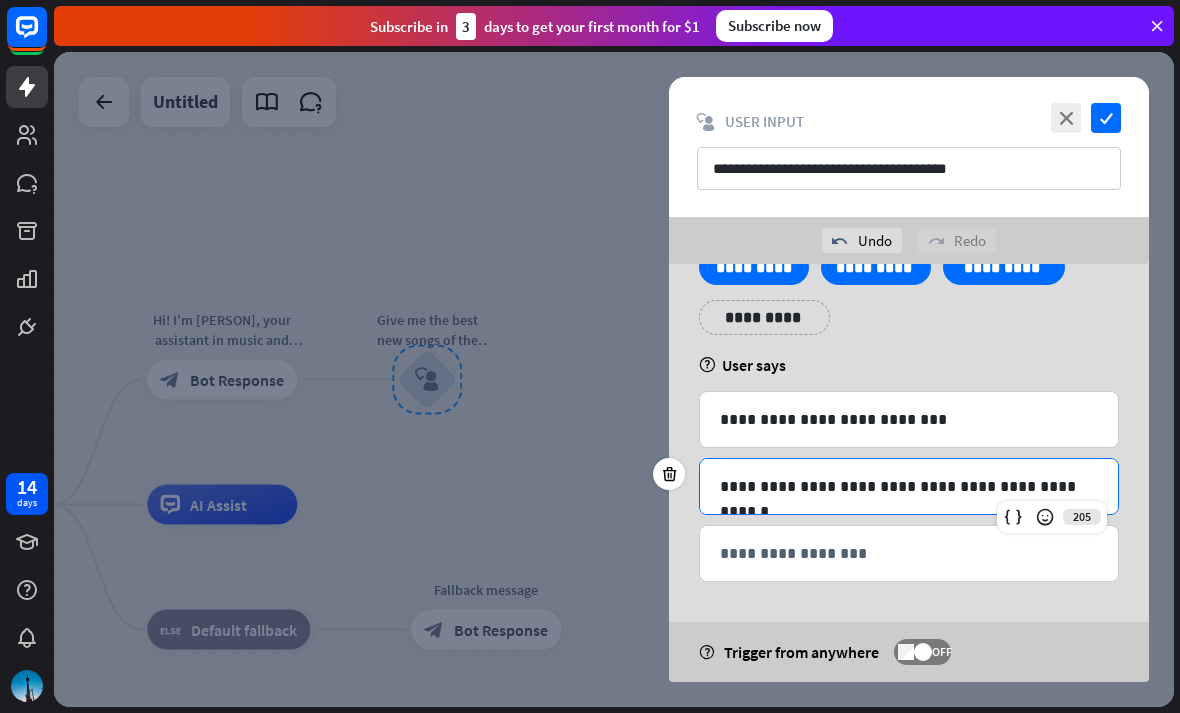 scroll, scrollTop: 80, scrollLeft: 0, axis: vertical 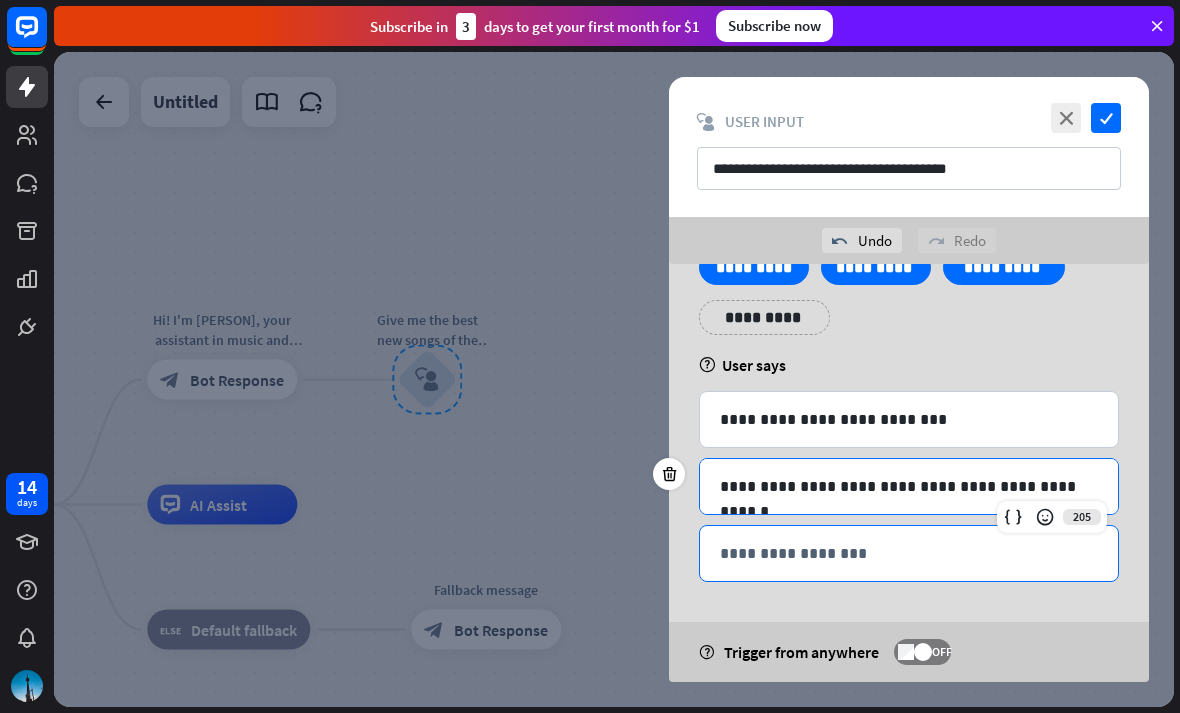 click on "**********" at bounding box center [909, 553] 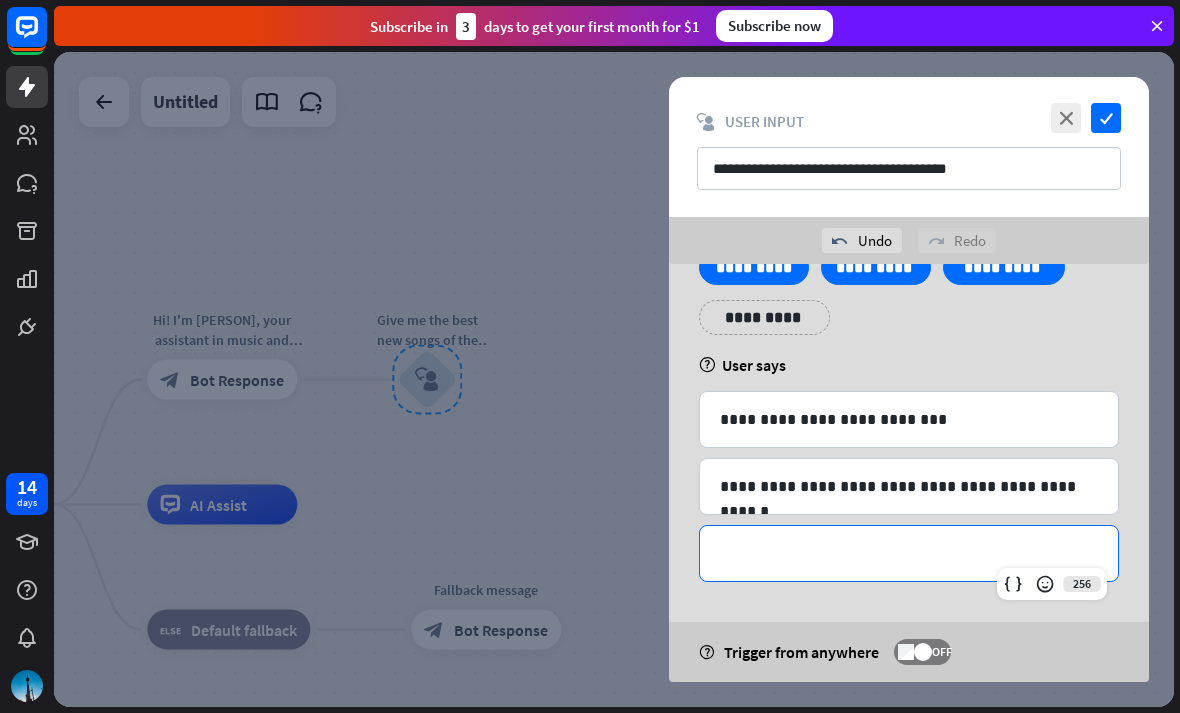 type 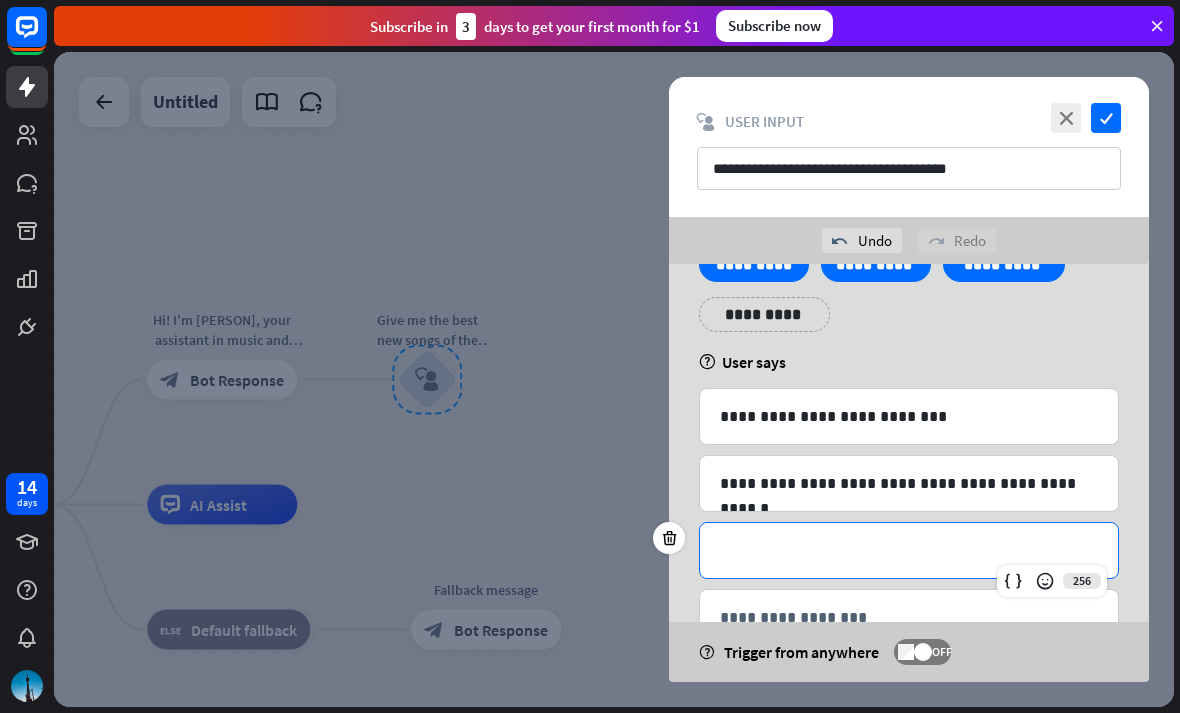 scroll, scrollTop: 138, scrollLeft: 0, axis: vertical 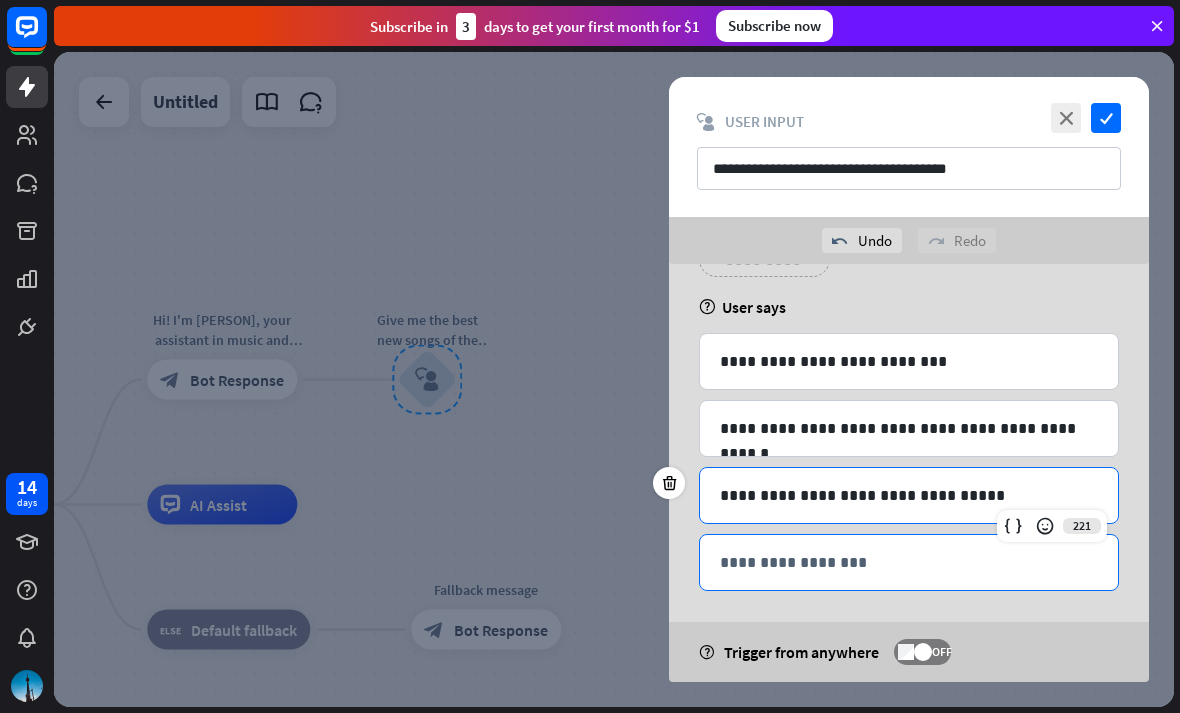 click on "**********" at bounding box center (909, 562) 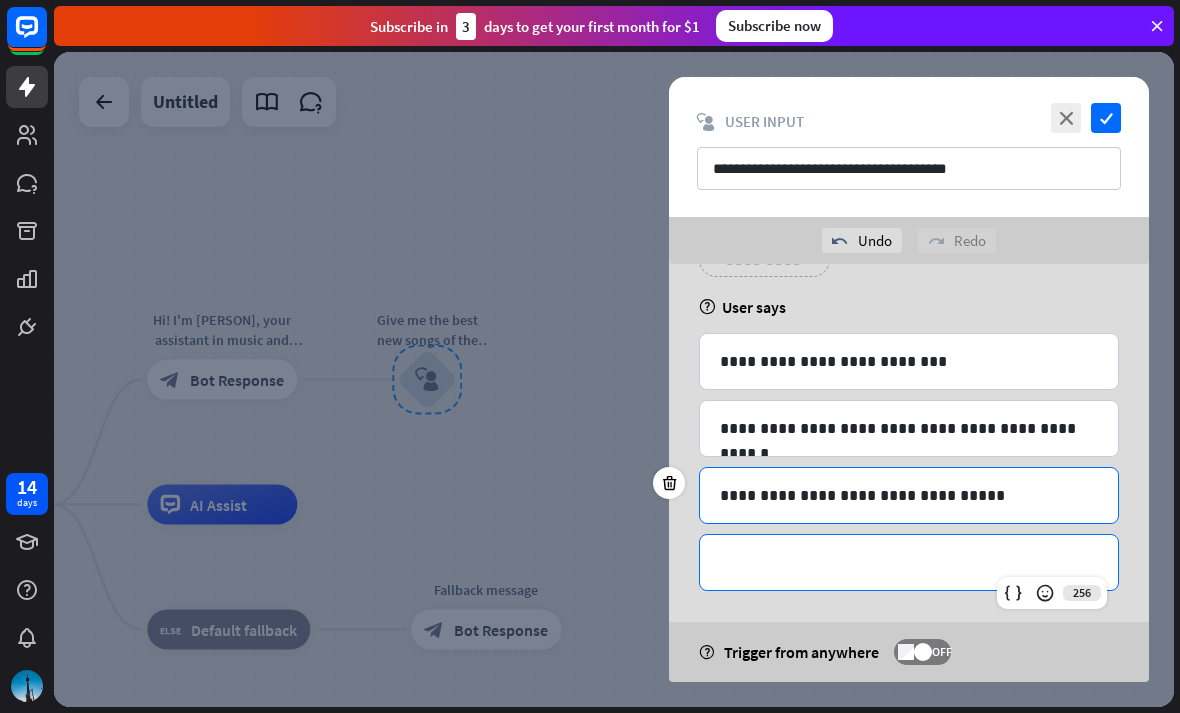click on "**********" at bounding box center [909, 495] 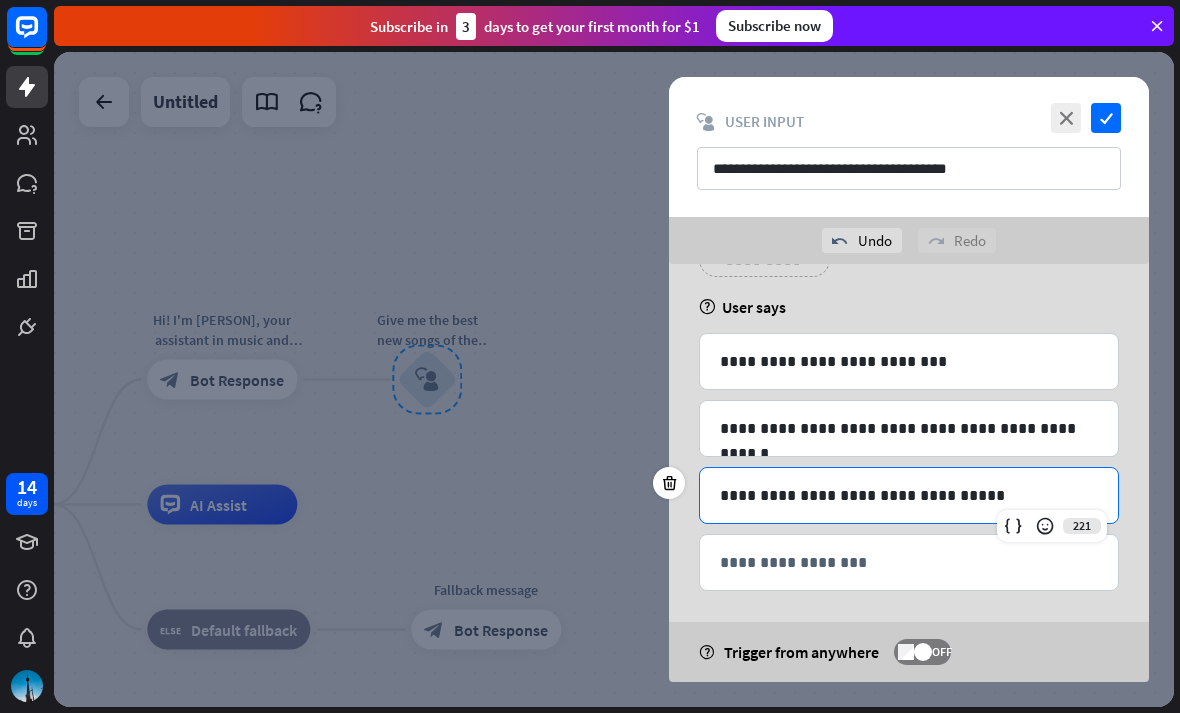 click on "**********" at bounding box center (909, 495) 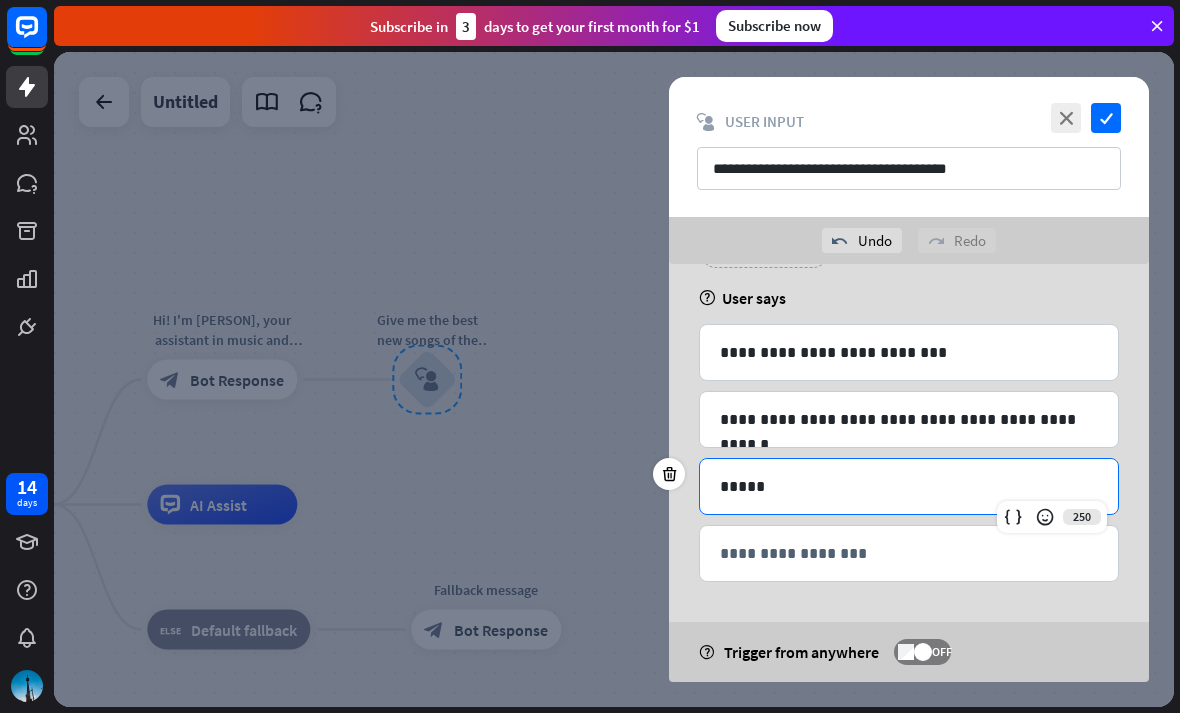 scroll, scrollTop: 147, scrollLeft: 0, axis: vertical 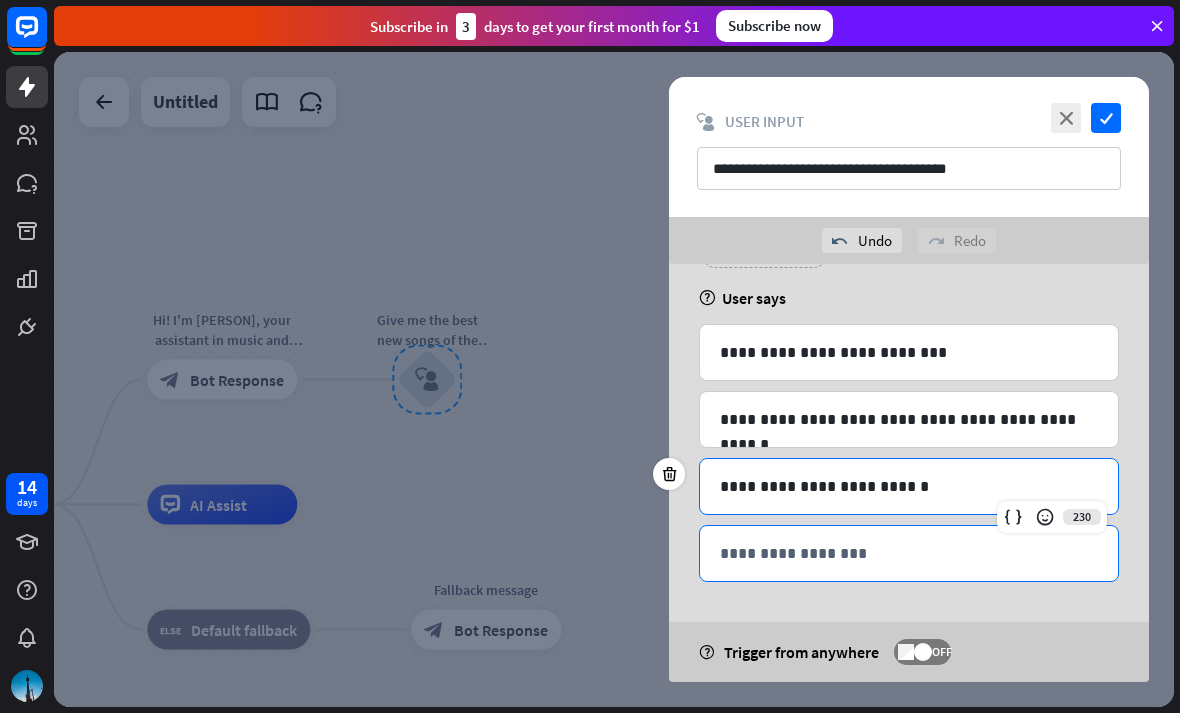 click on "**********" at bounding box center [909, 553] 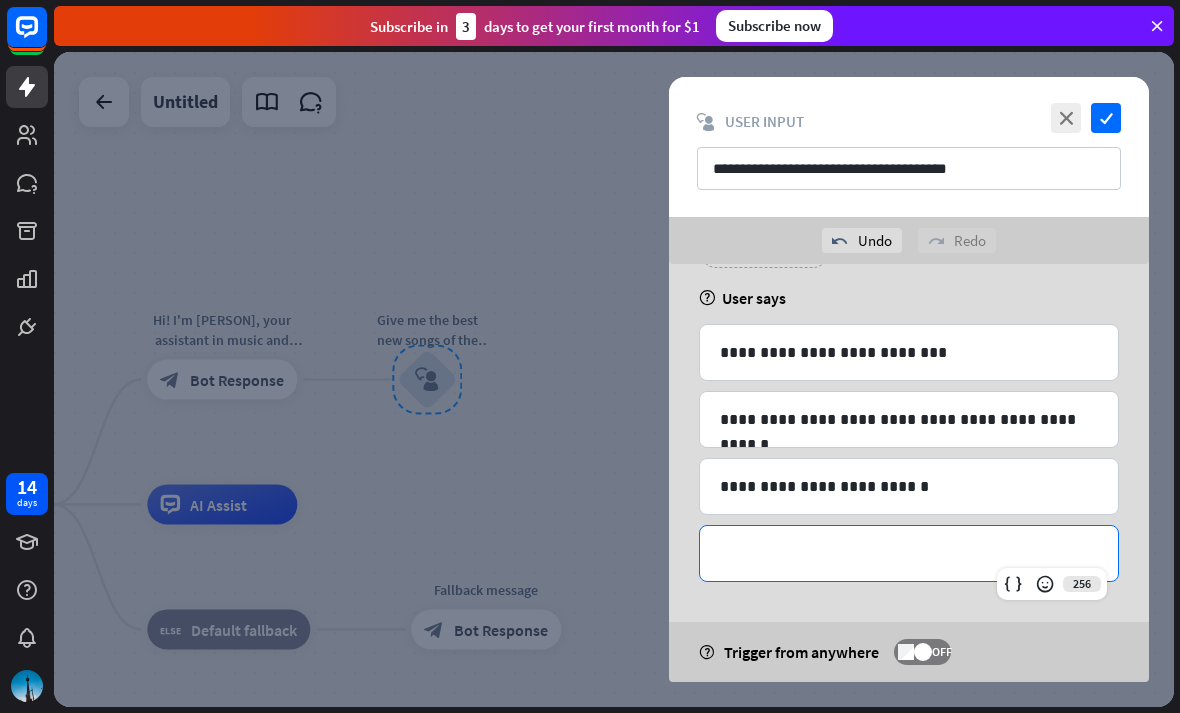 scroll, scrollTop: 147, scrollLeft: 0, axis: vertical 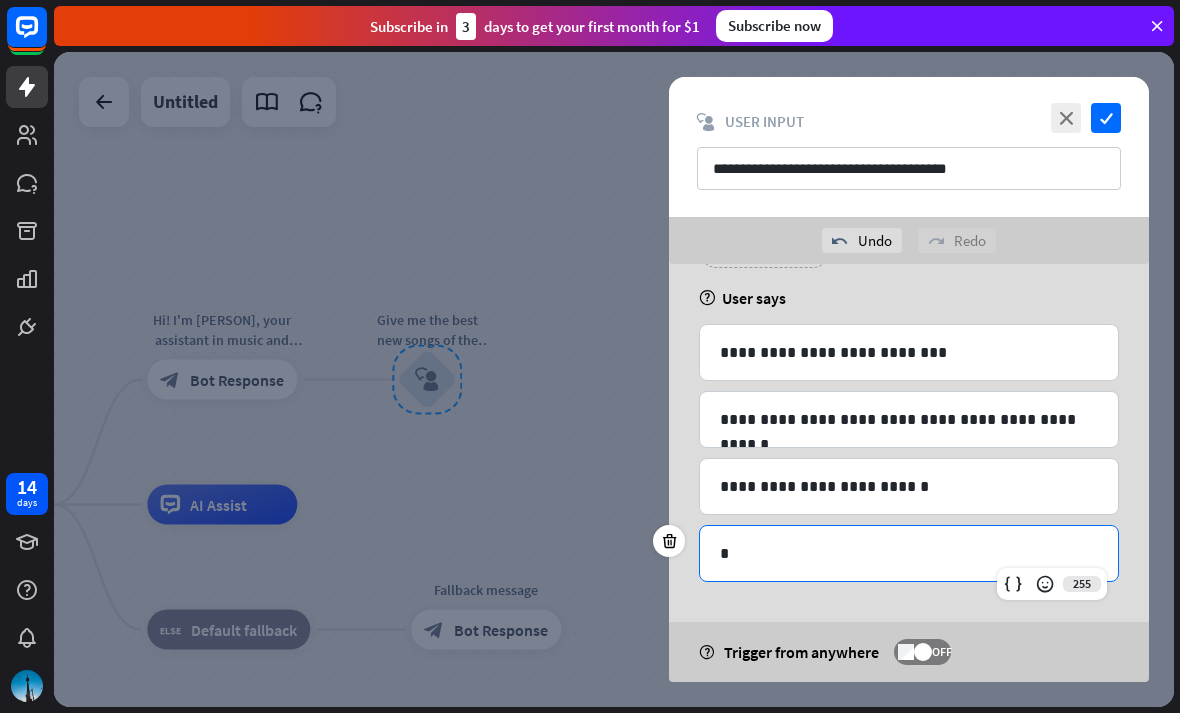 type 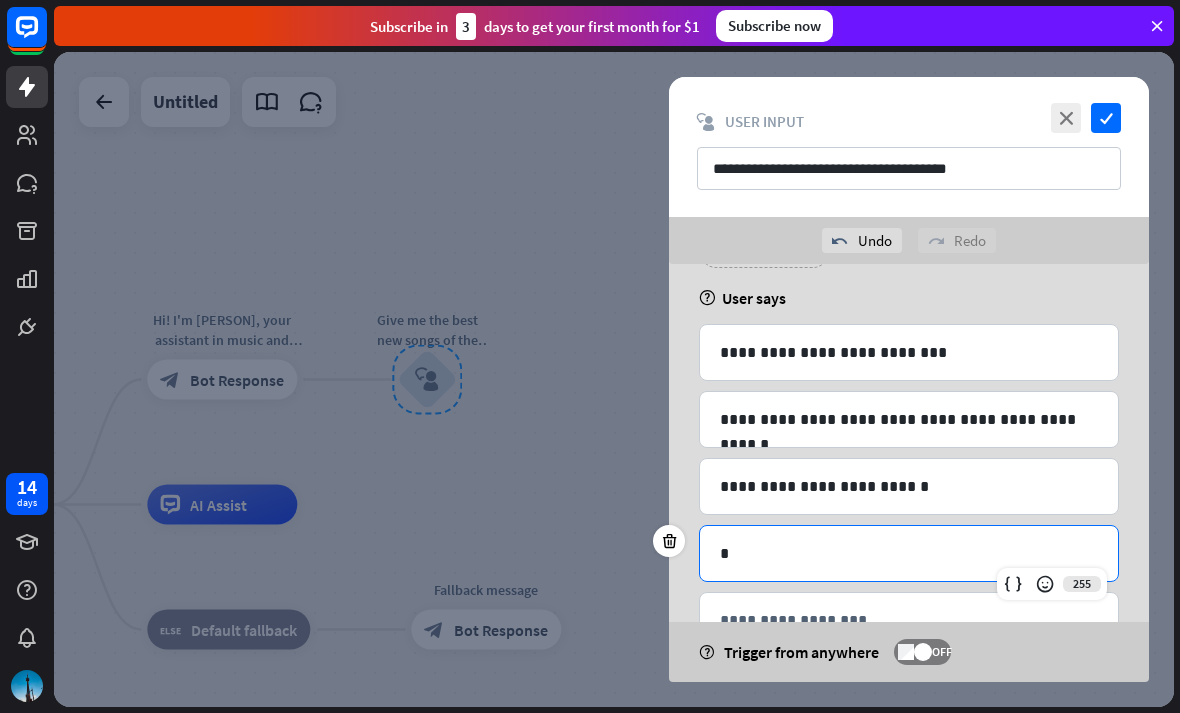 scroll, scrollTop: 214, scrollLeft: 0, axis: vertical 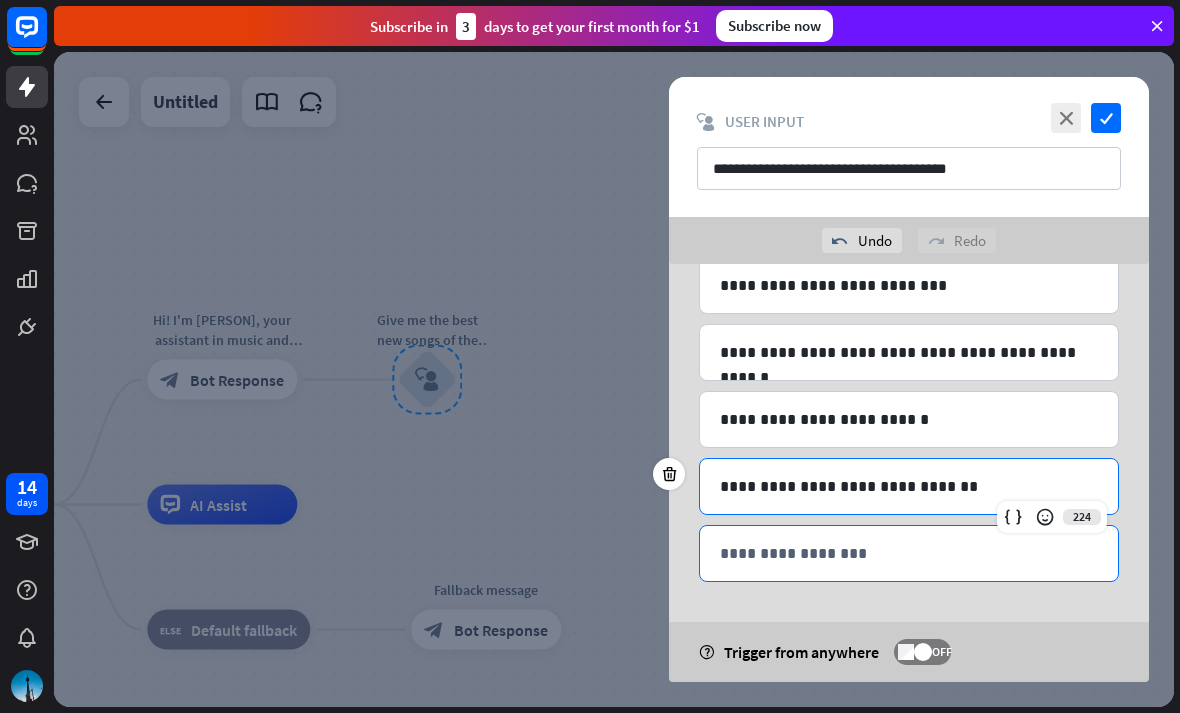 click on "**********" at bounding box center (909, 553) 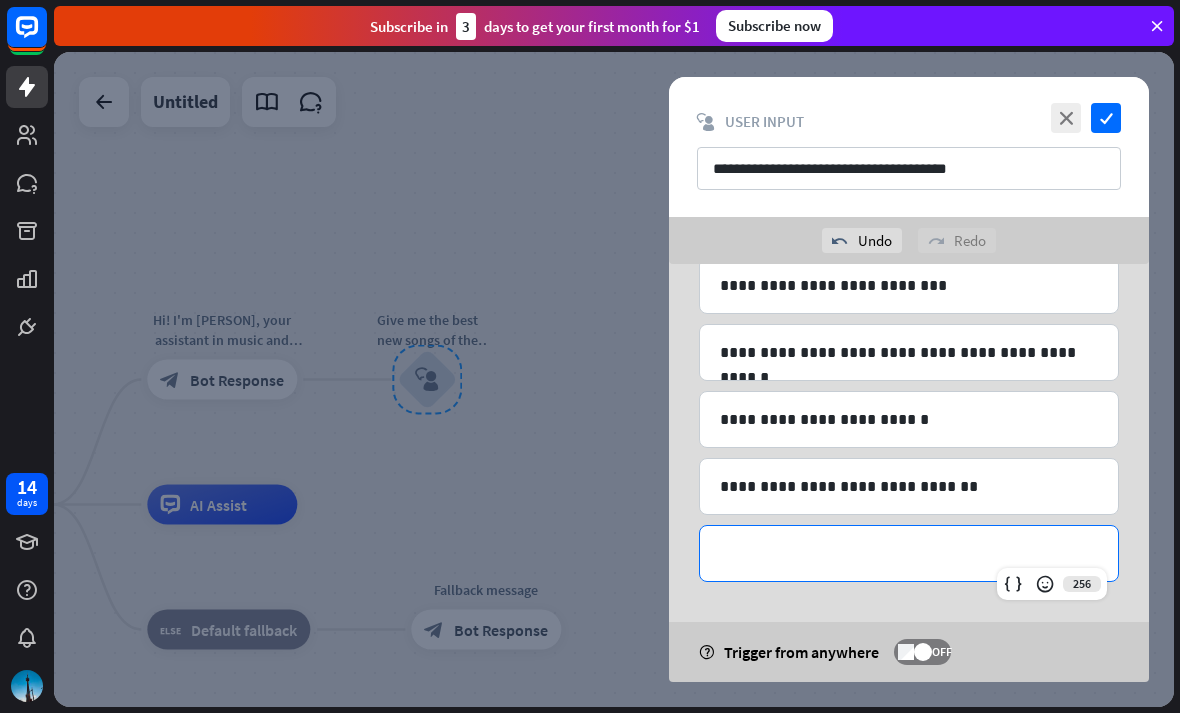 type 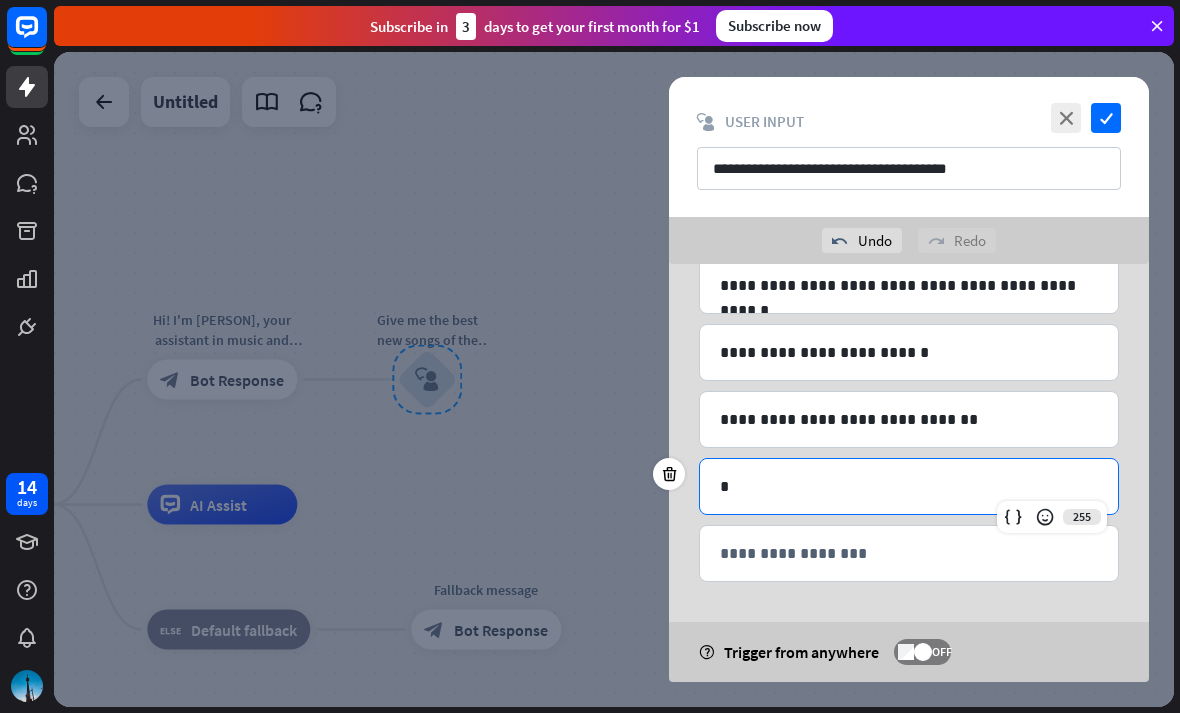 scroll, scrollTop: 281, scrollLeft: 0, axis: vertical 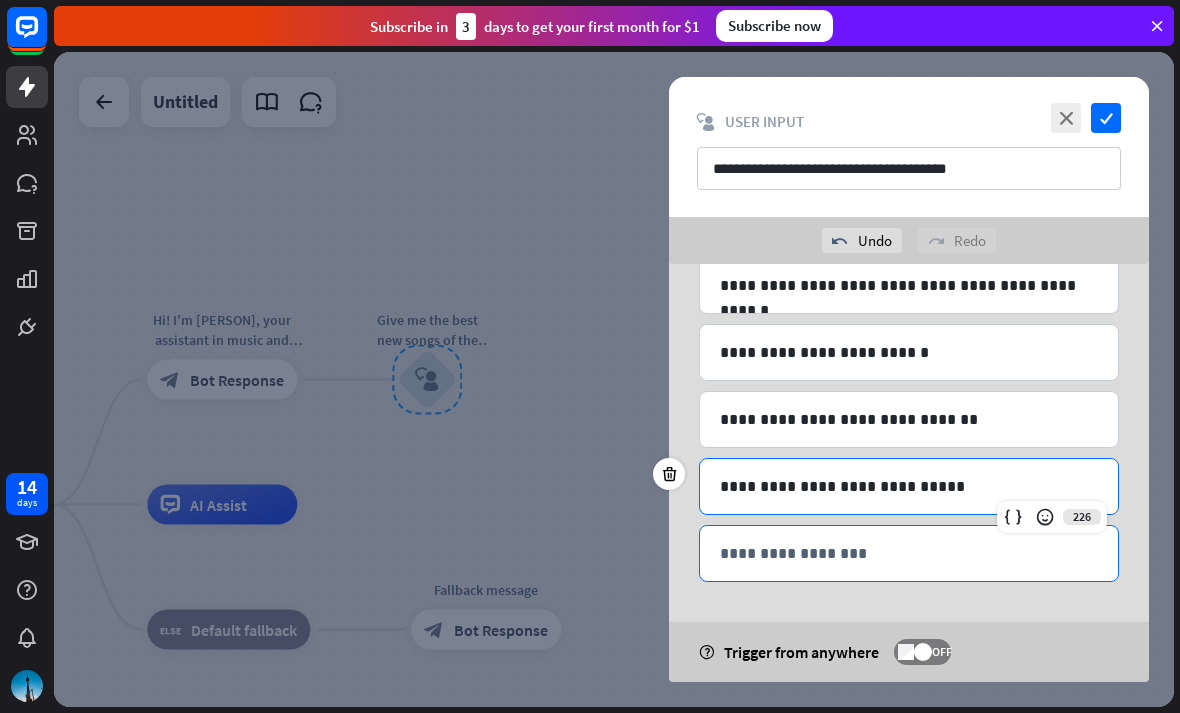 click on "**********" at bounding box center (909, 553) 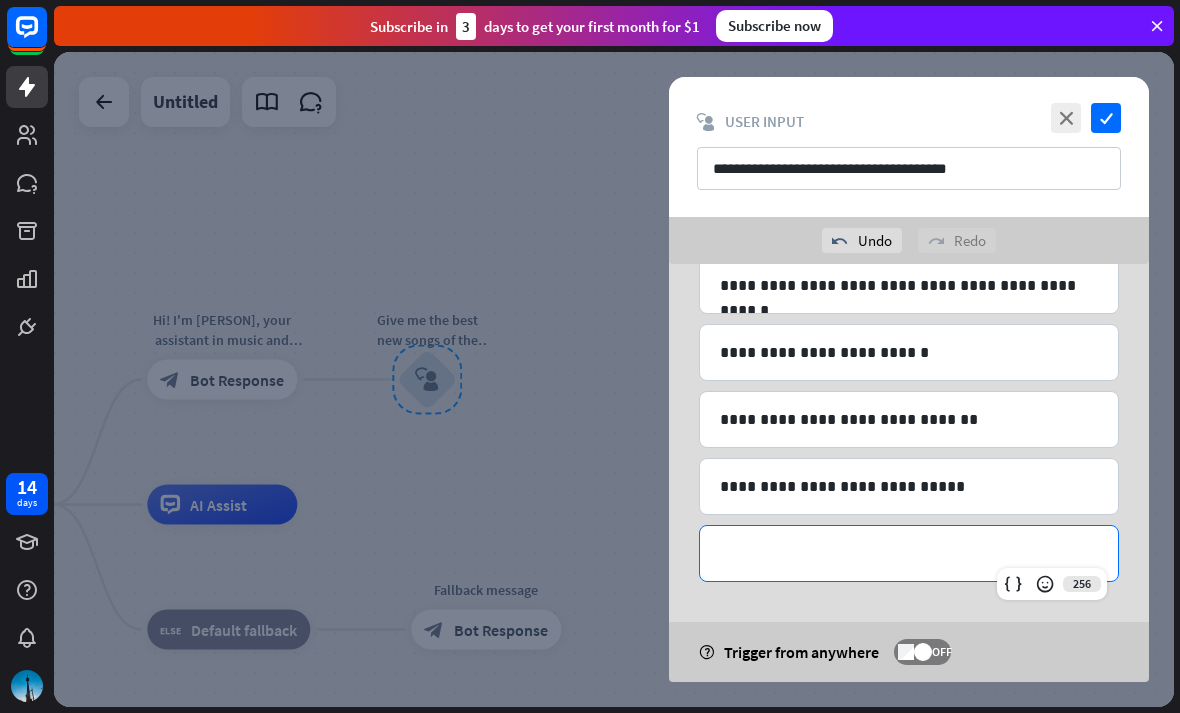 type 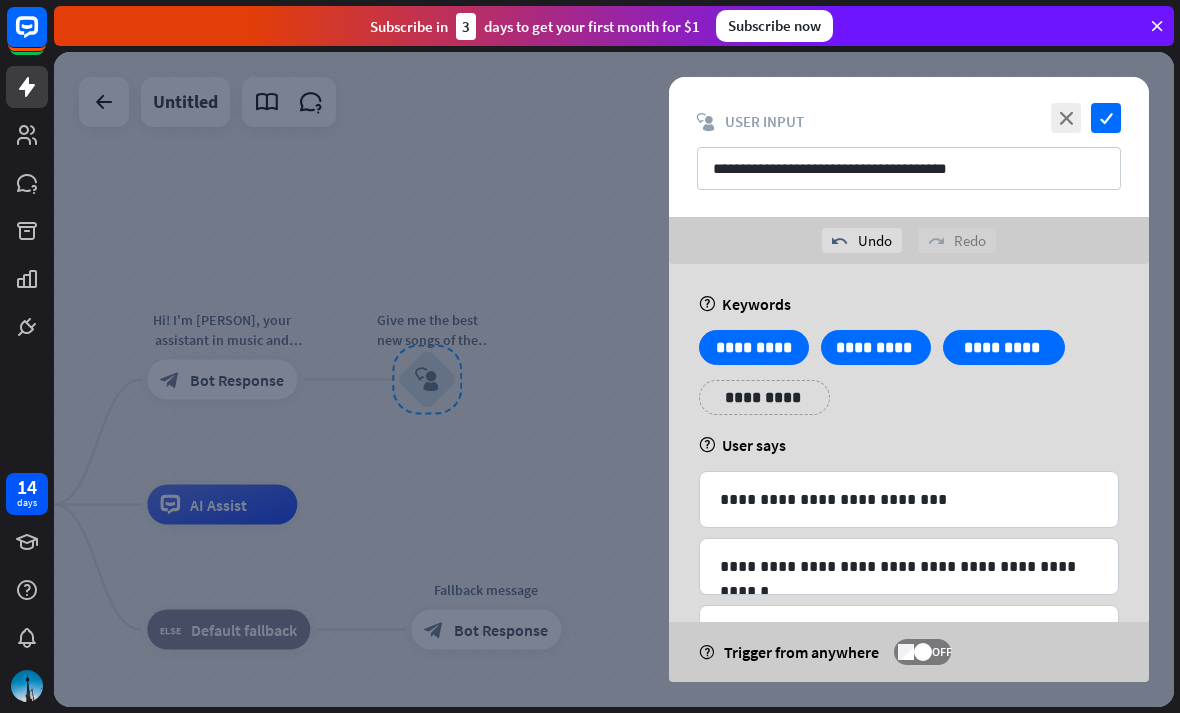 scroll, scrollTop: 0, scrollLeft: 0, axis: both 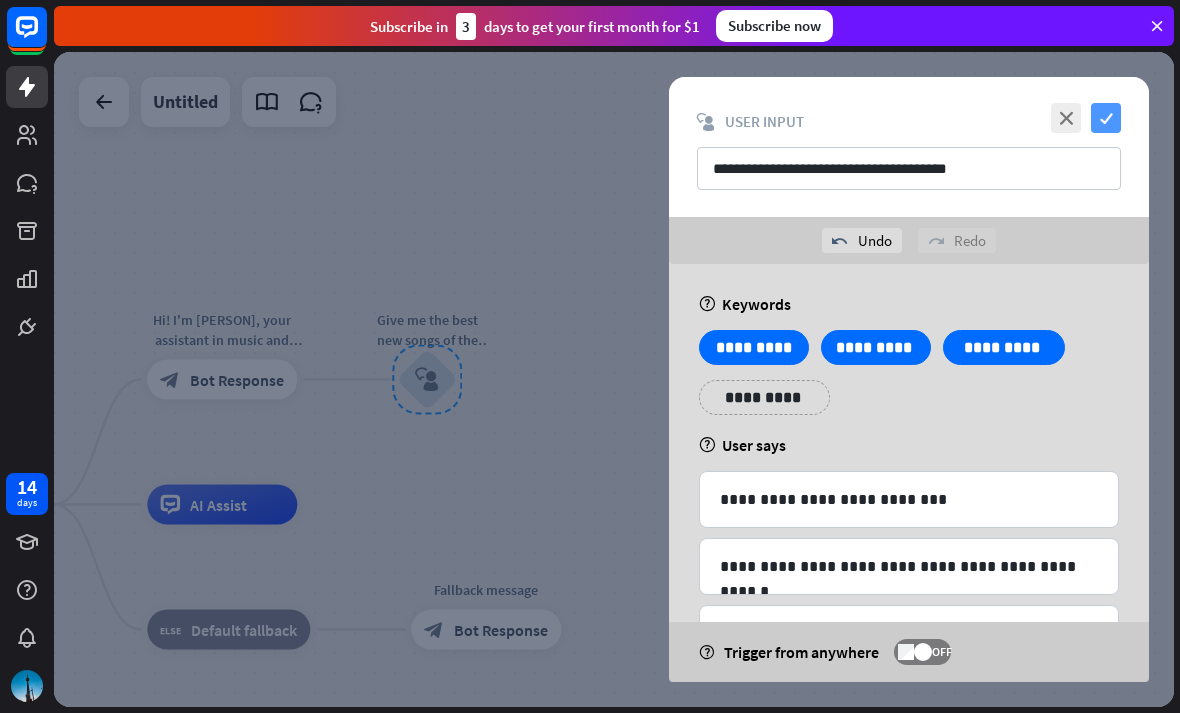 click on "check" at bounding box center [1106, 118] 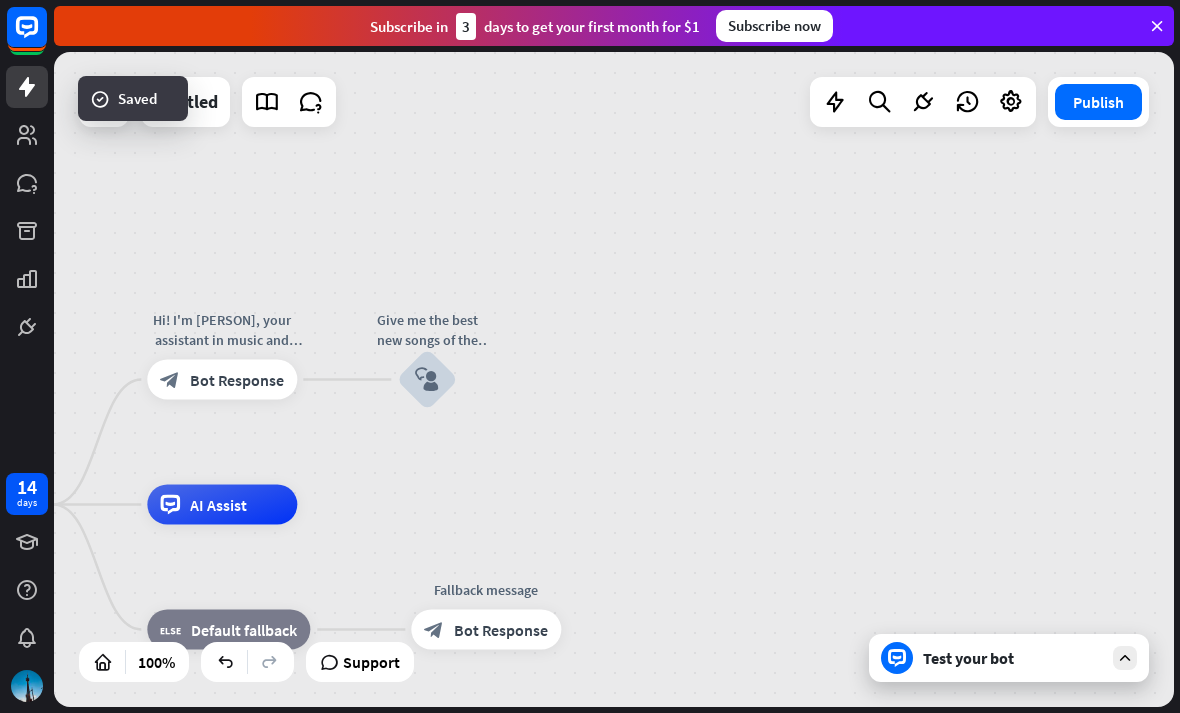click on "Test your bot" at bounding box center (1009, 658) 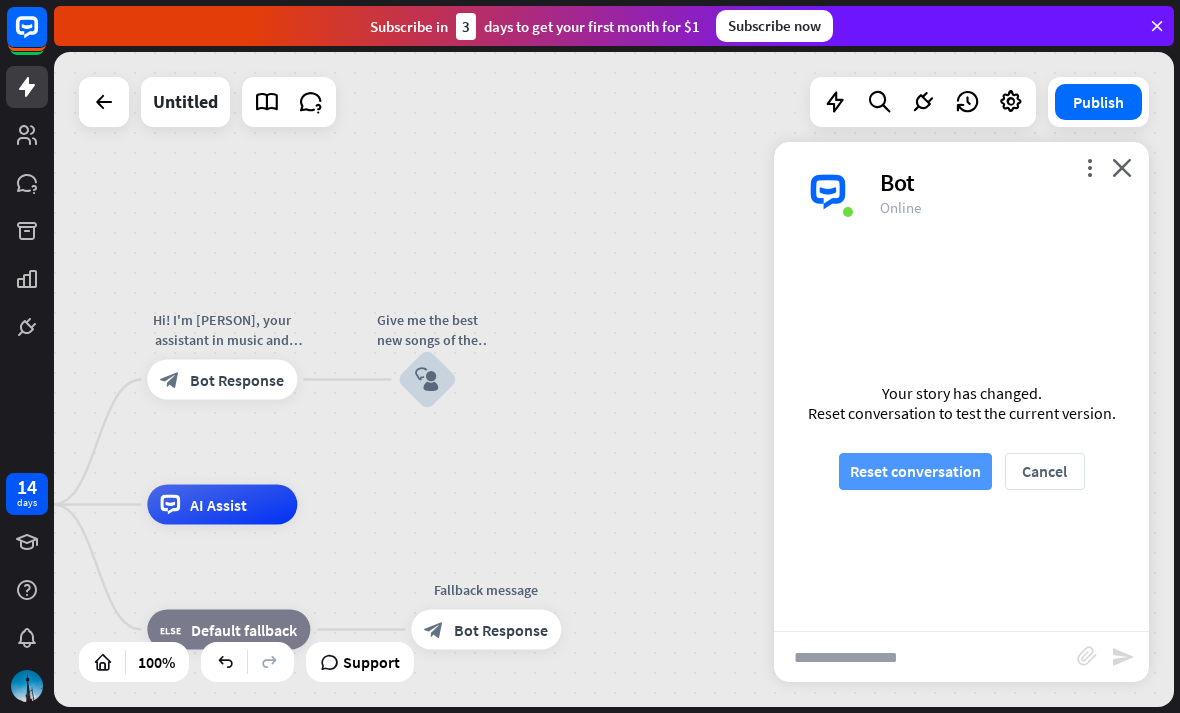 click on "Reset conversation" at bounding box center (915, 471) 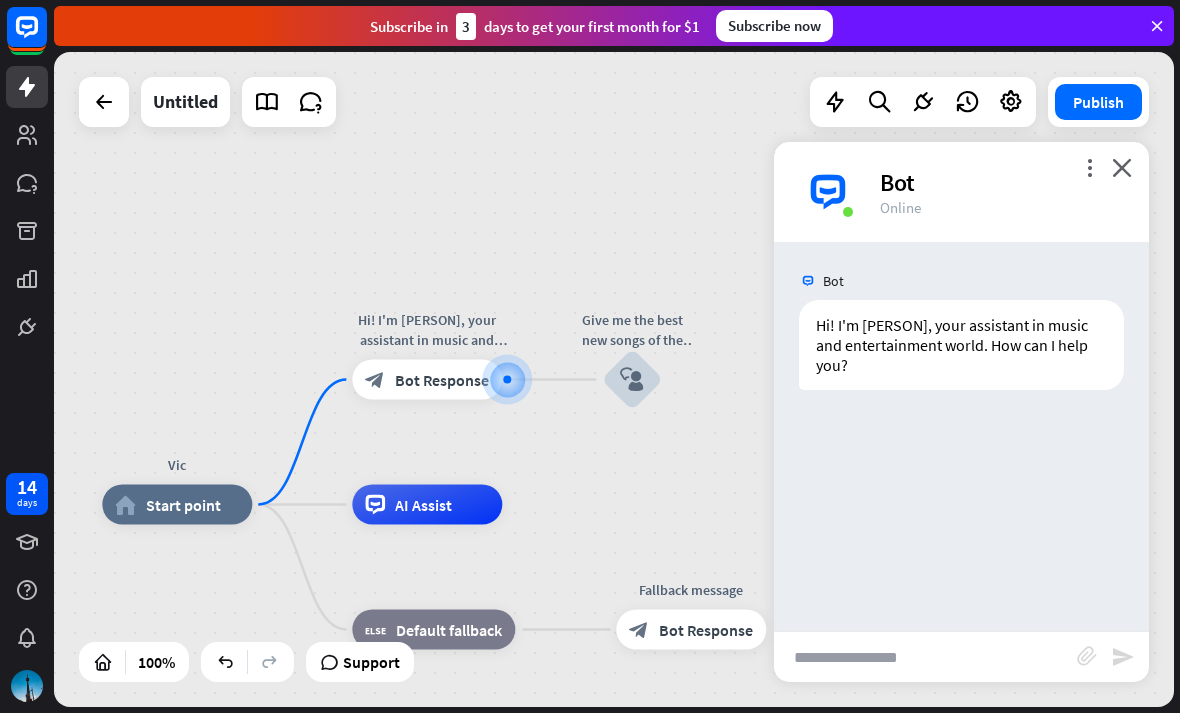 click at bounding box center (925, 657) 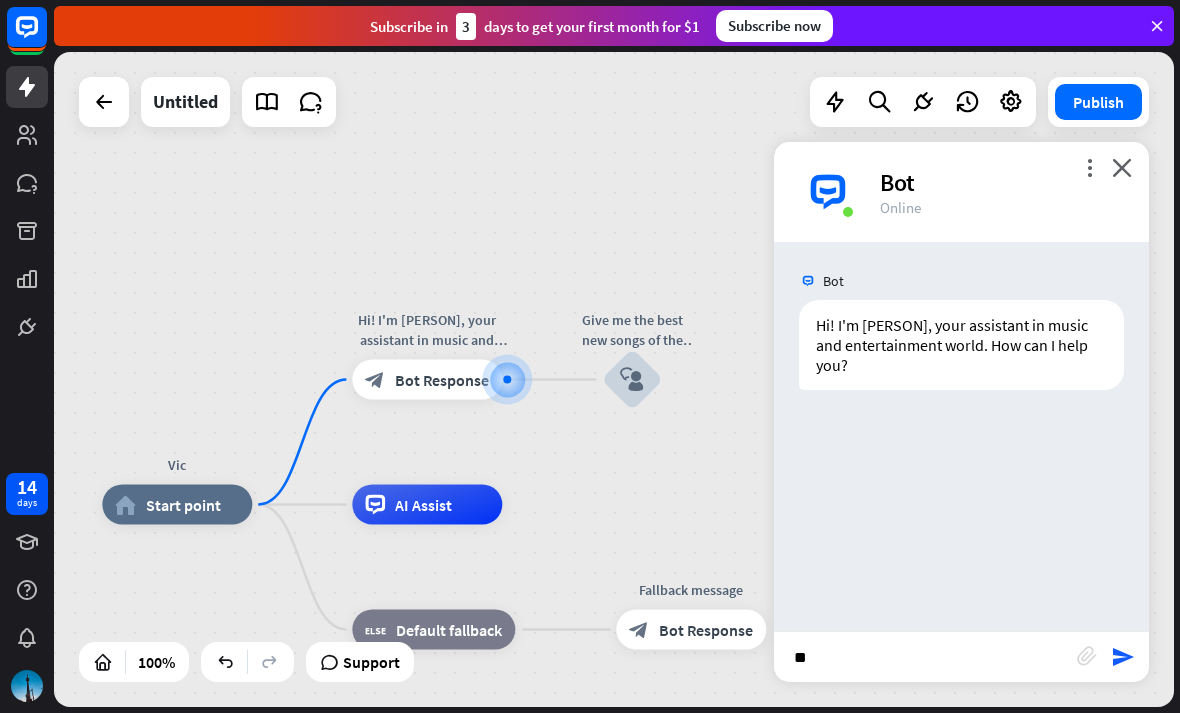 type on "*" 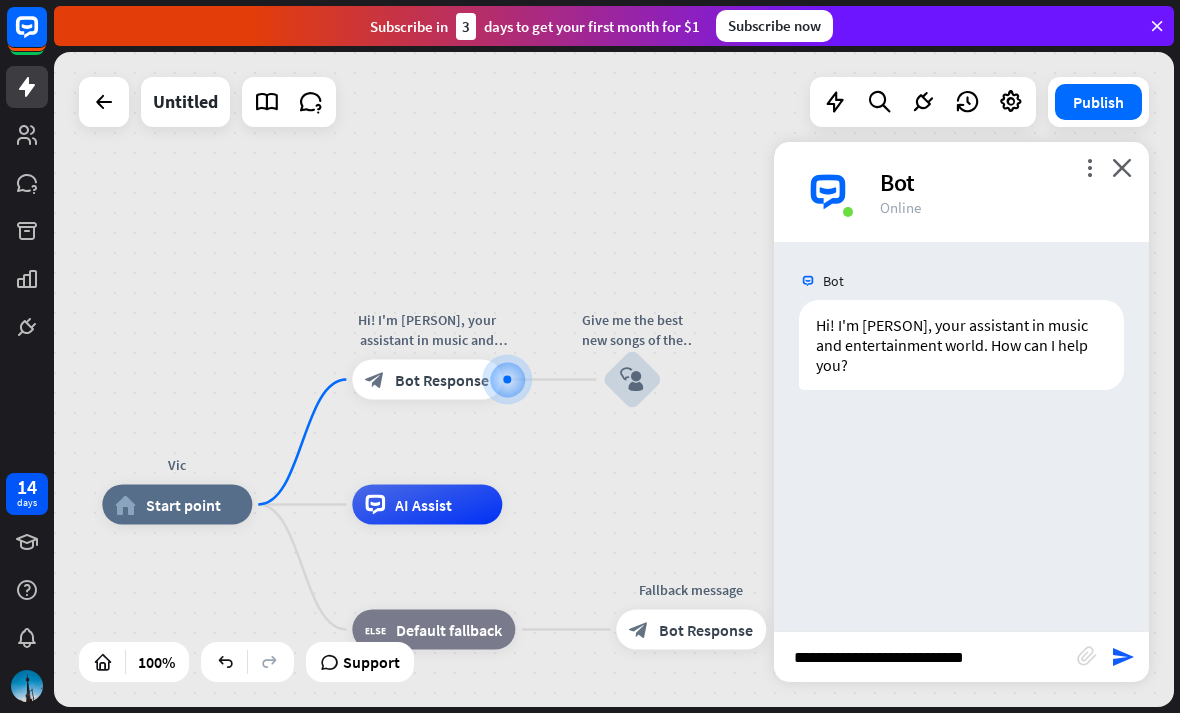 type on "**********" 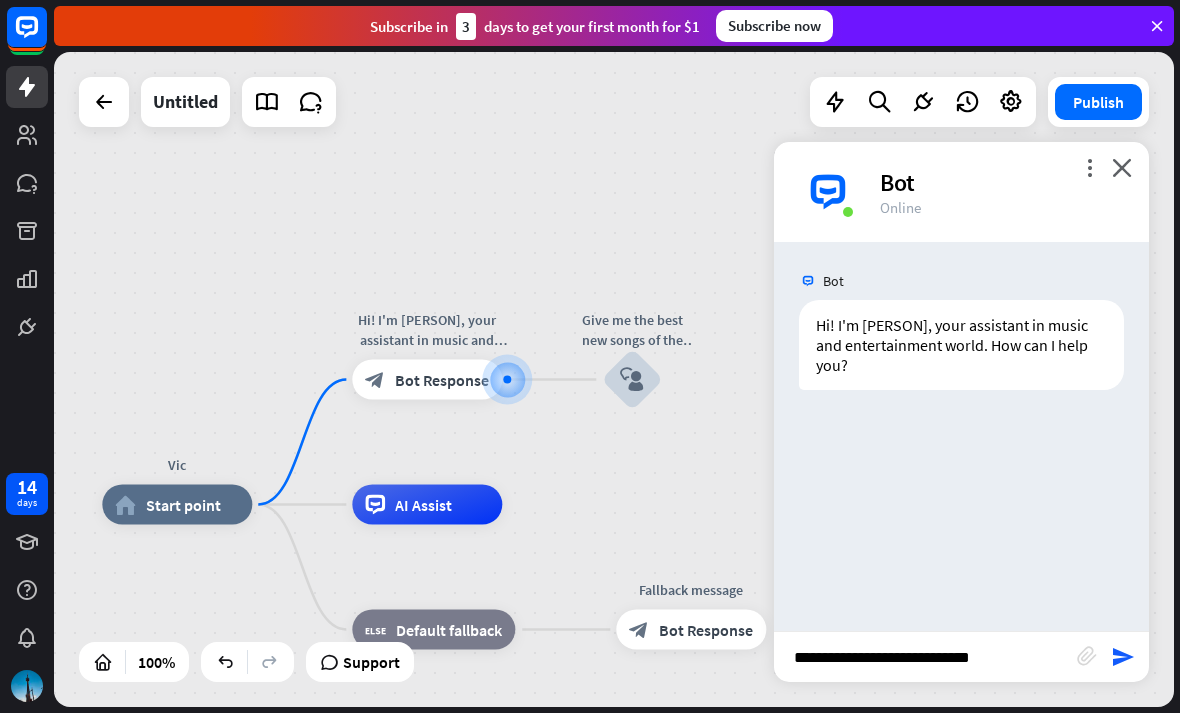 type 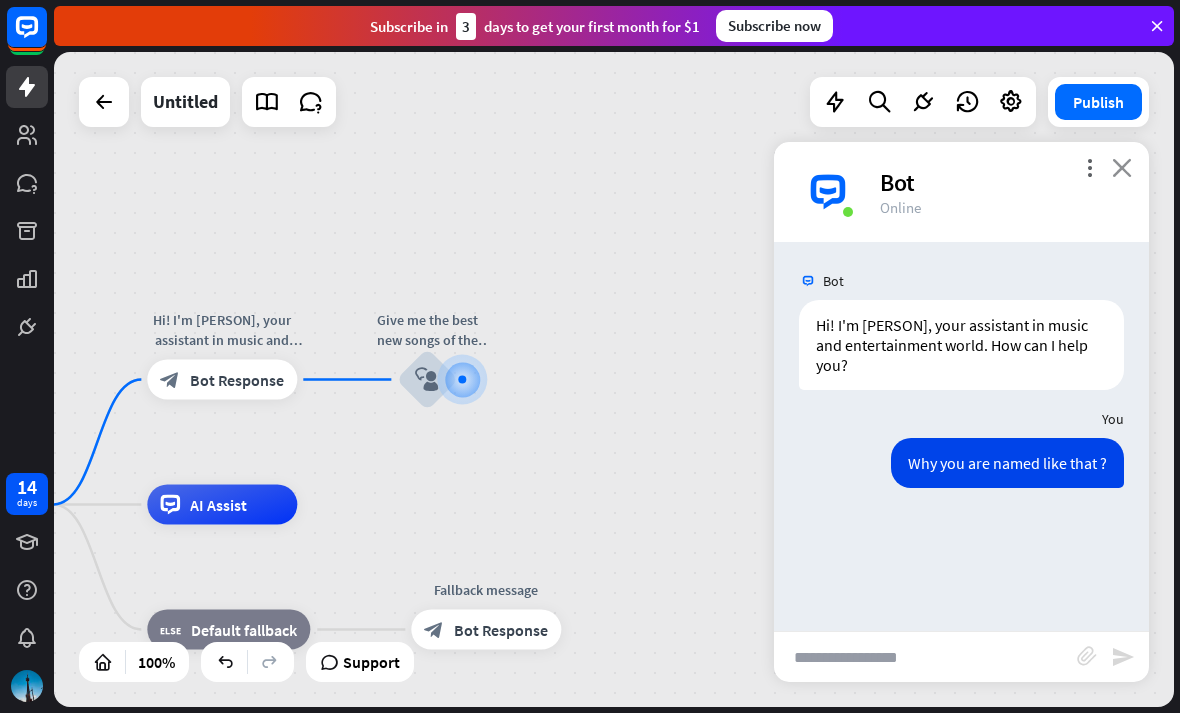 click on "close" at bounding box center [1122, 167] 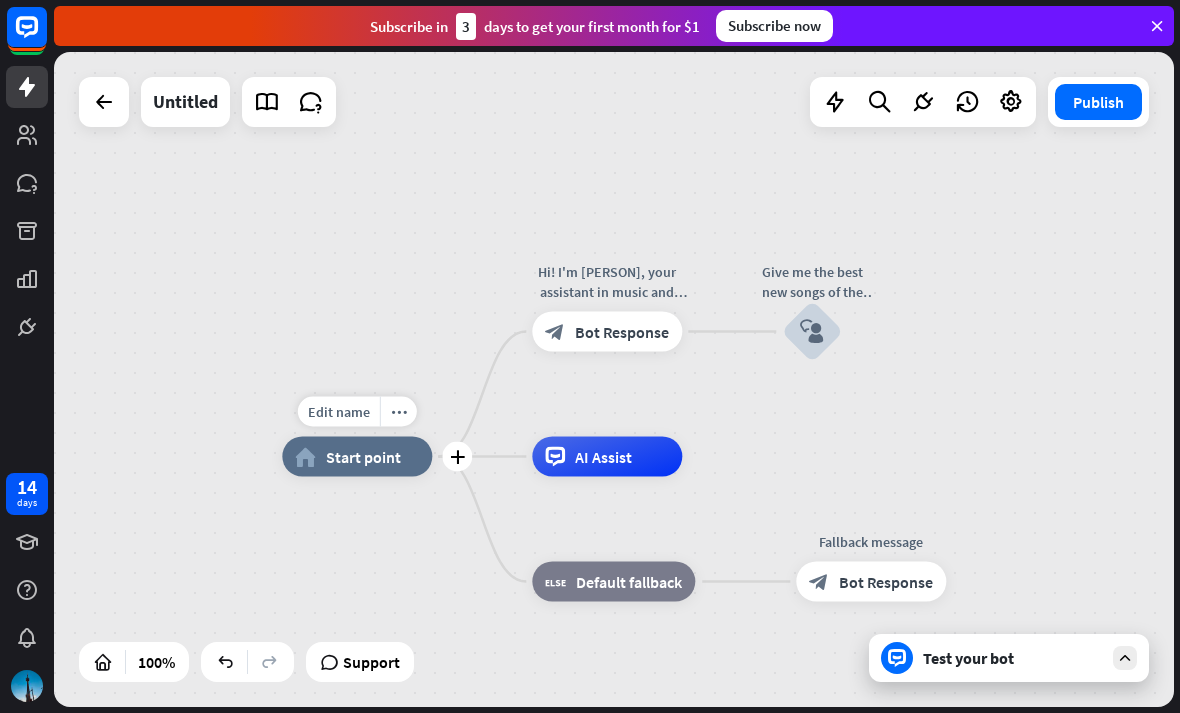 click on "home_2   Start point" at bounding box center [357, 457] 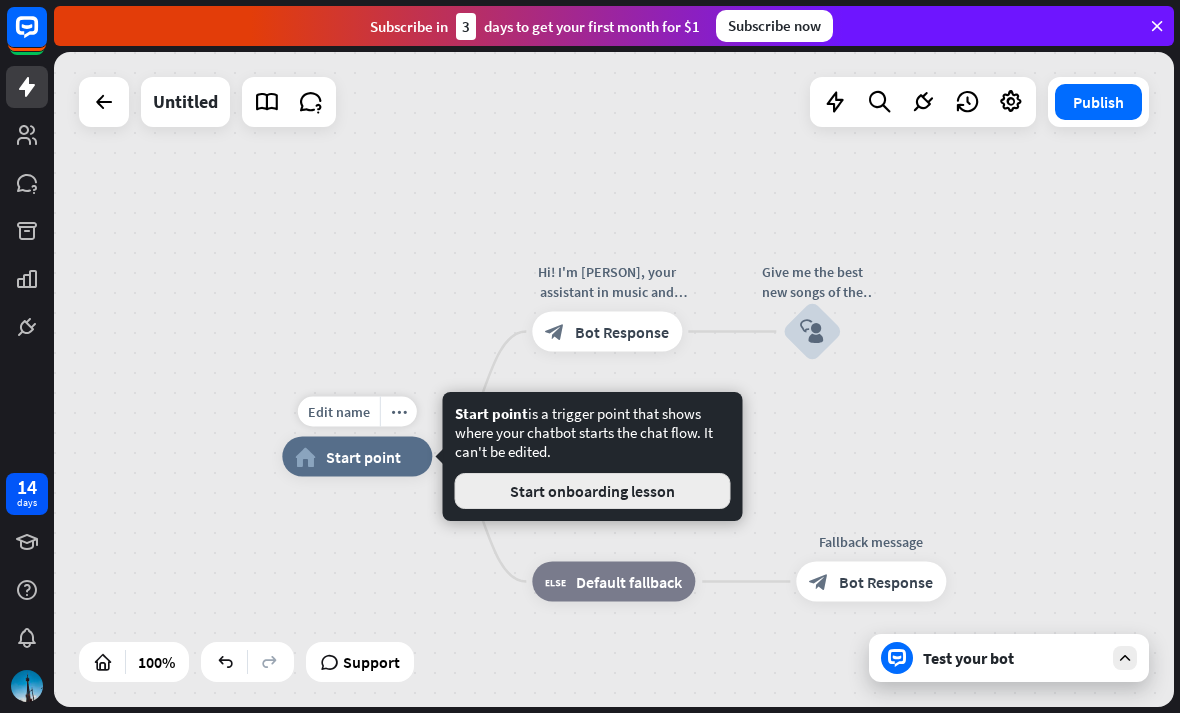 click on "Start onboarding lesson" at bounding box center [593, 491] 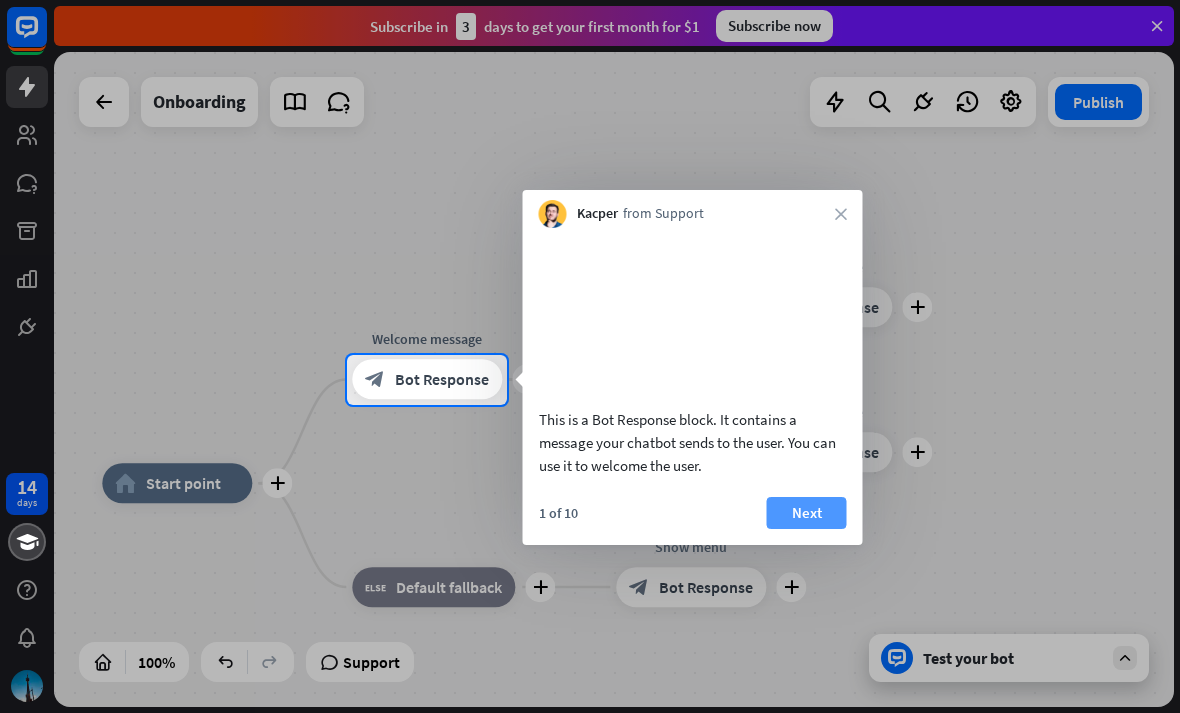 click on "Next" at bounding box center [807, 513] 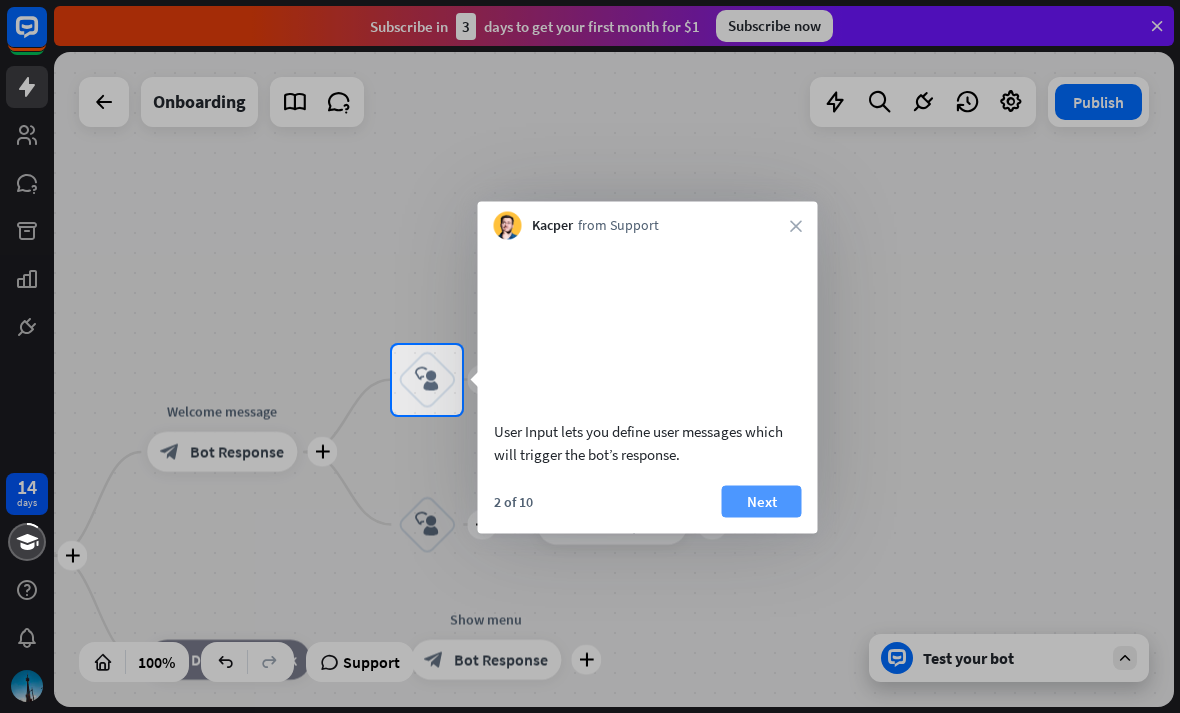 click on "Next" at bounding box center (762, 501) 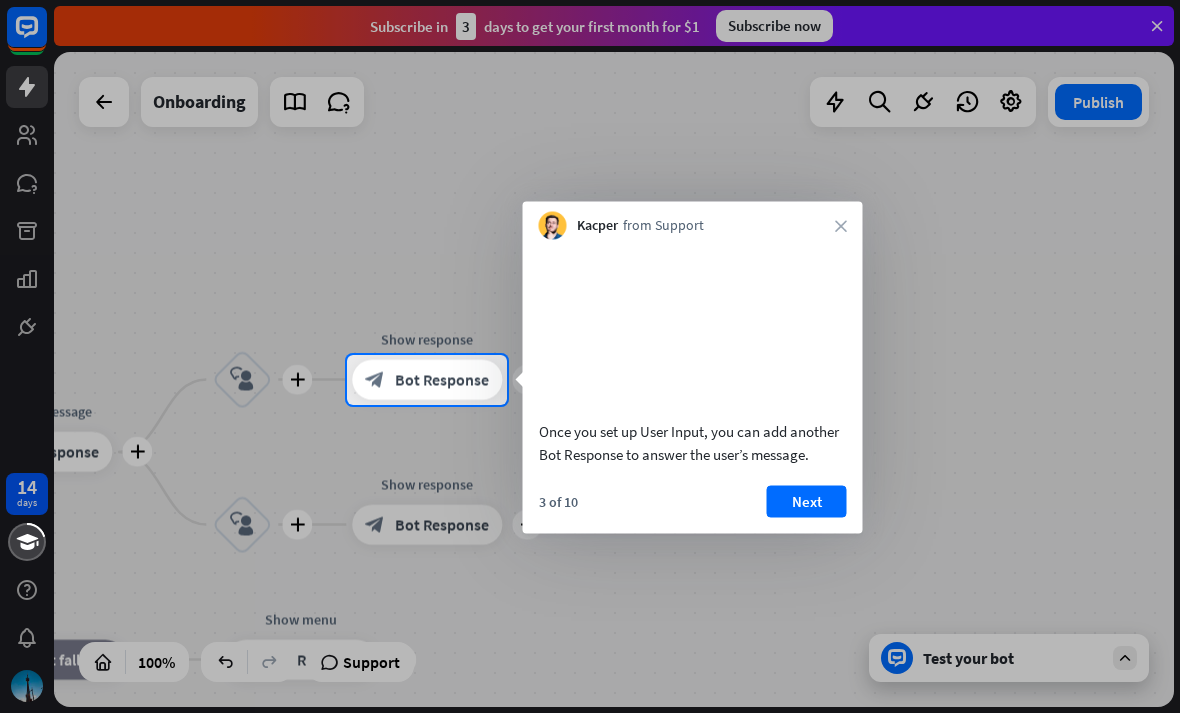 click on "Kacper
from Support
close" at bounding box center (693, 221) 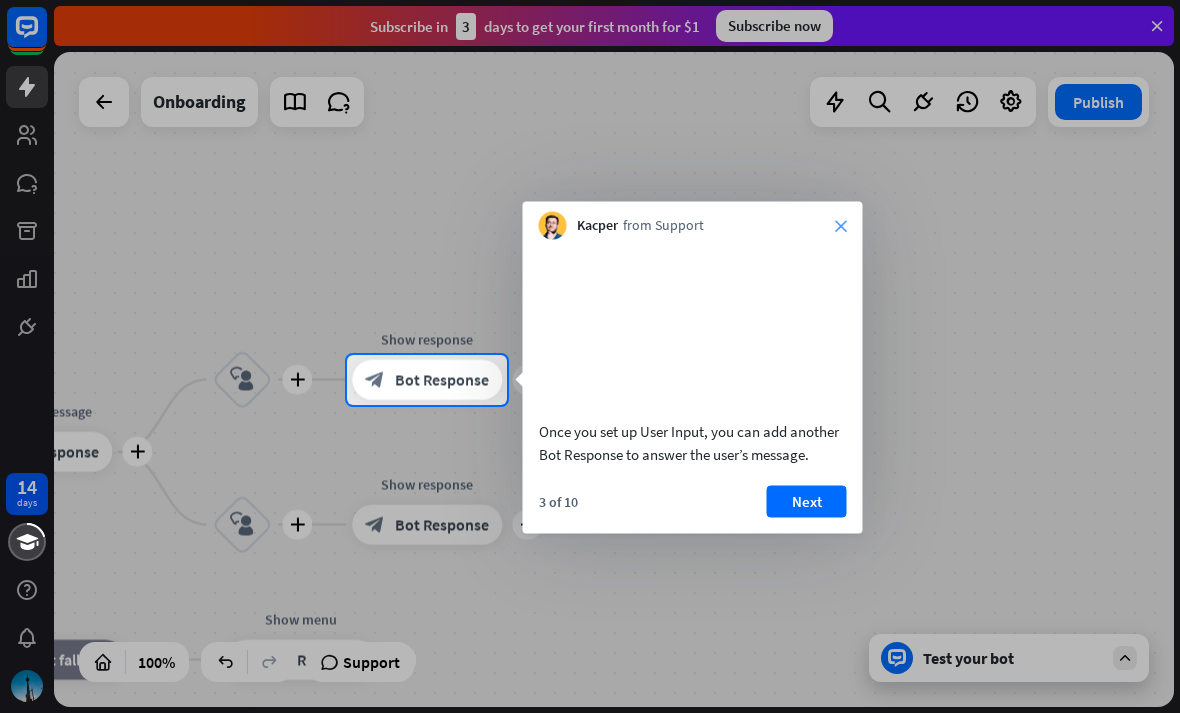 click on "close" at bounding box center (841, 226) 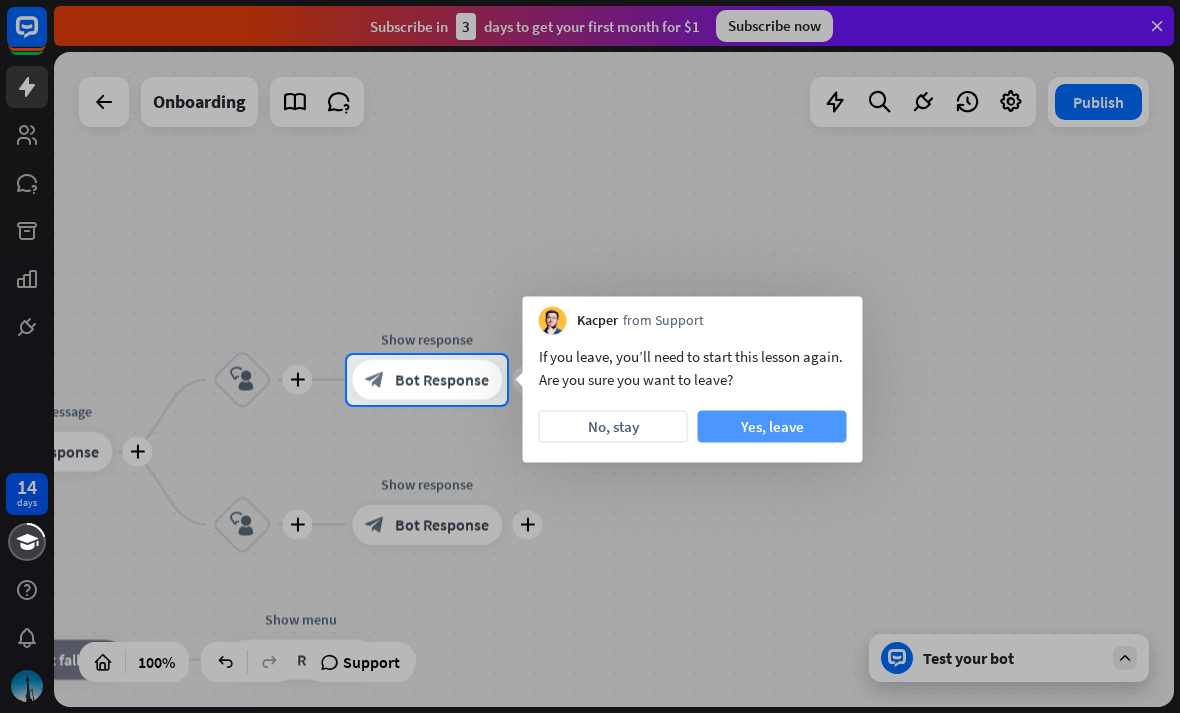 click on "Yes, leave" at bounding box center [772, 427] 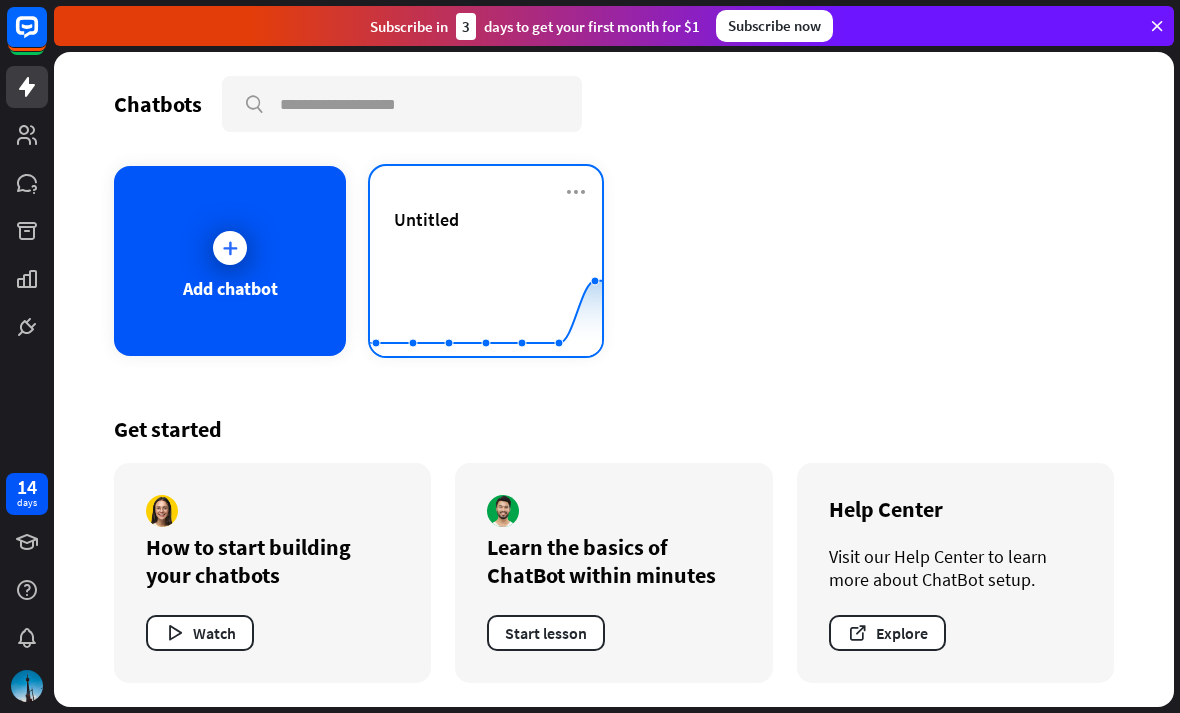 click 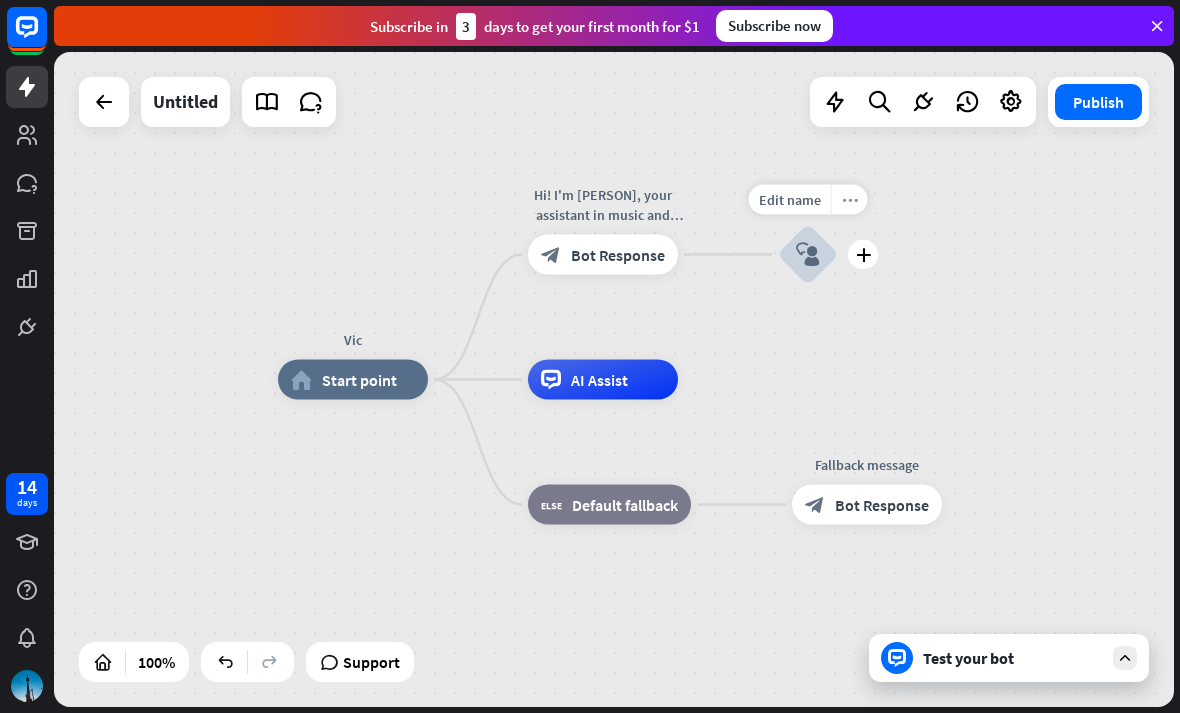 click on "more_horiz" at bounding box center [849, 200] 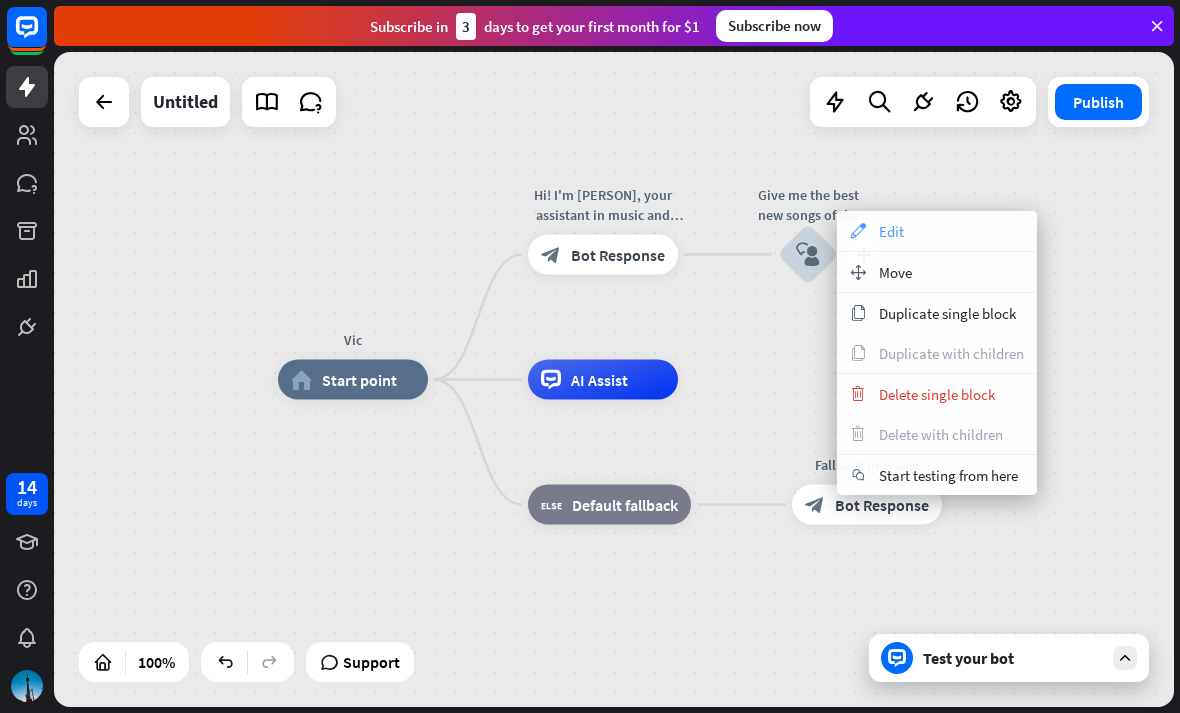 click on "appearance   Edit" at bounding box center (937, 231) 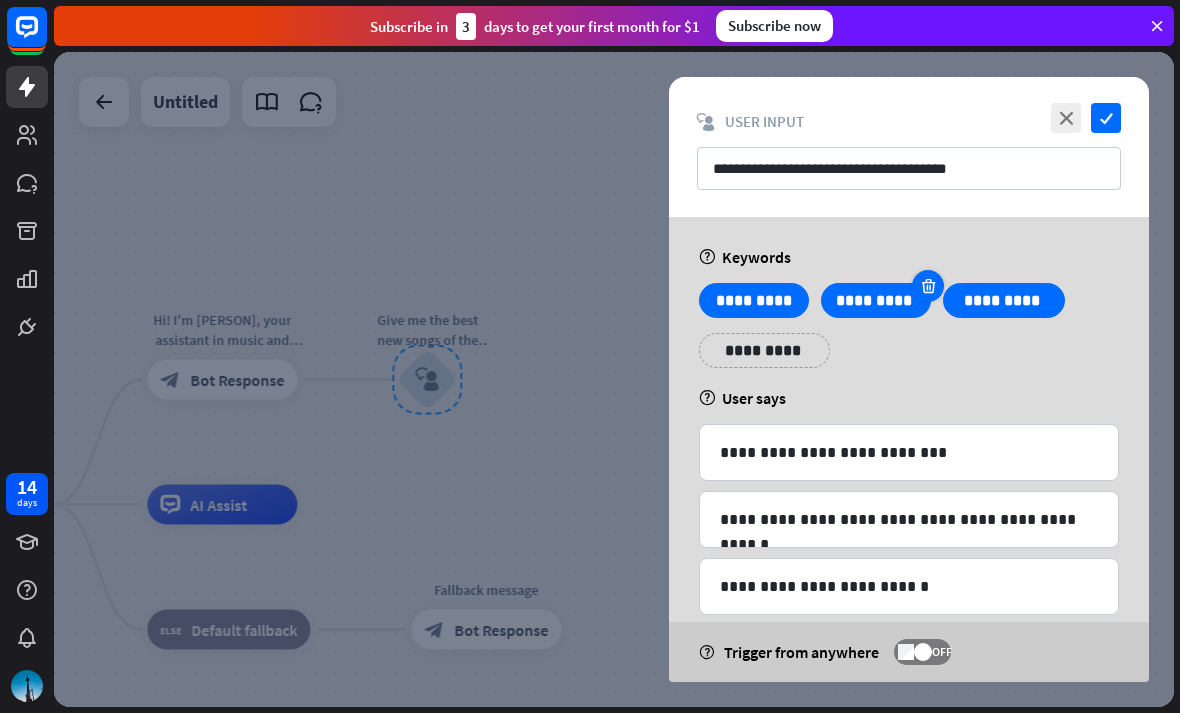 click at bounding box center [928, 286] 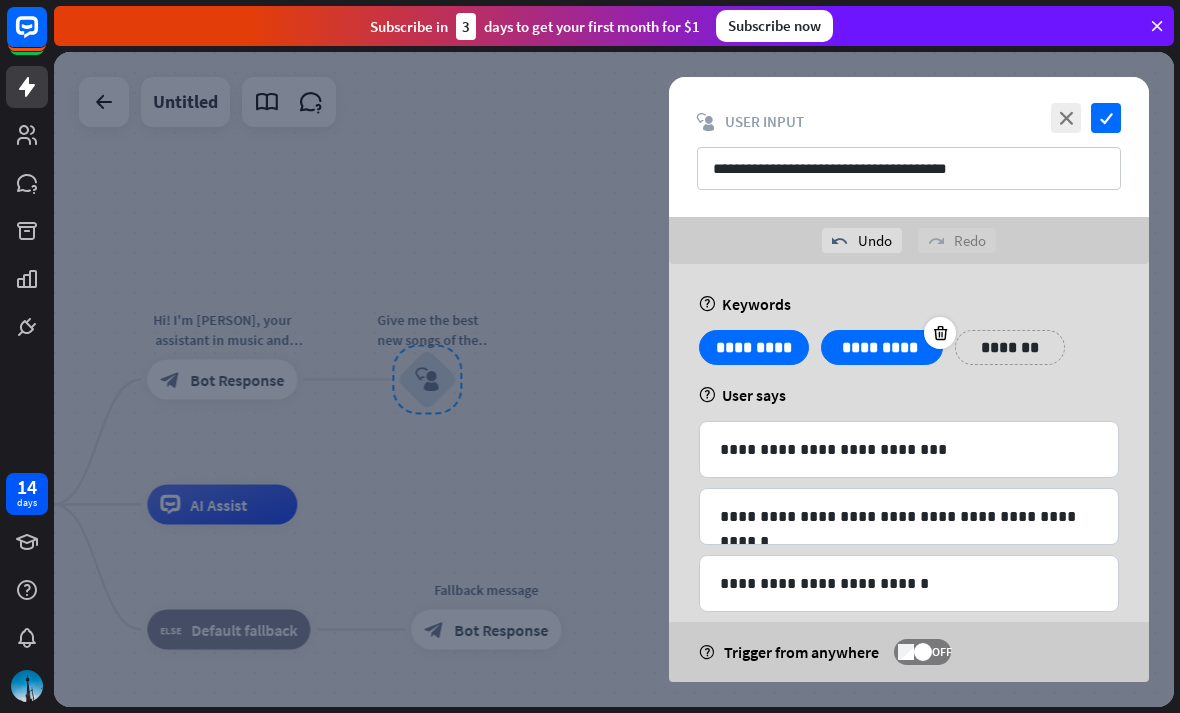 click on "**********" at bounding box center (882, 347) 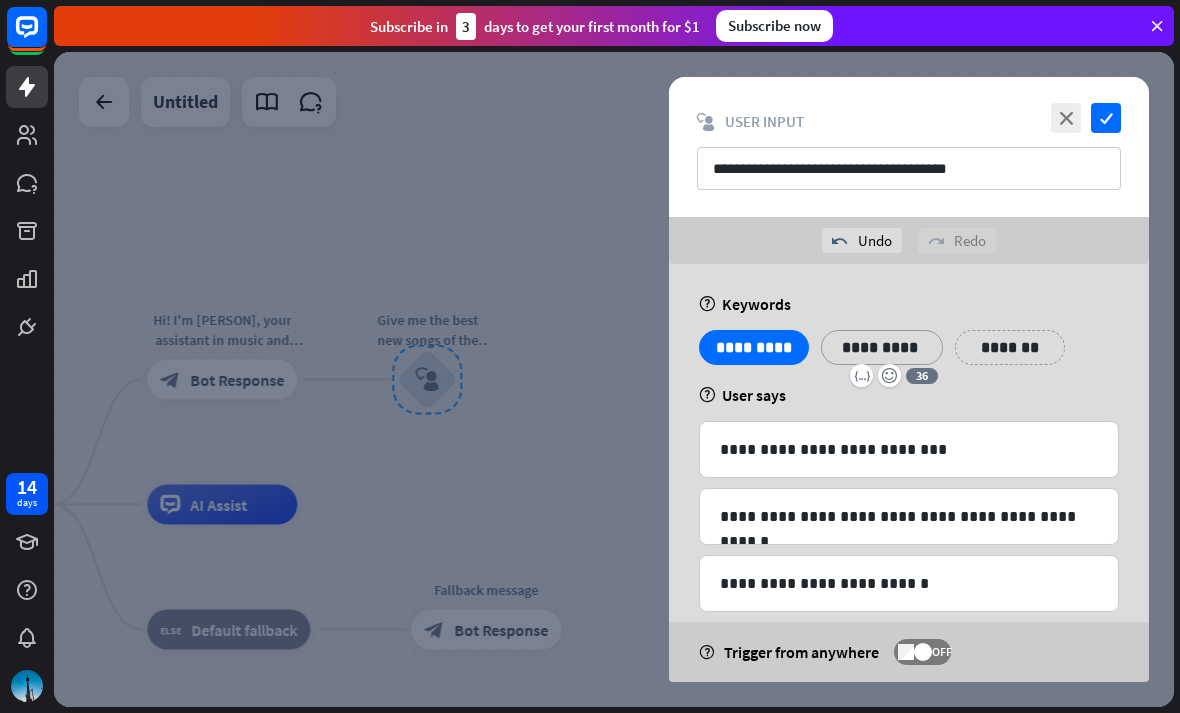 click on "**********" at bounding box center [909, 622] 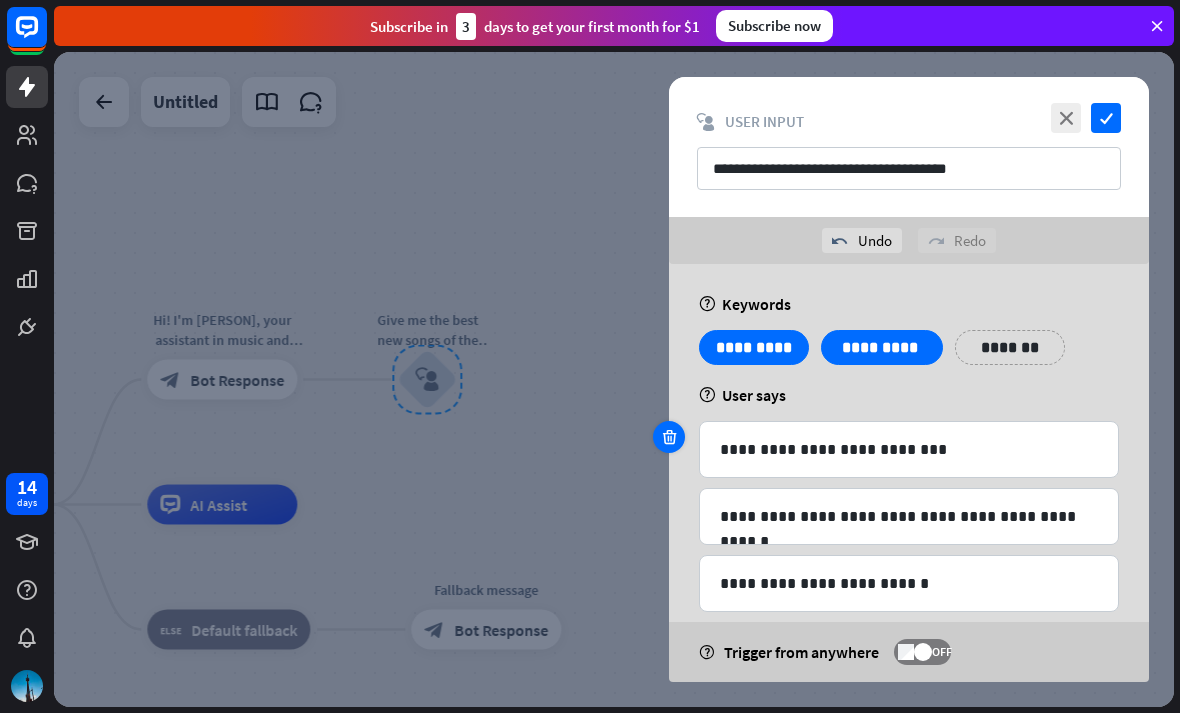 click at bounding box center [669, 437] 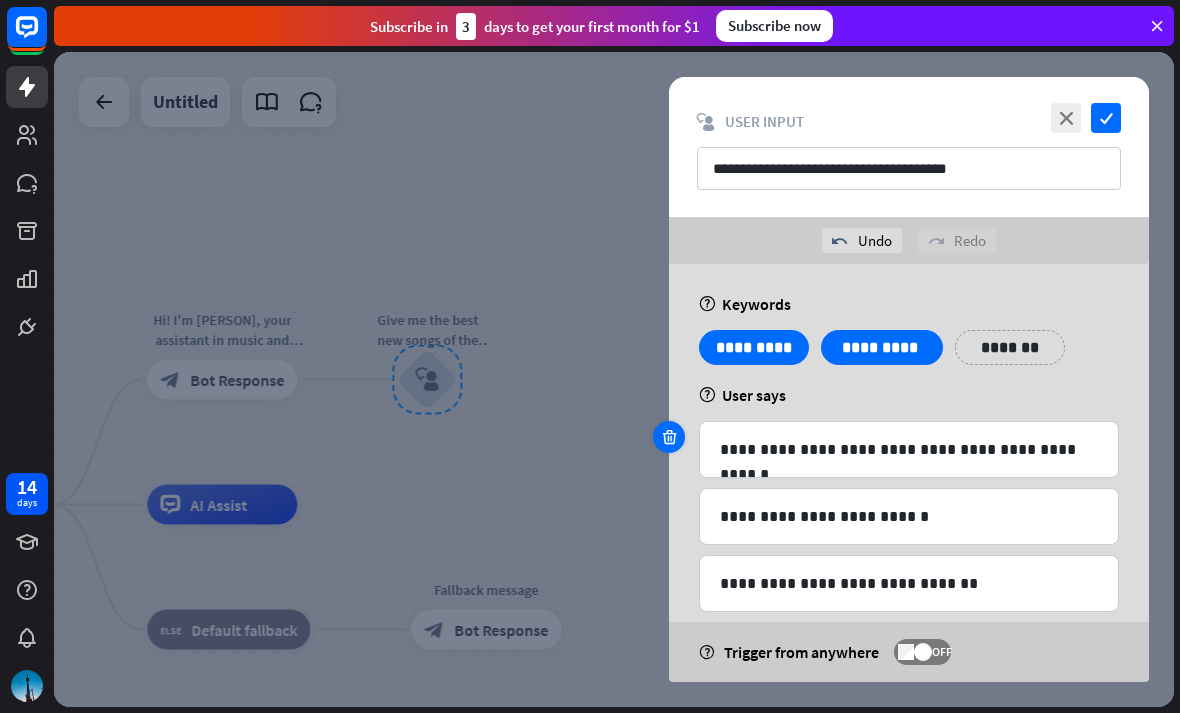 click at bounding box center (669, 437) 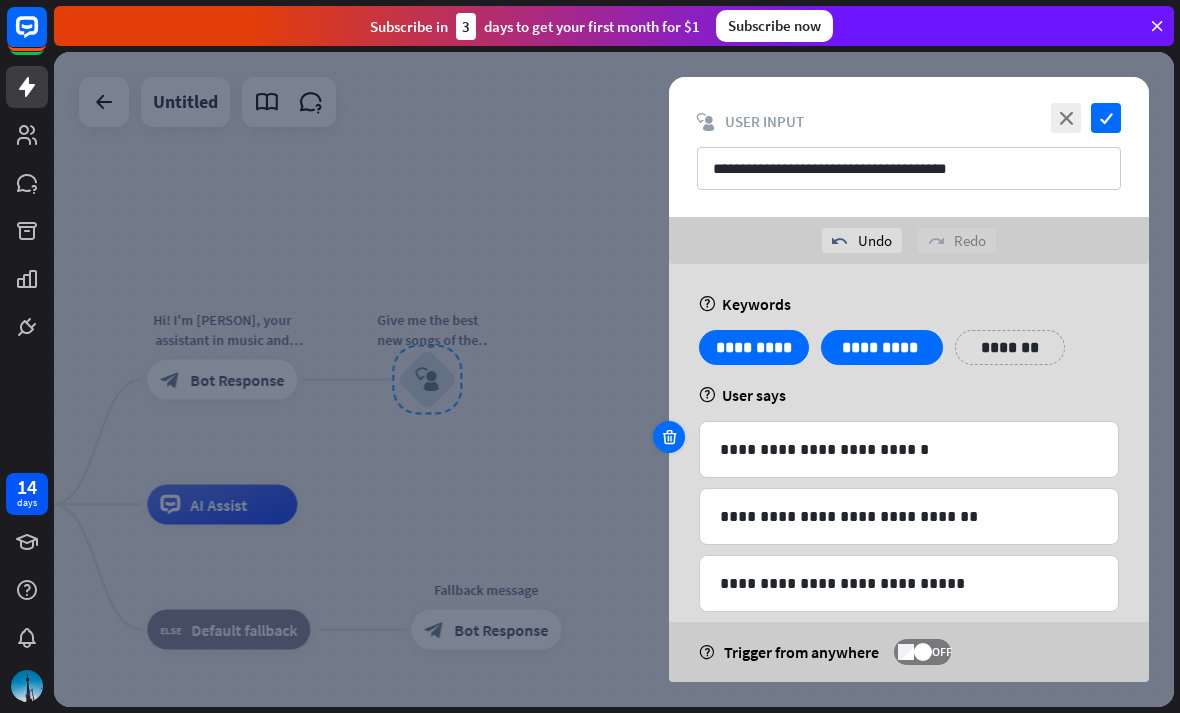 click at bounding box center [669, 437] 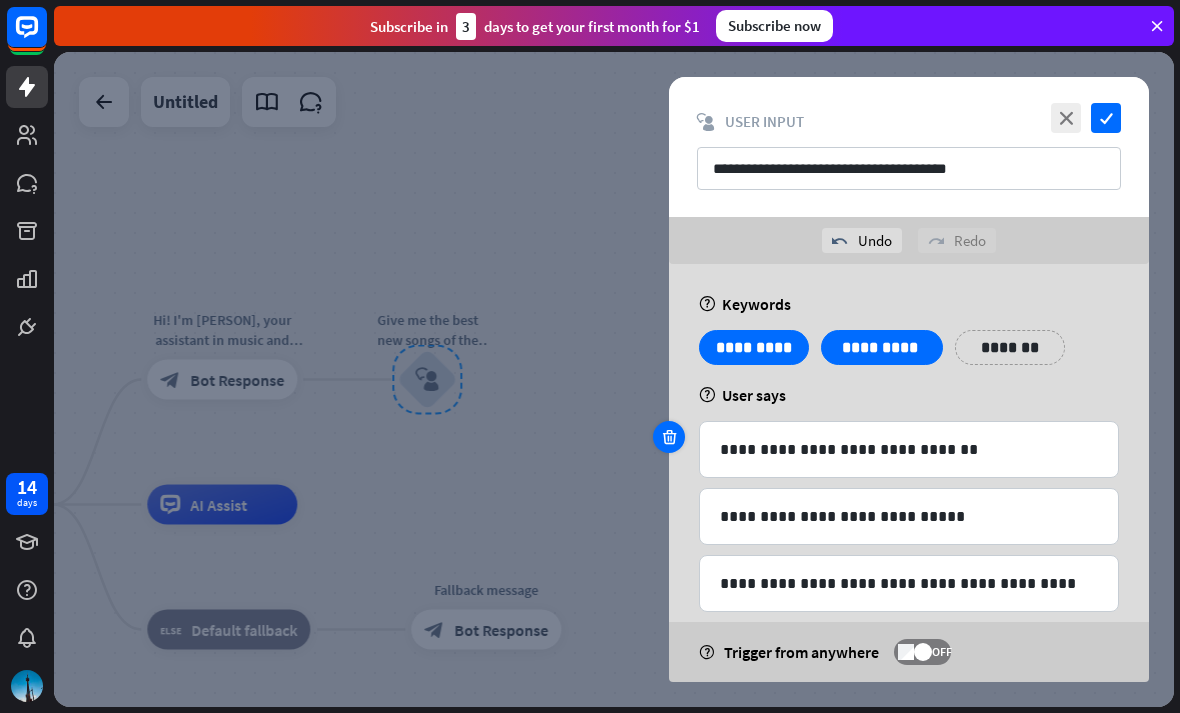 click at bounding box center (669, 437) 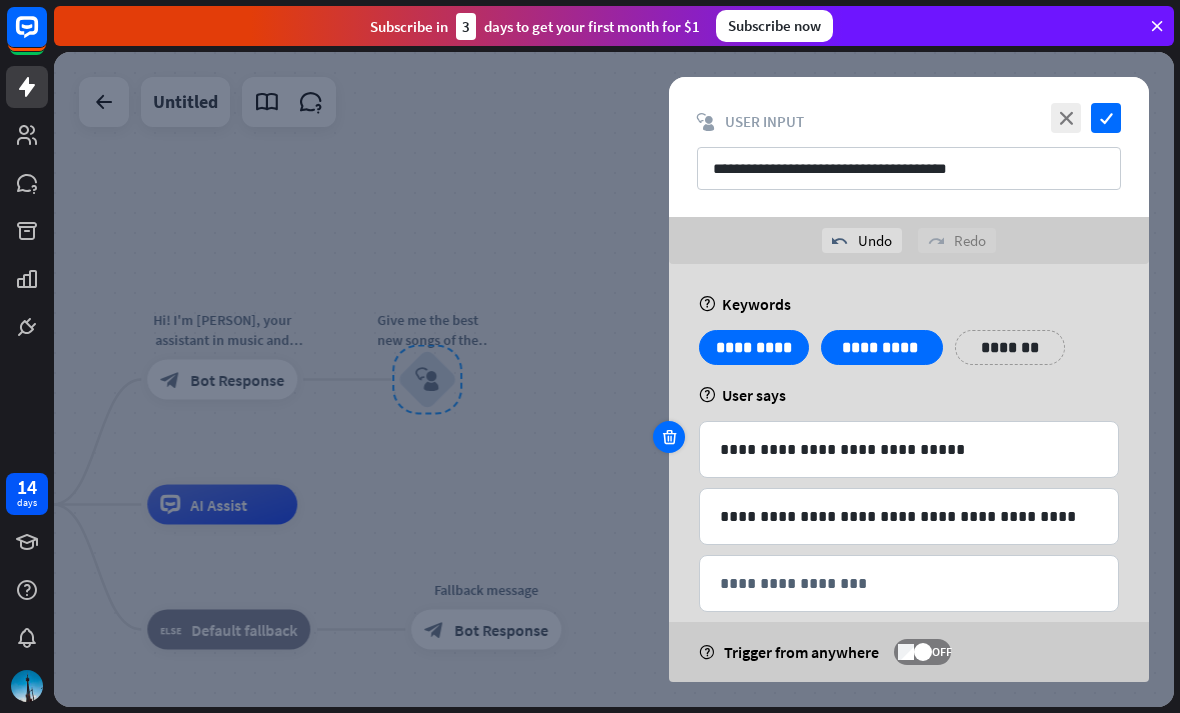 click at bounding box center [669, 437] 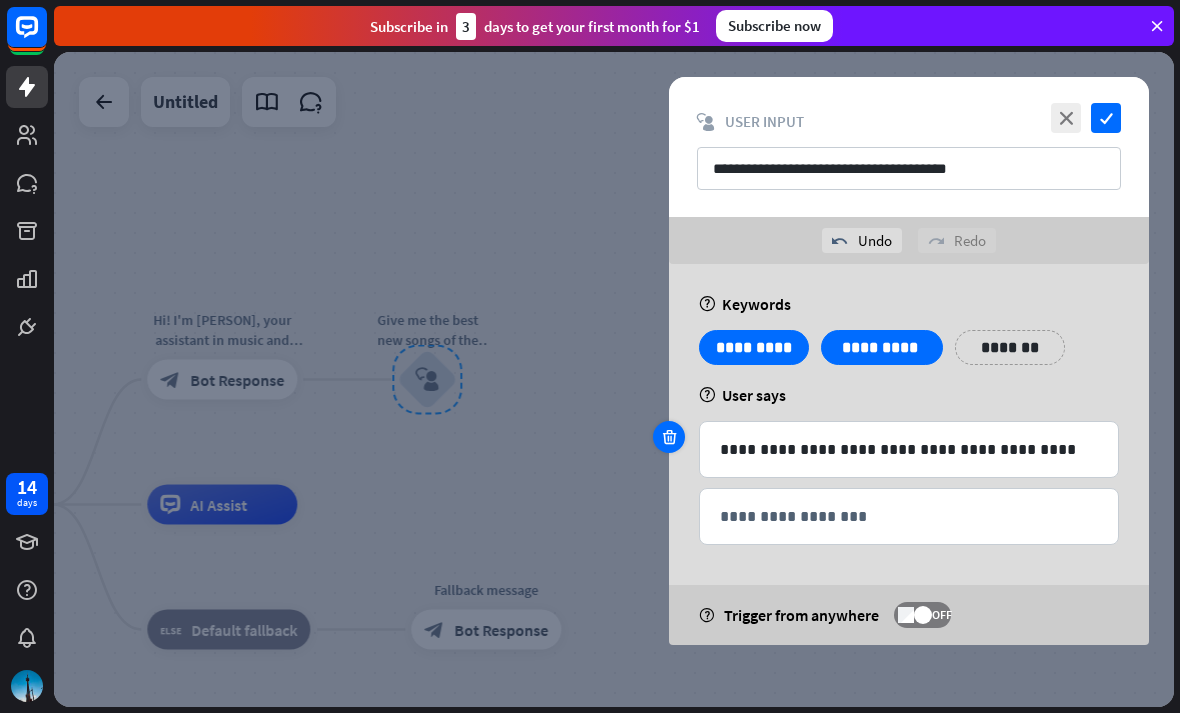 click at bounding box center (669, 437) 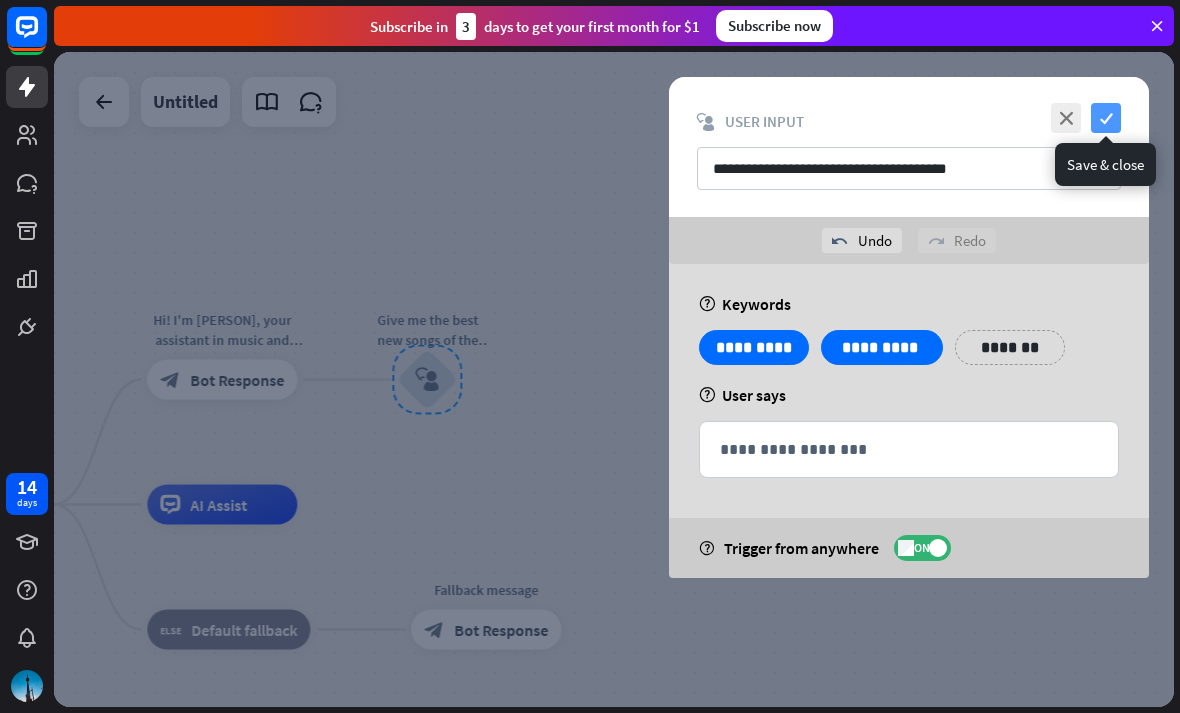 click on "check" at bounding box center [1106, 118] 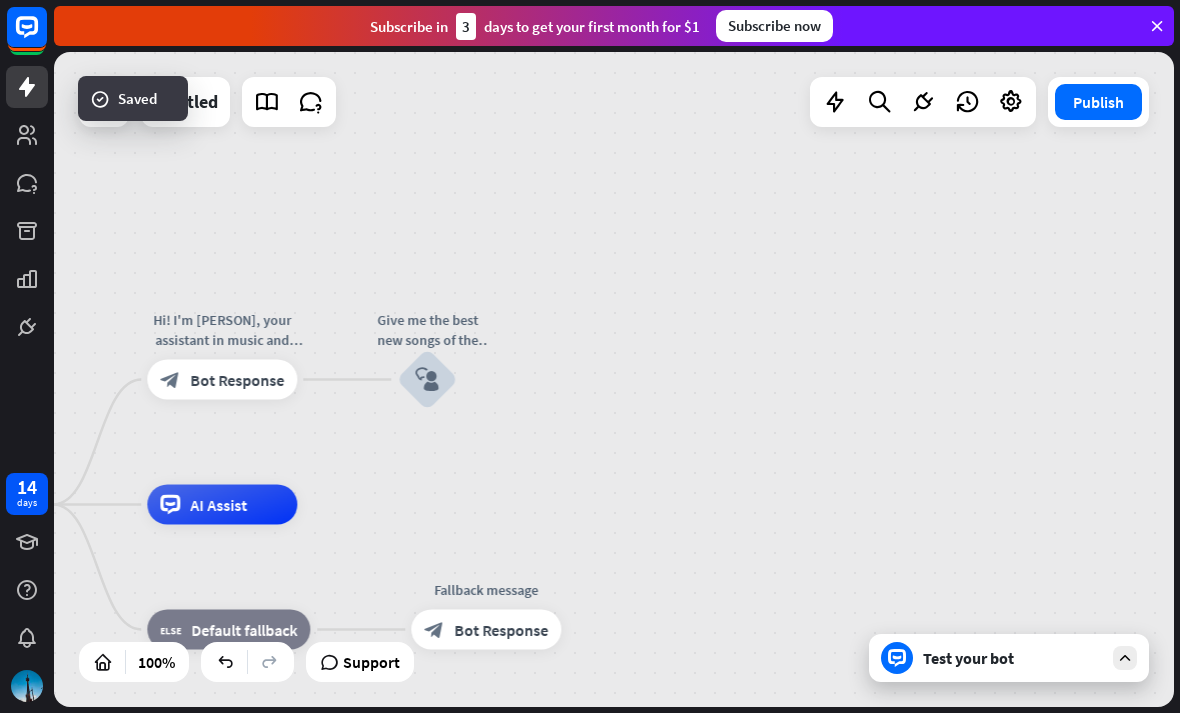 click on "Test your bot" at bounding box center [1013, 658] 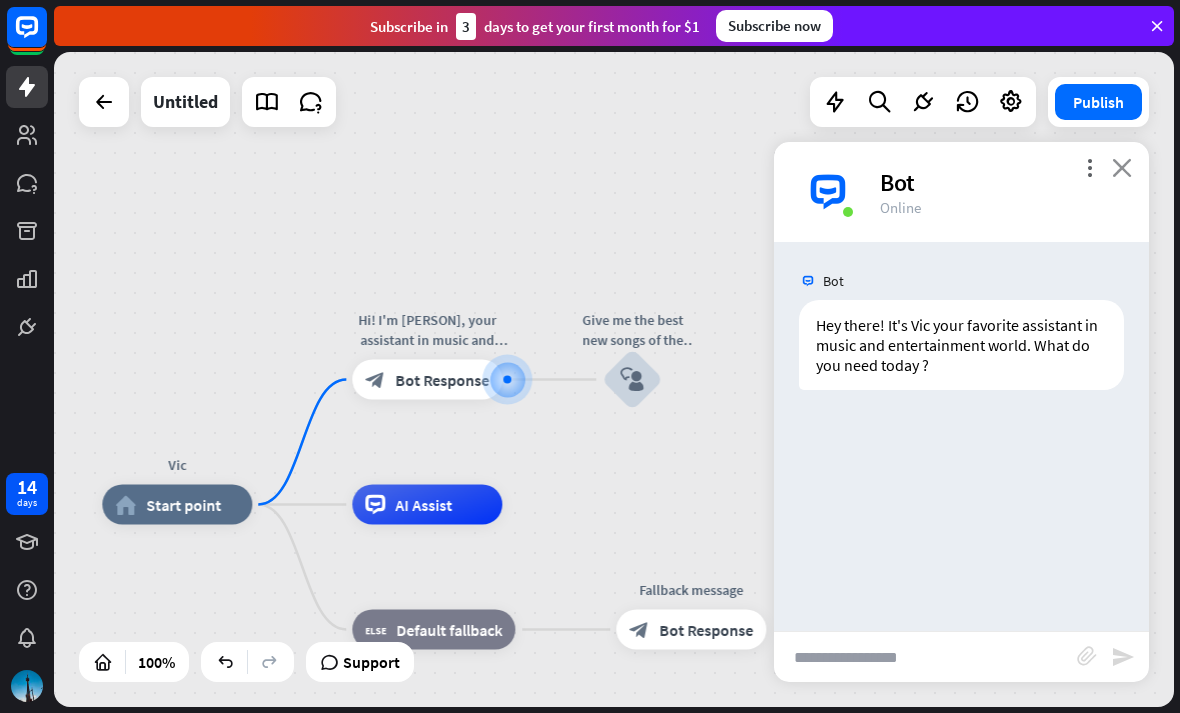 click on "close" at bounding box center [1122, 167] 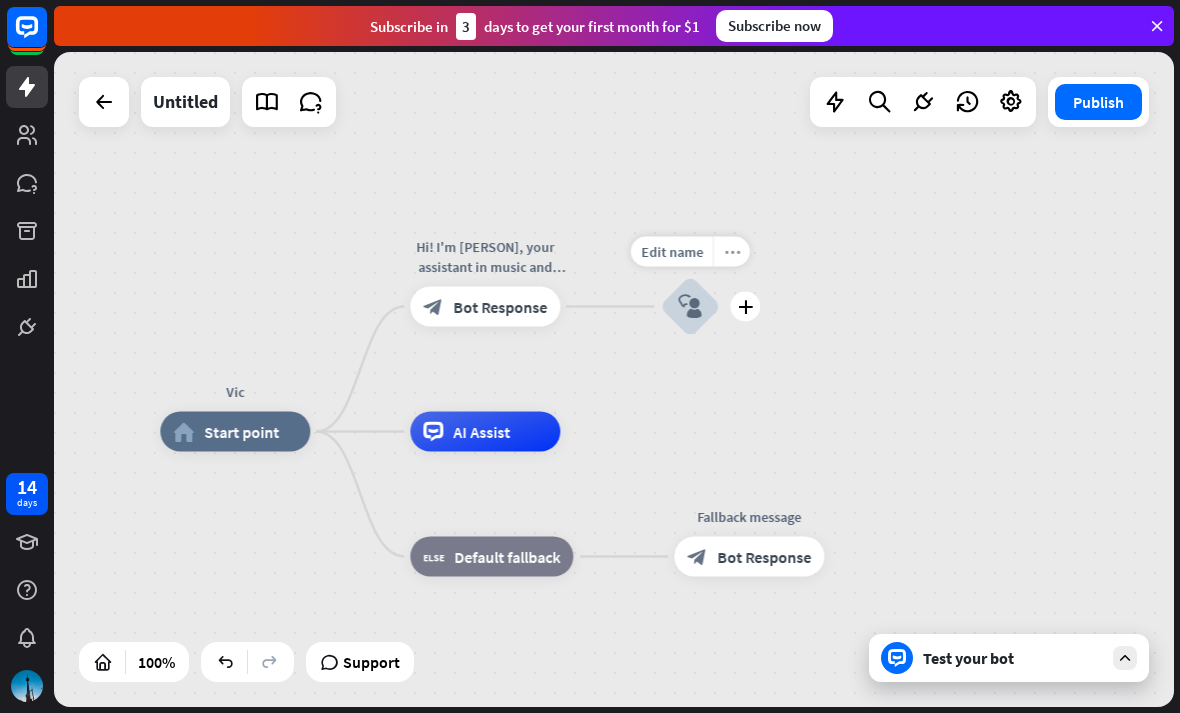click on "more_horiz" at bounding box center (732, 251) 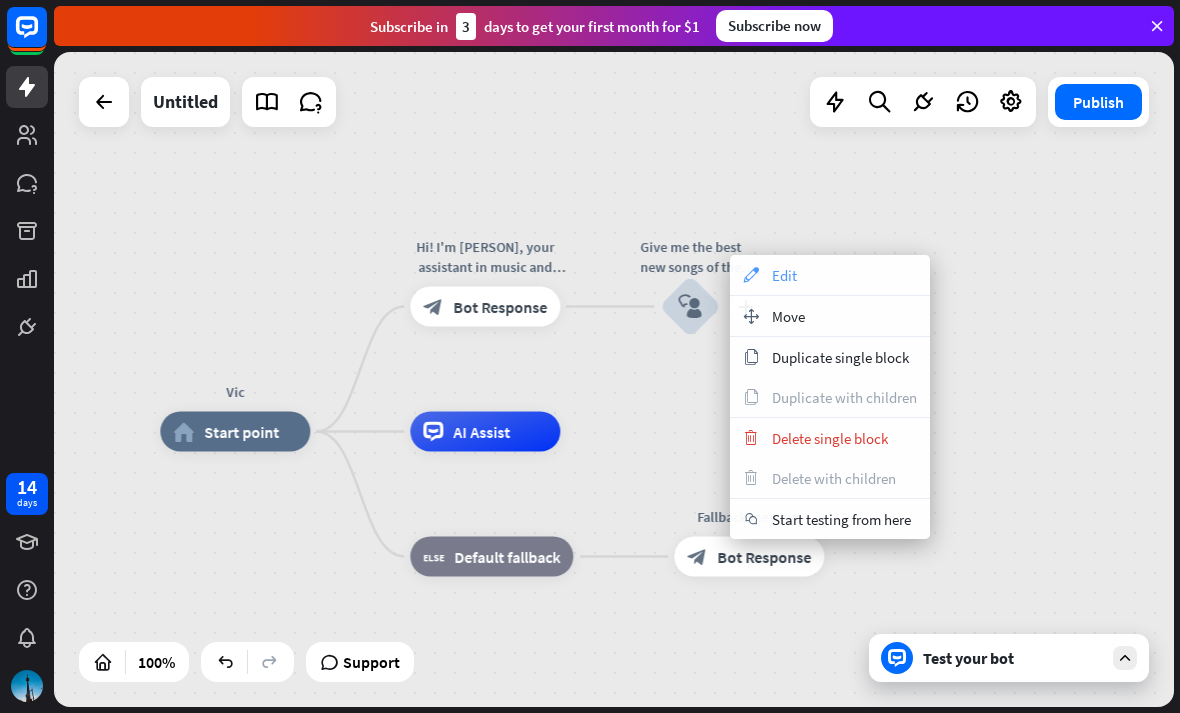 click on "appearance   Edit" at bounding box center [830, 275] 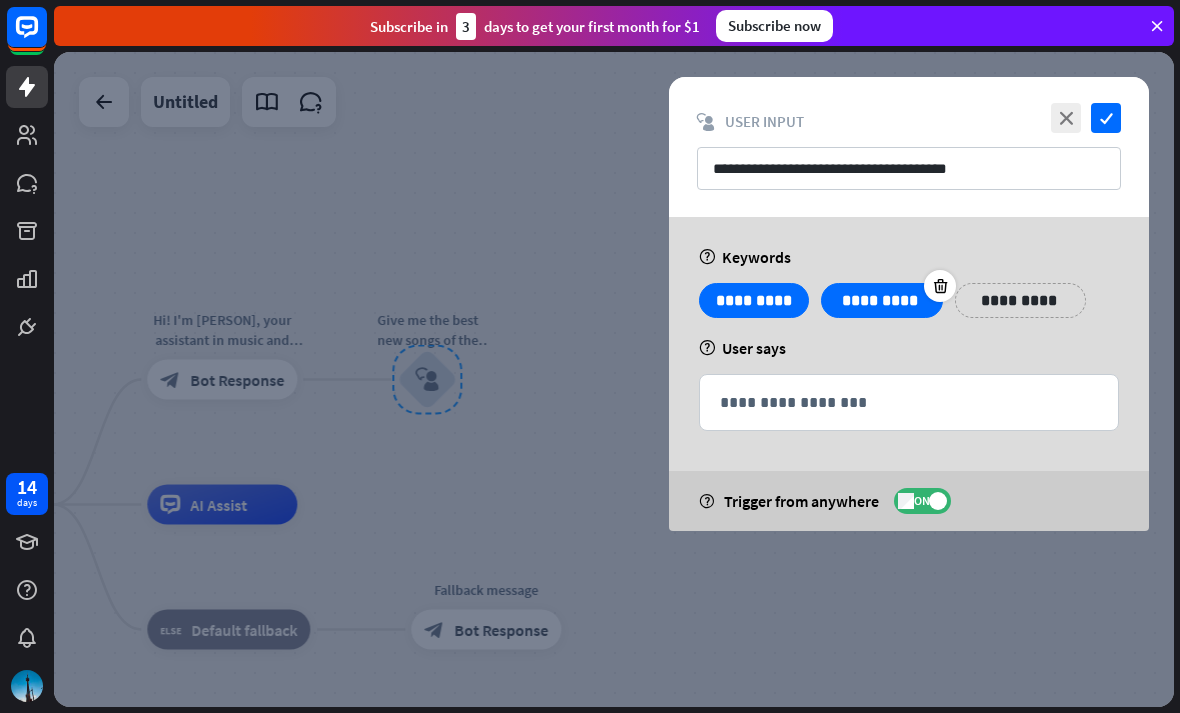 click on "**********" at bounding box center [882, 300] 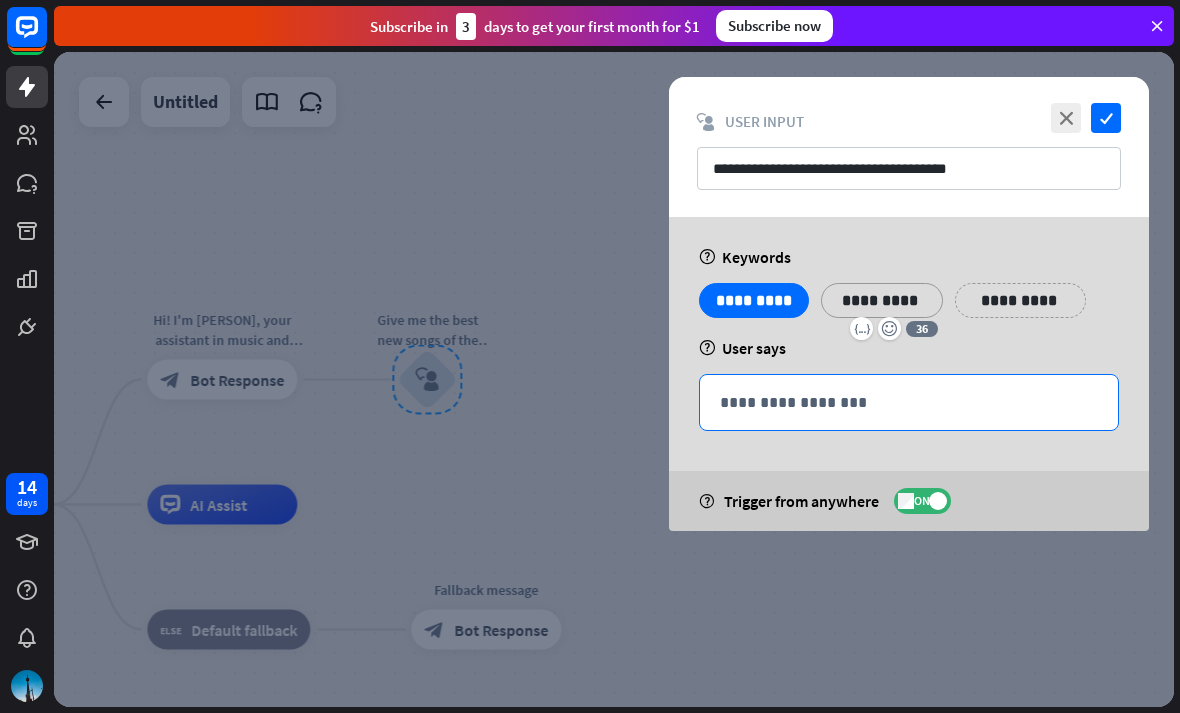 click on "**********" at bounding box center (909, 402) 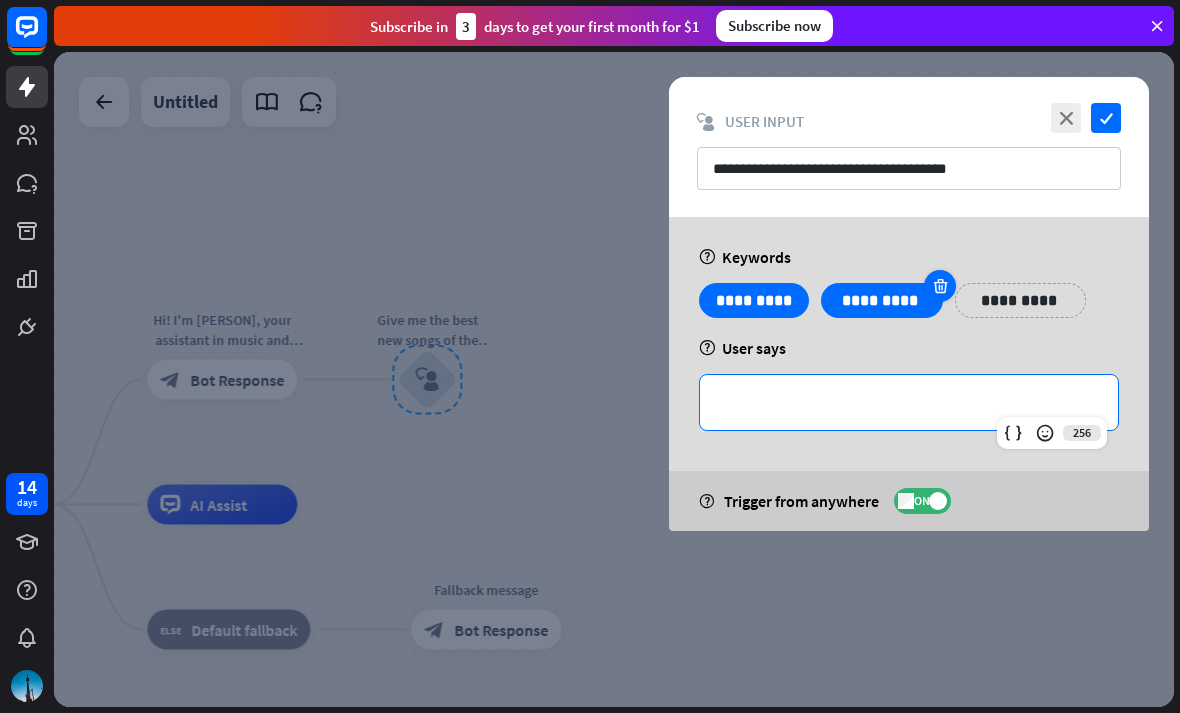 click at bounding box center [940, 286] 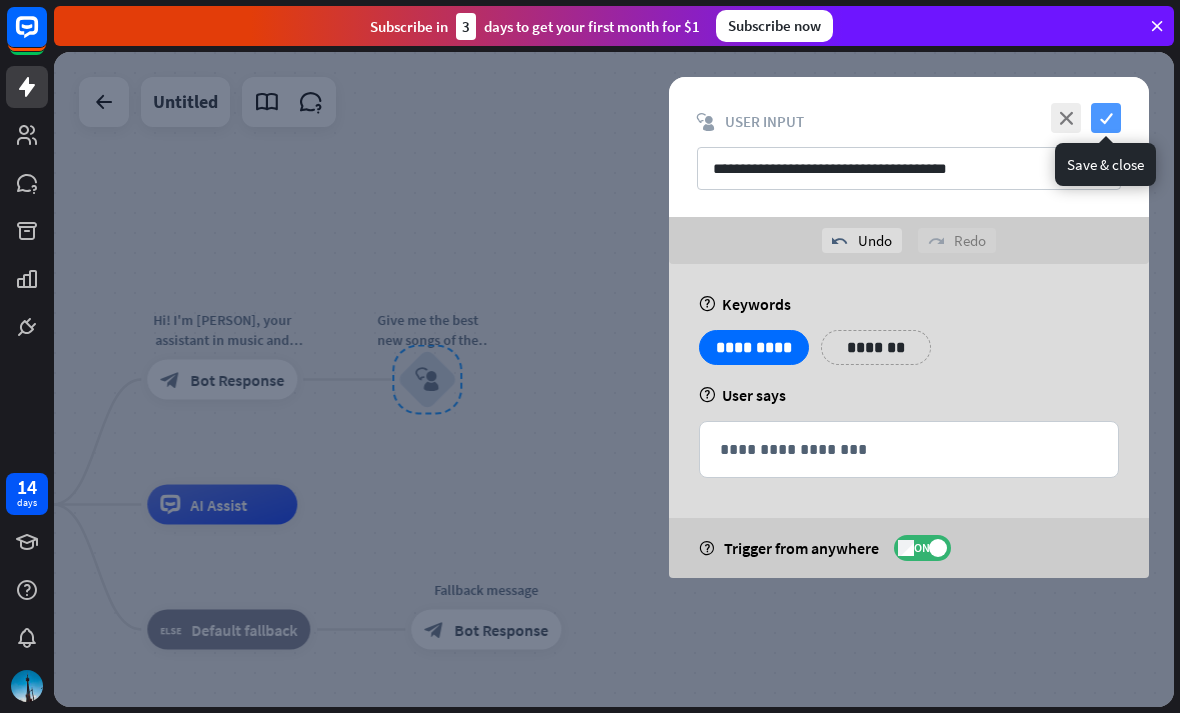 click on "check" at bounding box center [1106, 118] 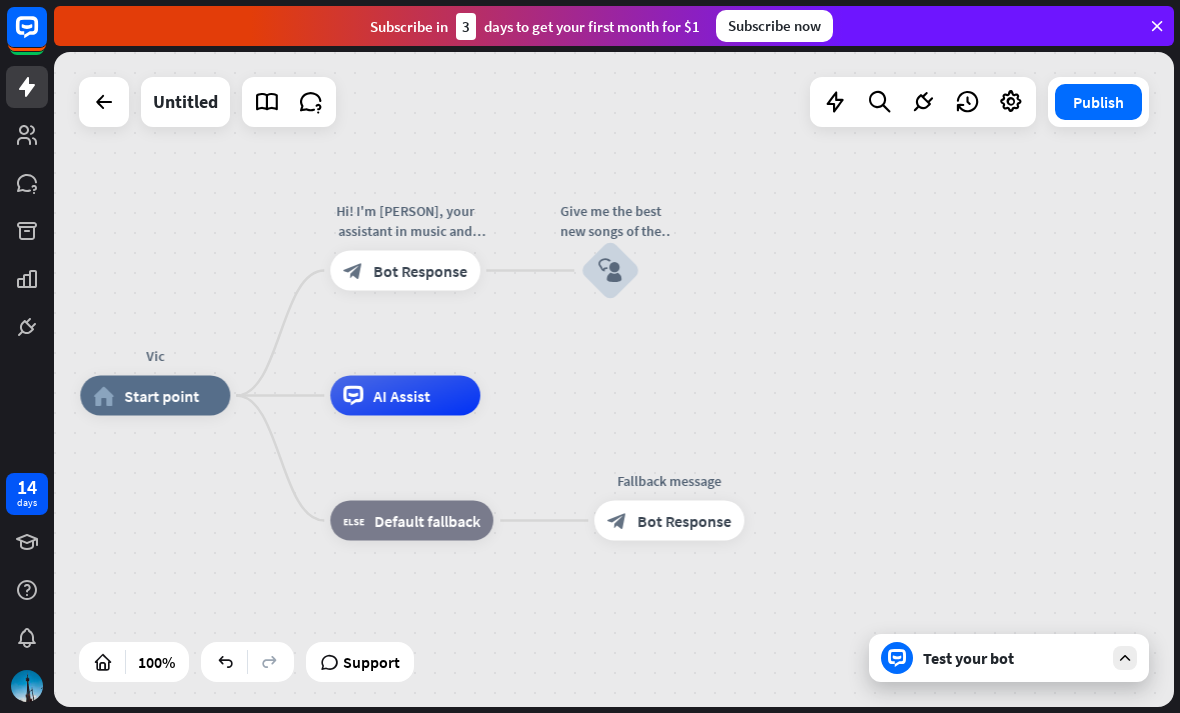 click on "Test your bot" at bounding box center [1009, 658] 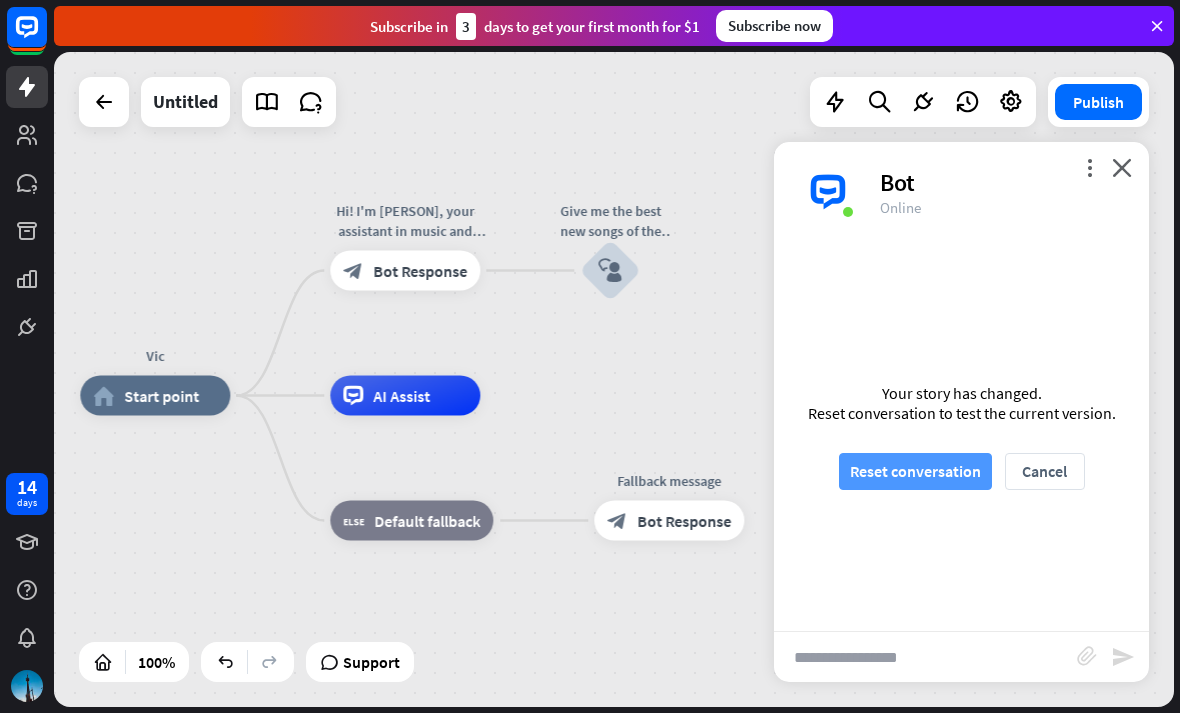 click on "Reset conversation" at bounding box center [915, 471] 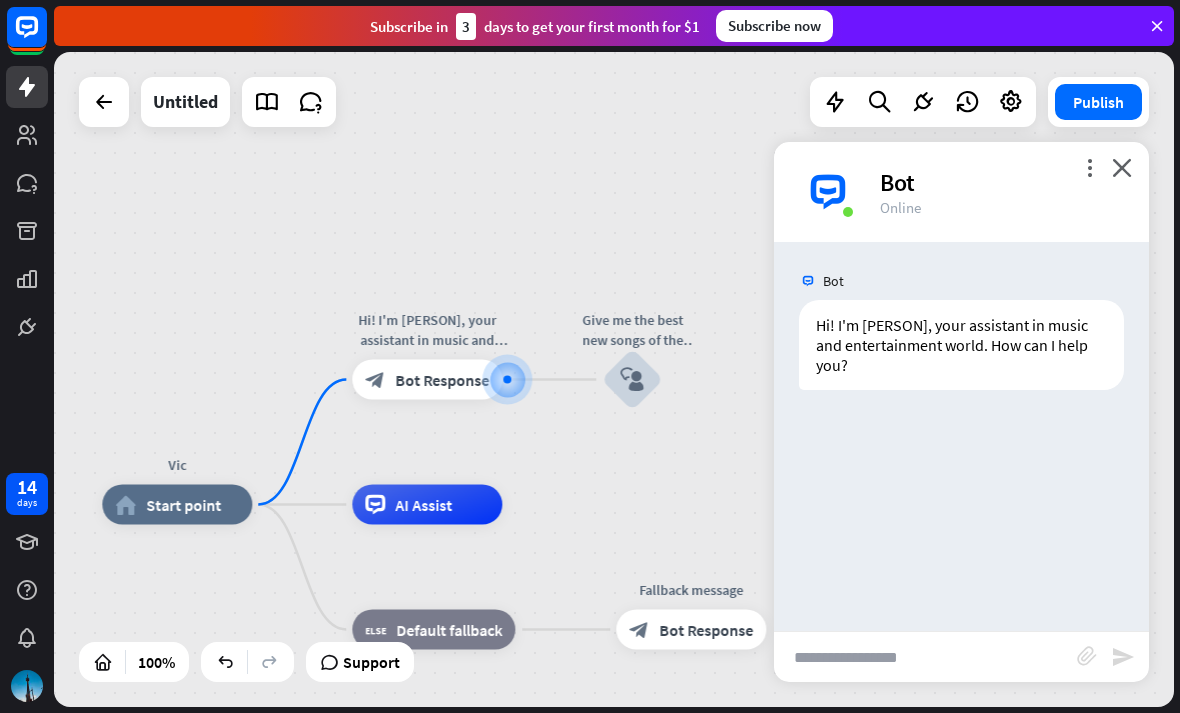 click at bounding box center (925, 657) 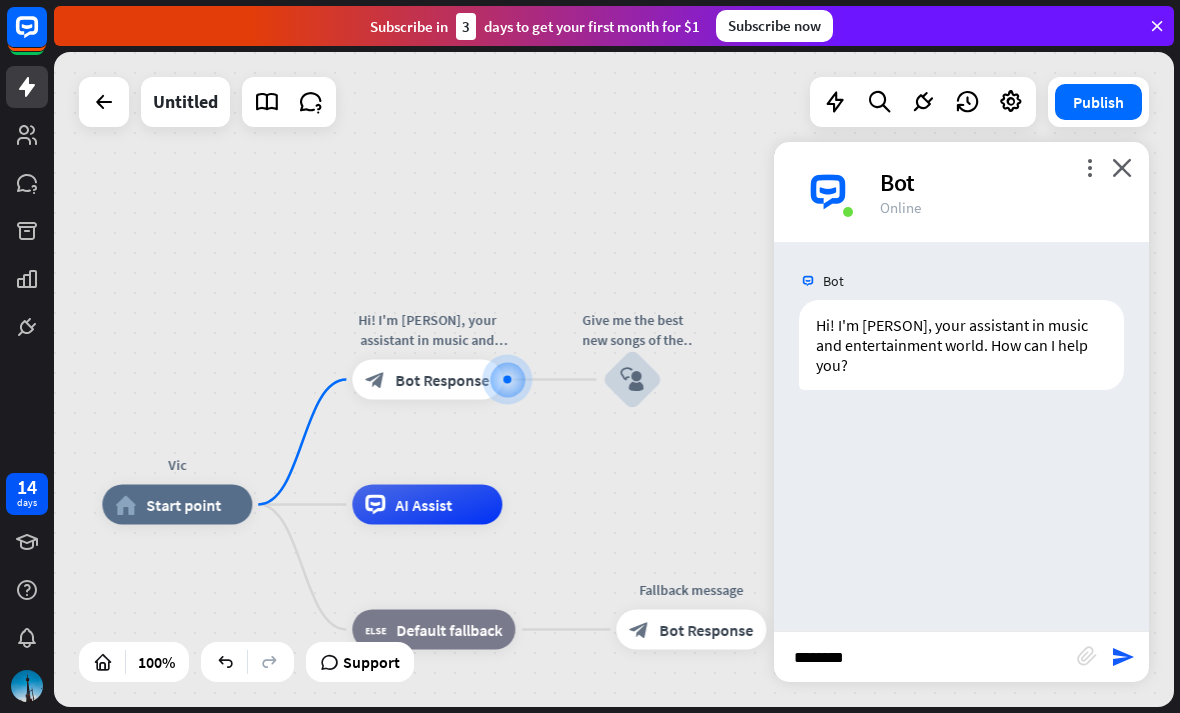 type on "*********" 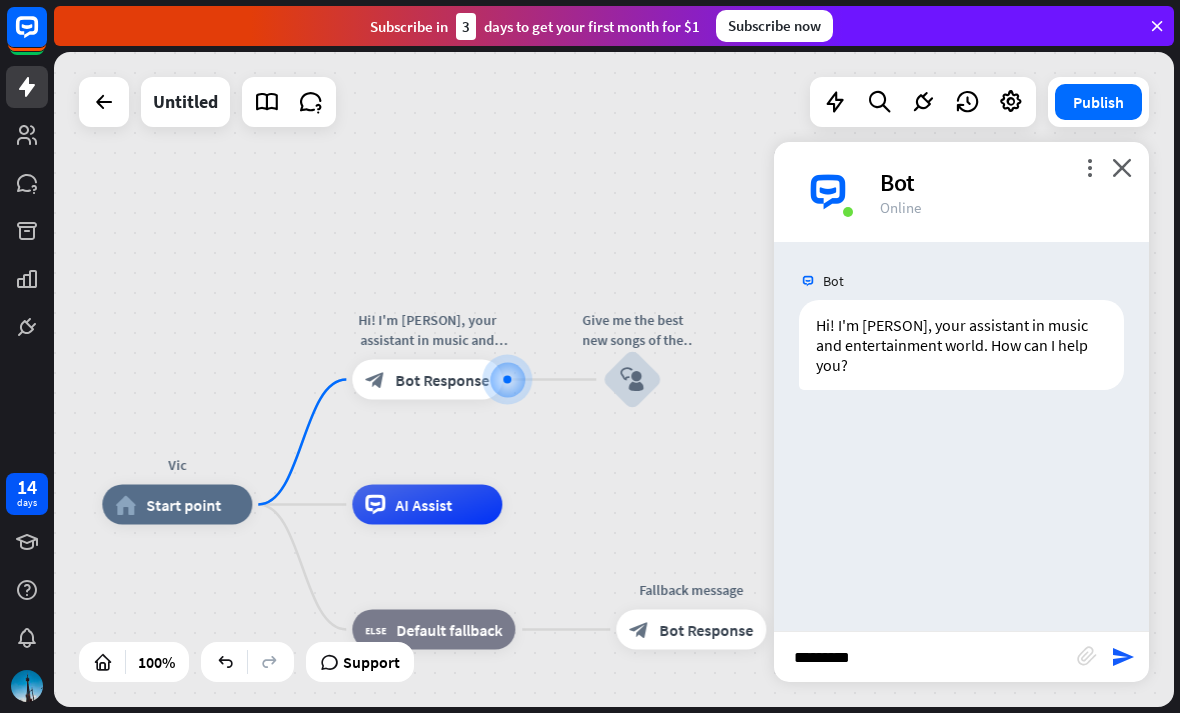 type 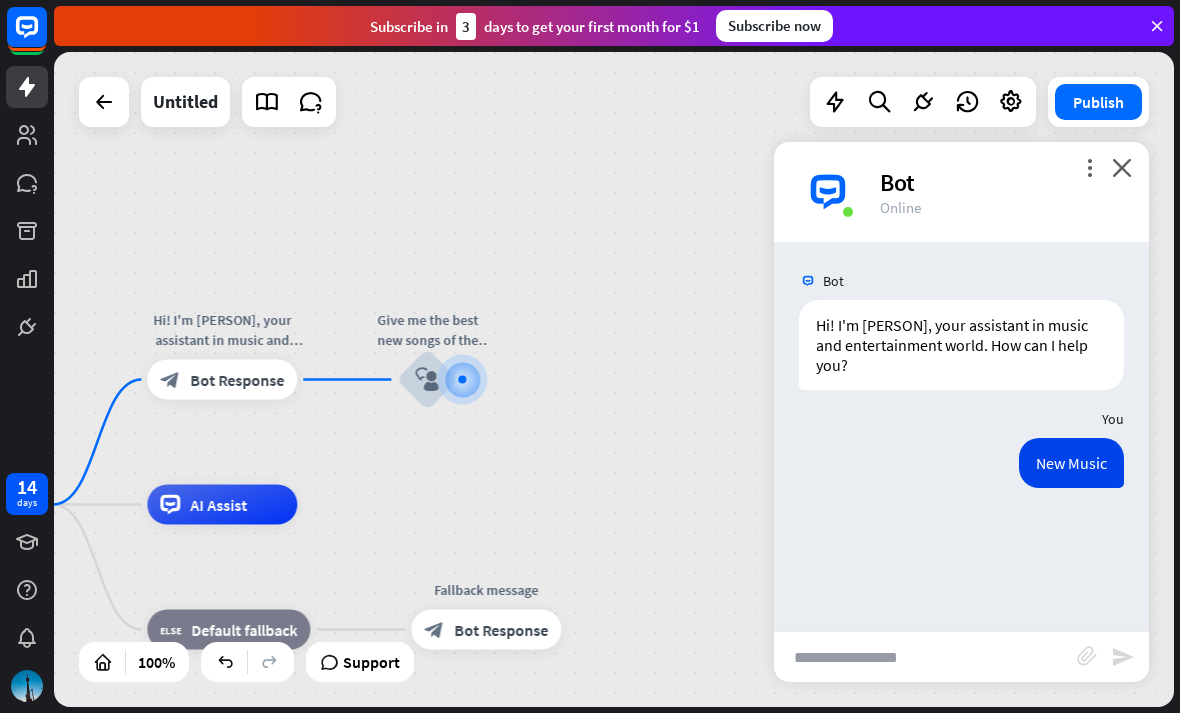 click on "Bot" at bounding box center (1002, 182) 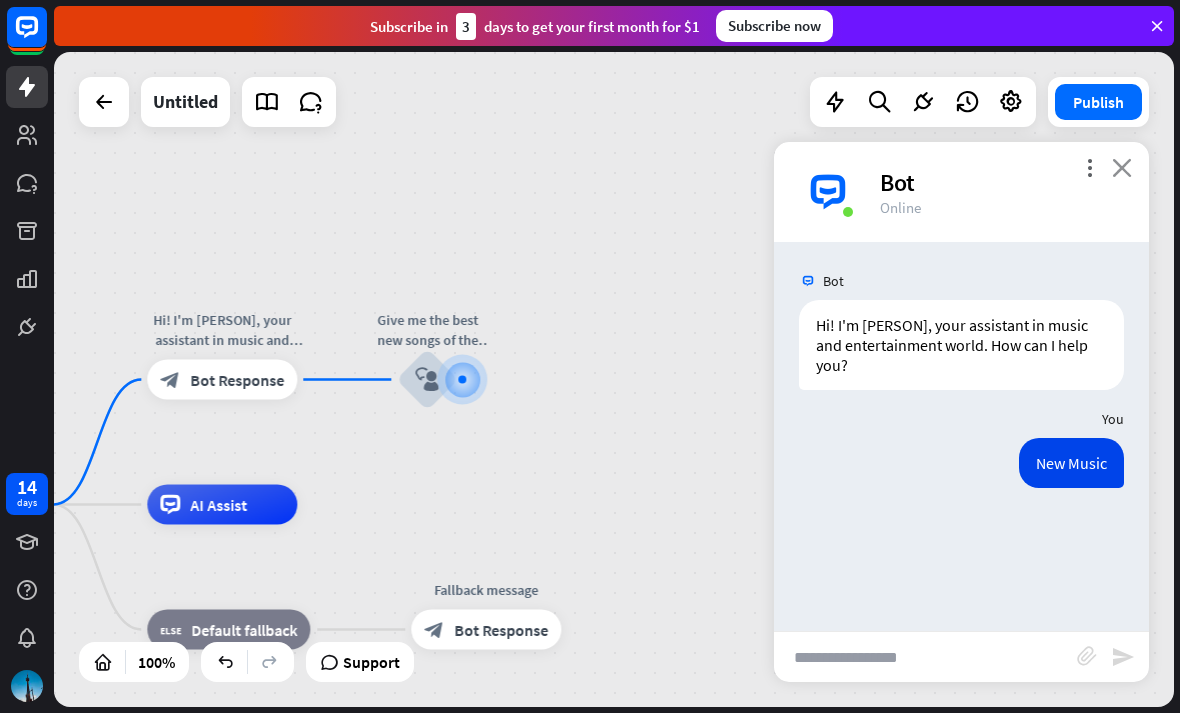 click on "close" at bounding box center (1122, 167) 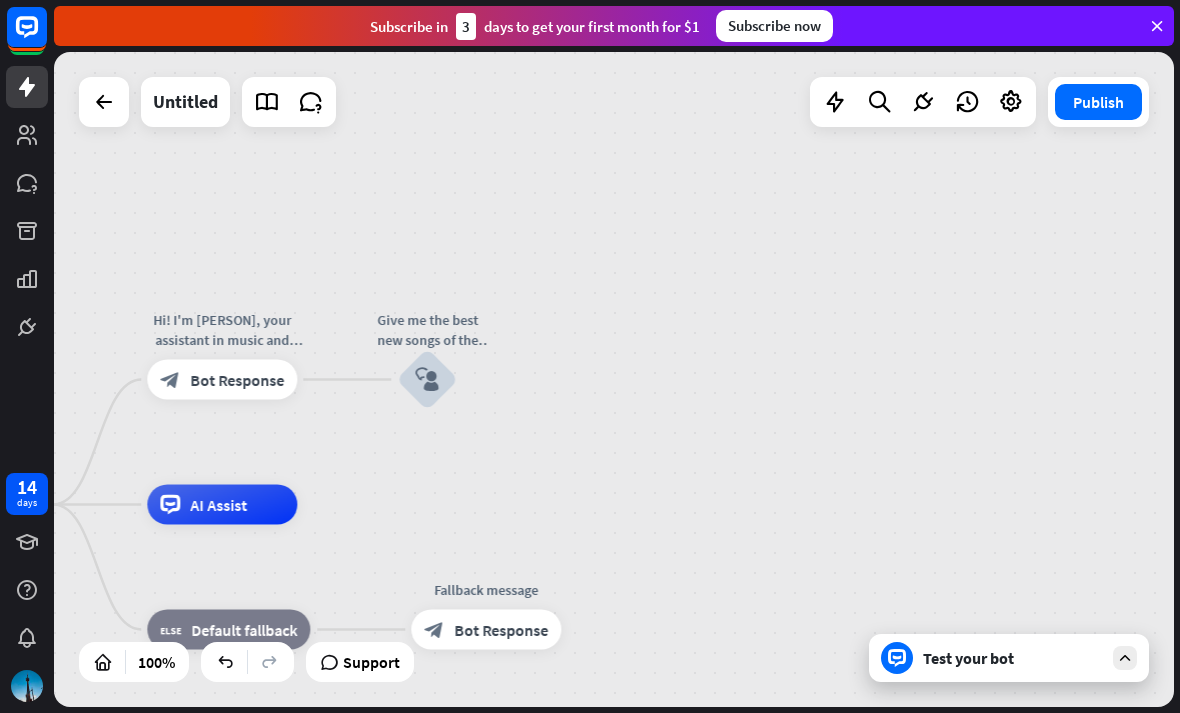 click on "[PERSON] home_2 Start point Hi! I'm [PERSON], your assistant in music and entertainment world. How I can help you today? block_bot_response Bot Response Give me the best new songs of the week! block_user_input AI Assist block_fallback Default fallback Fallback message block_bot_response Bot Response" at bounding box center (614, 379) 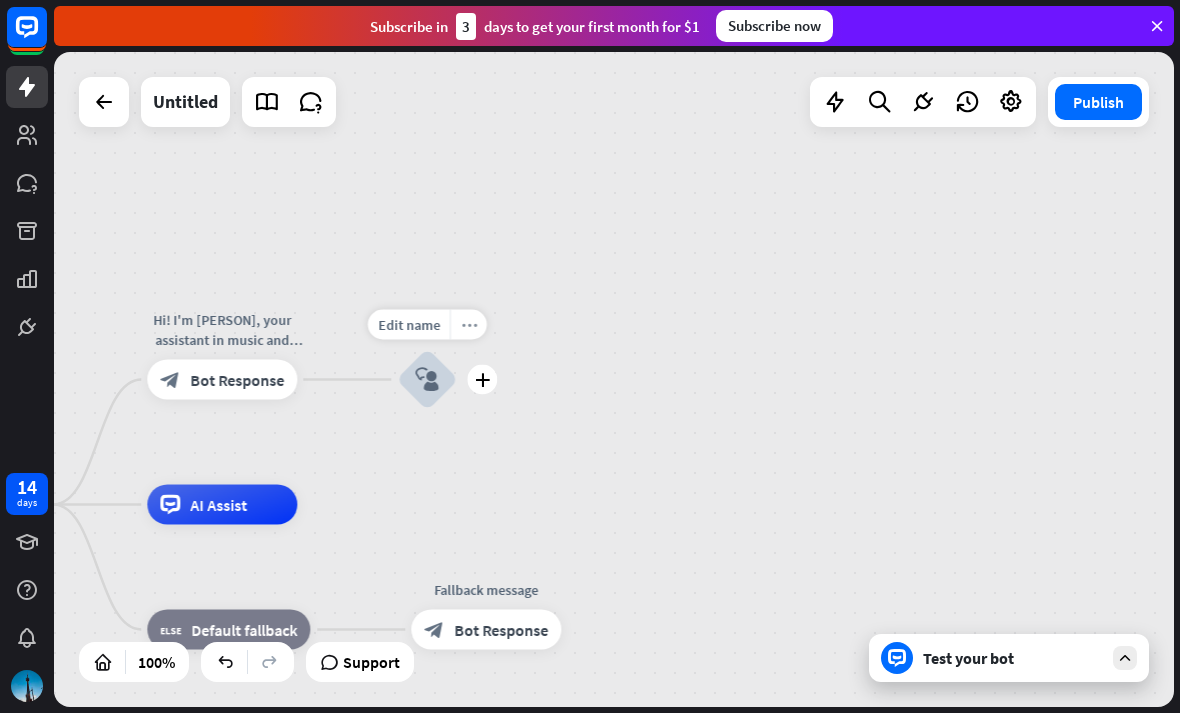 click on "more_horiz" at bounding box center (469, 324) 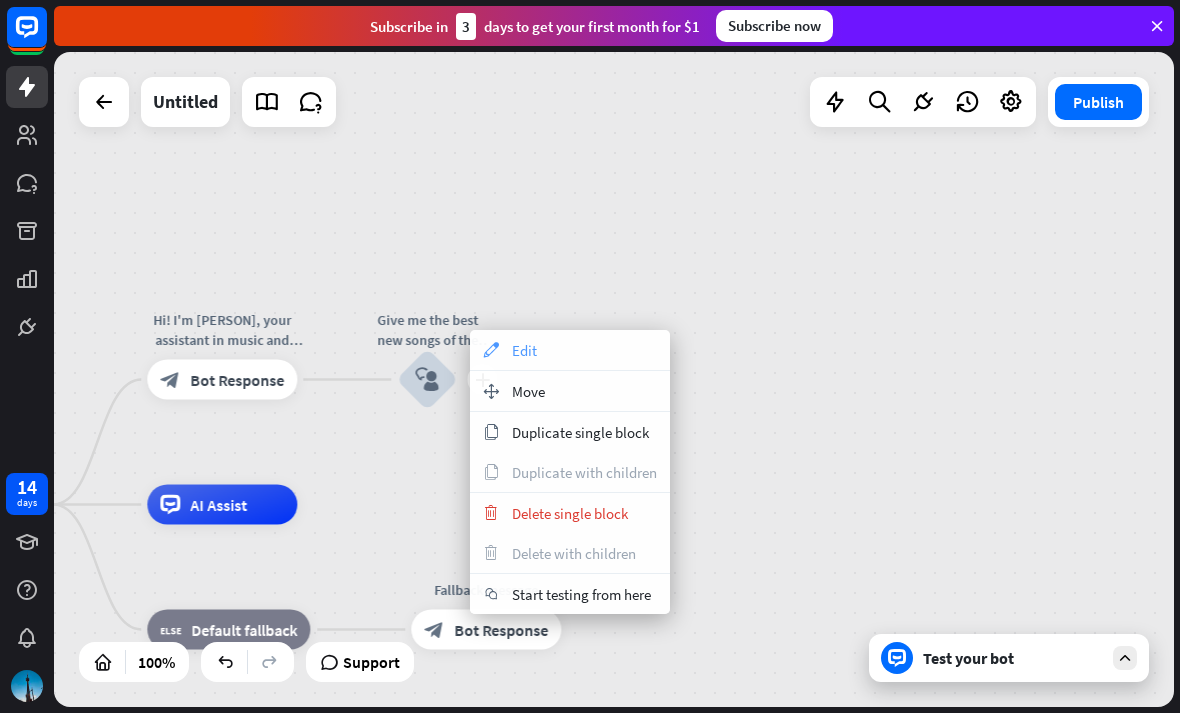 click on "Edit" at bounding box center (524, 350) 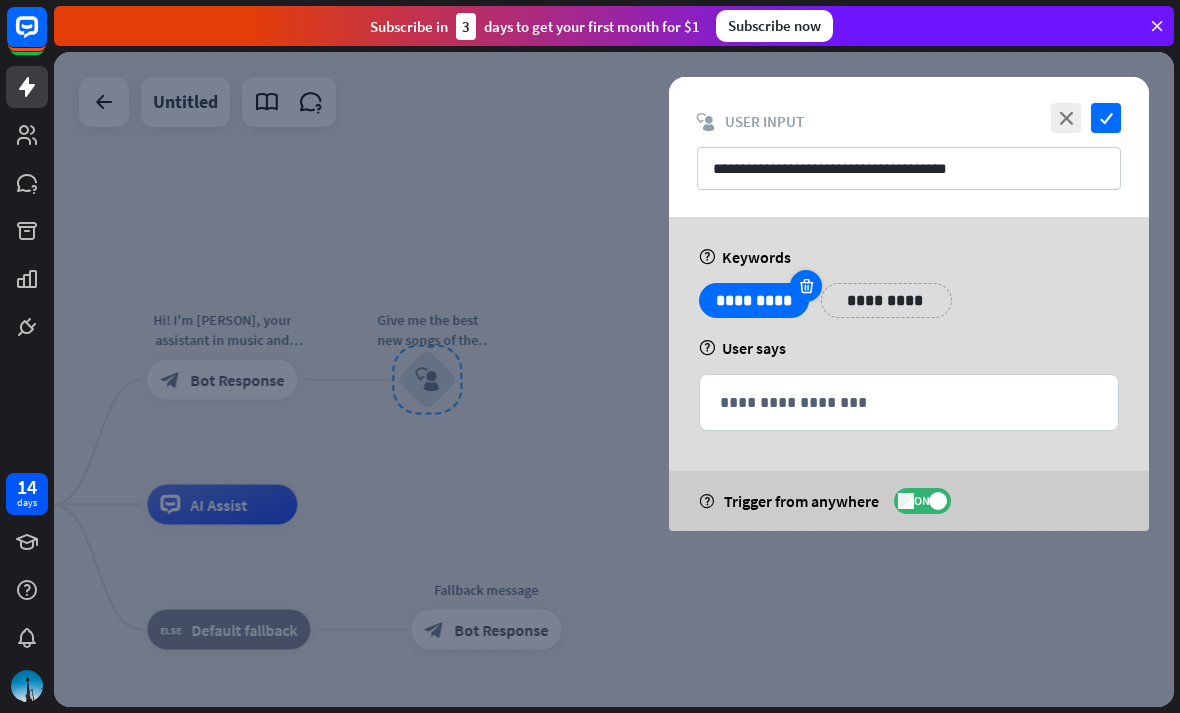 click at bounding box center (806, 286) 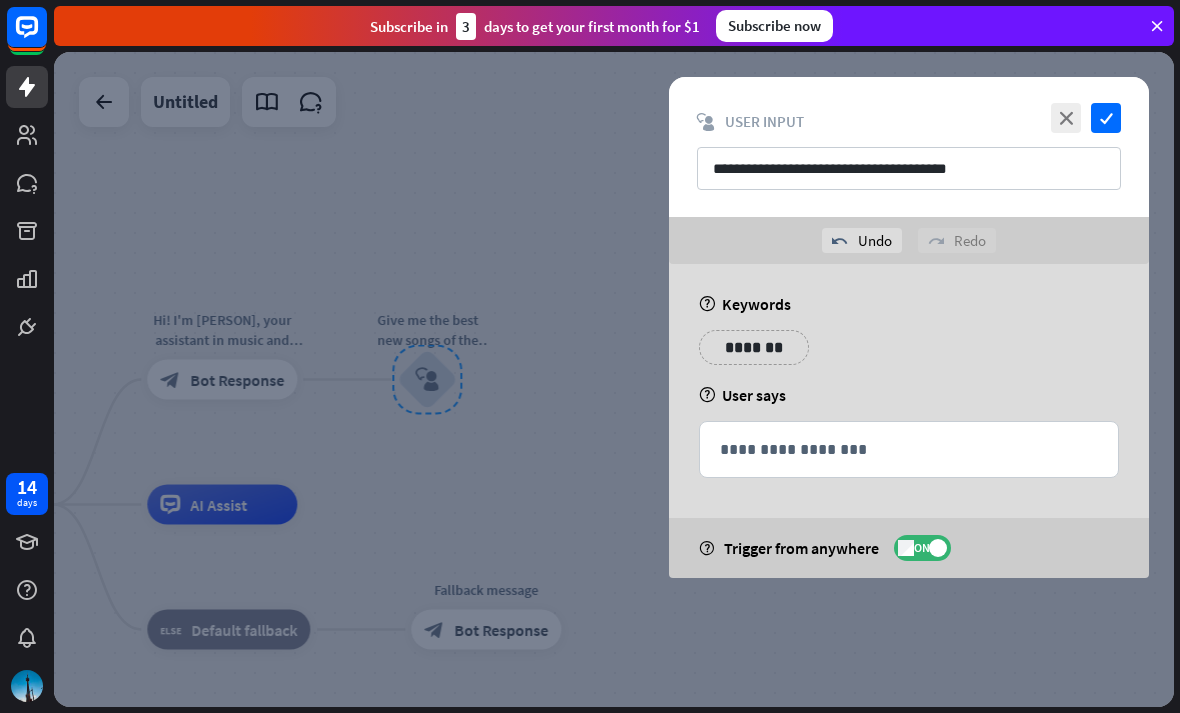 click on "*******" at bounding box center (754, 347) 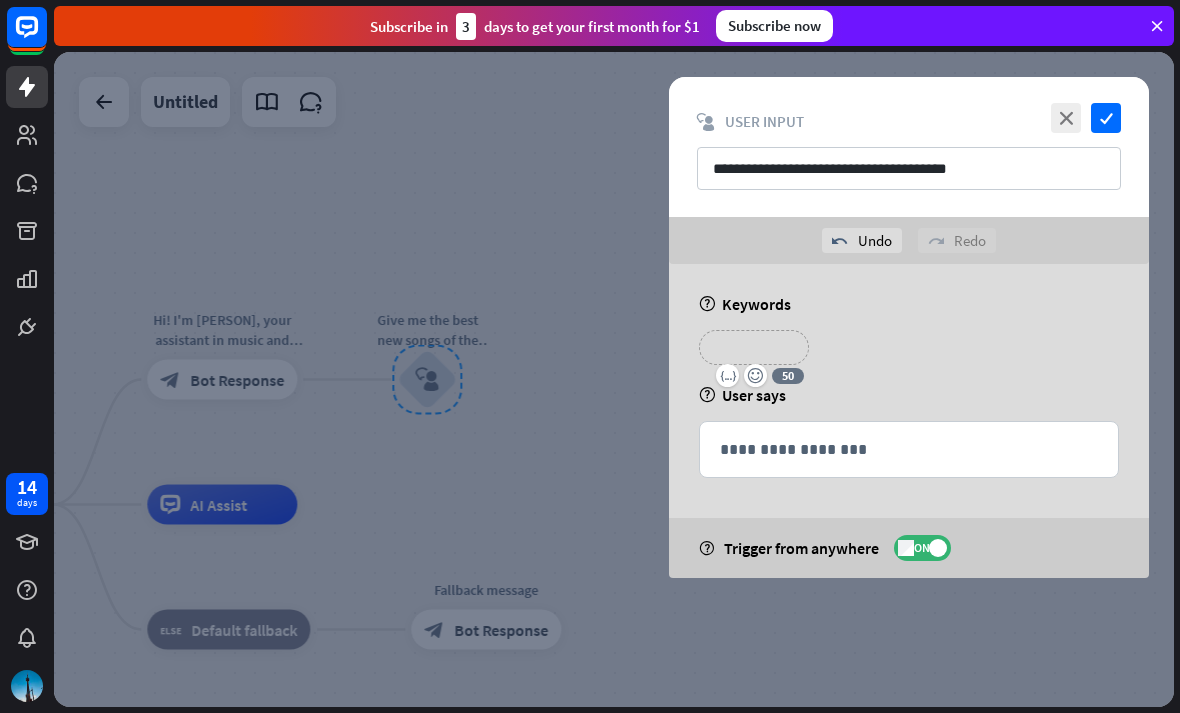type 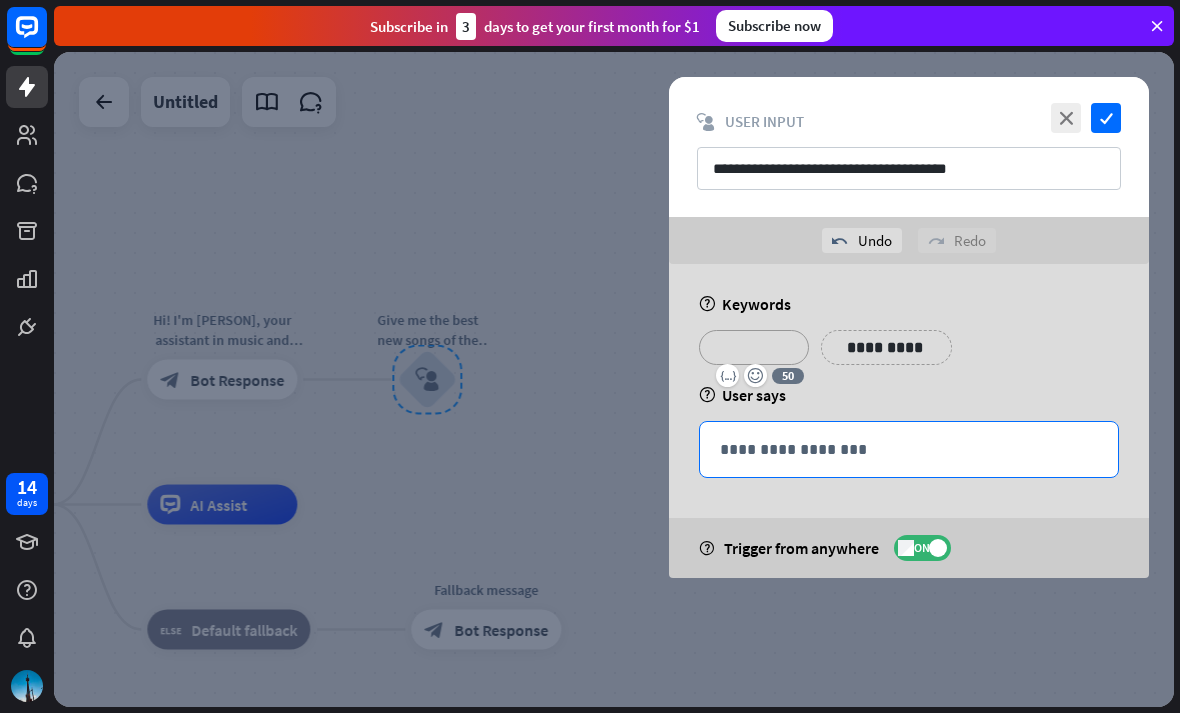click on "**********" at bounding box center [909, 449] 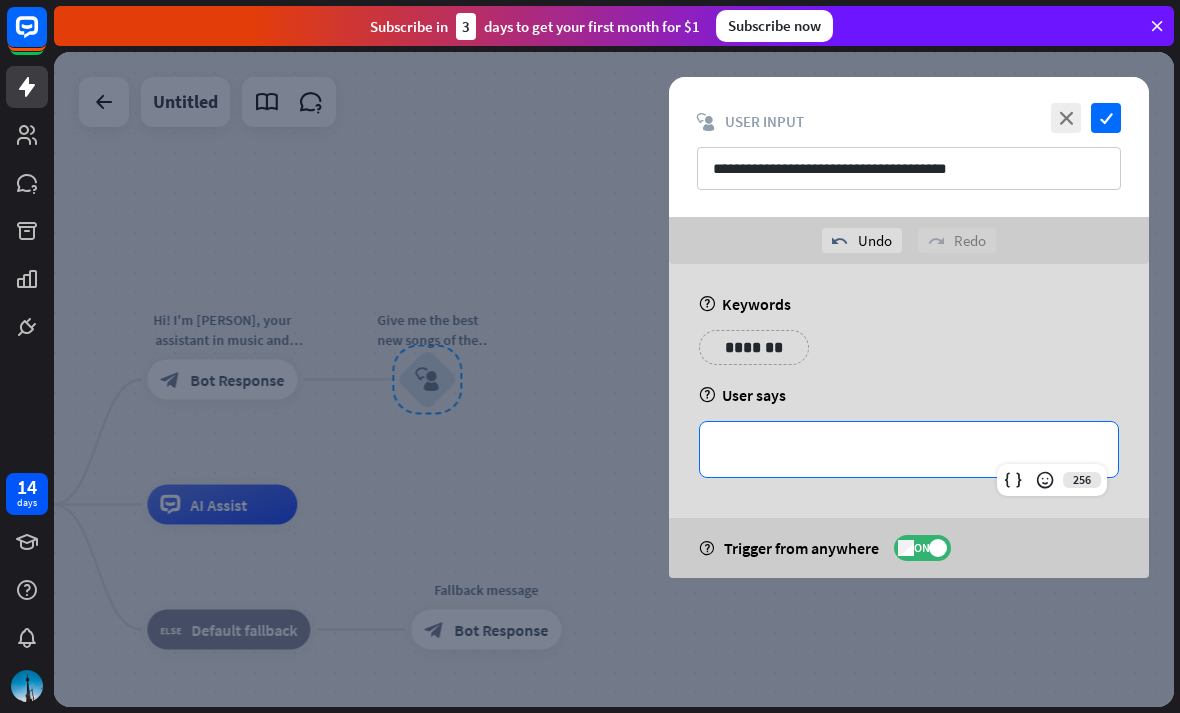 type 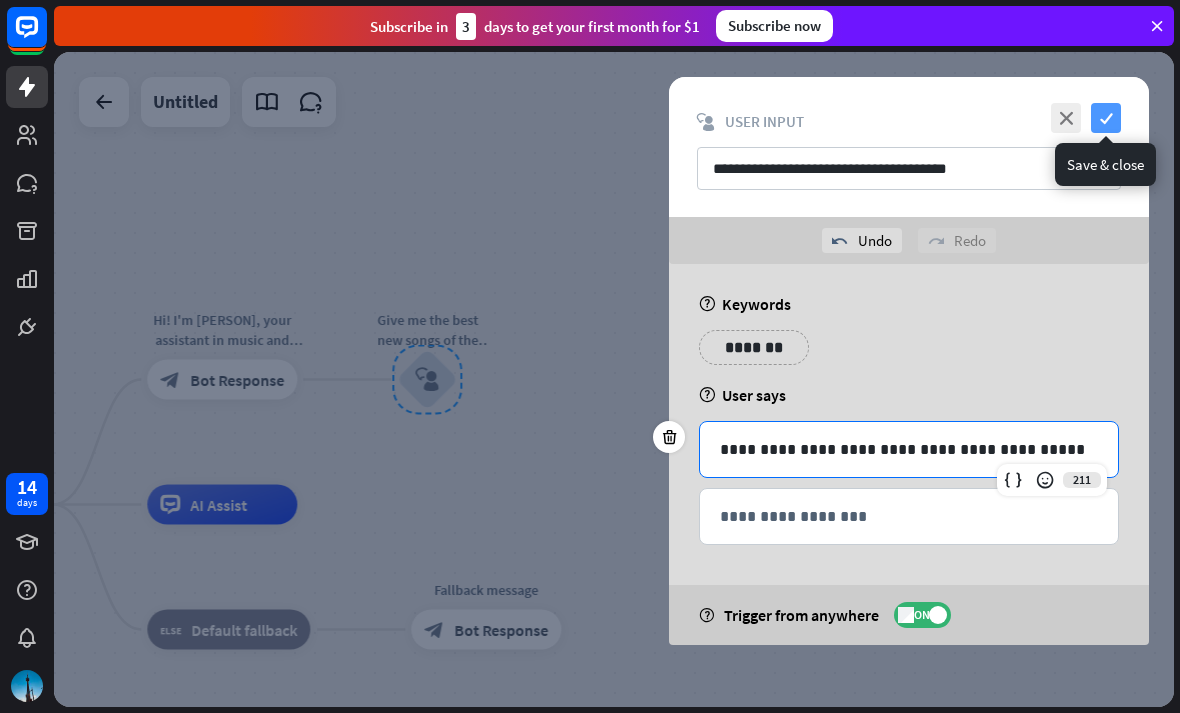 click on "check" at bounding box center (1106, 118) 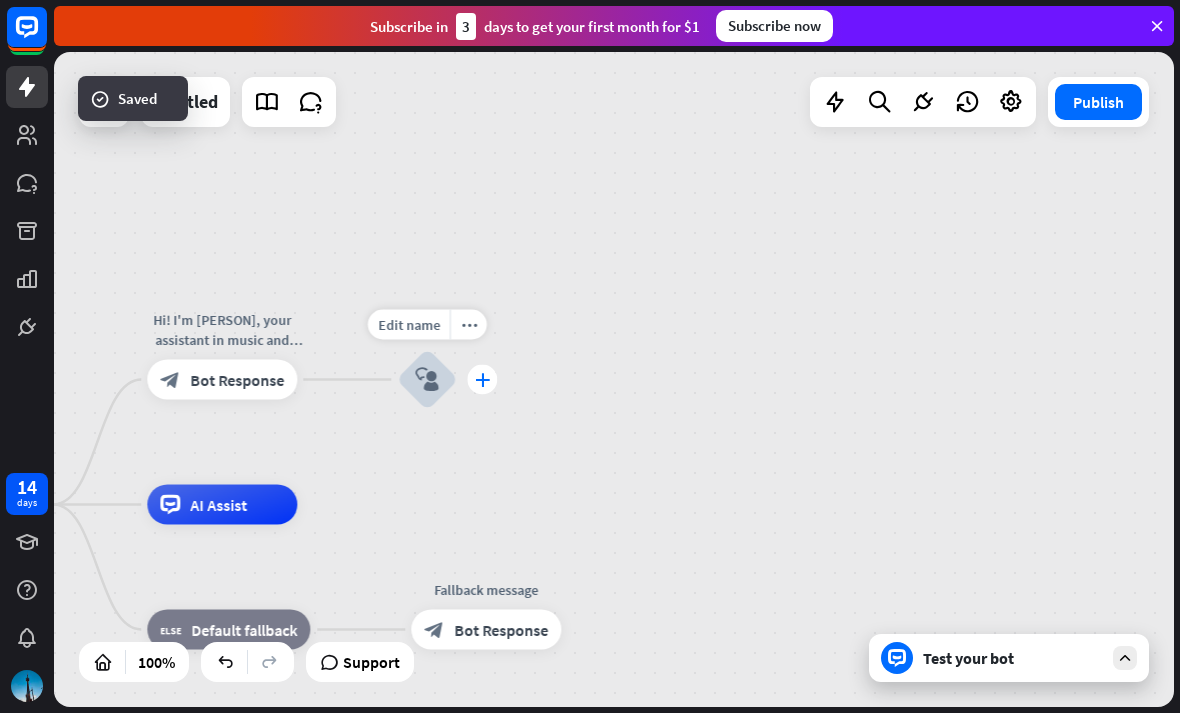 click on "plus" at bounding box center [482, 380] 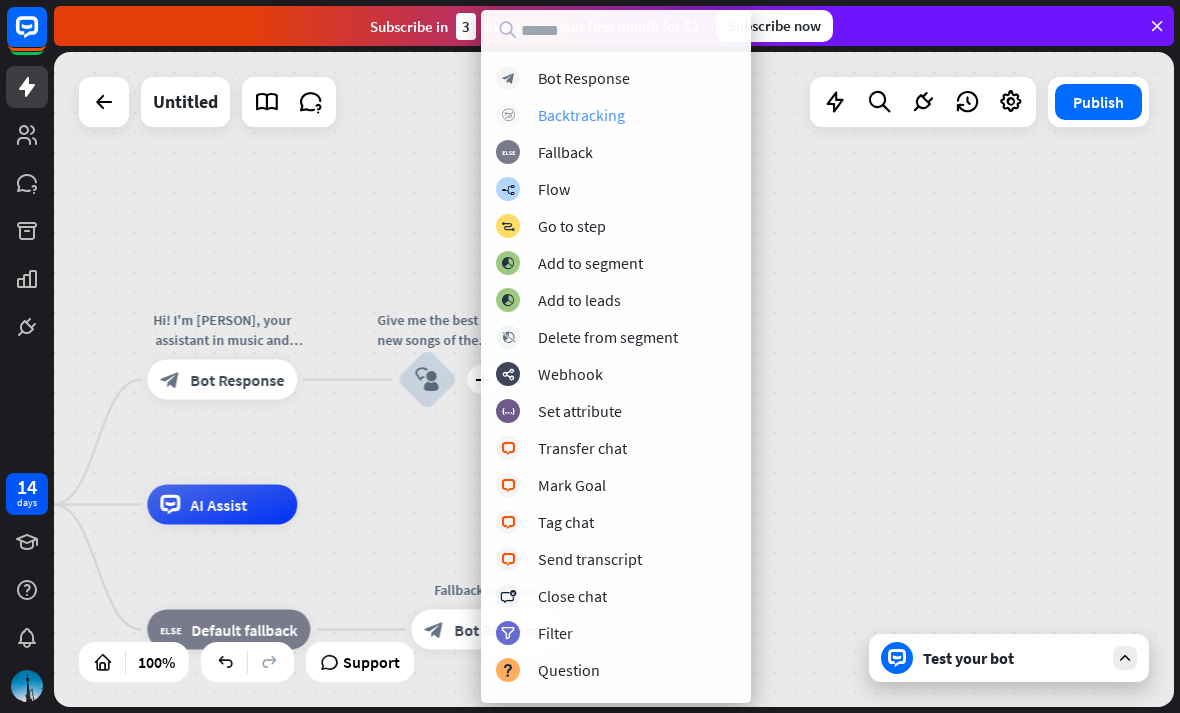 click on "block_backtracking
Backtracking" at bounding box center (616, 115) 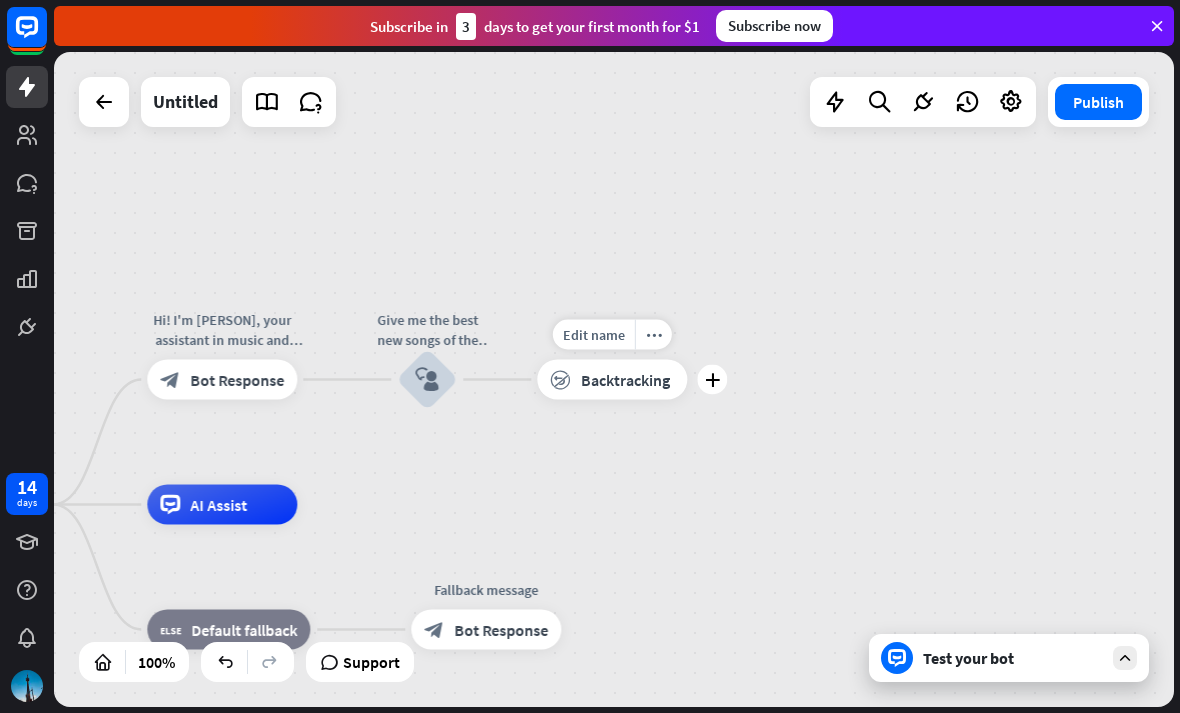 click on "Backtracking" at bounding box center [625, 380] 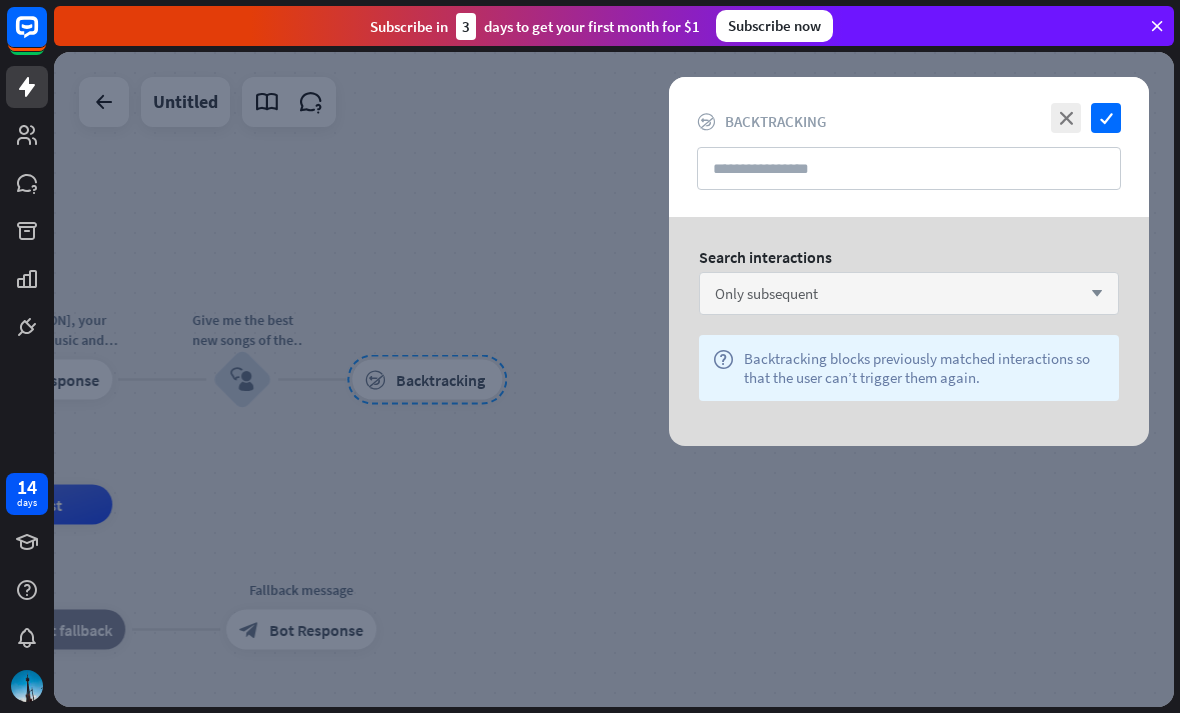 click on "Only subsequent
arrow_down" at bounding box center [909, 293] 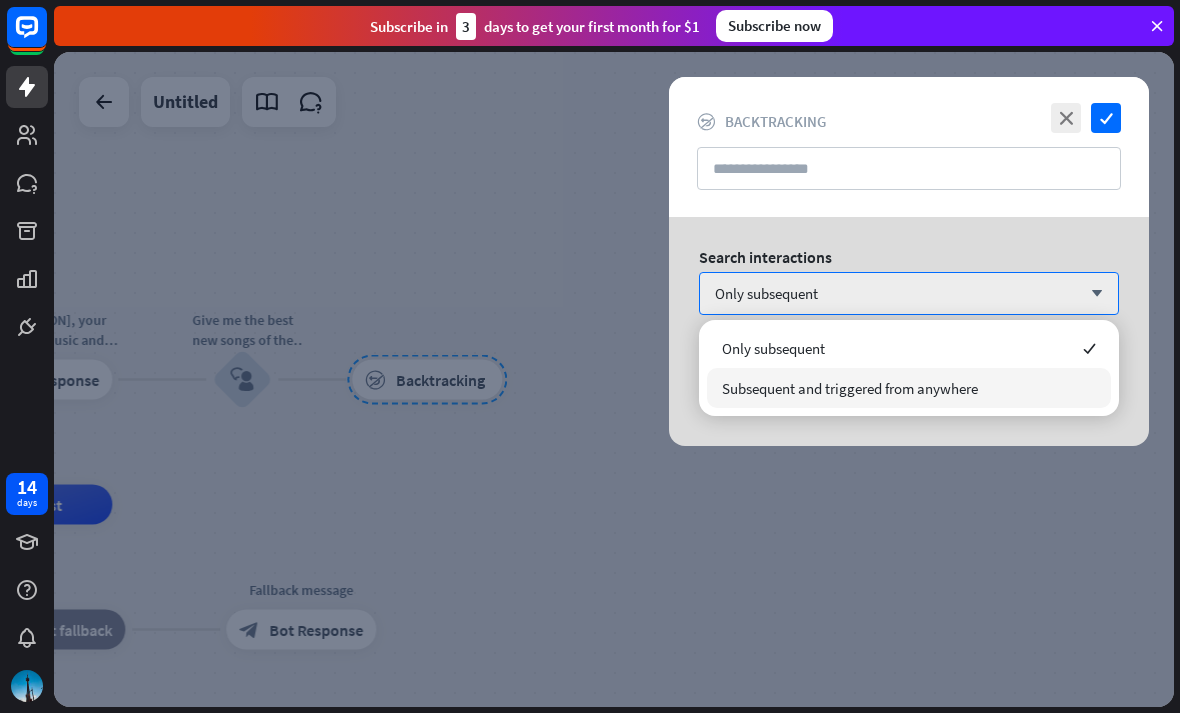 click on "Subsequent and triggered from anywhere" at bounding box center (850, 388) 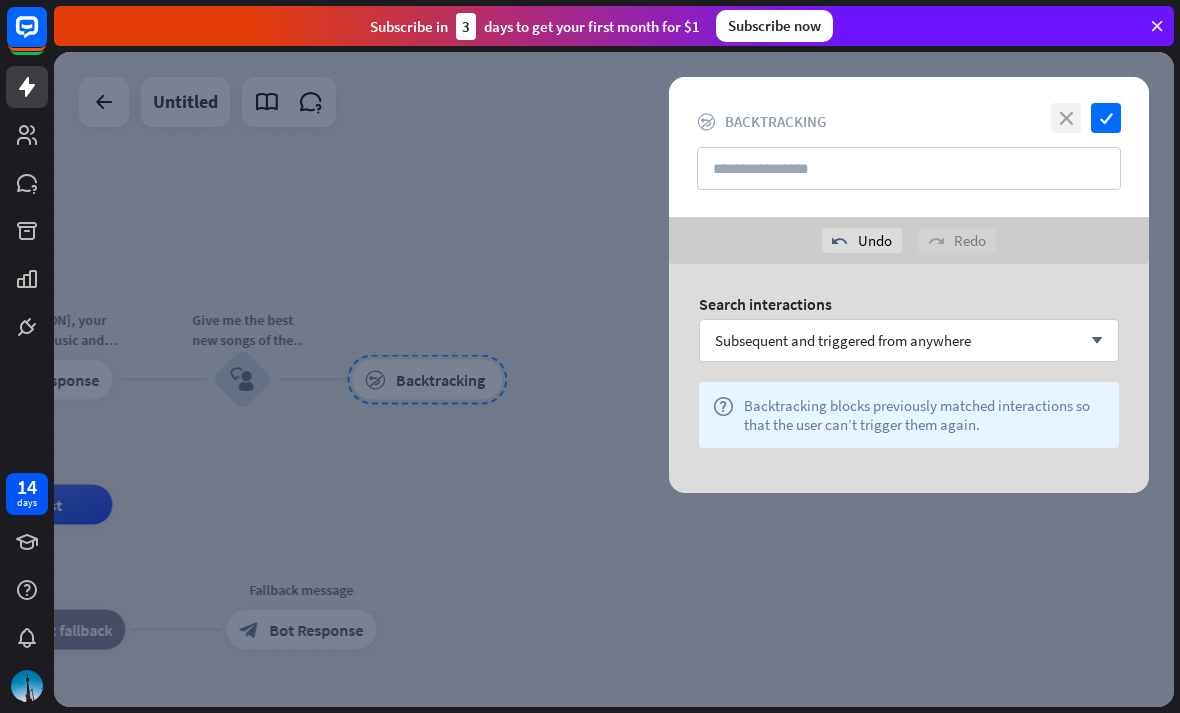 click on "close" at bounding box center (1066, 118) 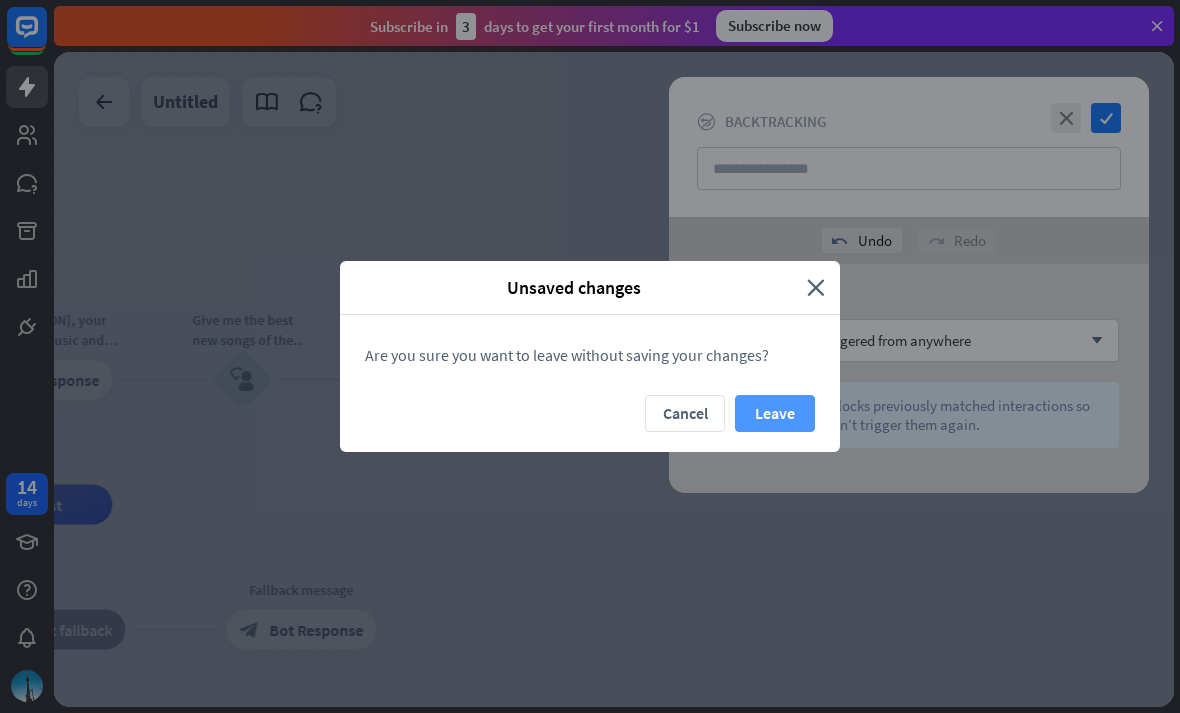 click on "Leave" at bounding box center (775, 413) 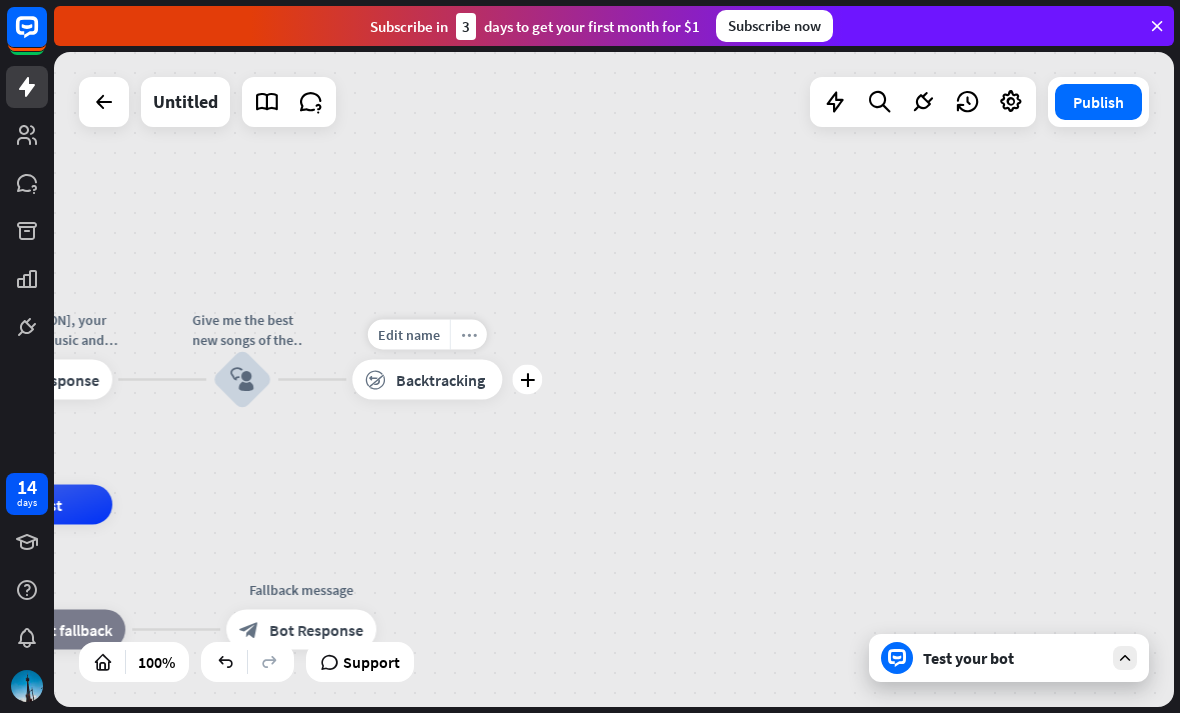 click on "more_horiz" at bounding box center [469, 334] 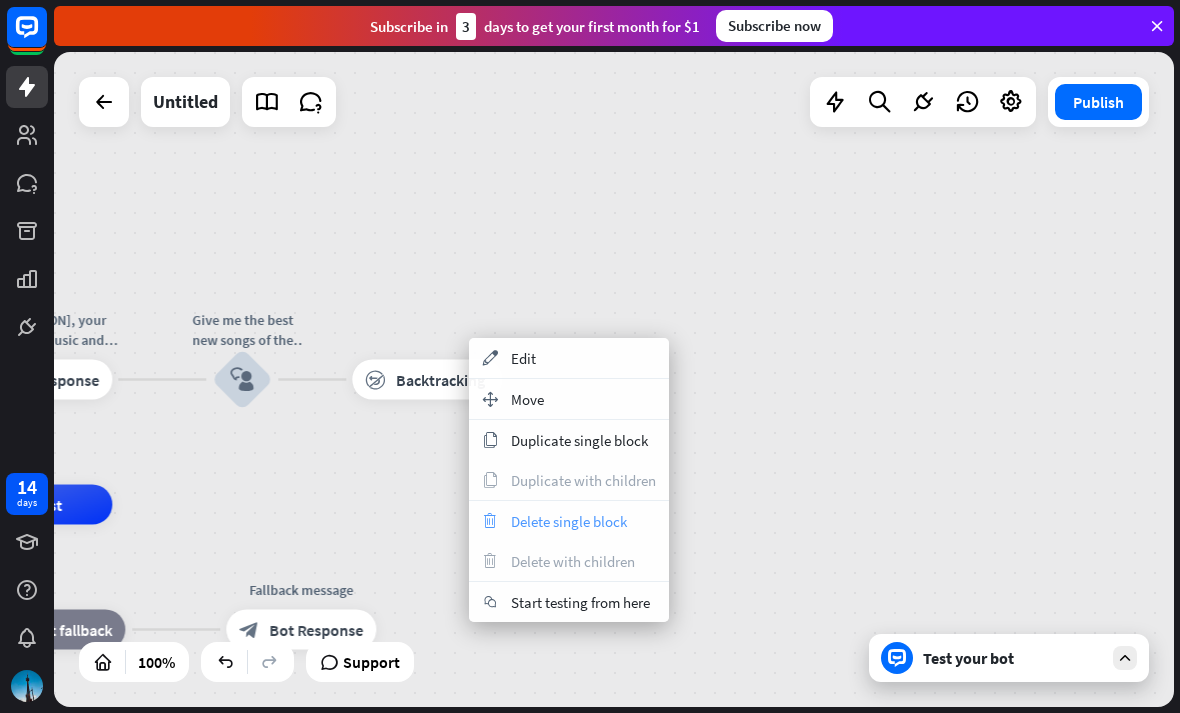 click on "Delete single block" at bounding box center (569, 521) 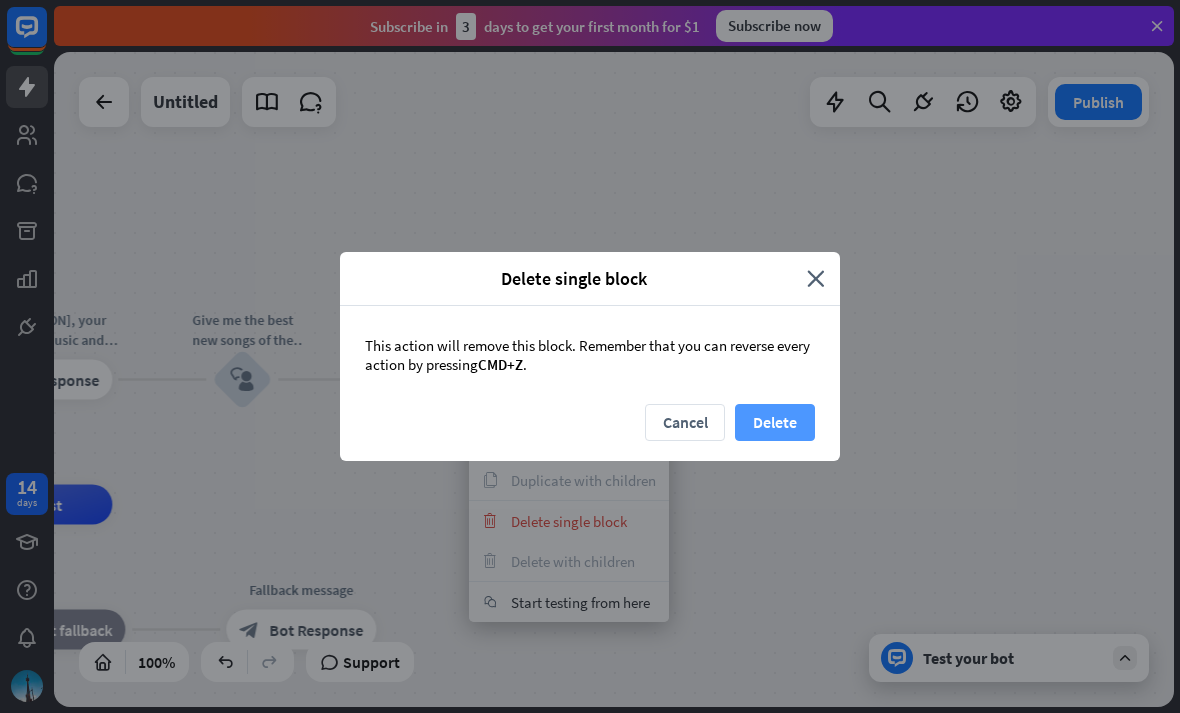 click on "Delete" at bounding box center (775, 422) 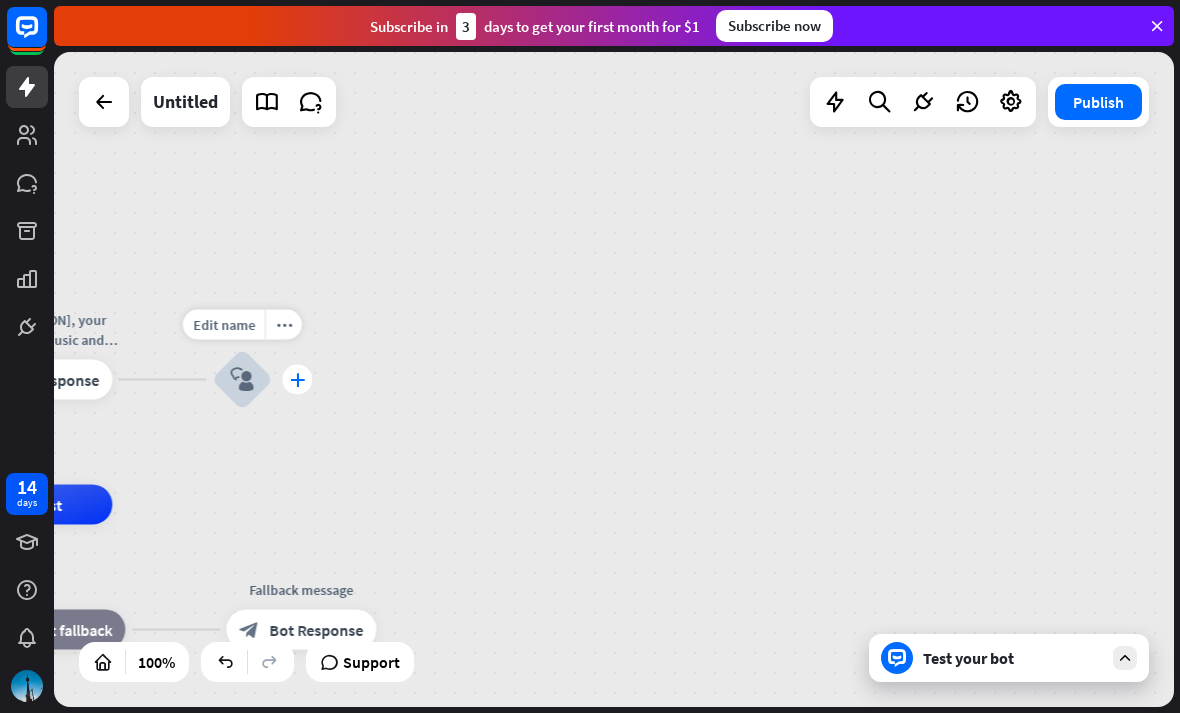 click on "plus" at bounding box center [297, 380] 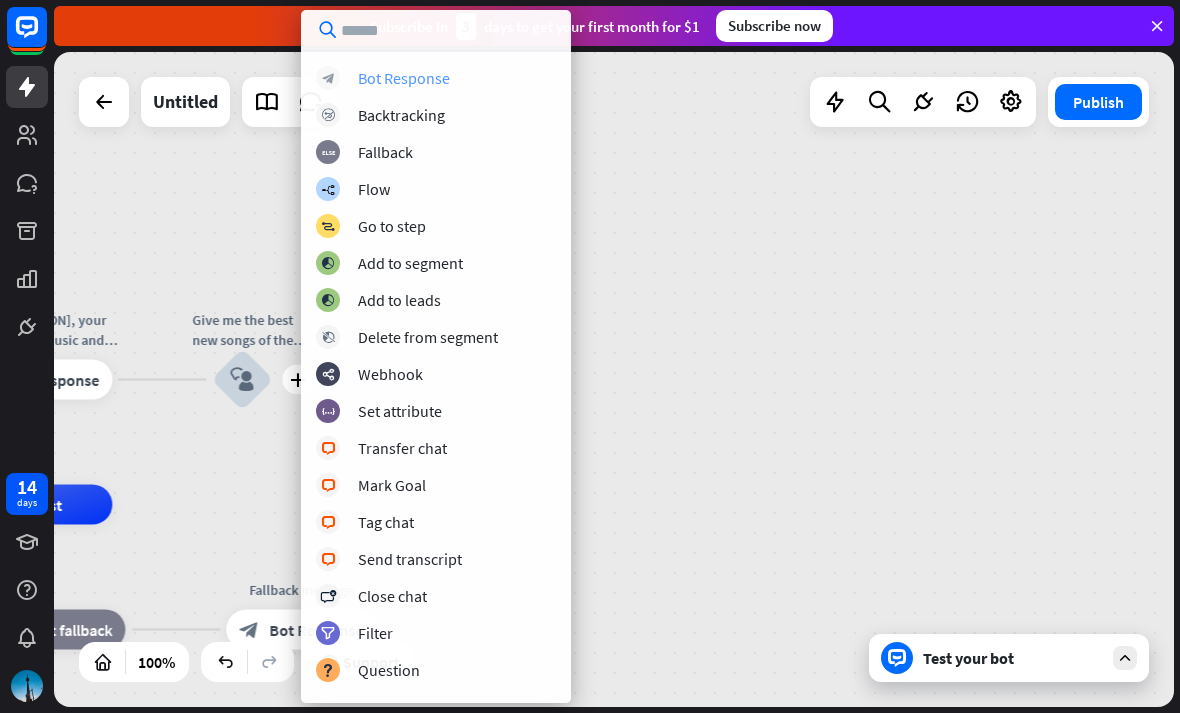 click on "Bot Response" at bounding box center [404, 78] 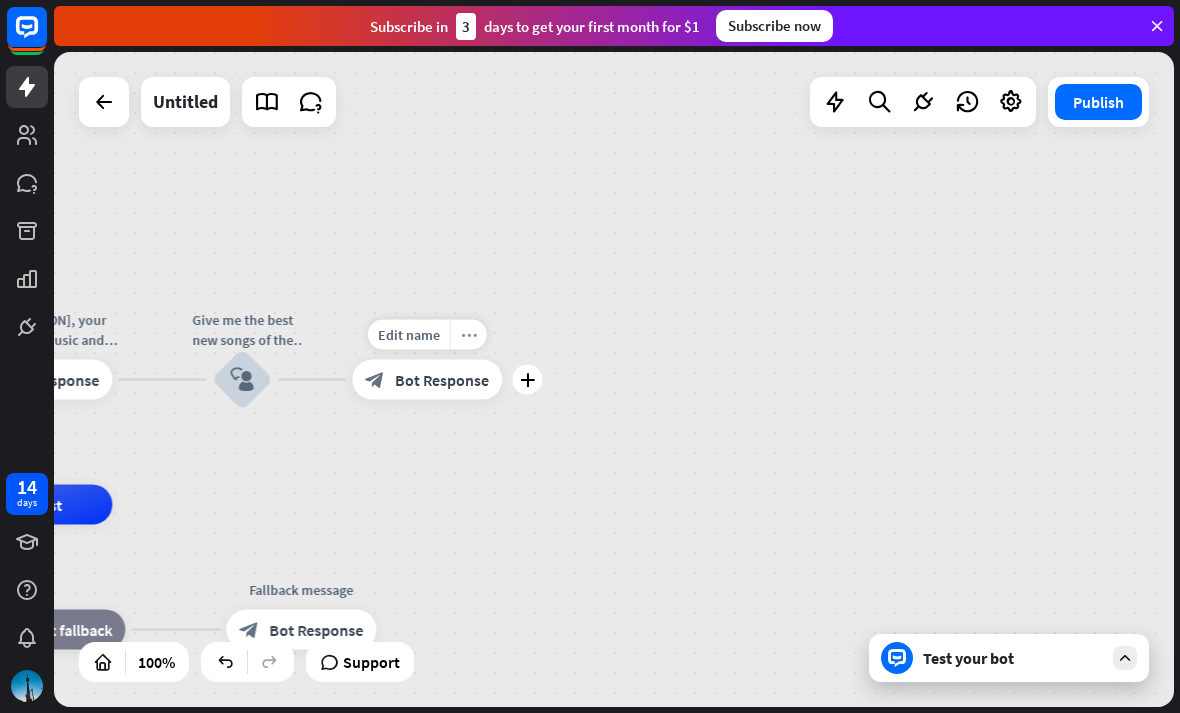 click on "more_horiz" at bounding box center (469, 334) 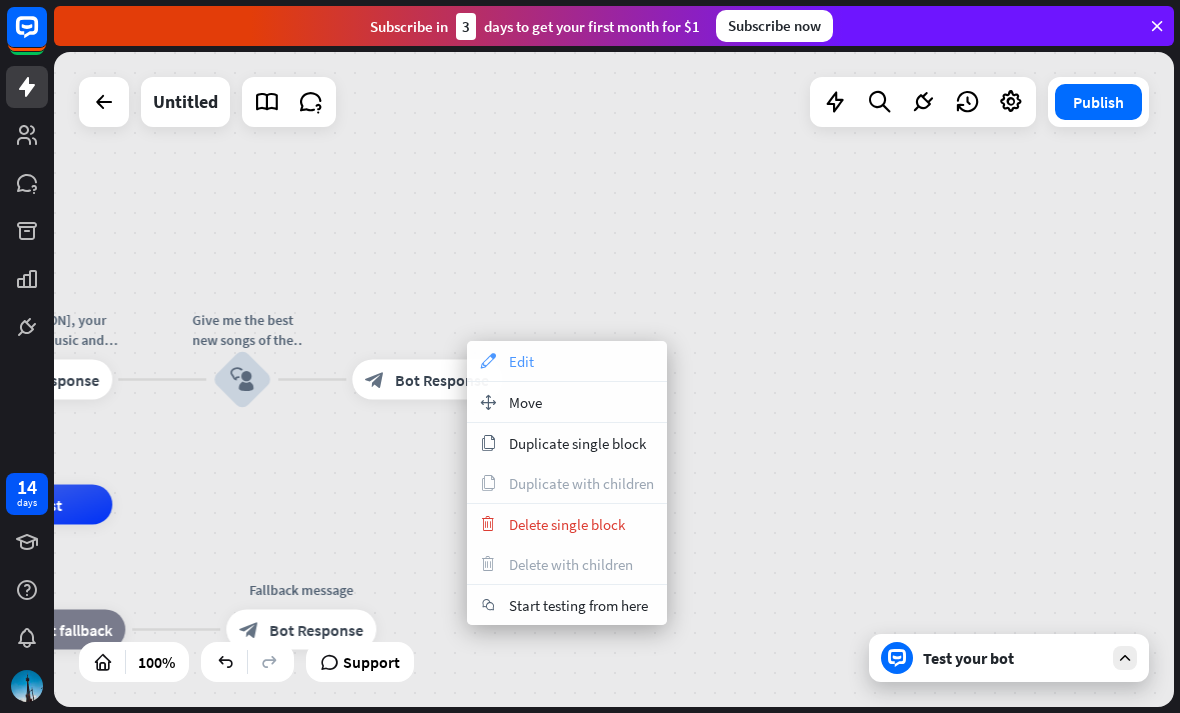 click on "Edit" at bounding box center [521, 361] 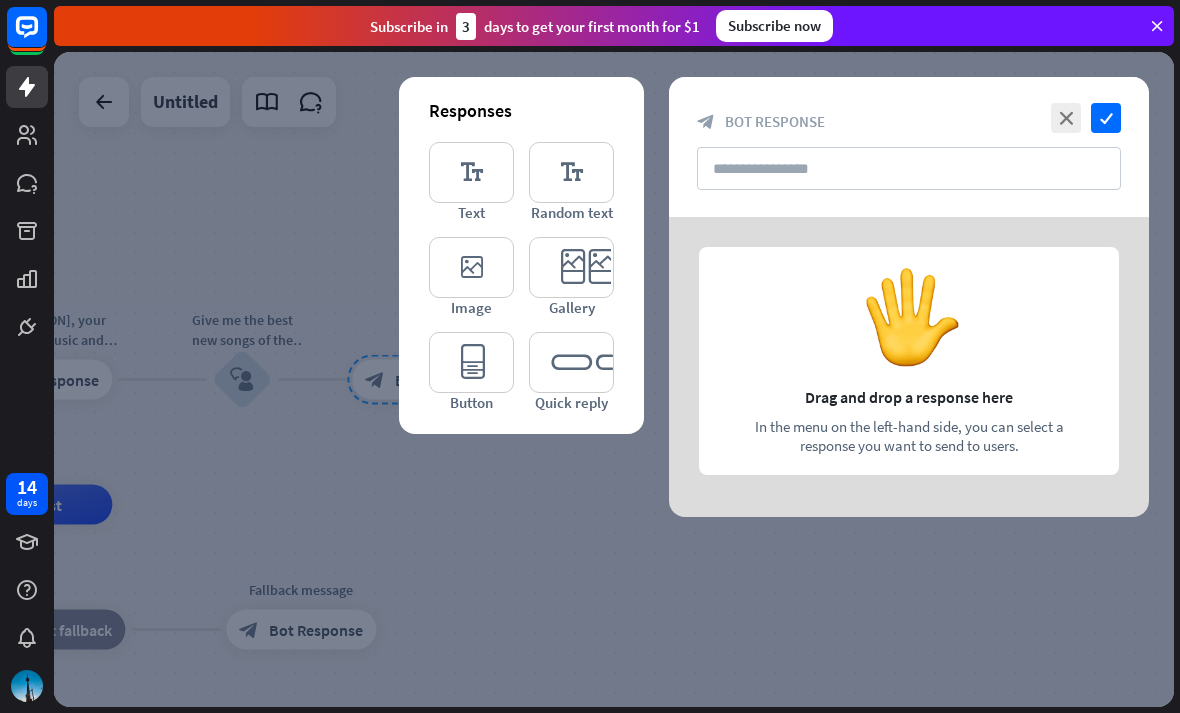 click at bounding box center [909, 367] 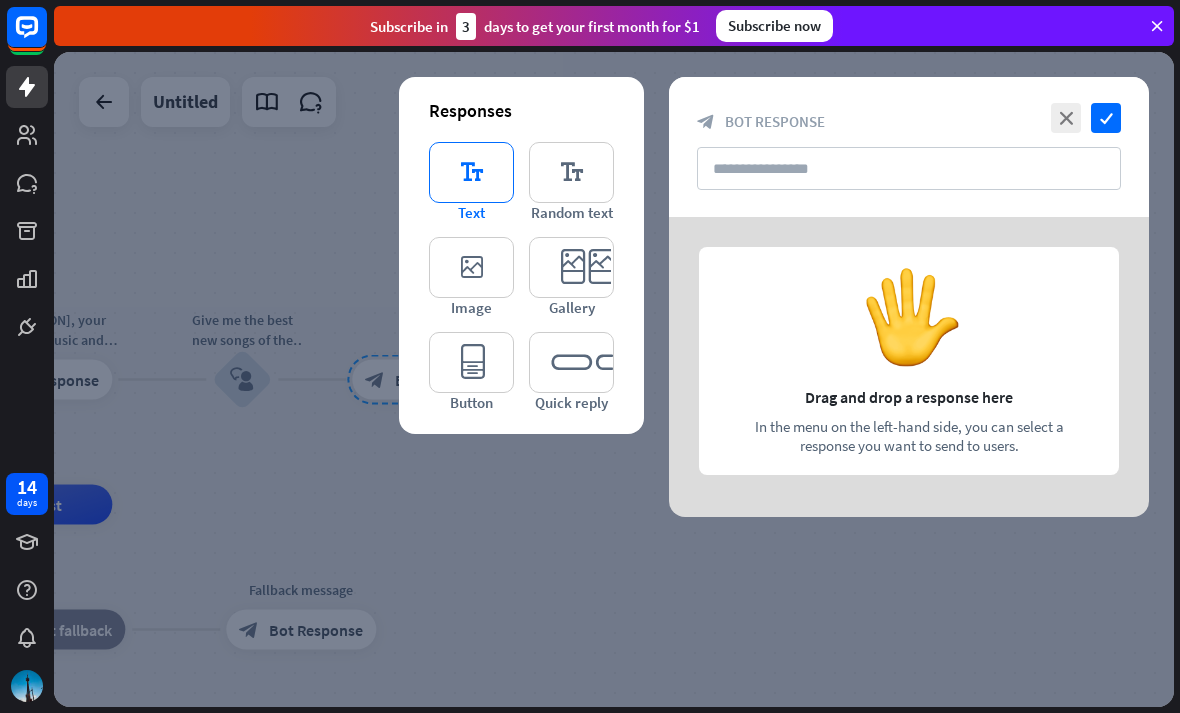 click on "editor_text" at bounding box center [471, 172] 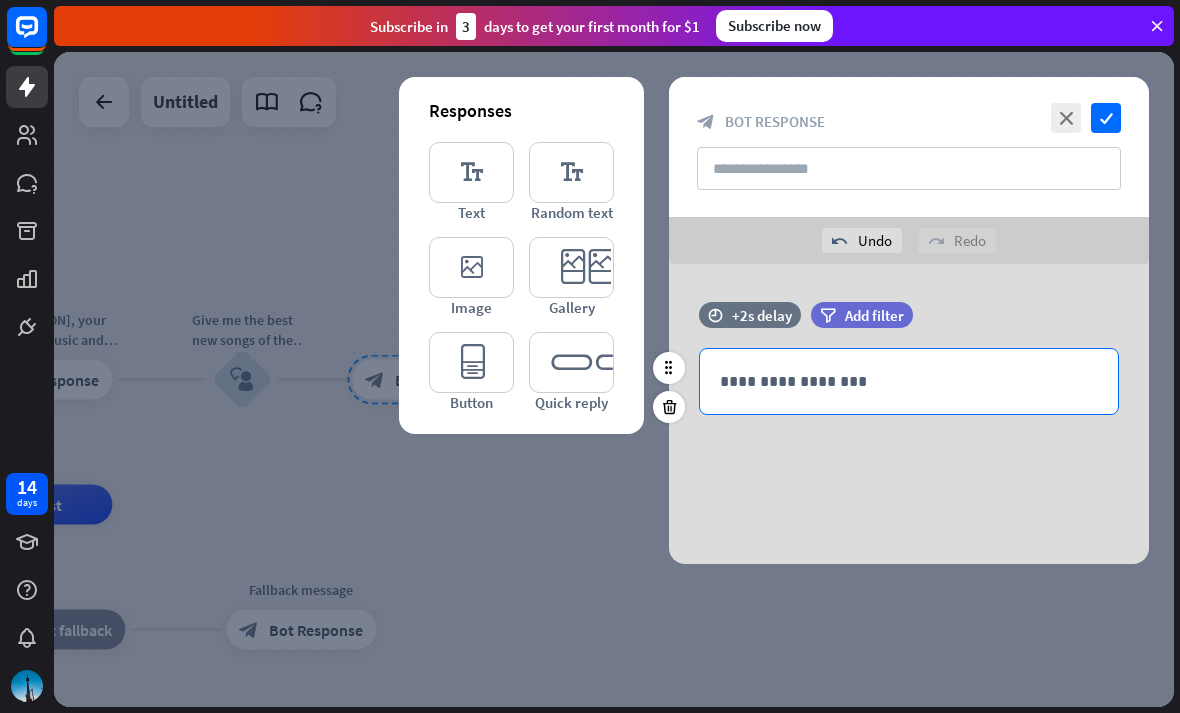 click on "**********" at bounding box center (909, 381) 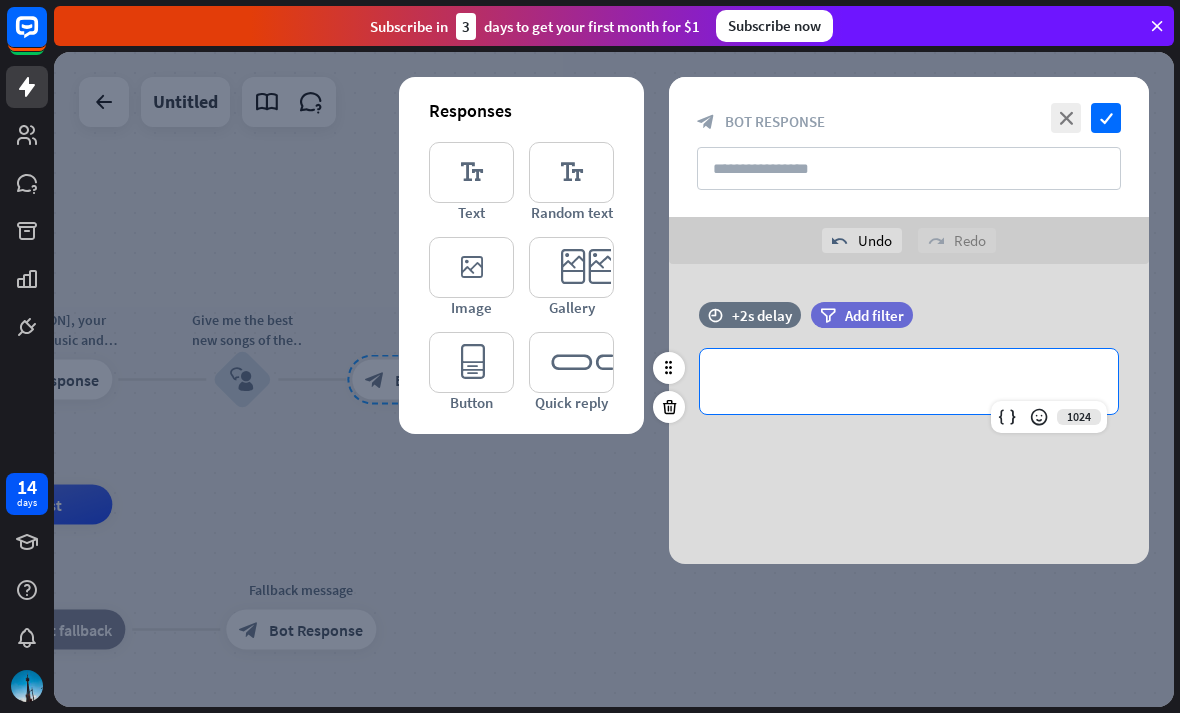 type 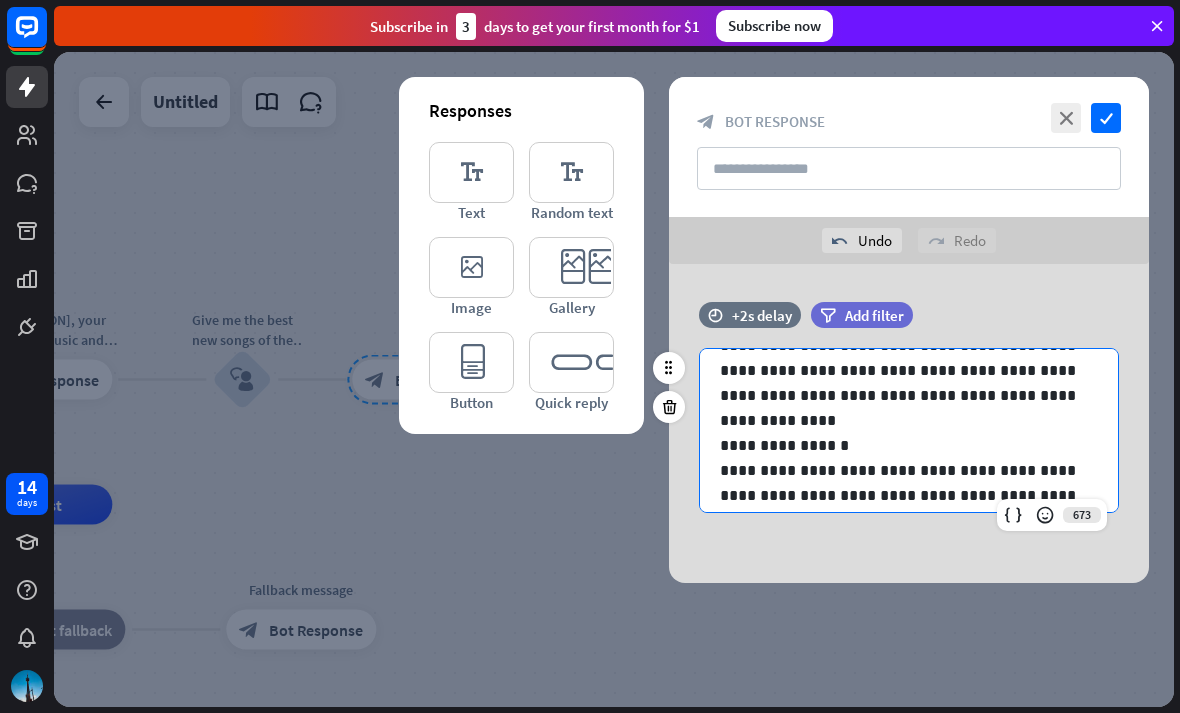 scroll, scrollTop: 136, scrollLeft: 0, axis: vertical 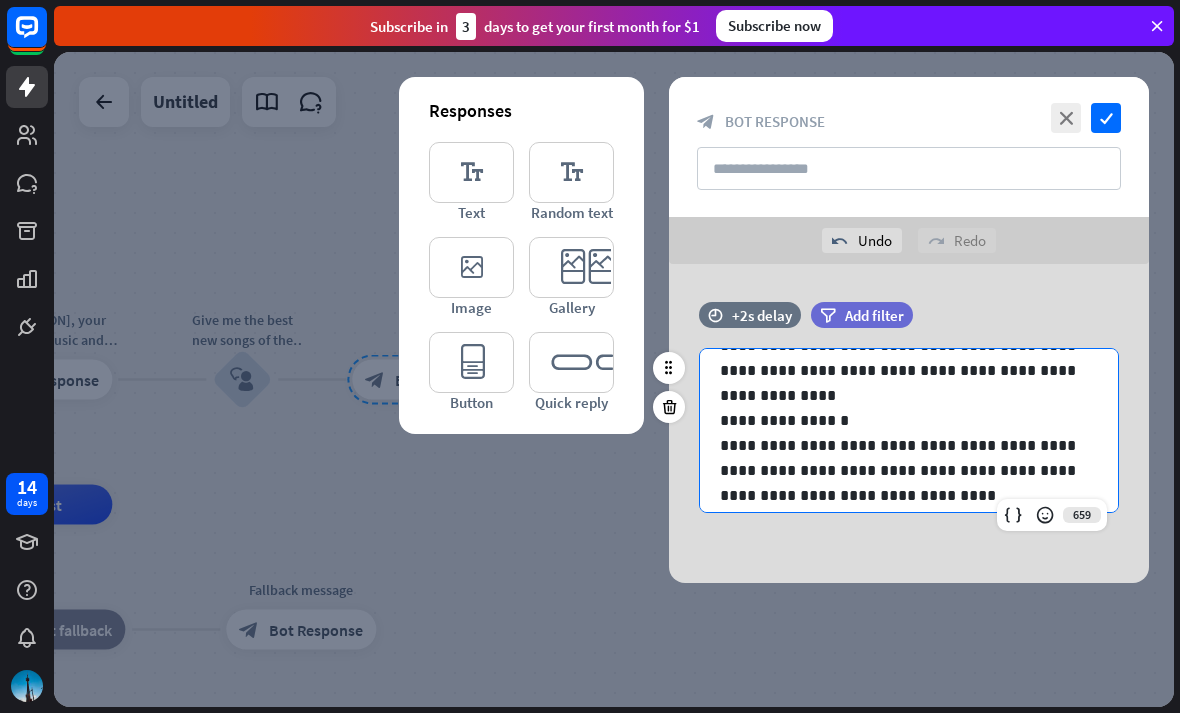 click on "**********" at bounding box center (909, 470) 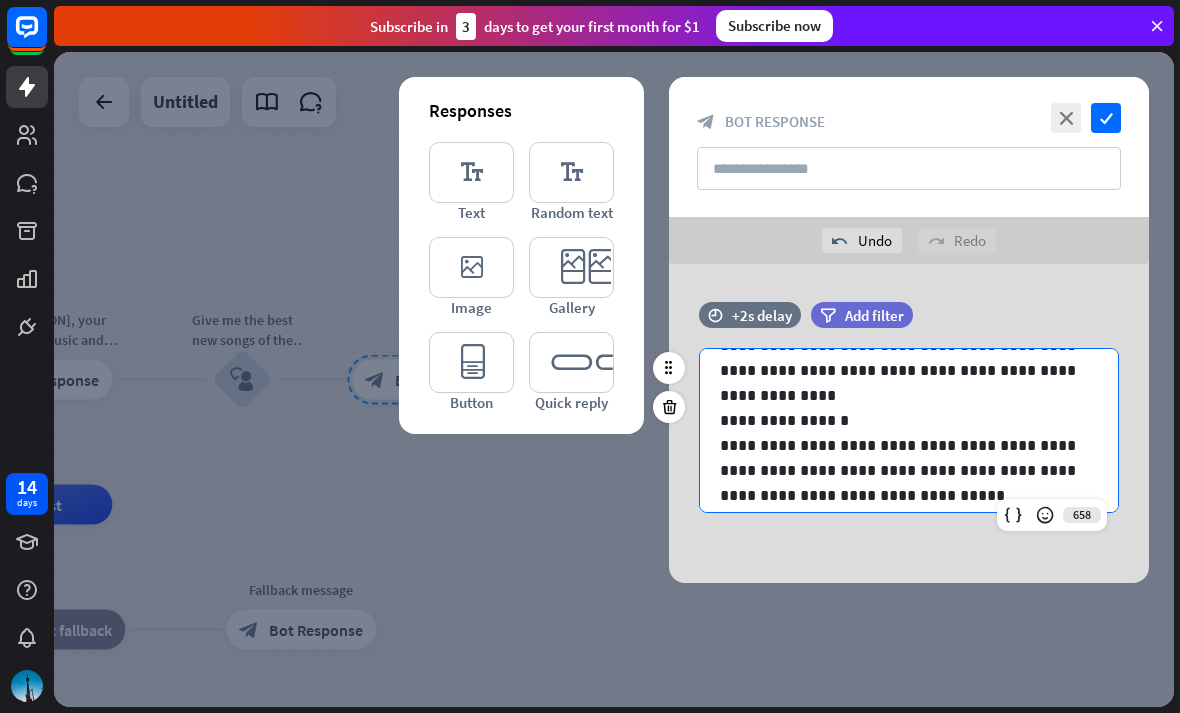 click on "**********" at bounding box center (909, 470) 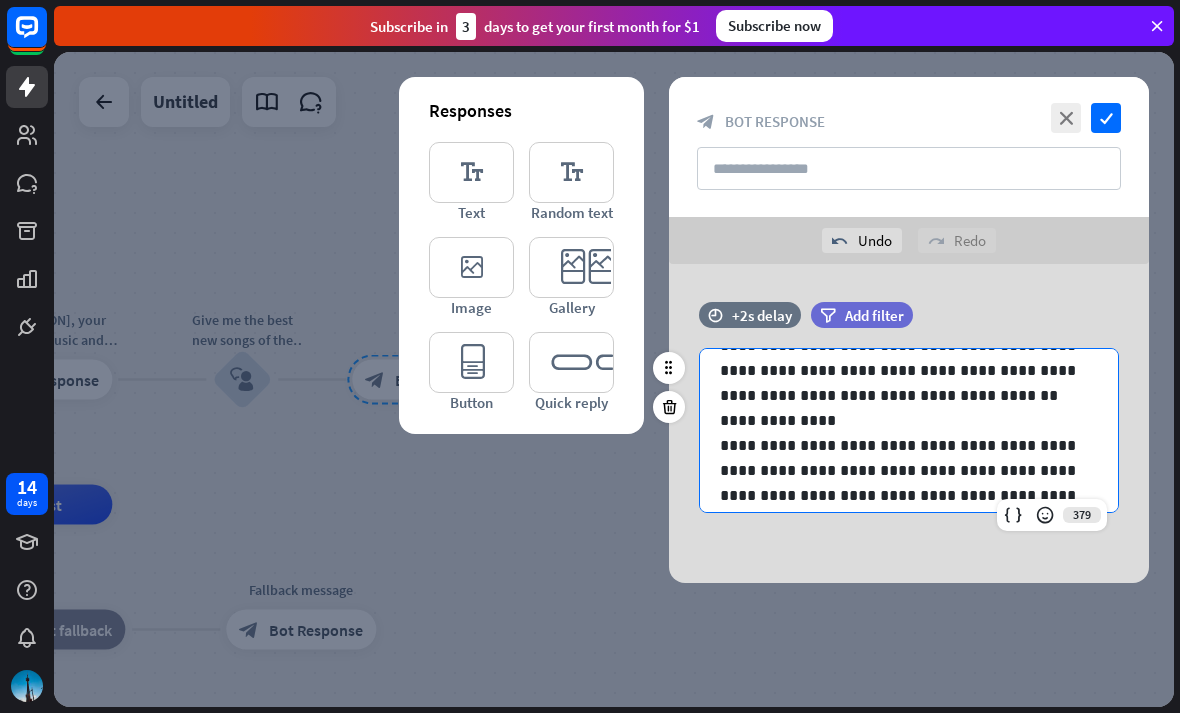 scroll, scrollTop: 311, scrollLeft: 0, axis: vertical 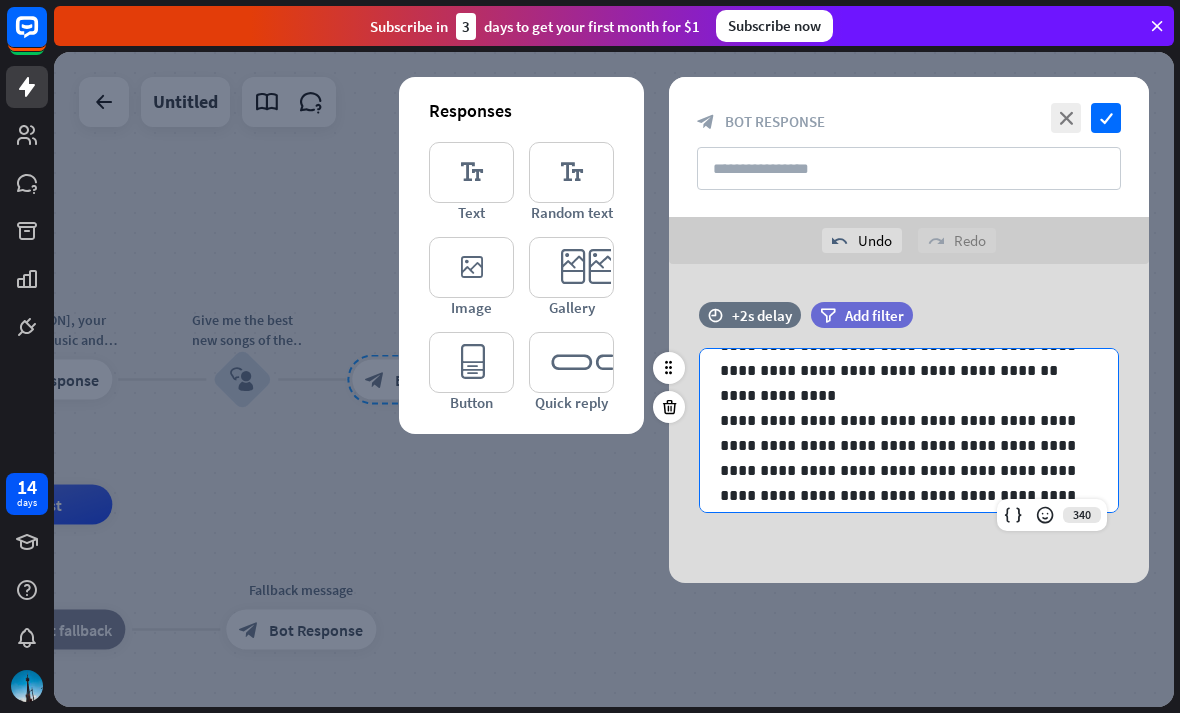 click on "**********" at bounding box center [909, 458] 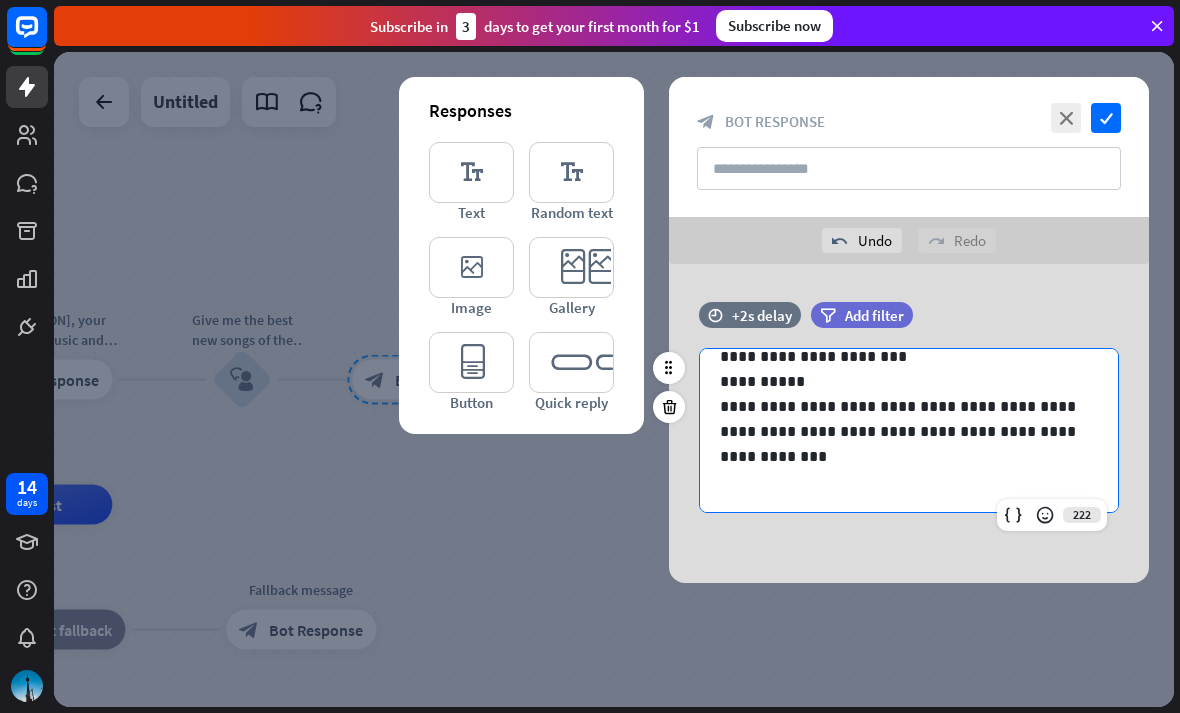 scroll, scrollTop: 474, scrollLeft: 0, axis: vertical 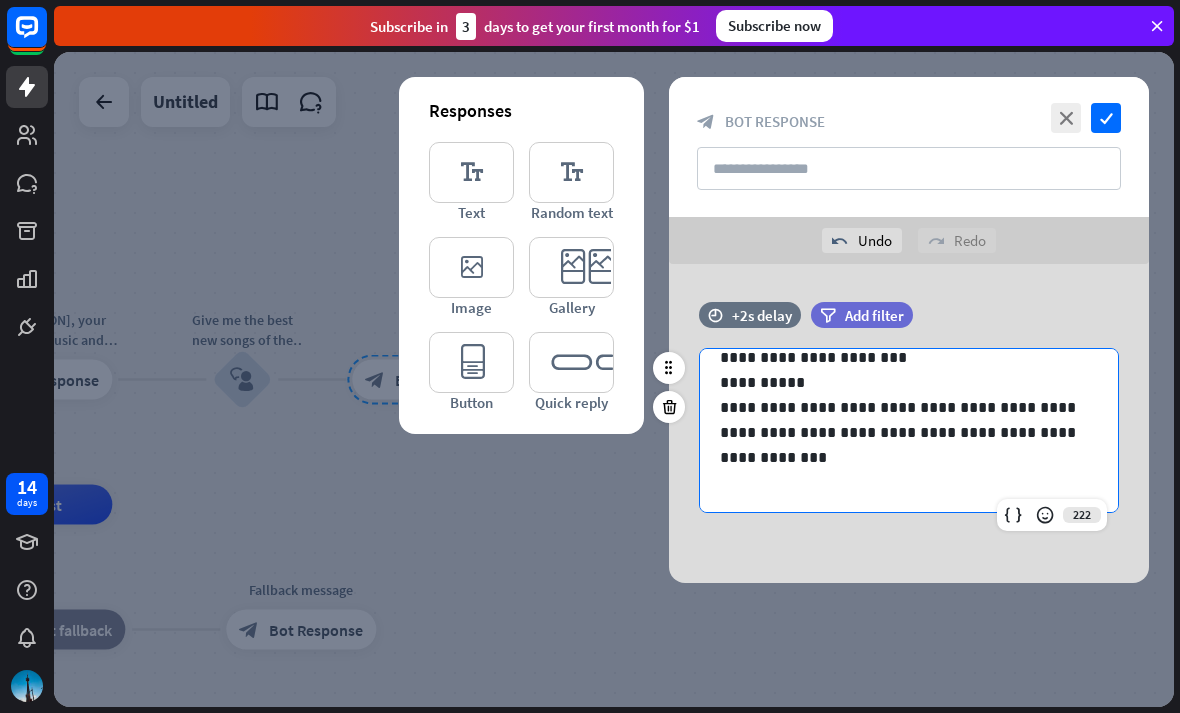 click on "**********" at bounding box center [909, 420] 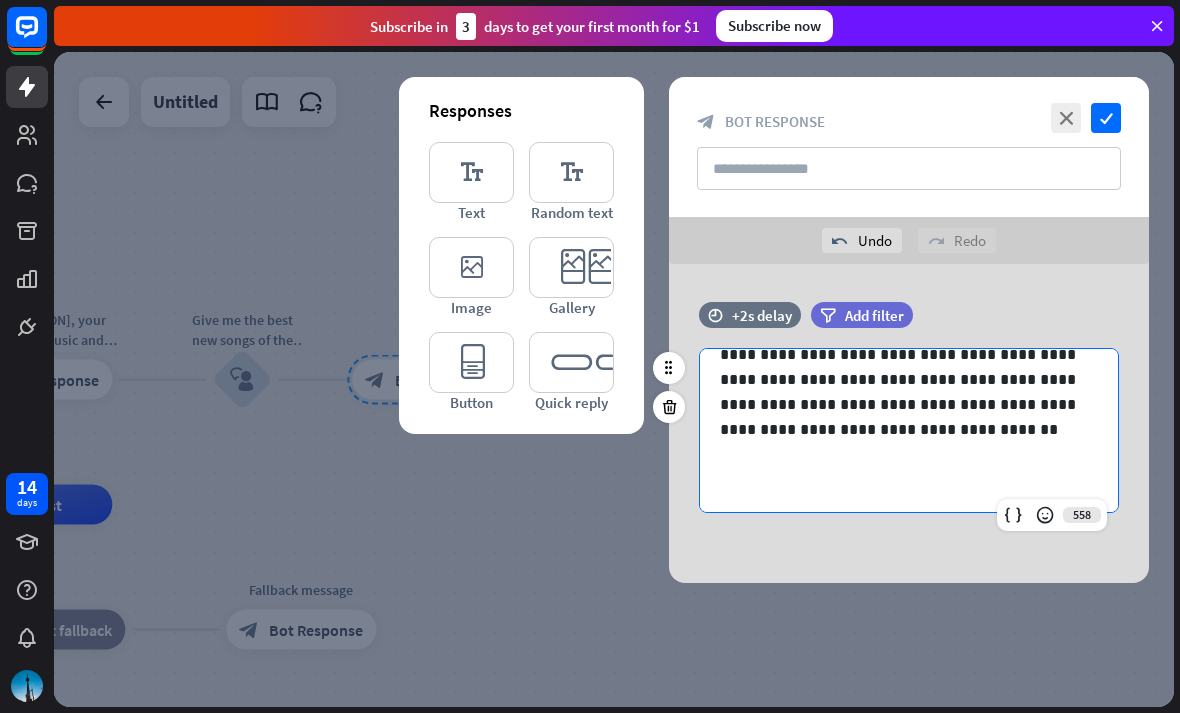 scroll, scrollTop: 227, scrollLeft: 0, axis: vertical 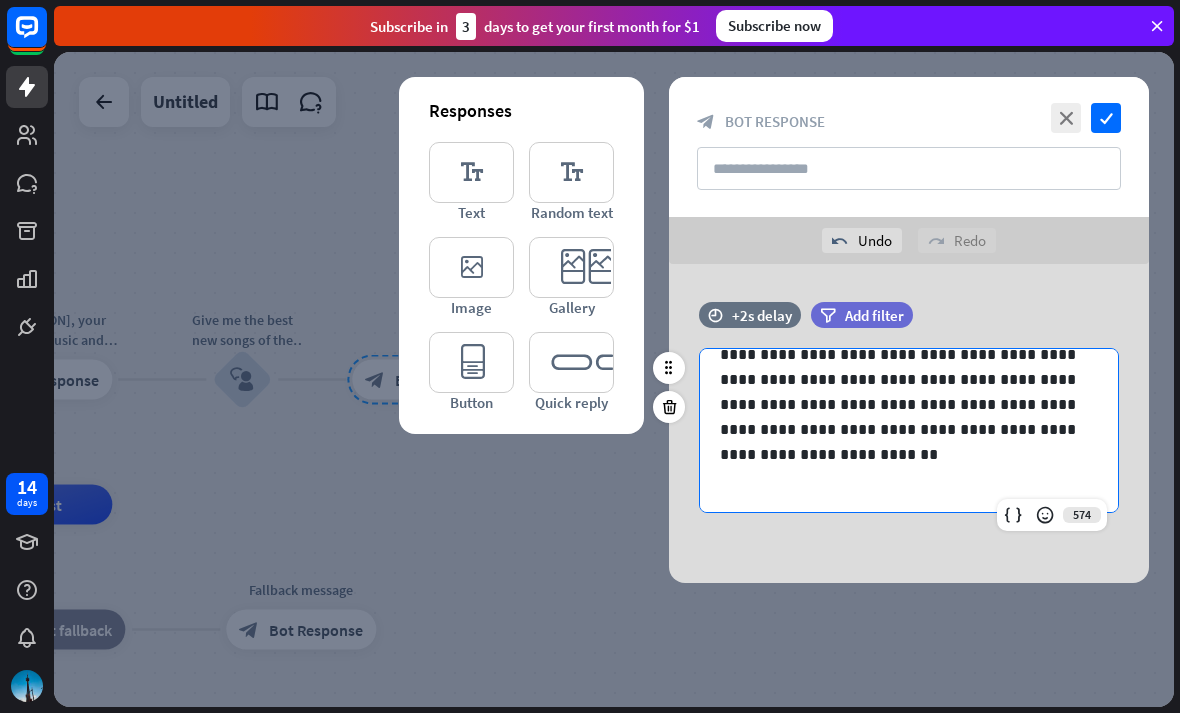 click on "**********" at bounding box center [909, 392] 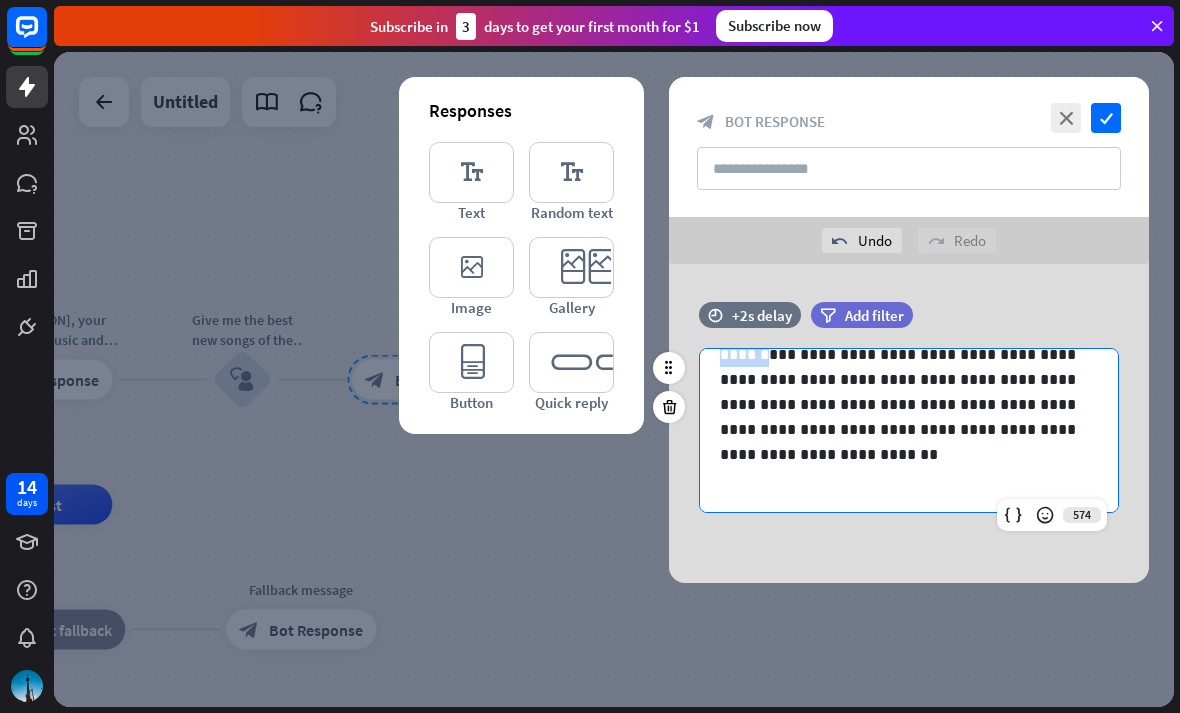 click on "**********" at bounding box center [909, 392] 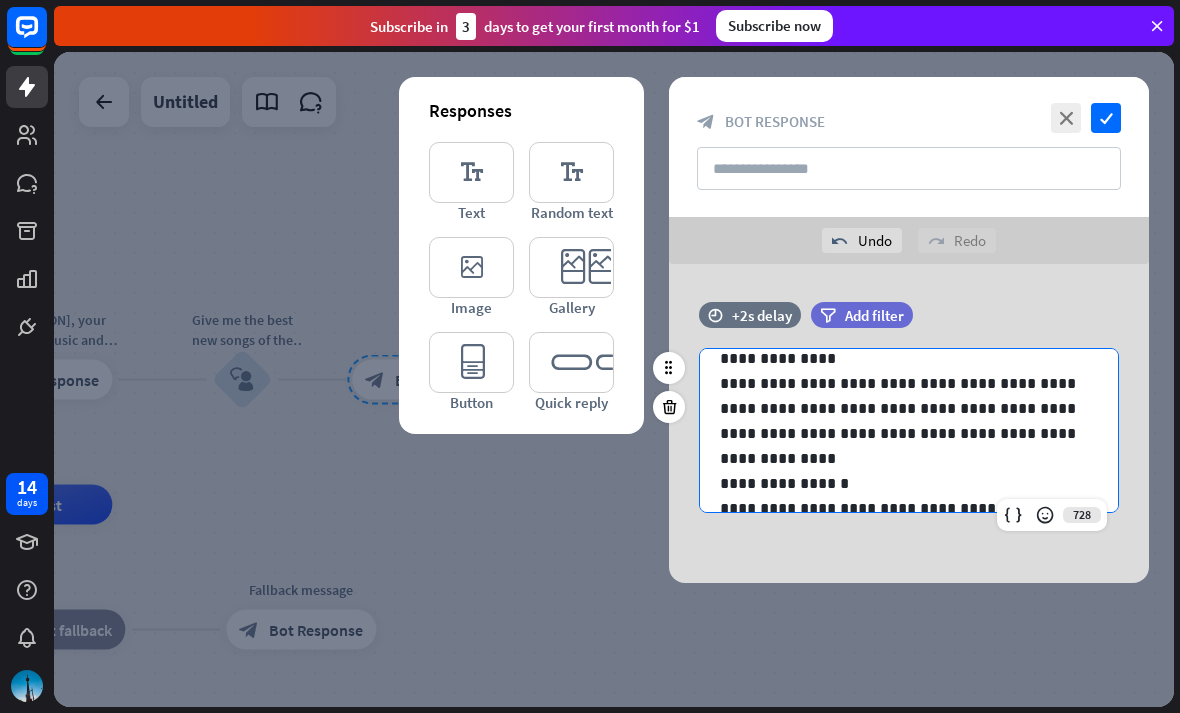 scroll, scrollTop: 82, scrollLeft: 0, axis: vertical 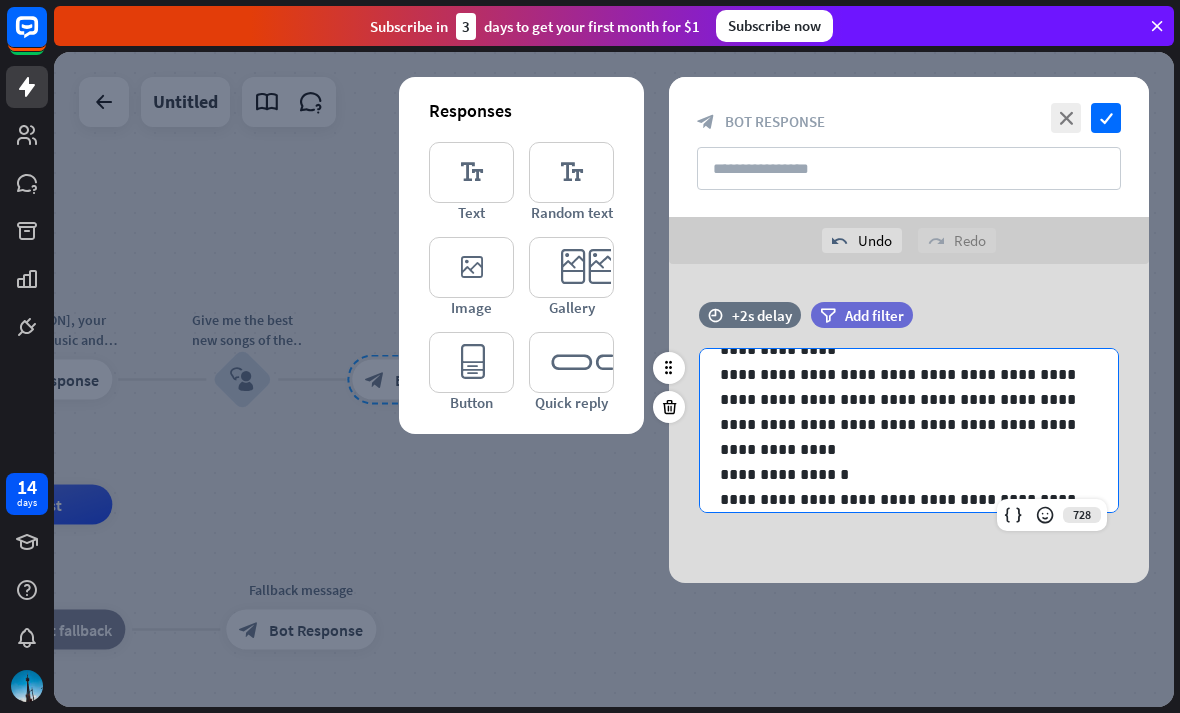 click on "**********" at bounding box center [909, 349] 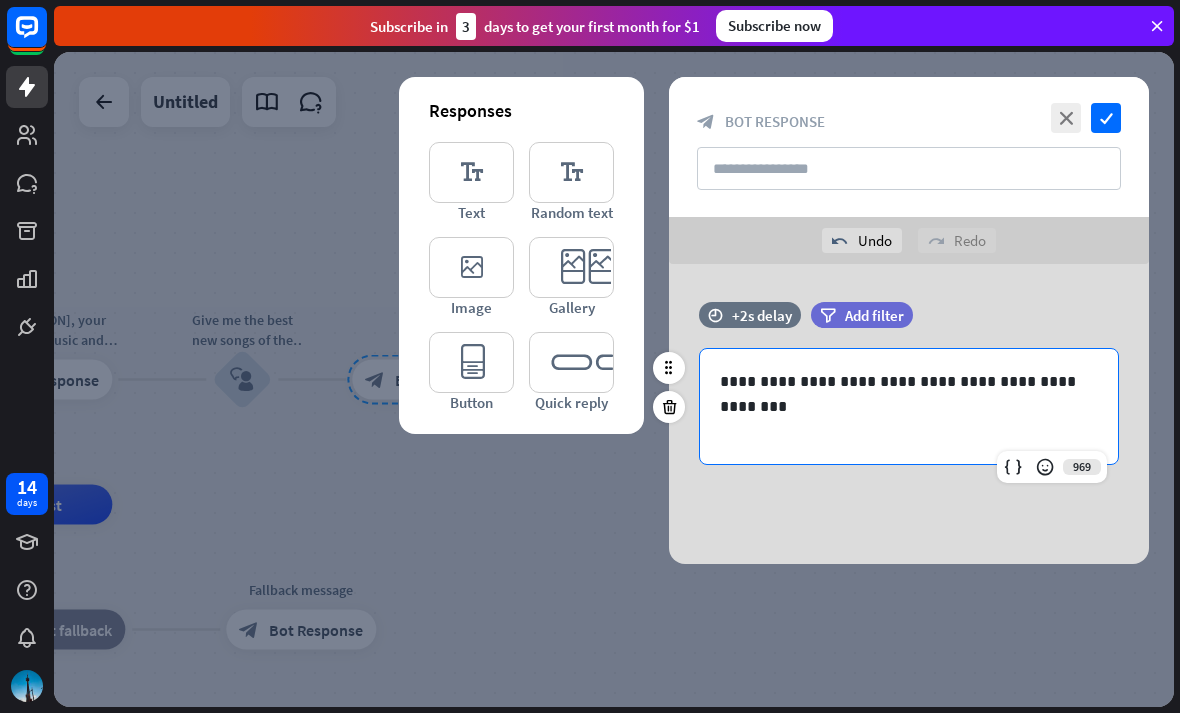 scroll, scrollTop: 0, scrollLeft: 0, axis: both 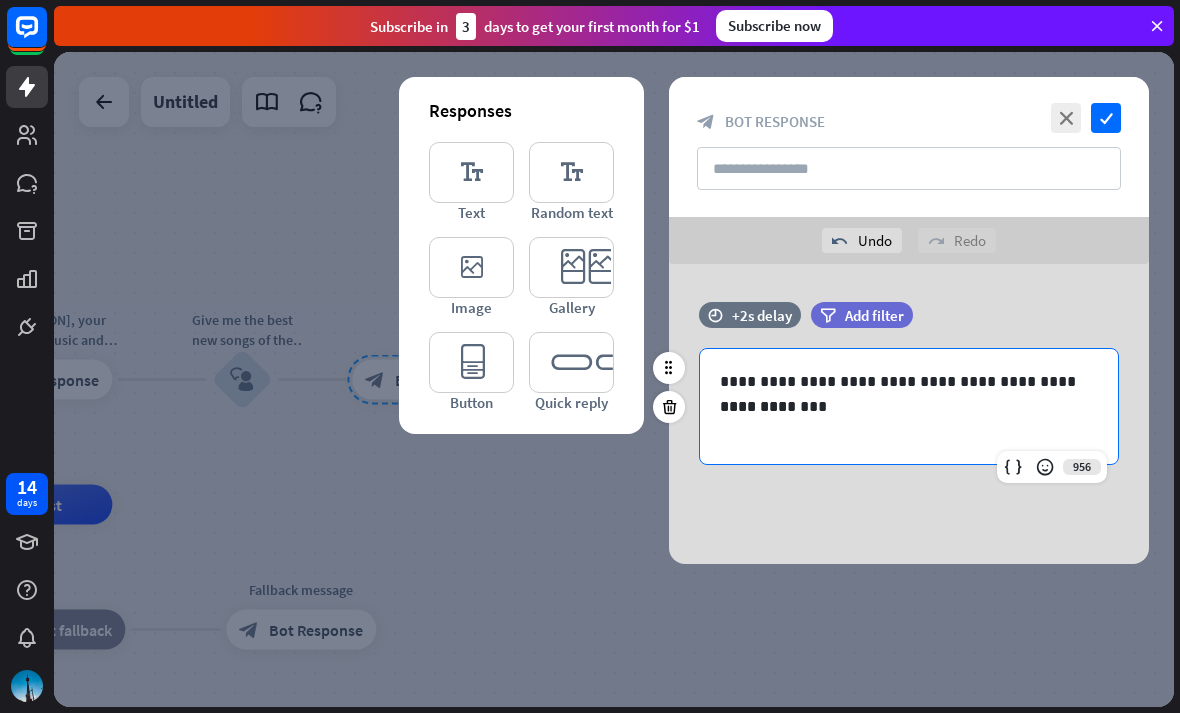 click on "**********" at bounding box center [909, 381] 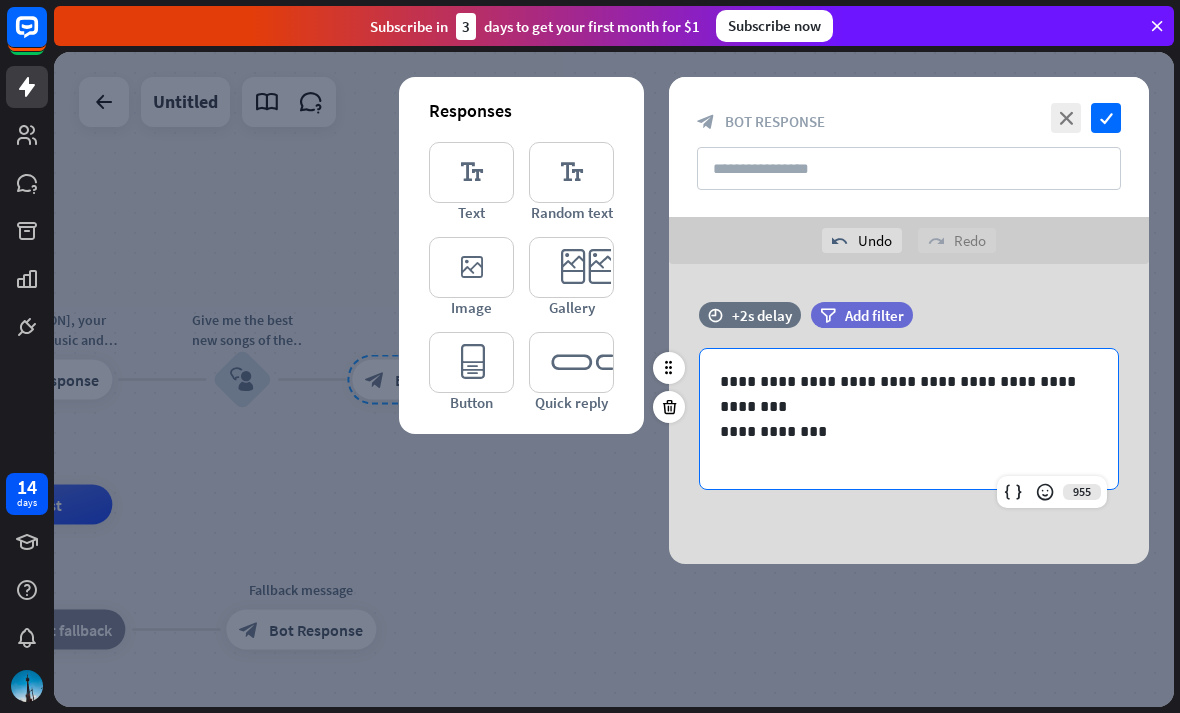 click on "**********" at bounding box center [909, 419] 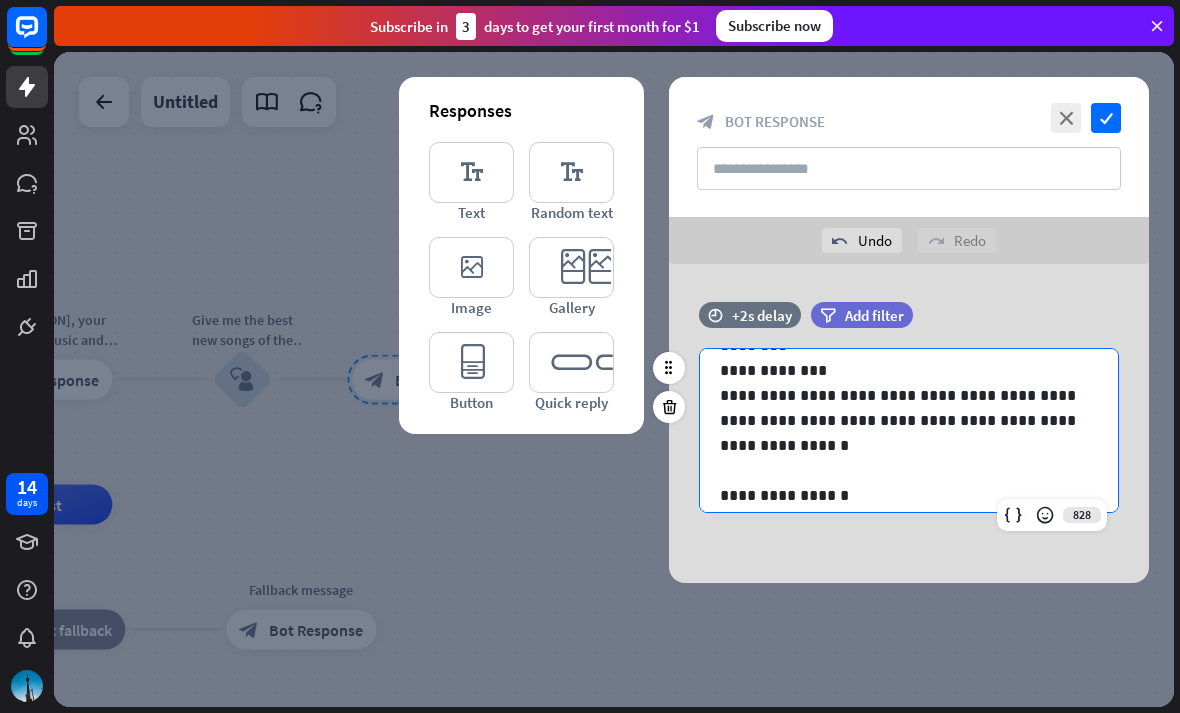 scroll, scrollTop: 86, scrollLeft: 0, axis: vertical 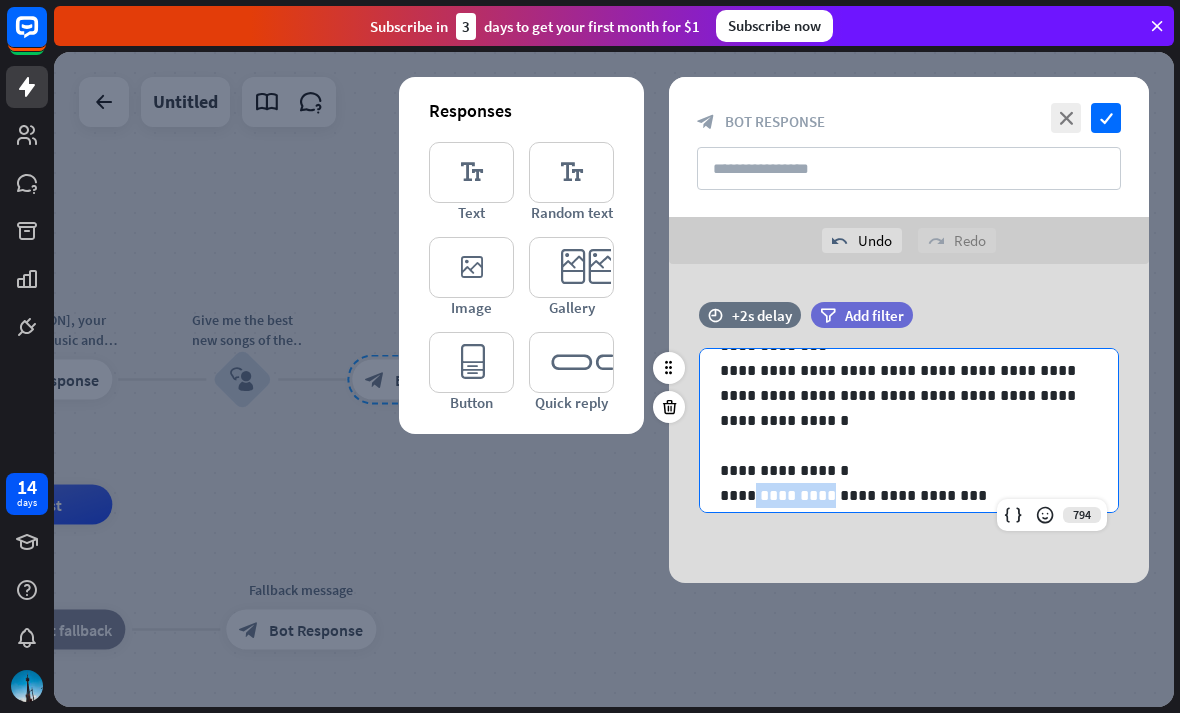 click on "**********" at bounding box center [909, 495] 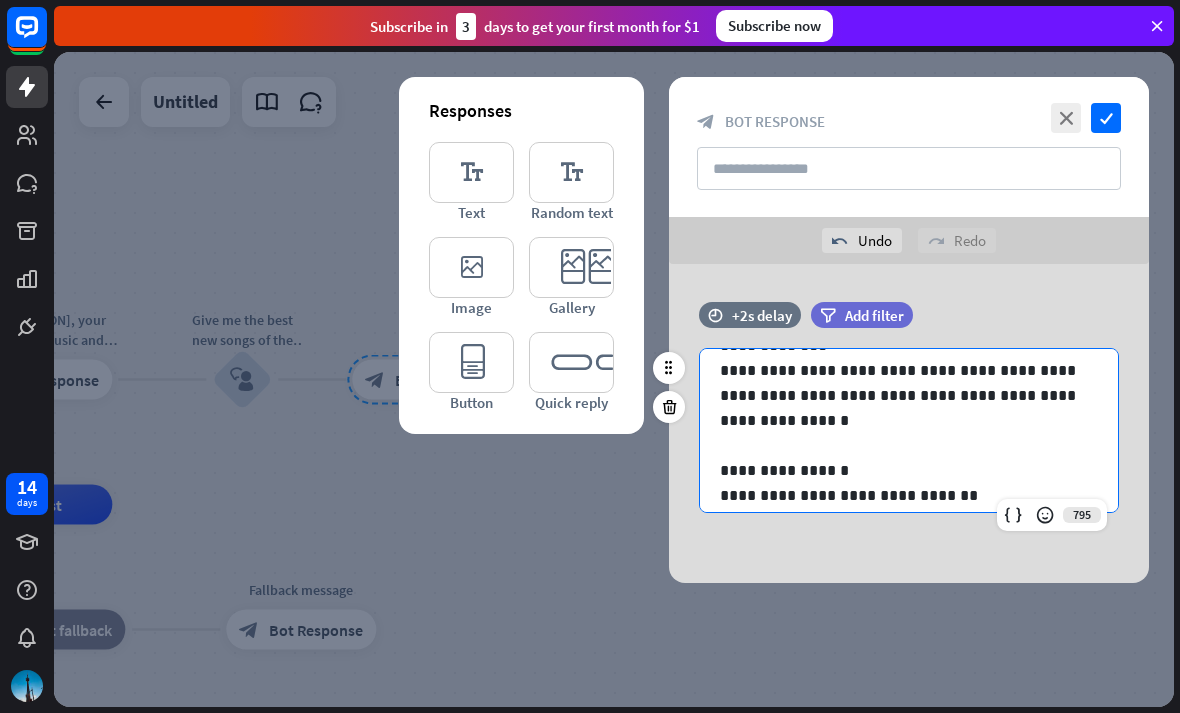 click on "**********" at bounding box center [909, 495] 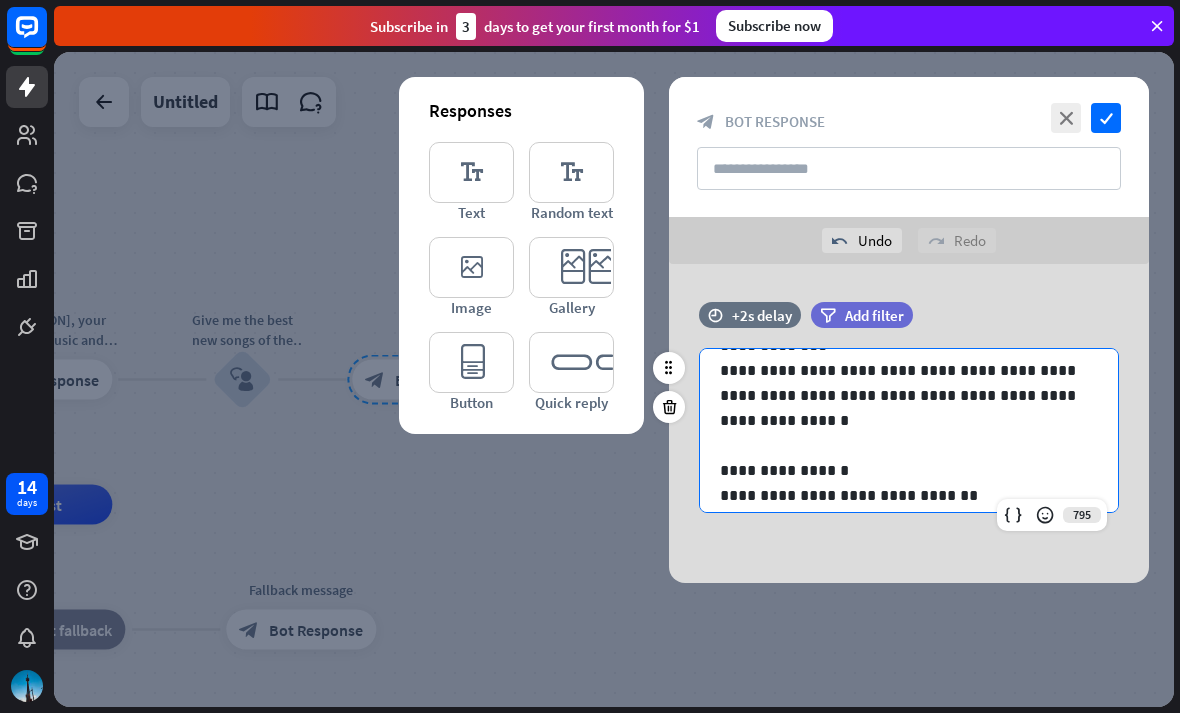 click on "**********" at bounding box center (909, 495) 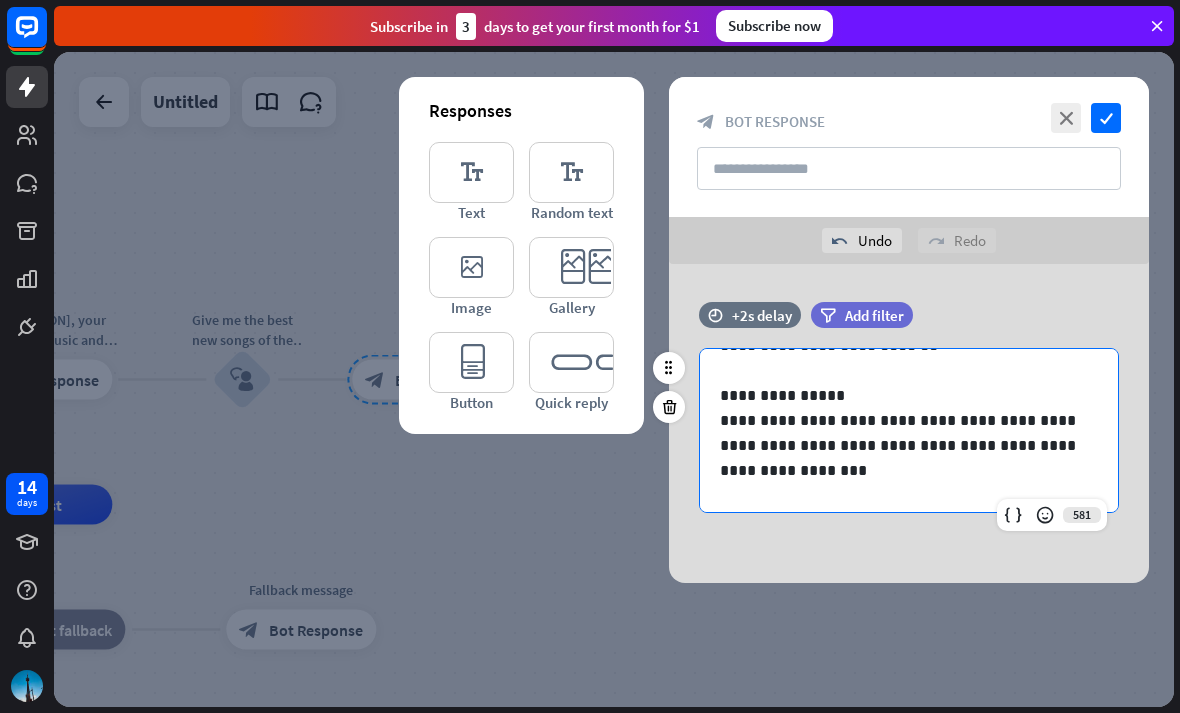 scroll, scrollTop: 311, scrollLeft: 0, axis: vertical 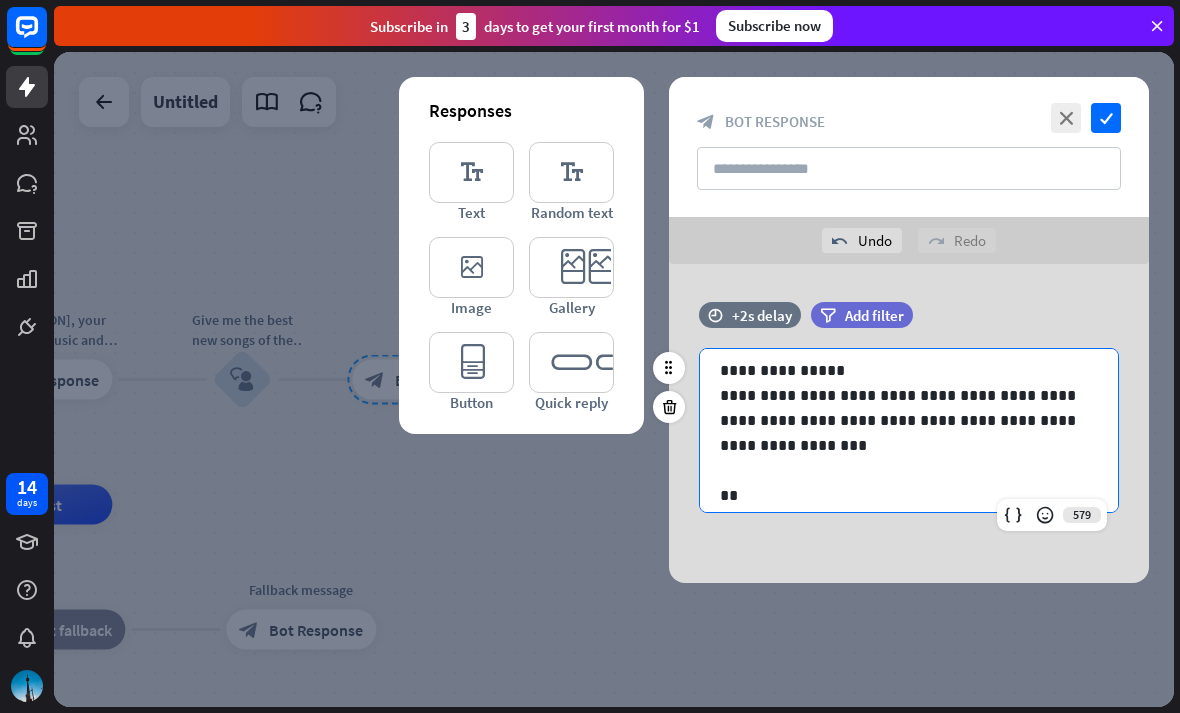 click on "**********" at bounding box center (909, 420) 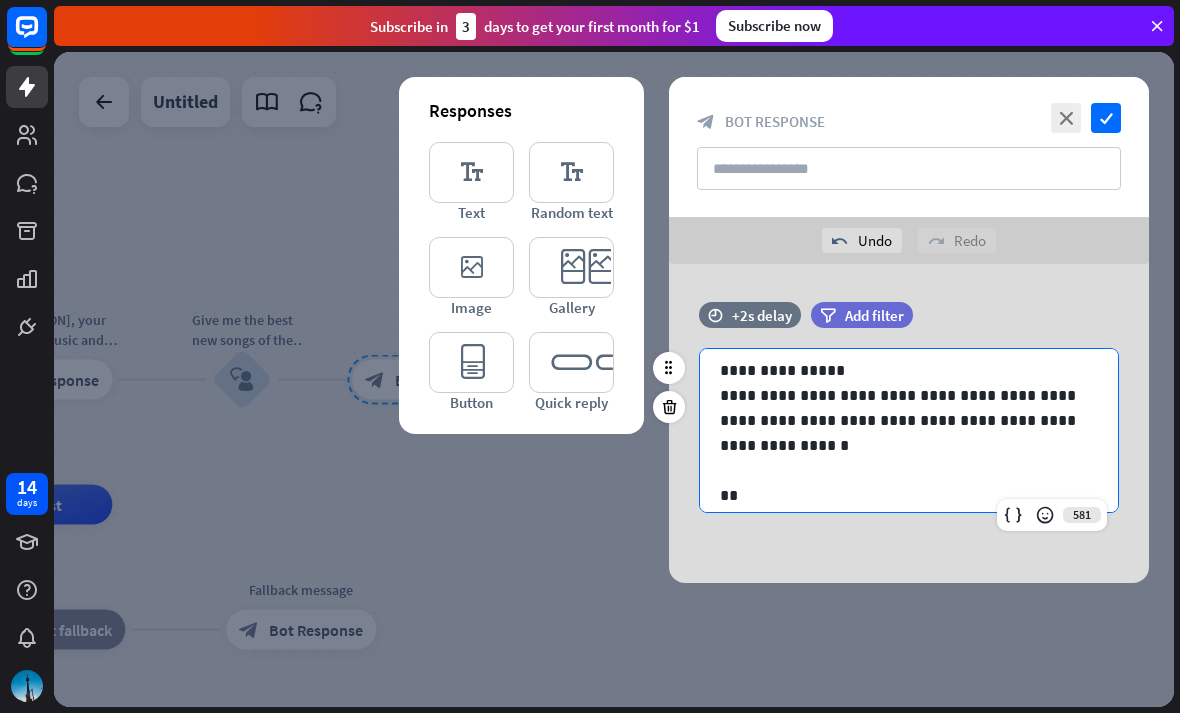 click on "**********" at bounding box center (909, 420) 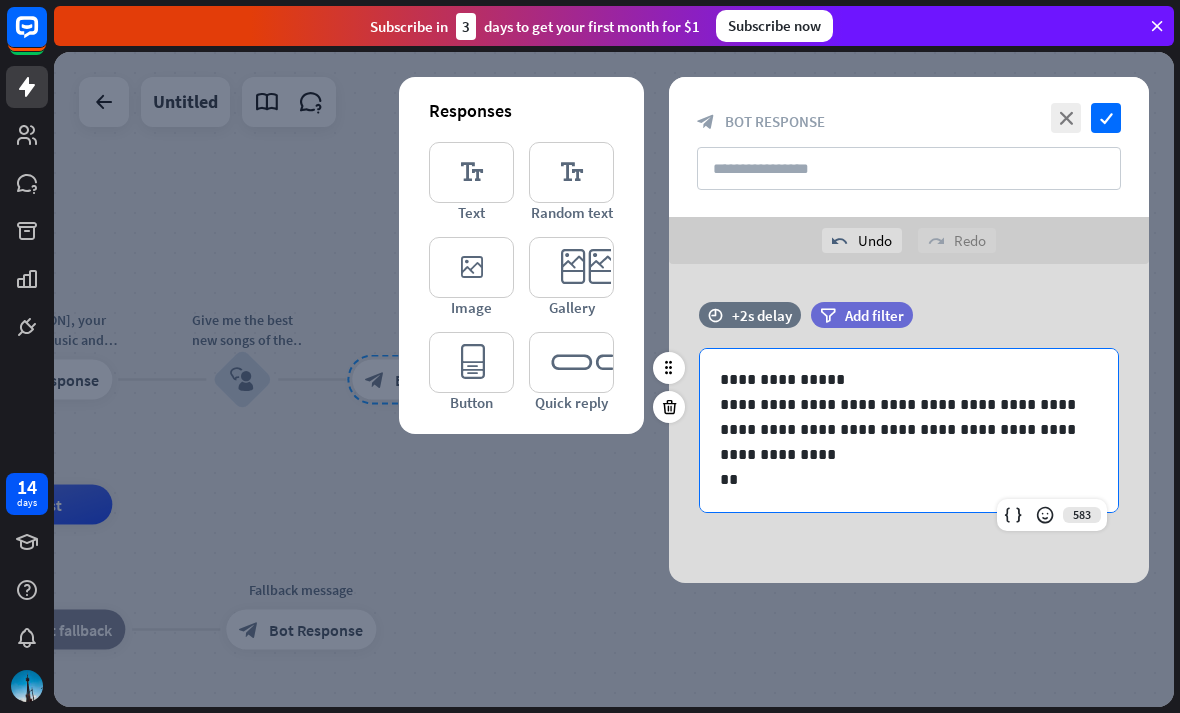 scroll, scrollTop: 302, scrollLeft: 0, axis: vertical 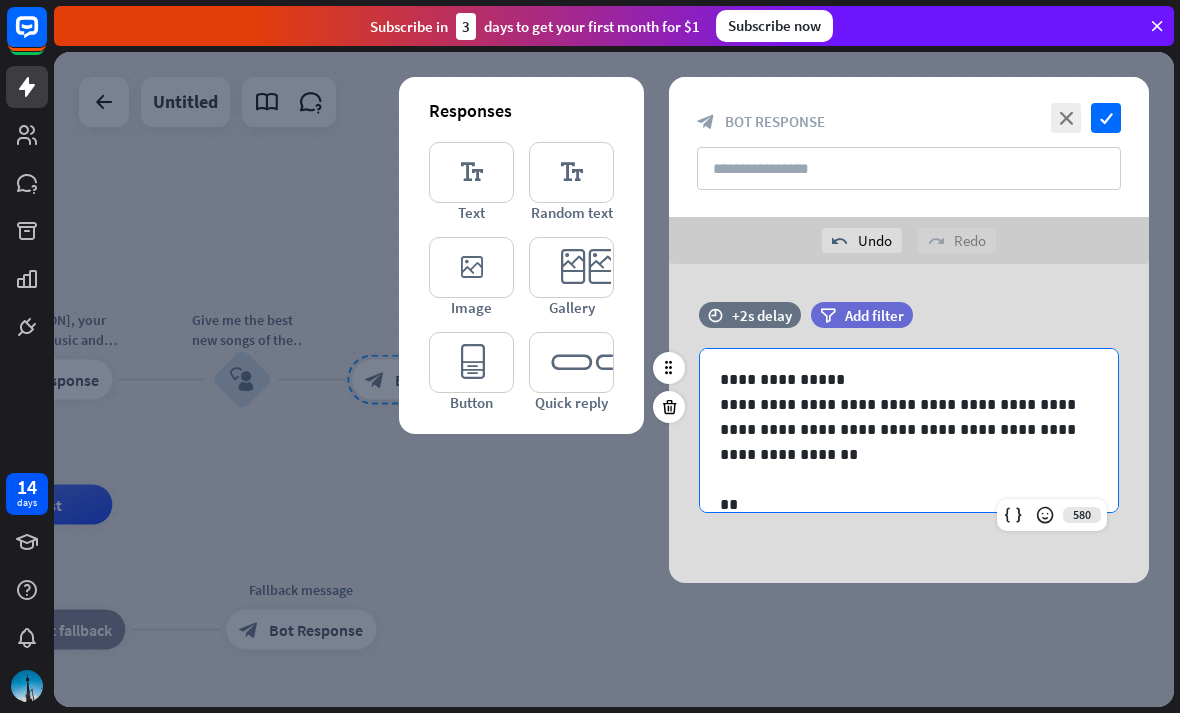 click on "**" at bounding box center [909, 504] 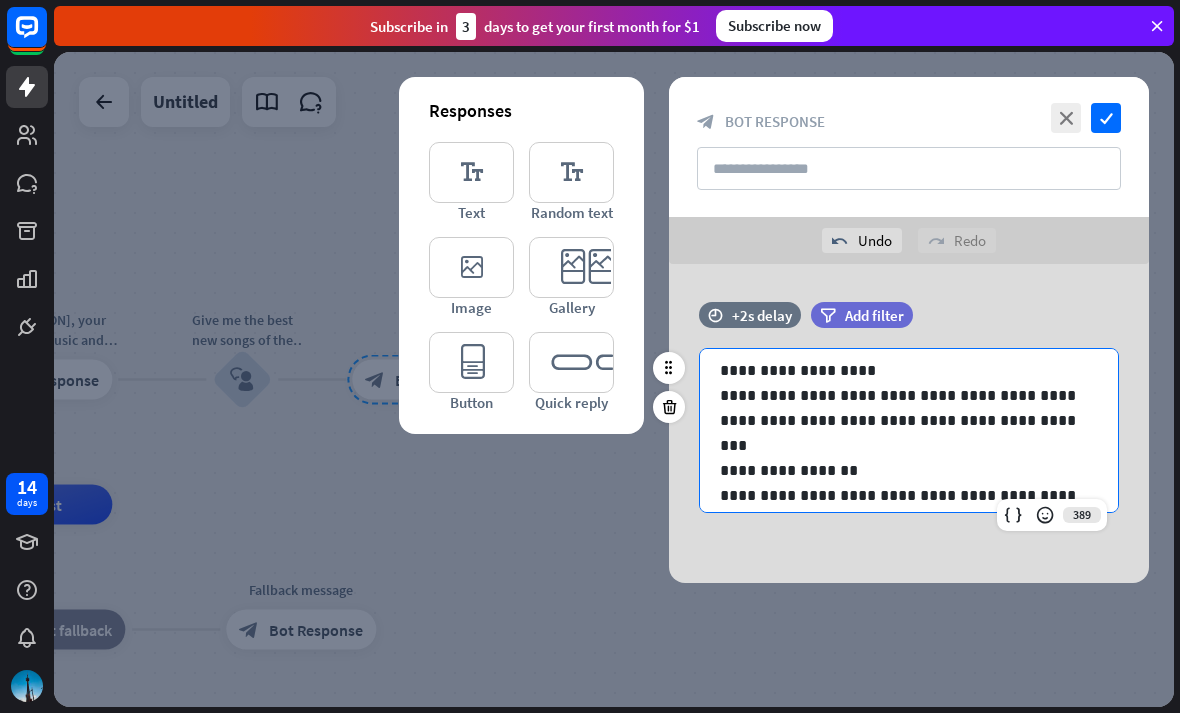 scroll, scrollTop: 461, scrollLeft: 0, axis: vertical 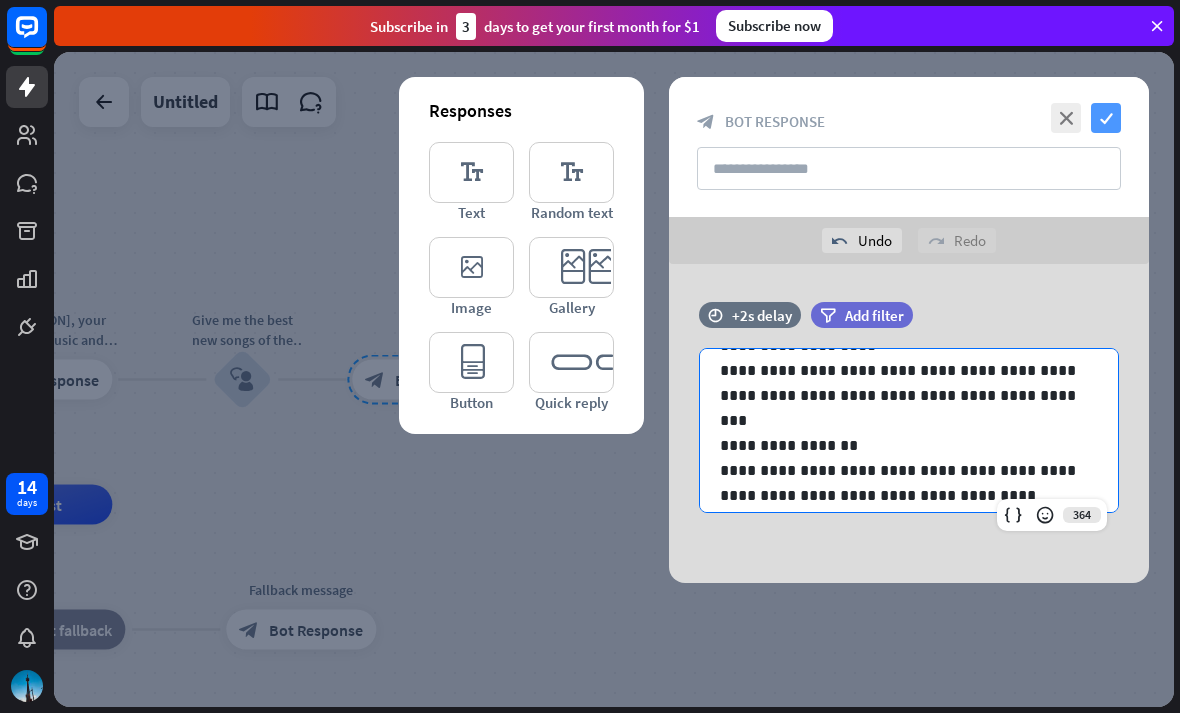 click on "check" at bounding box center [1106, 118] 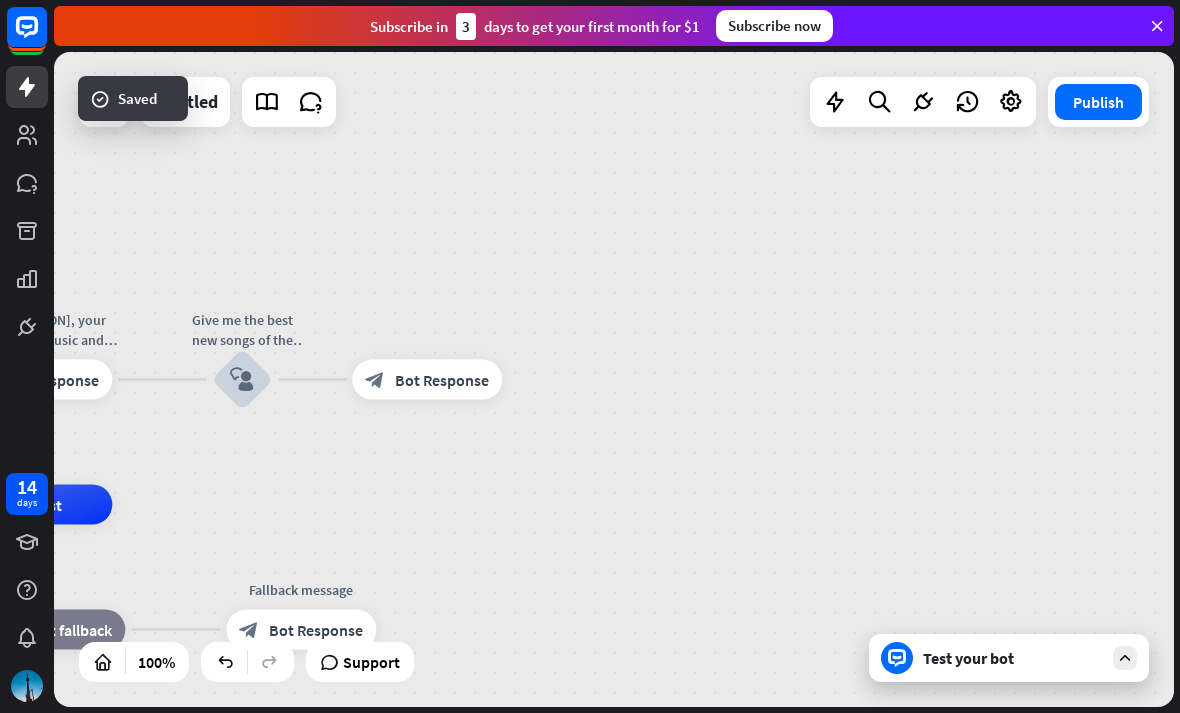click on "Test your bot" at bounding box center [1013, 658] 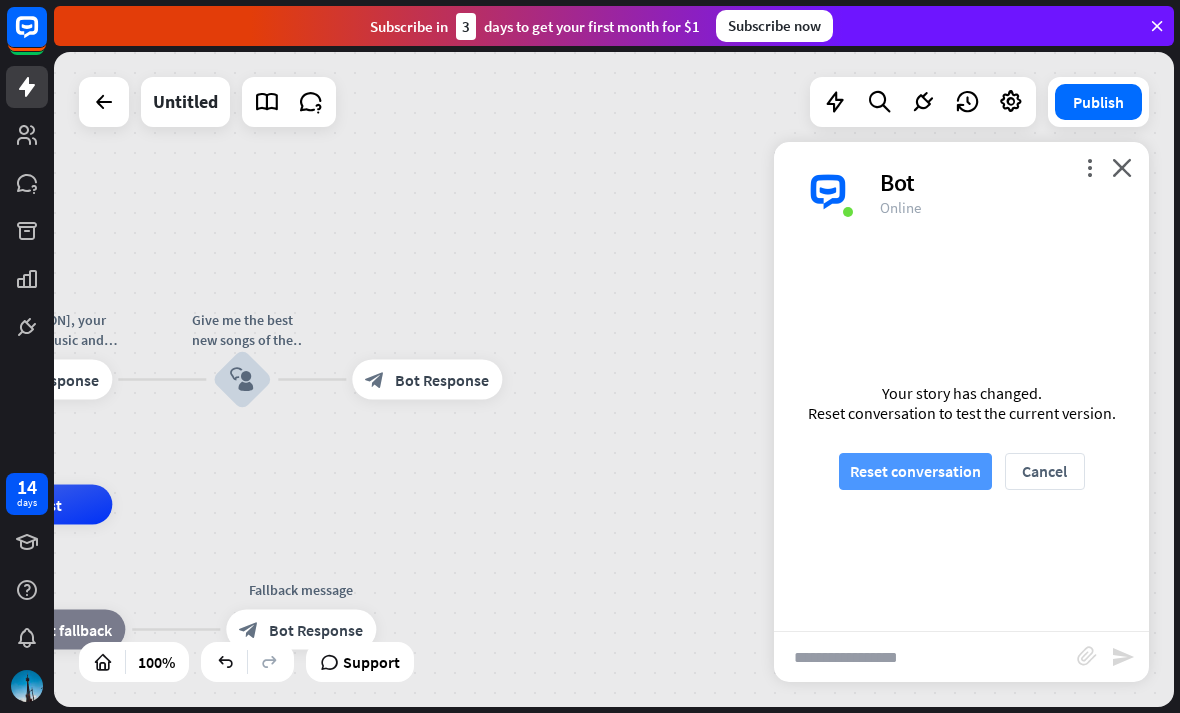 click on "Reset conversation" at bounding box center (915, 471) 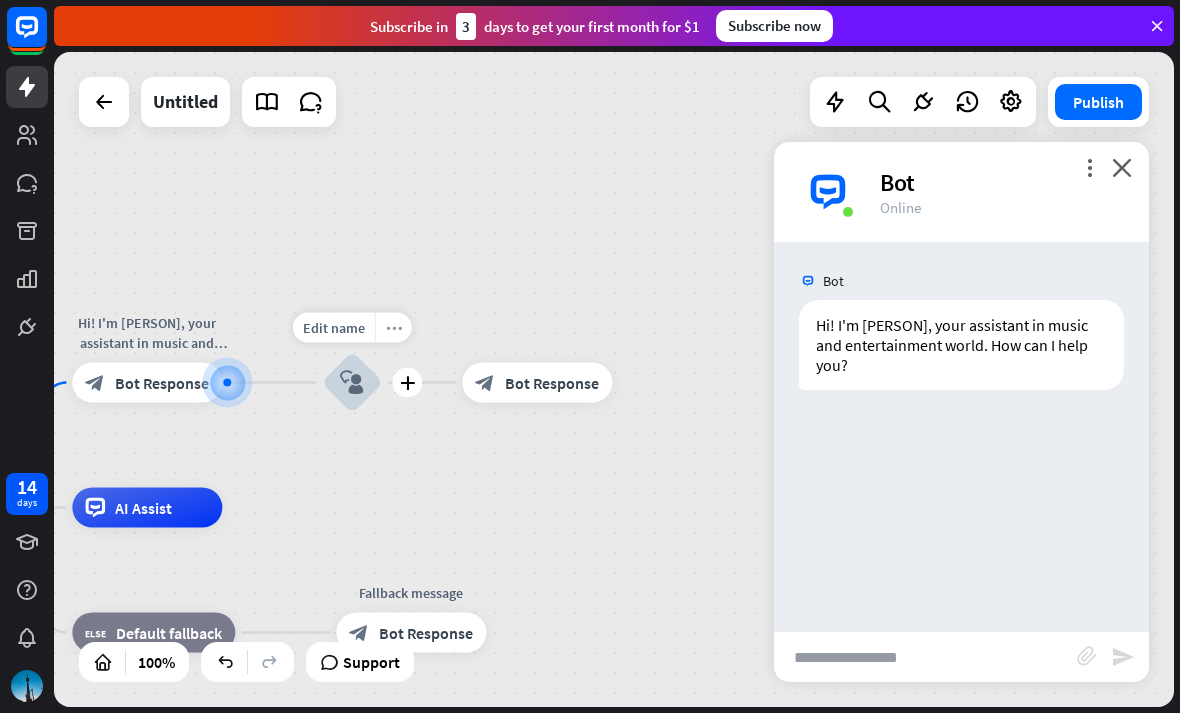 click on "more_horiz" at bounding box center [394, 327] 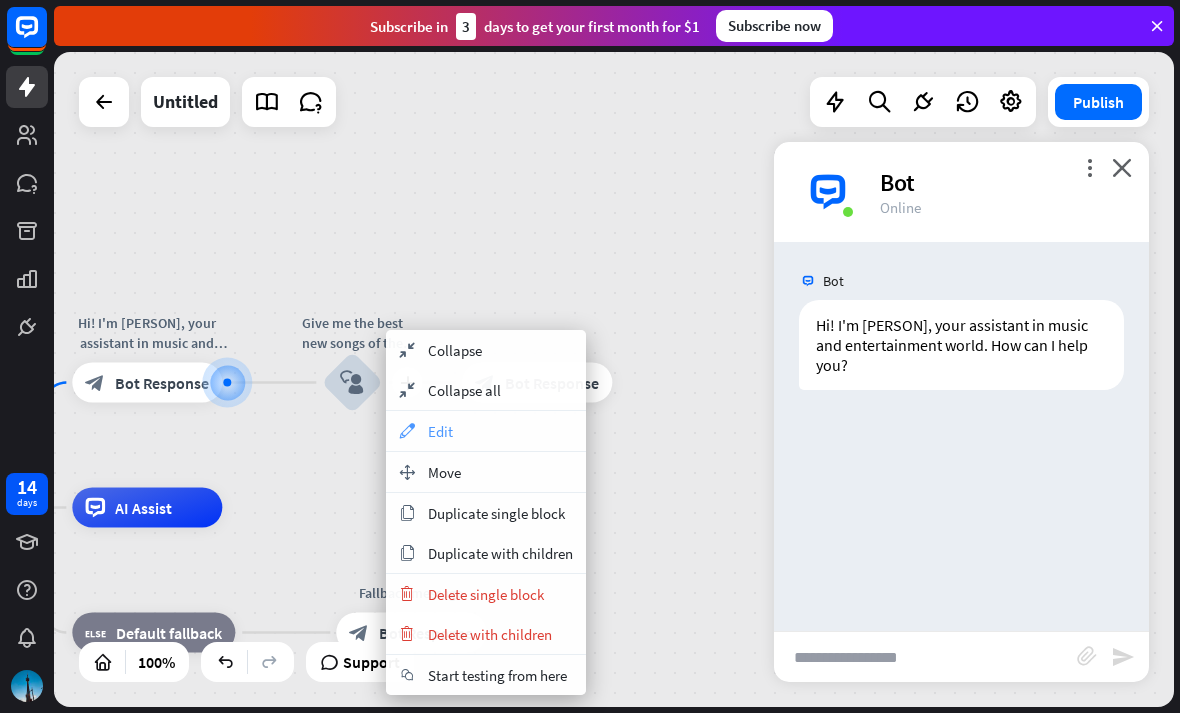 click on "appearance" at bounding box center (407, 431) 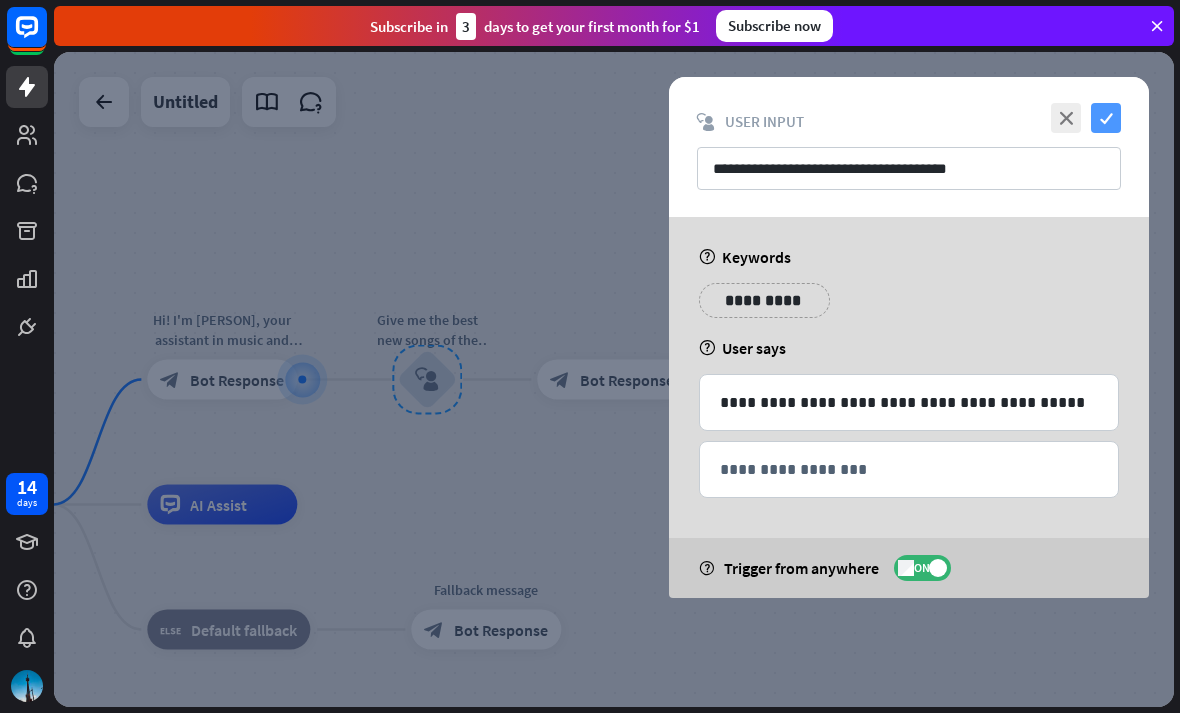 click on "check" at bounding box center [1106, 118] 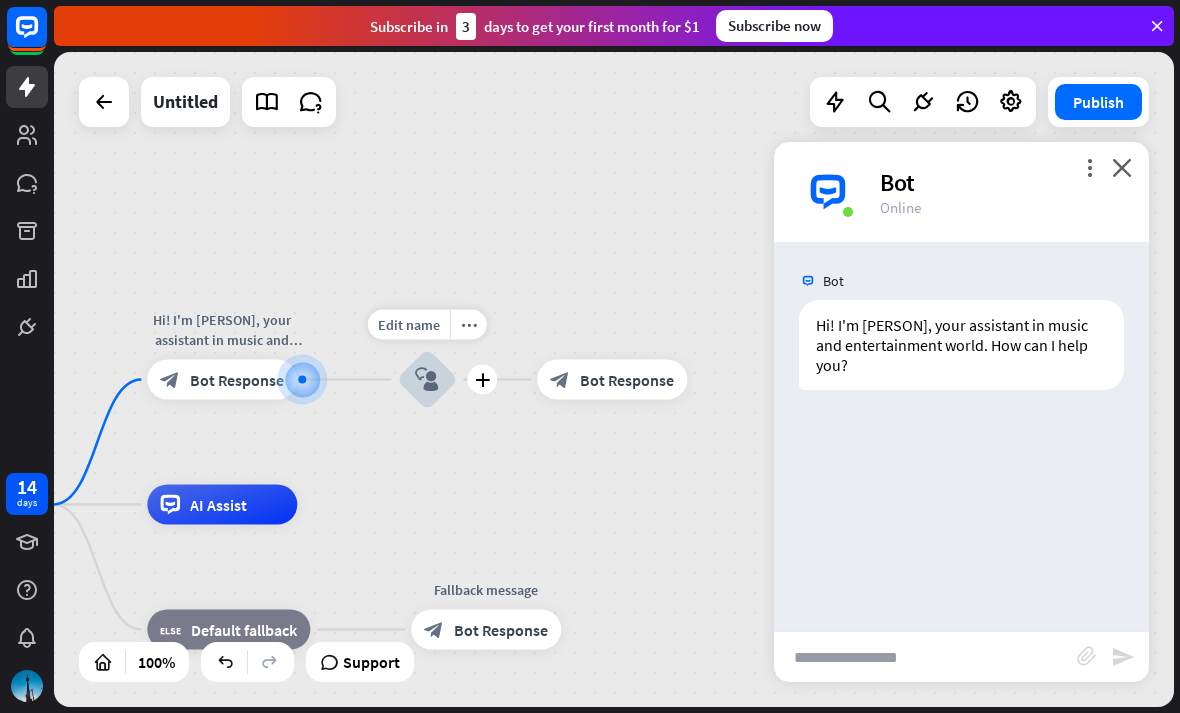 click at bounding box center (925, 657) 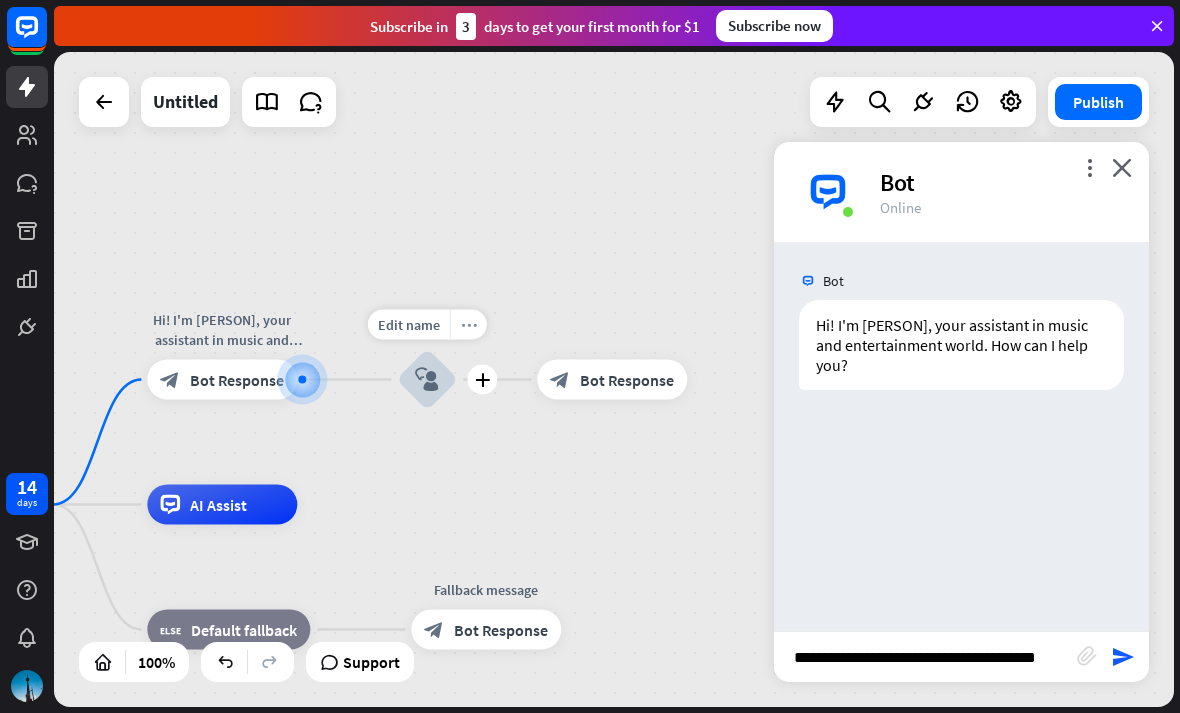 click on "more_horiz" at bounding box center [468, 325] 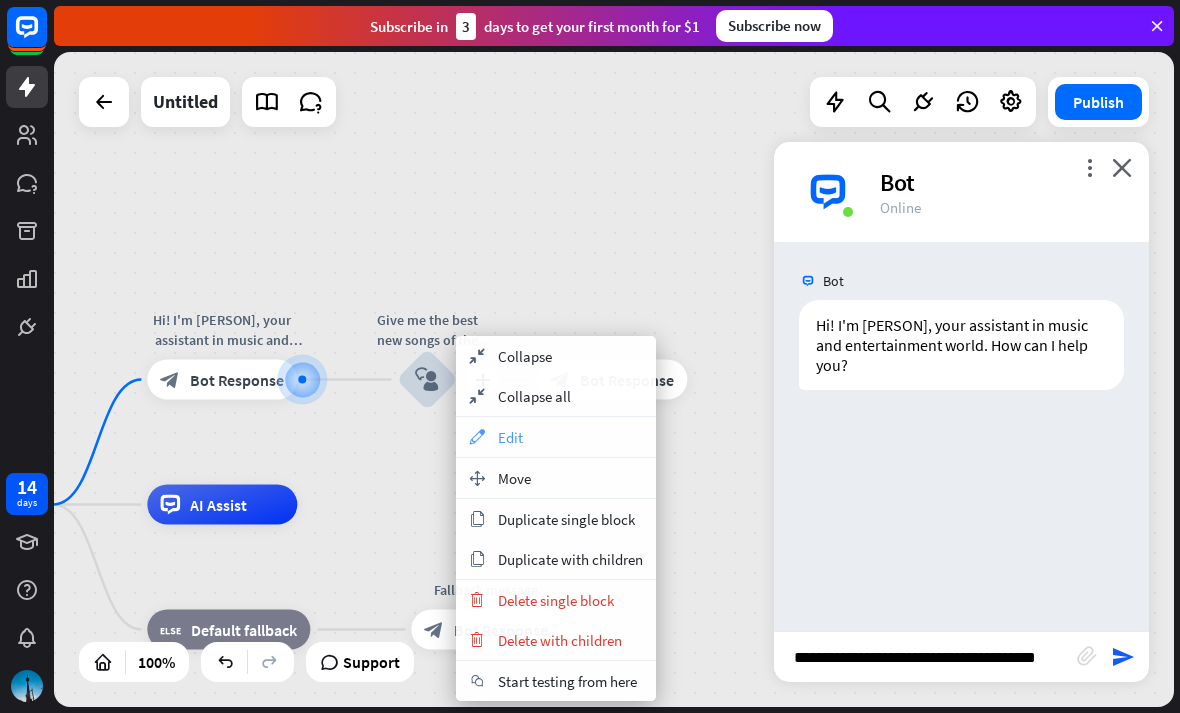 click on "appearance   Edit" at bounding box center (556, 437) 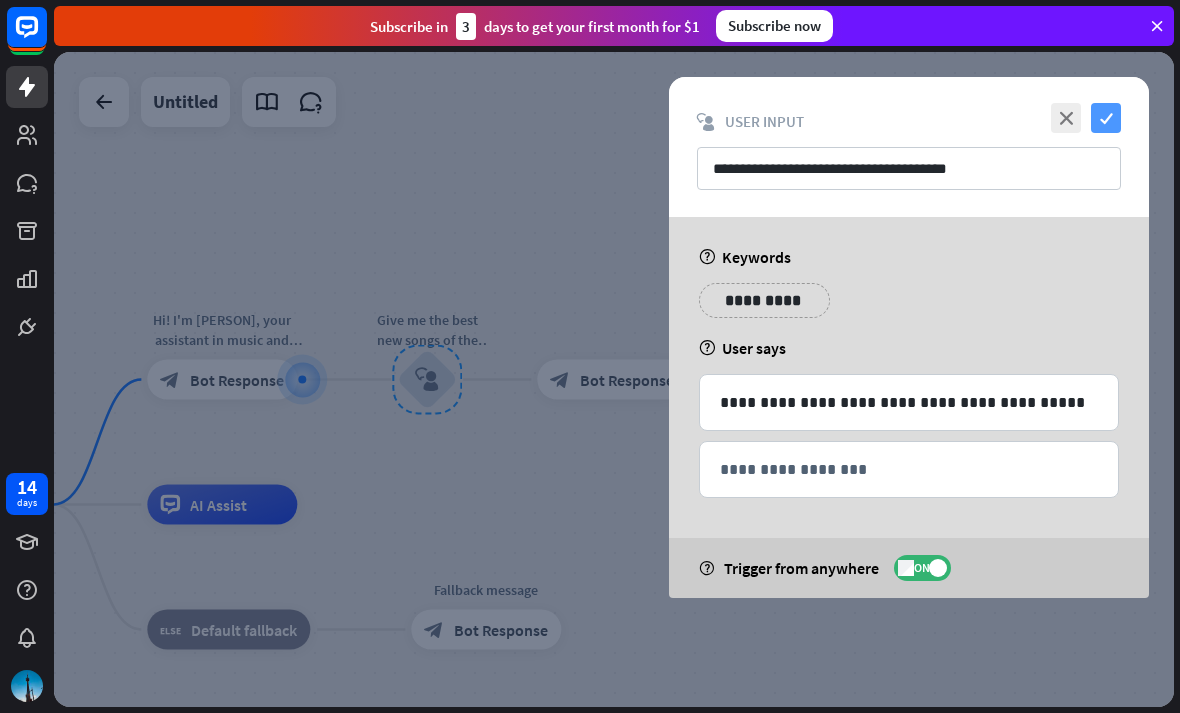 click on "check" at bounding box center (1106, 118) 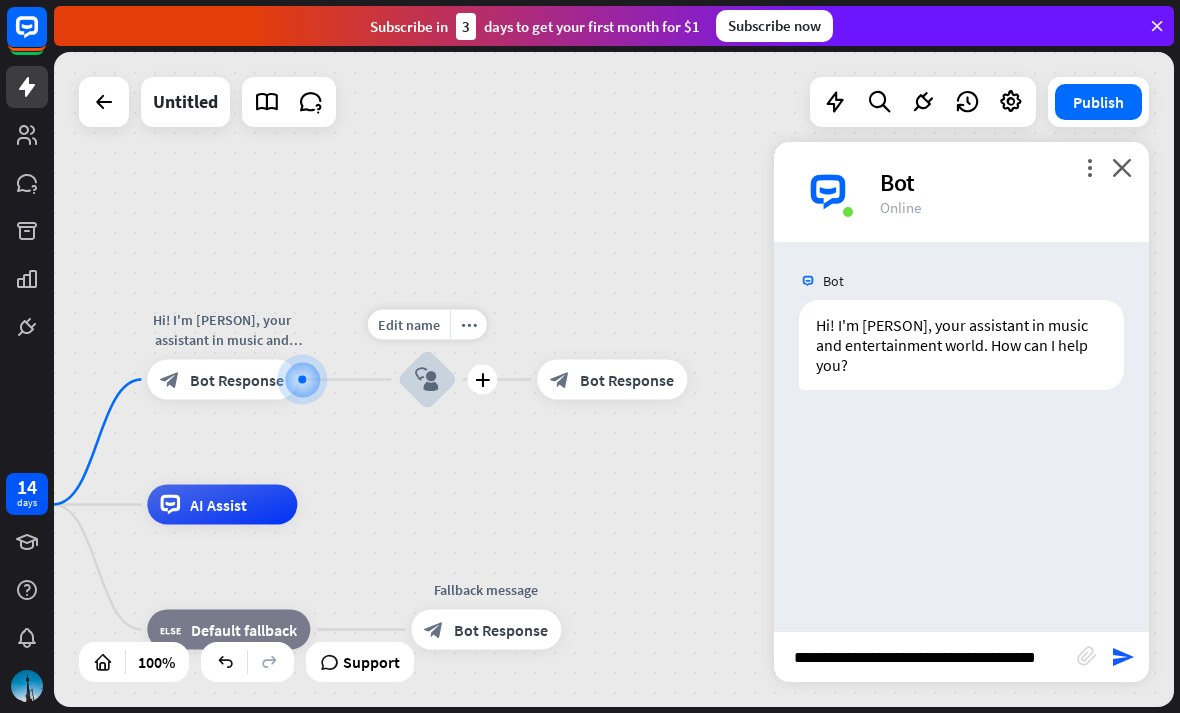 click on "**********" at bounding box center [925, 657] 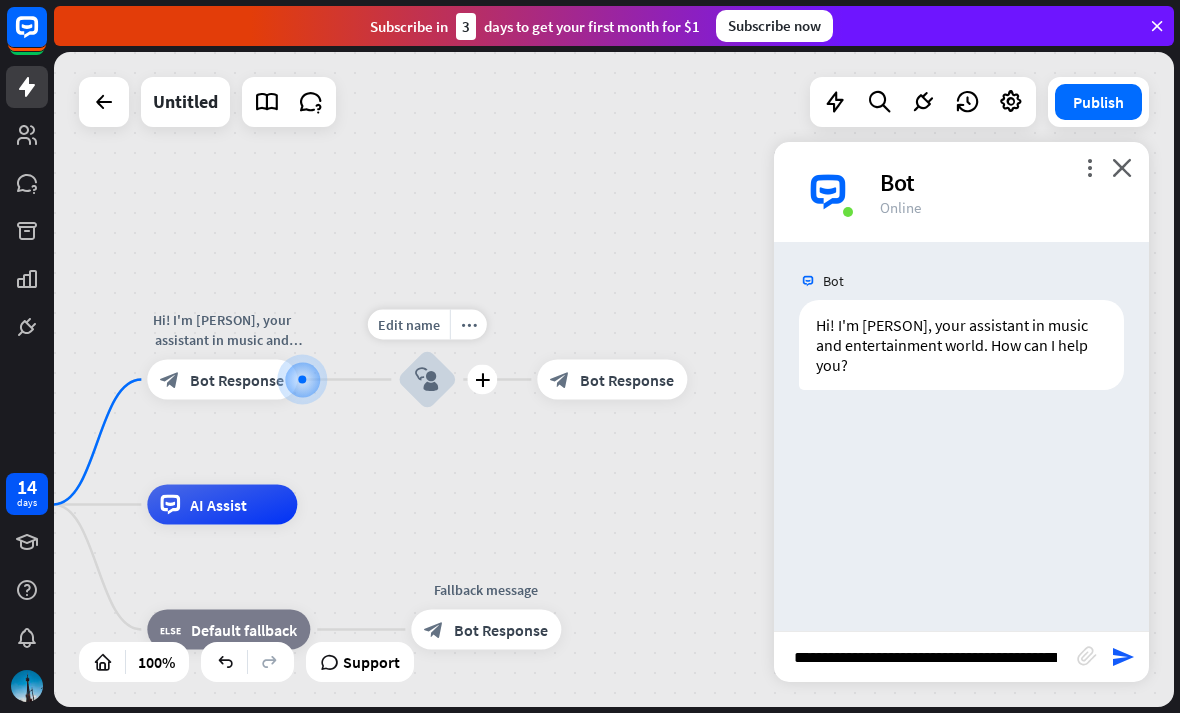 type on "**********" 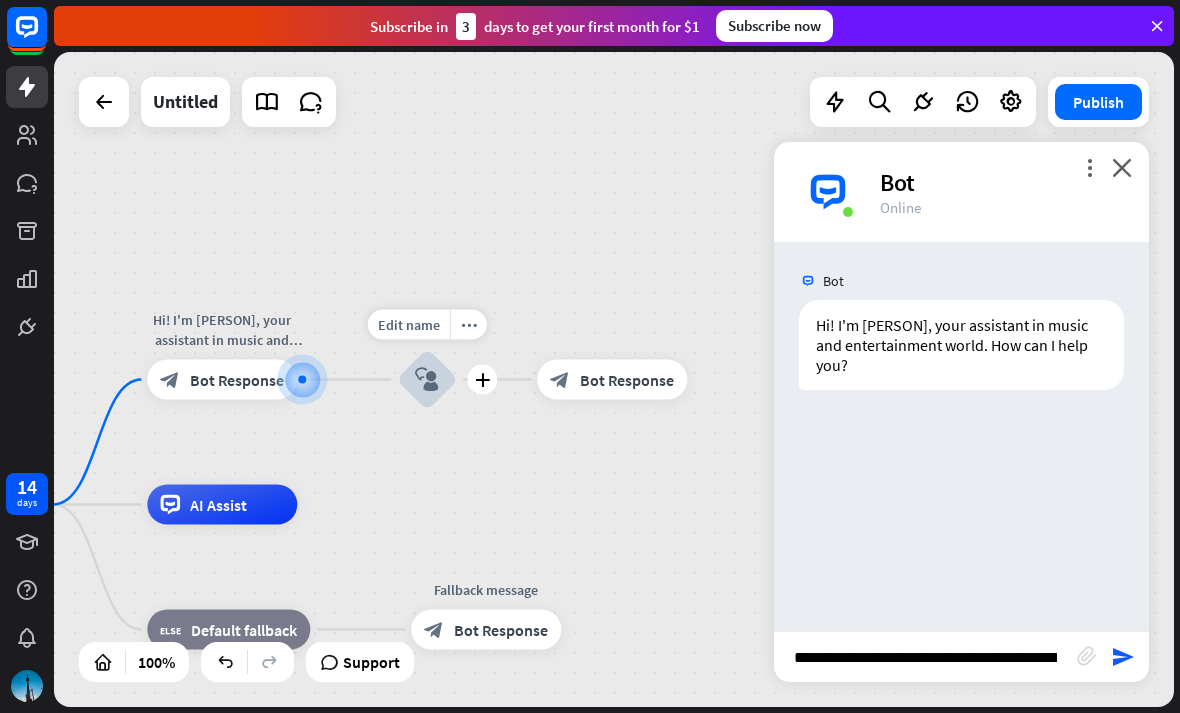 type 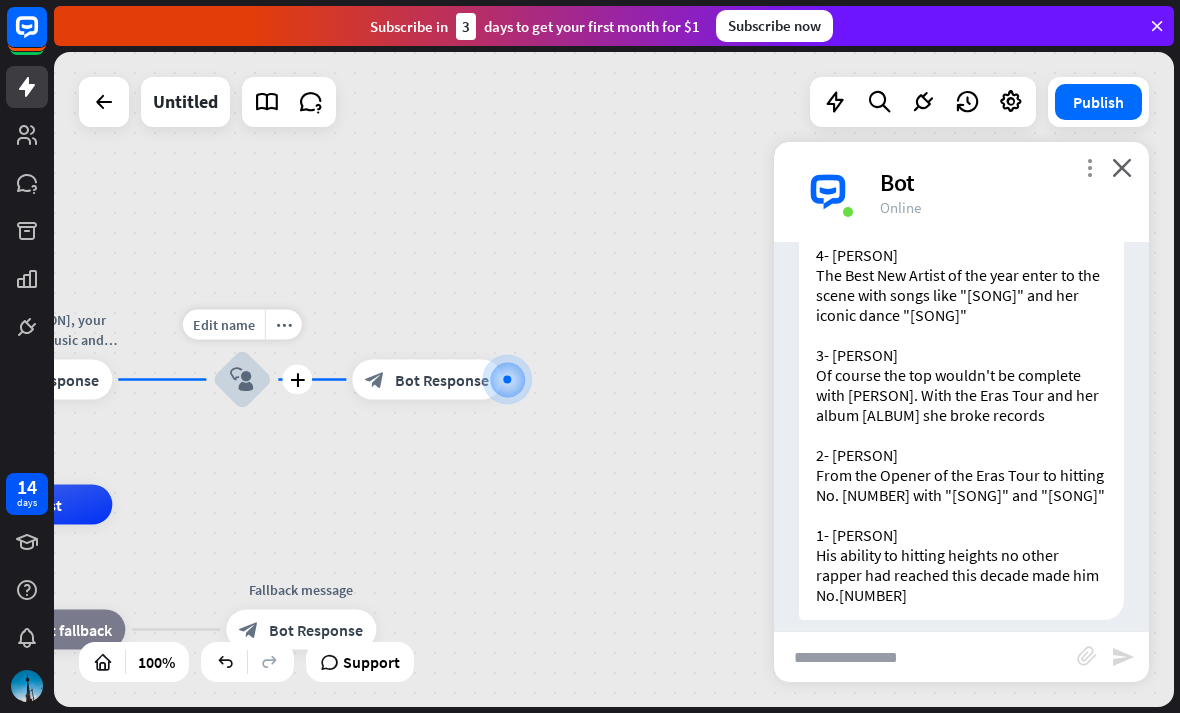 scroll, scrollTop: 485, scrollLeft: 0, axis: vertical 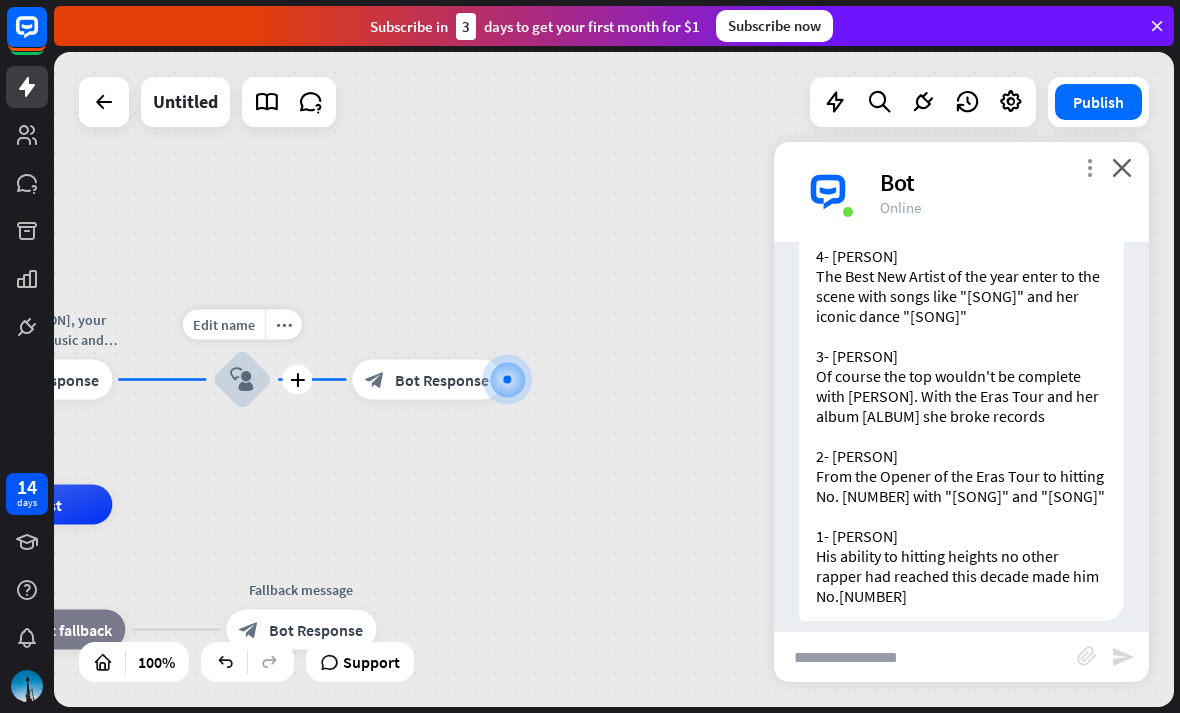 click on "more_vert" at bounding box center (1089, 167) 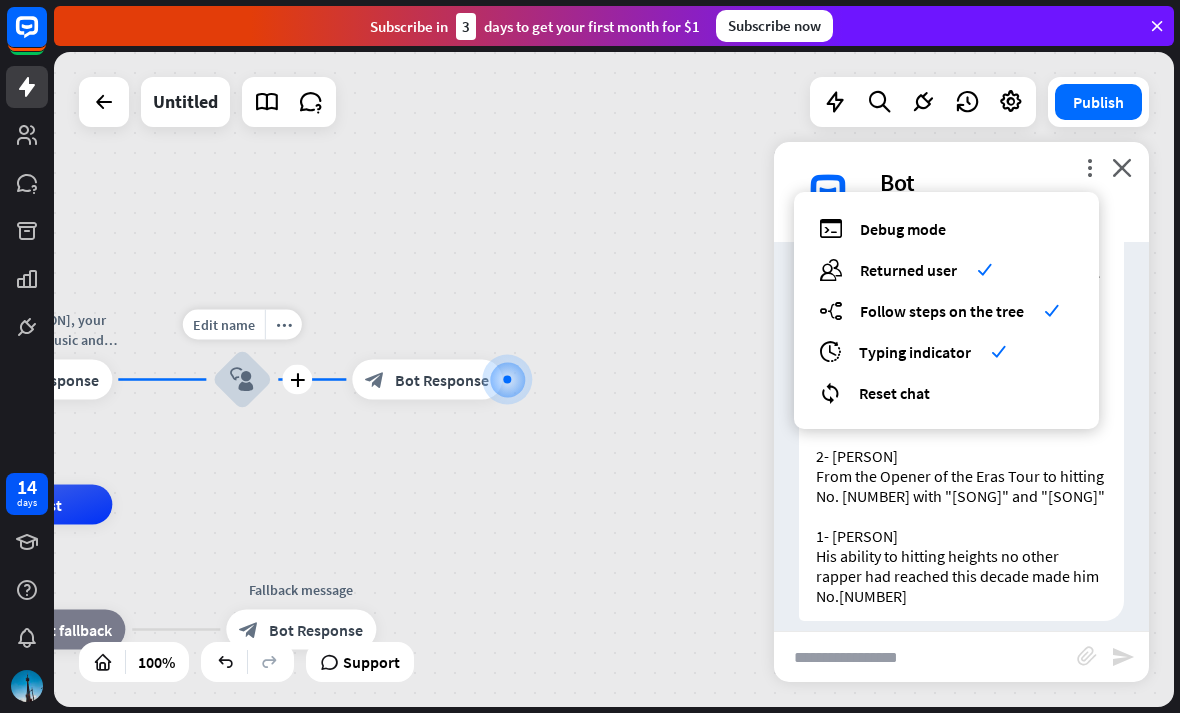 click on "[PERSON] home_2 Start point Hi! I'm [PERSON], your assistant in music and entertainment world. How I can help you today? block_bot_response Bot Response Edit name more_horiz plus block_user_input block_bot_response Bot Response AI Assist block_fallback Default fallback Fallback message block_bot_response Bot Response" at bounding box center [614, 379] 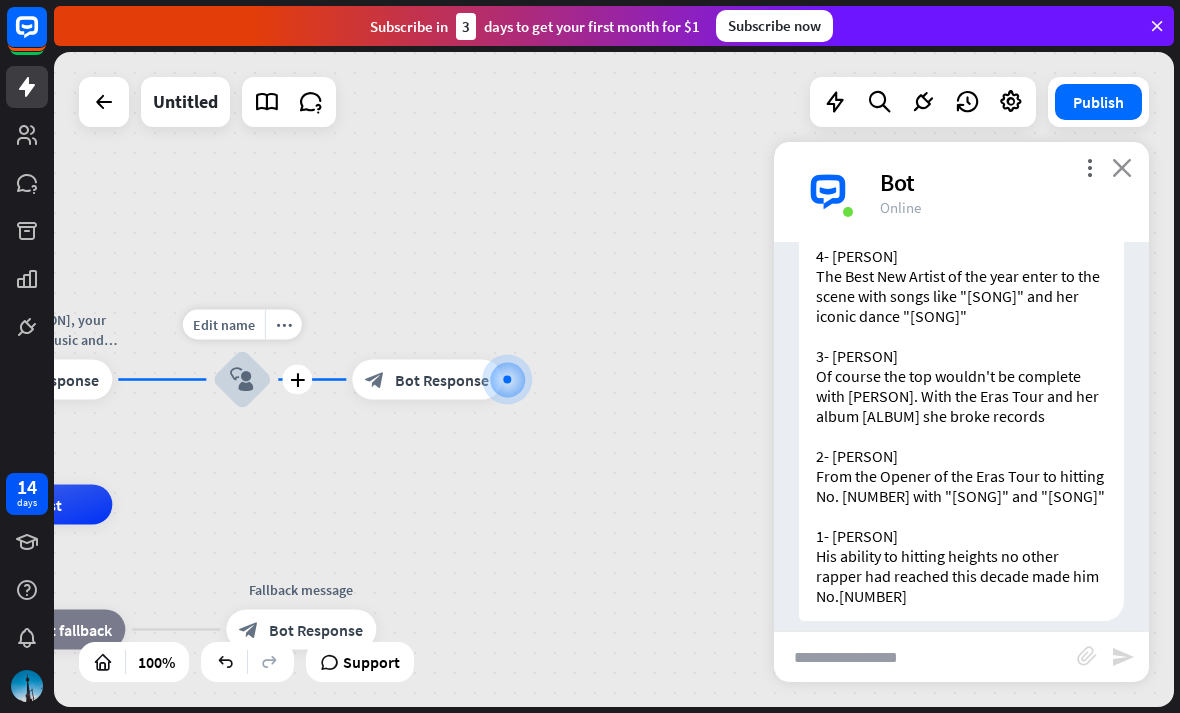 click on "close" at bounding box center (1122, 167) 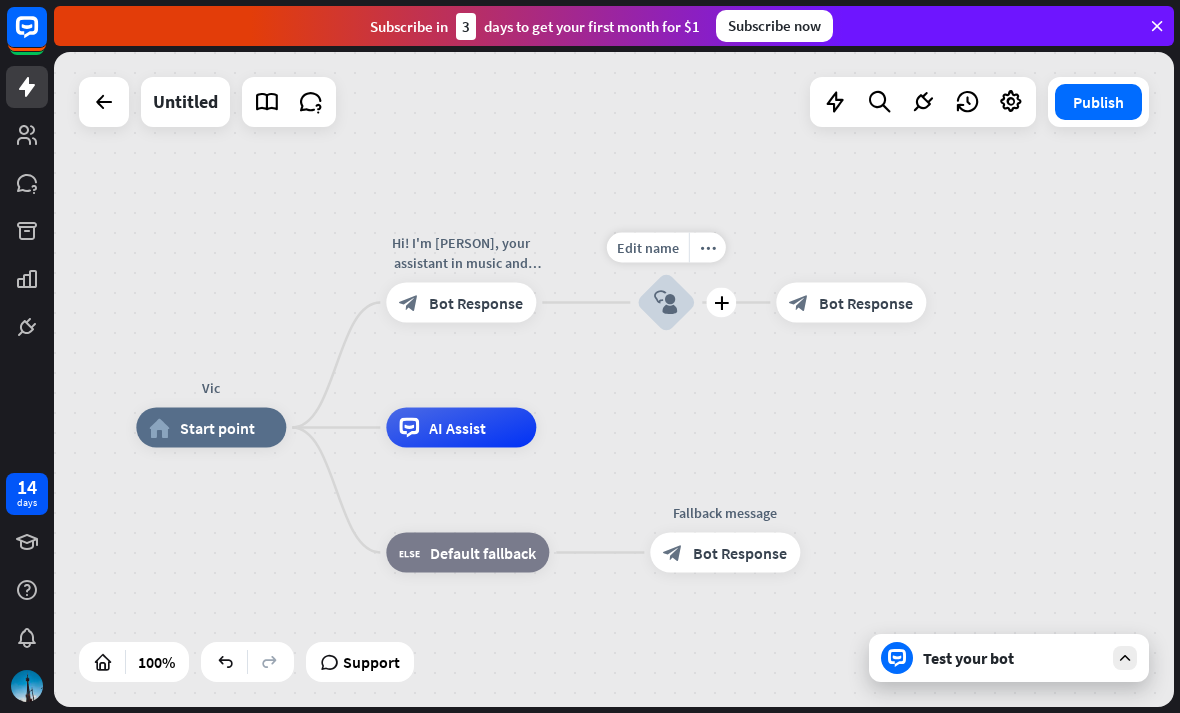 click on "Vic home_2 Start point Hi! I'm Vic, your assistant in music and entertainment world. How I can help you today? block_bot_response Bot Response Edit name more_horiz plus block_user_input block_bot_response Bot Response AI Assist block_fallback Default fallback Fallback message block_bot_response Bot Response" at bounding box center (614, 379) 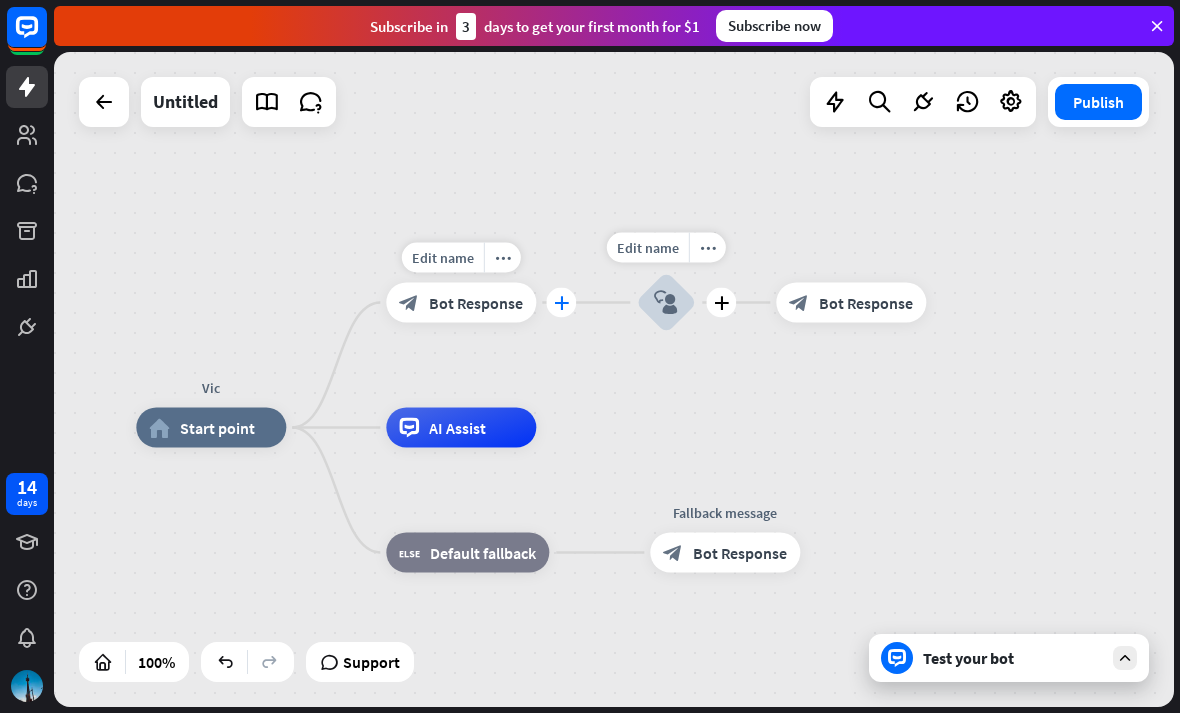 click on "plus" at bounding box center [561, 303] 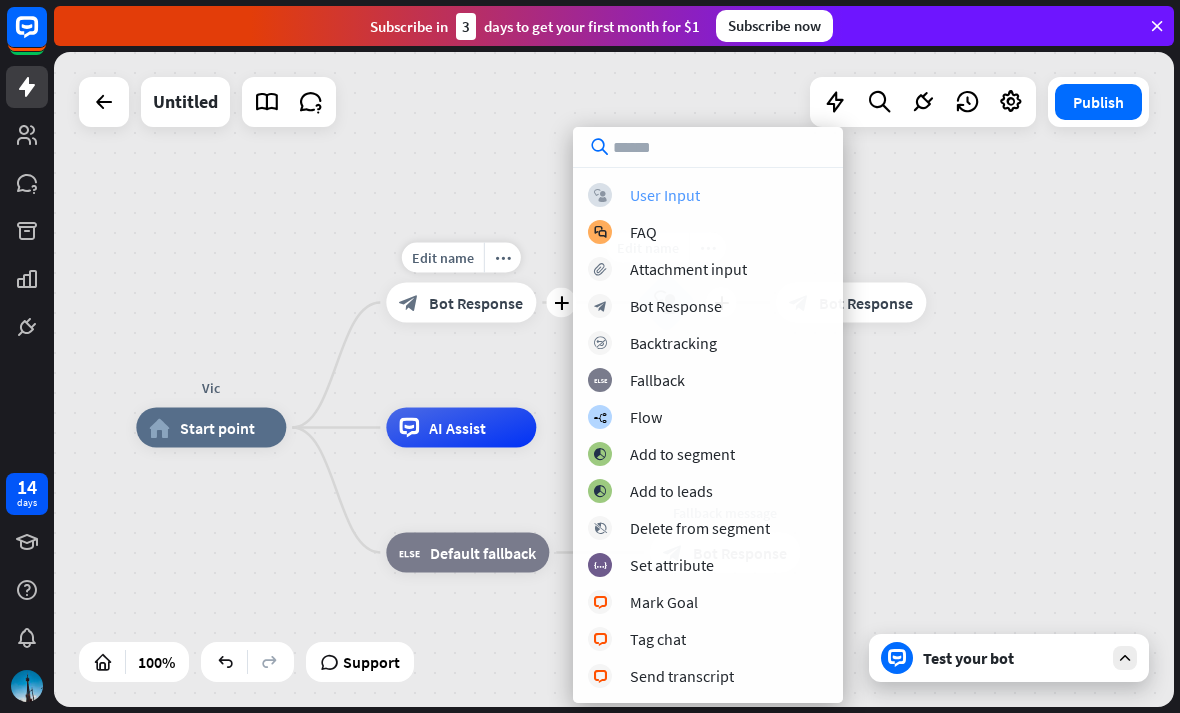 click on "block_user_input
User Input" at bounding box center (708, 195) 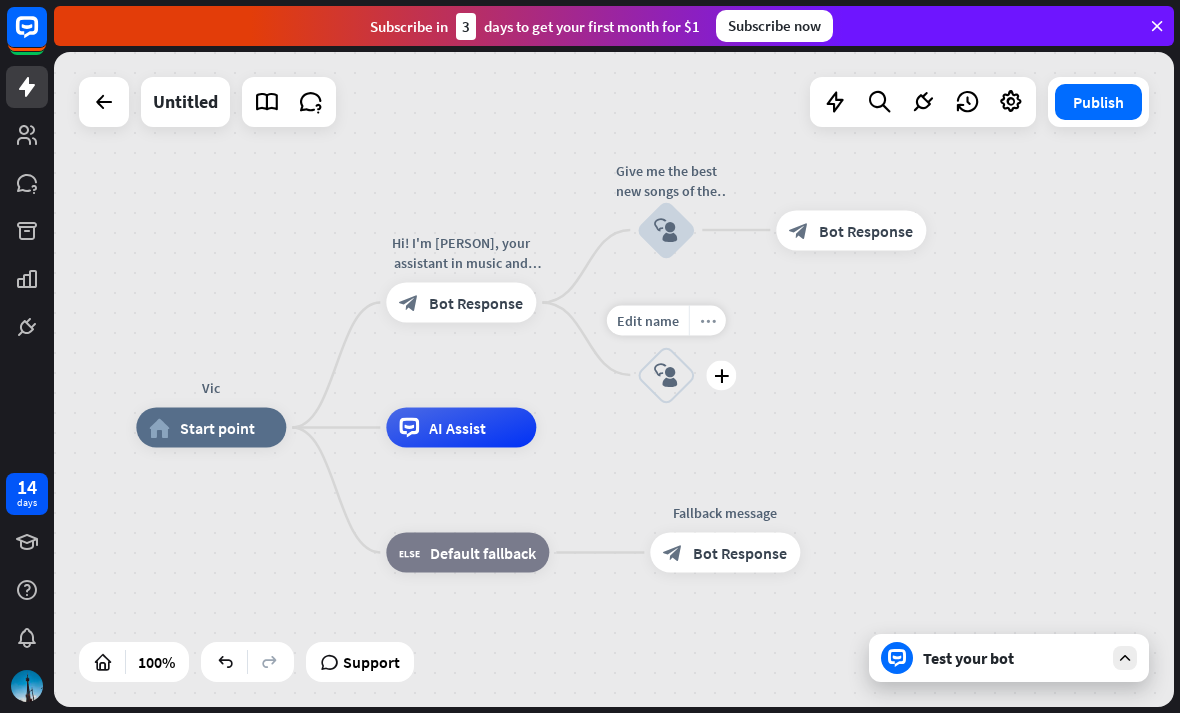 click on "more_horiz" at bounding box center (707, 320) 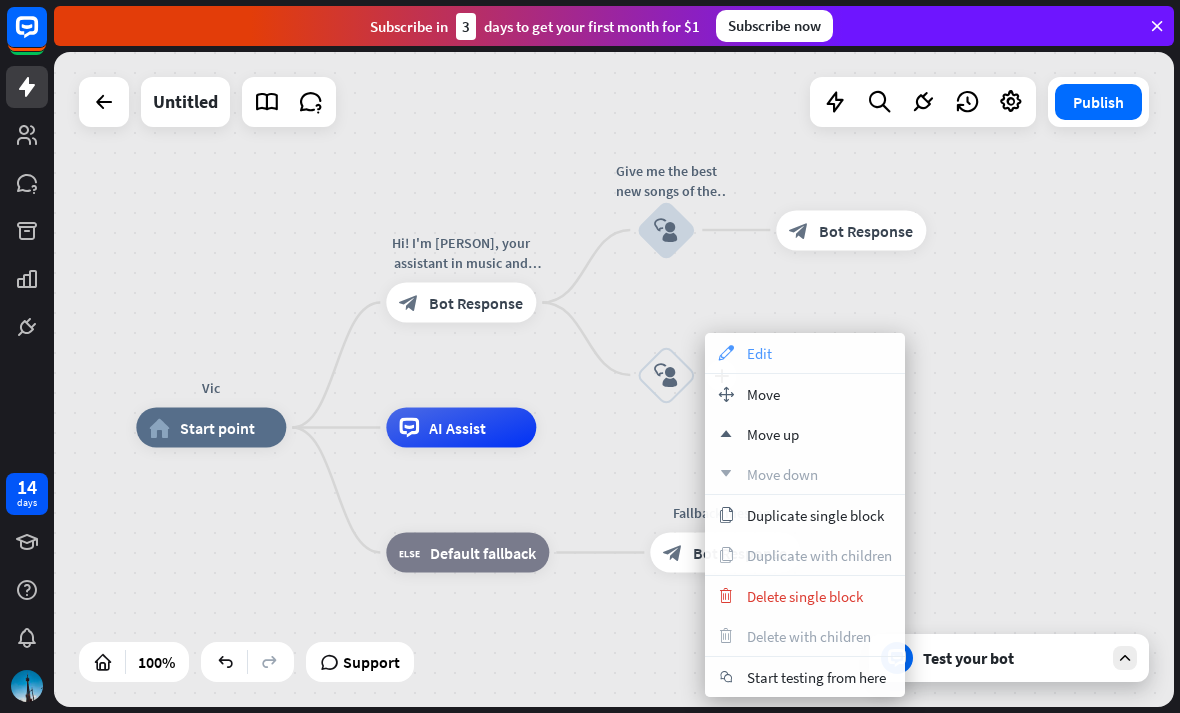 click on "appearance   Edit" at bounding box center (805, 353) 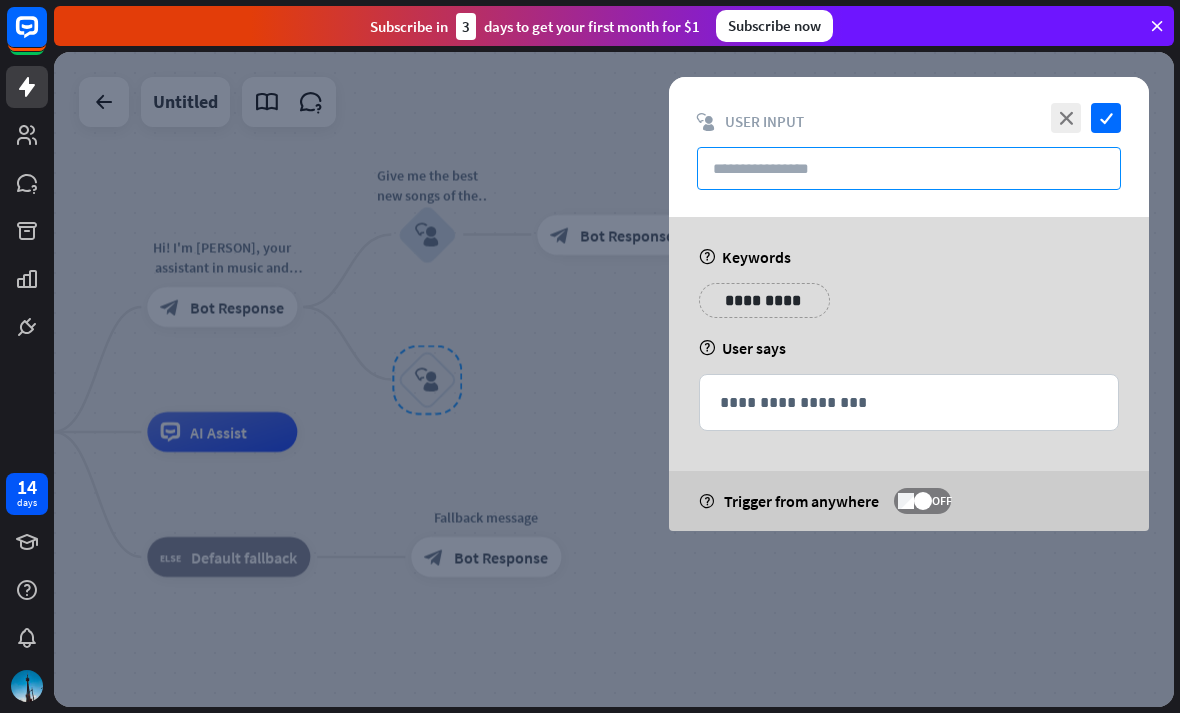 click at bounding box center [909, 168] 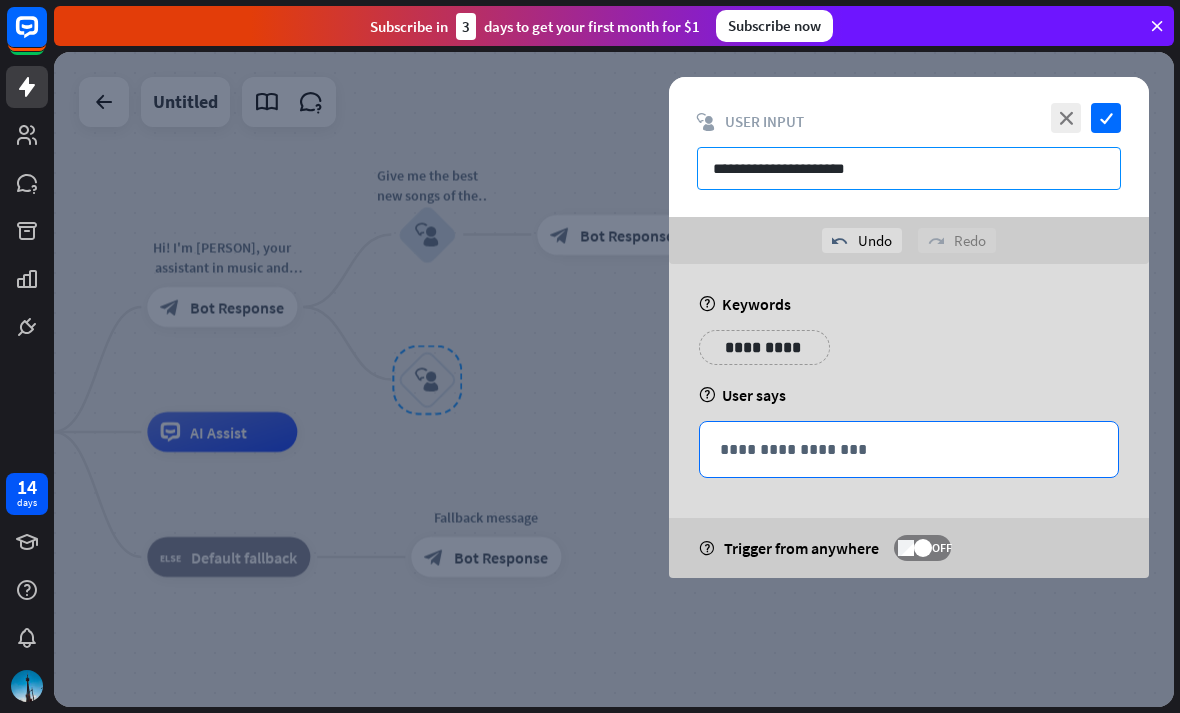 type on "**********" 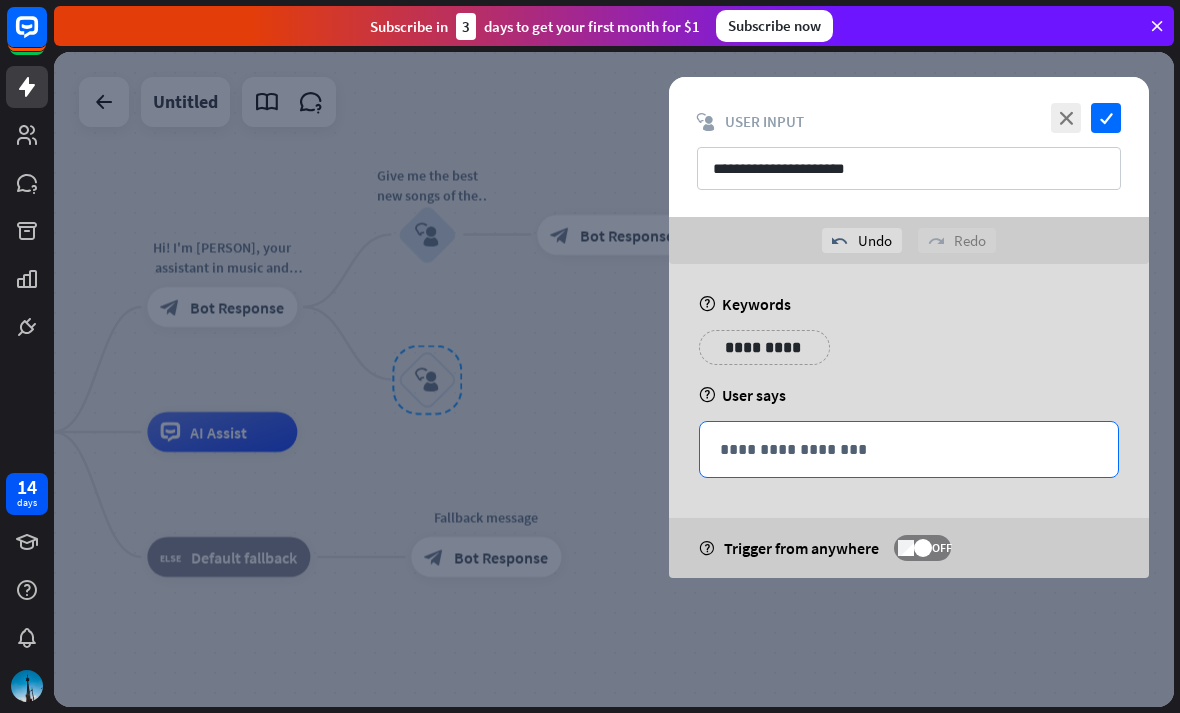 click on "**********" at bounding box center [909, 449] 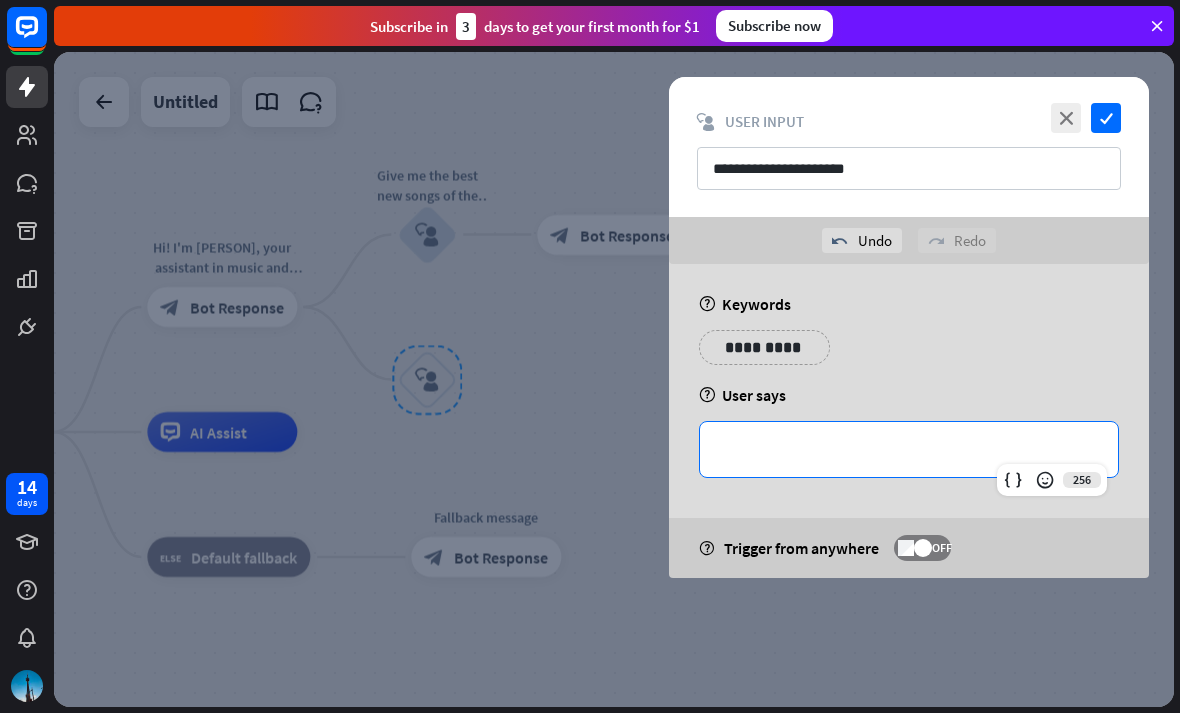 type 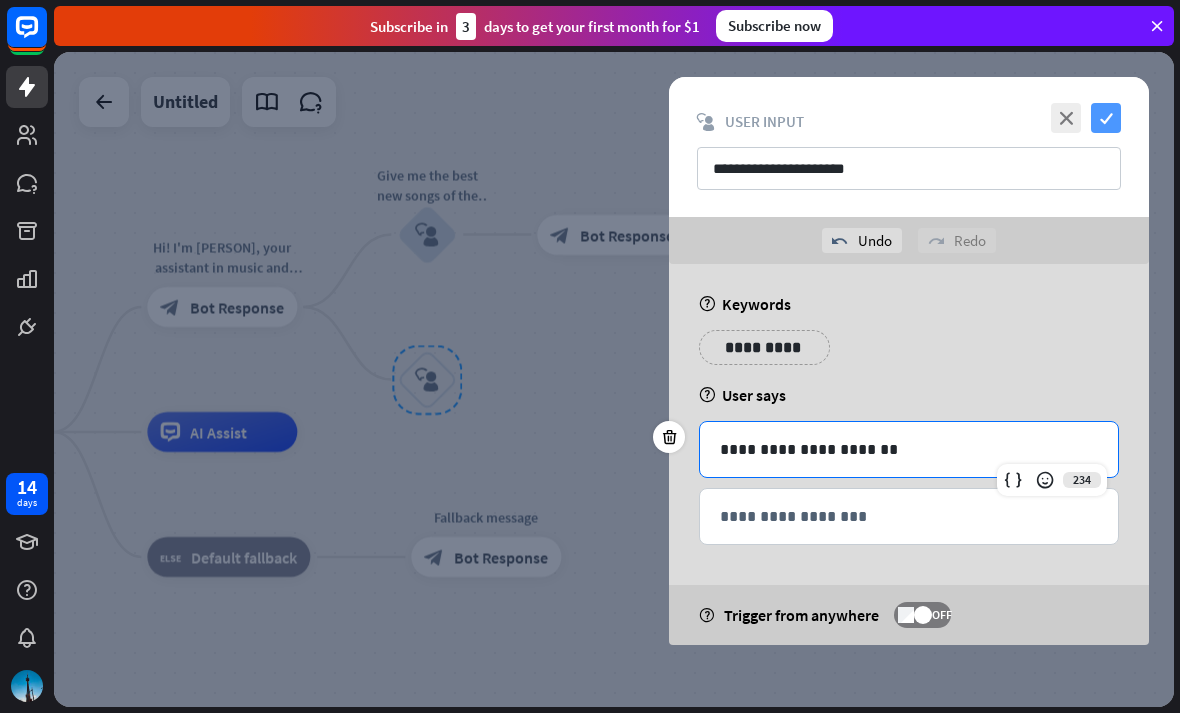 click on "check" at bounding box center [1106, 118] 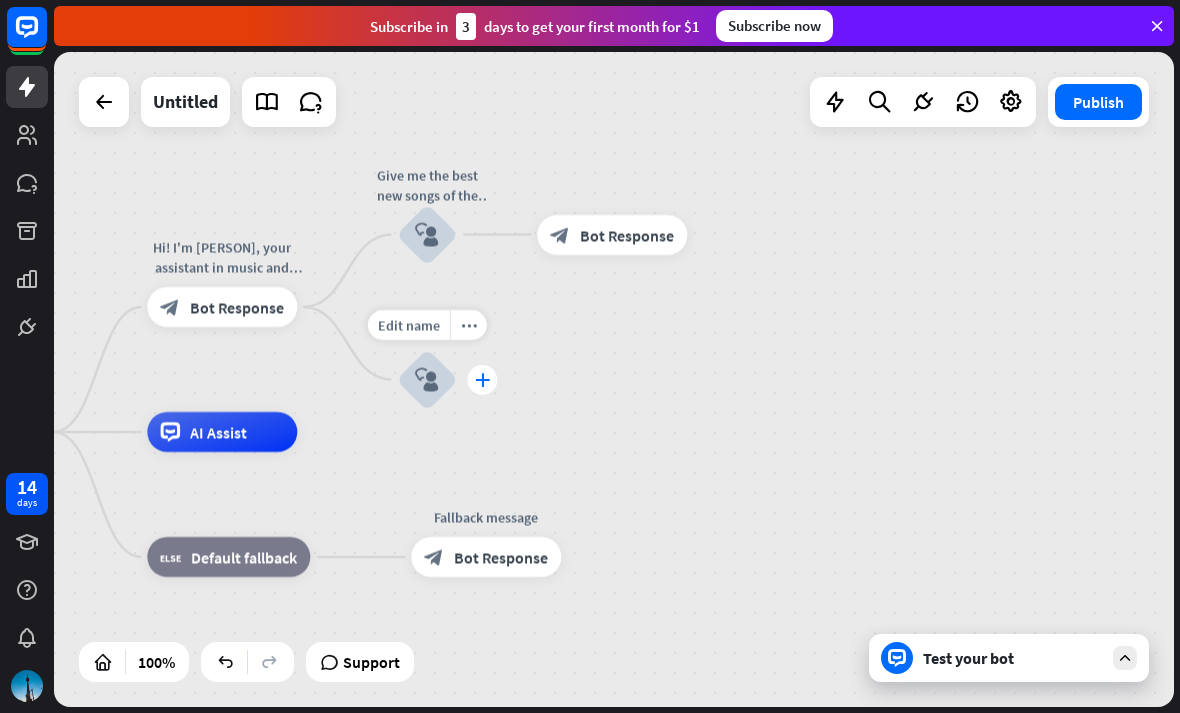 click on "plus" at bounding box center (482, 380) 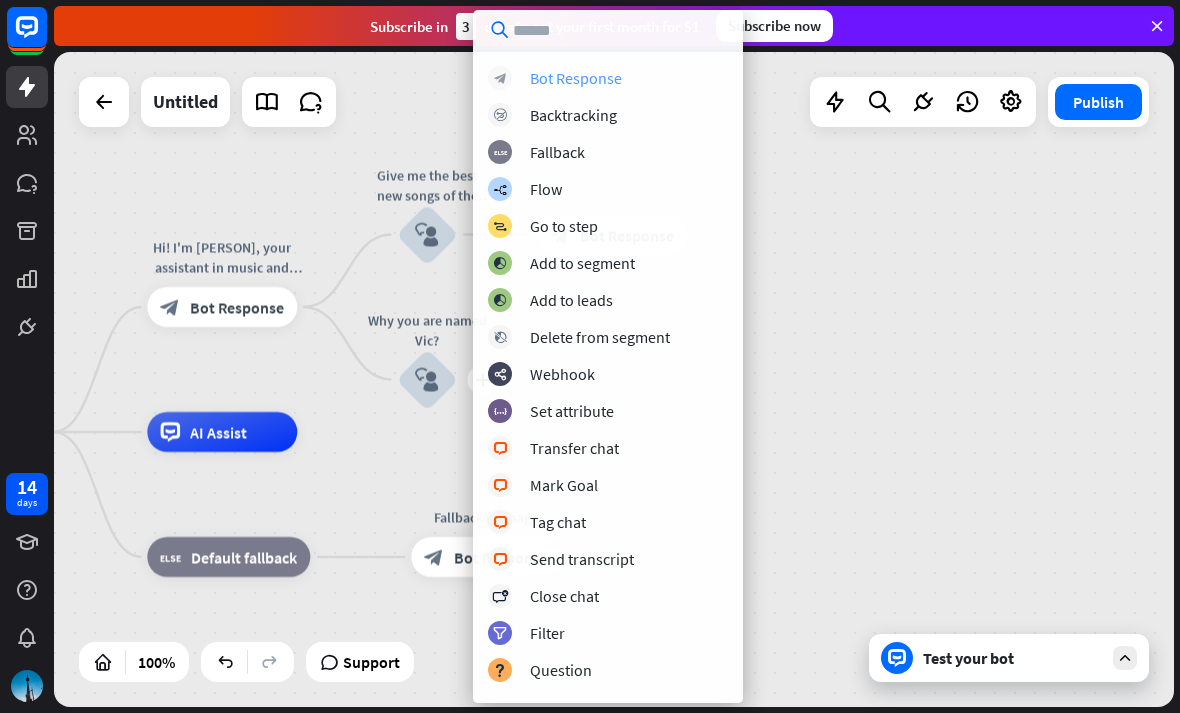 click on "block_bot_response
Bot Response" at bounding box center (608, 78) 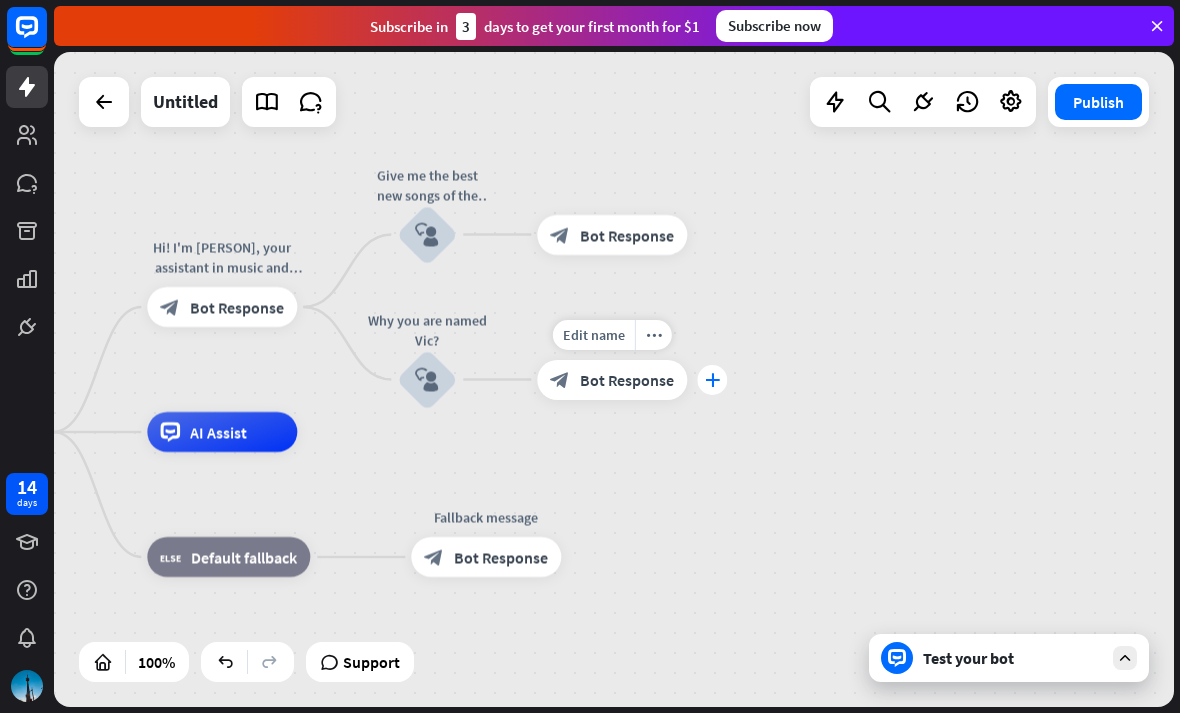 click on "plus" at bounding box center [712, 380] 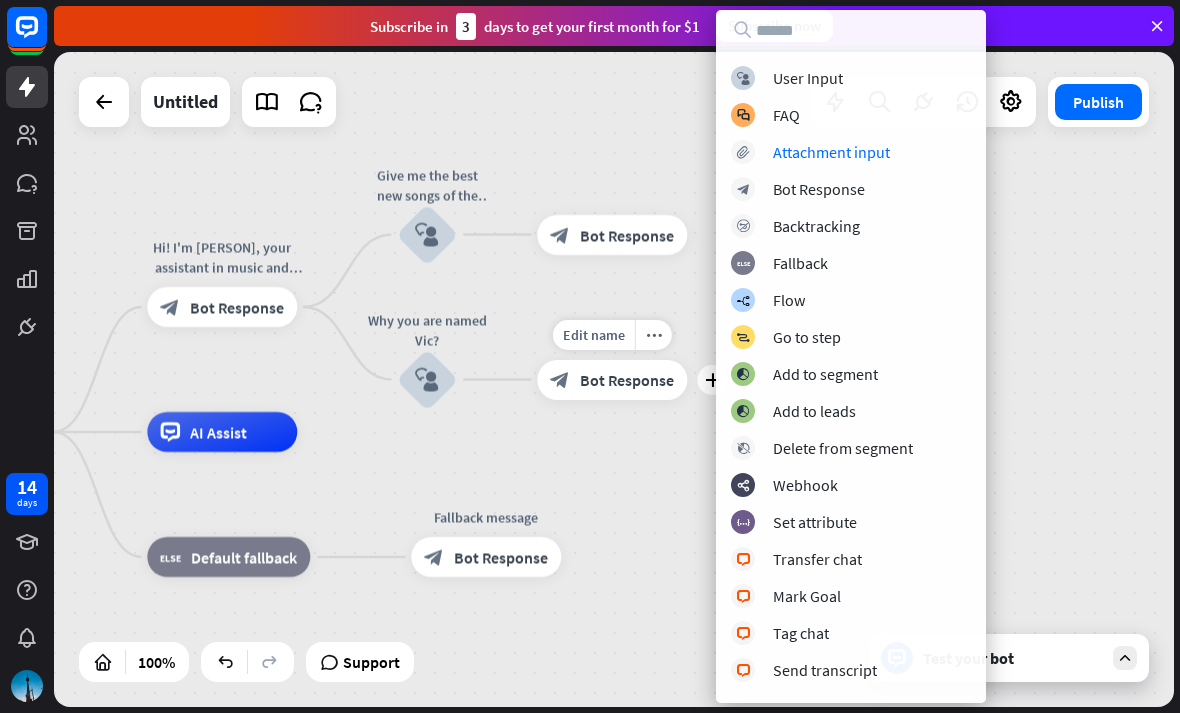 click on "Bot Response" at bounding box center [627, 380] 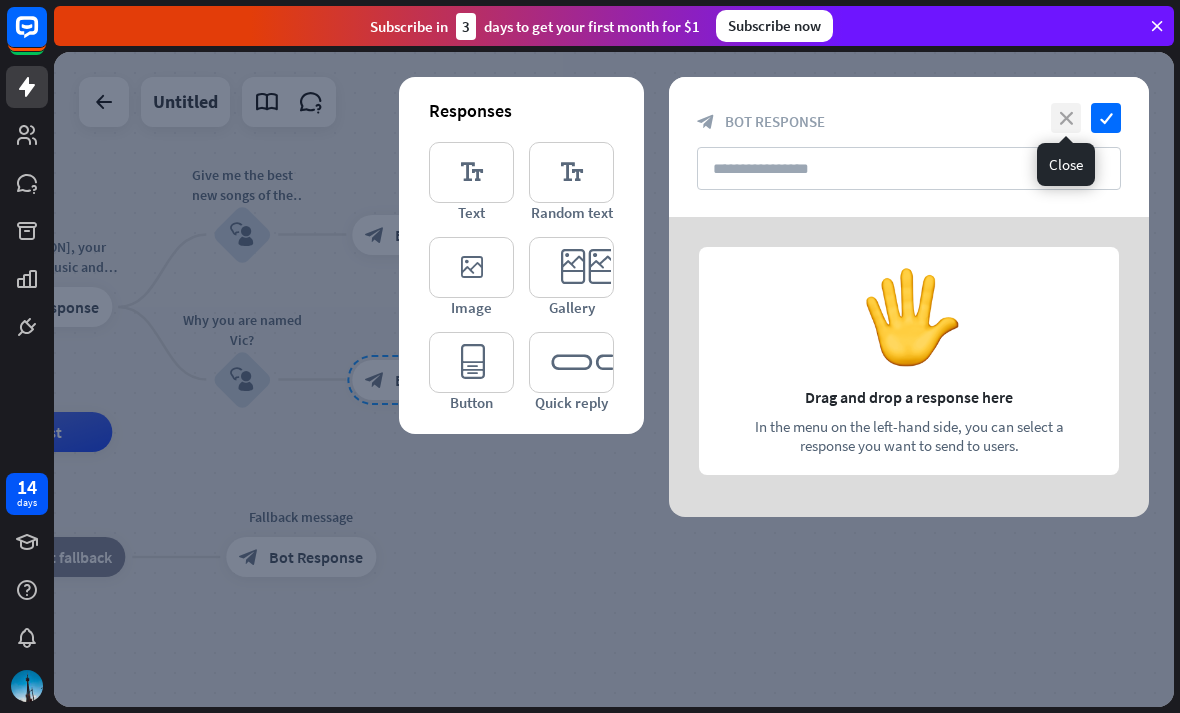 click on "close" at bounding box center (1066, 118) 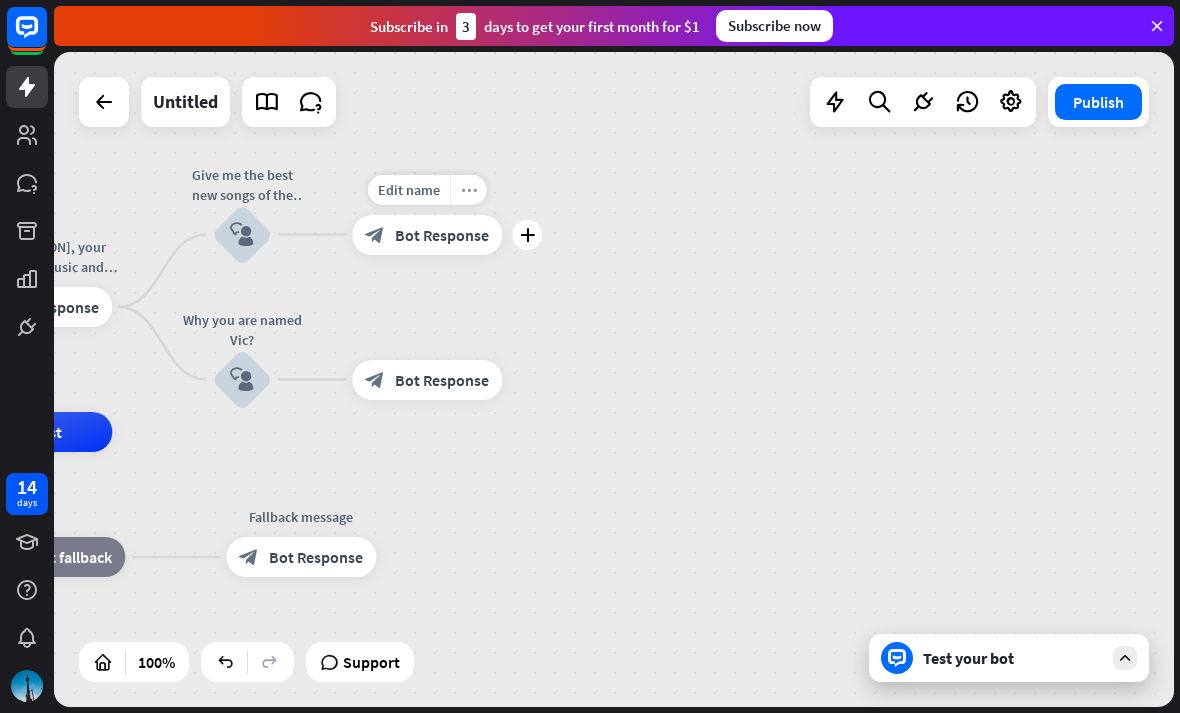 click on "more_horiz" at bounding box center [469, 189] 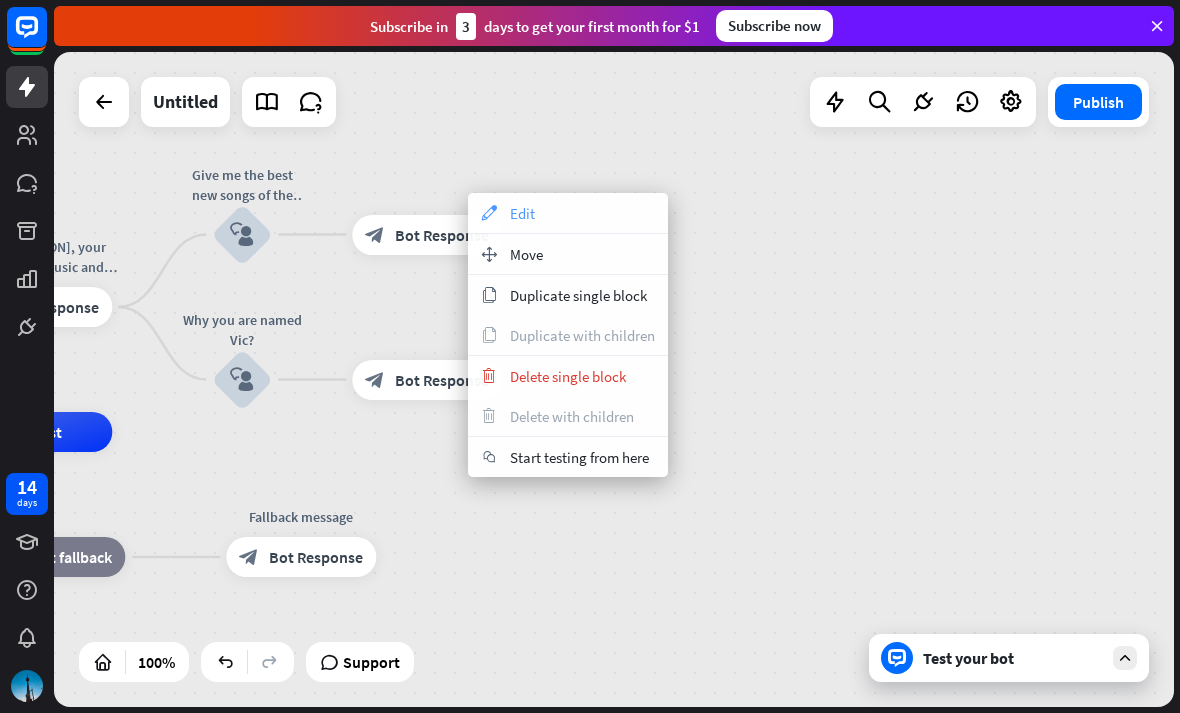click on "Edit" at bounding box center (522, 213) 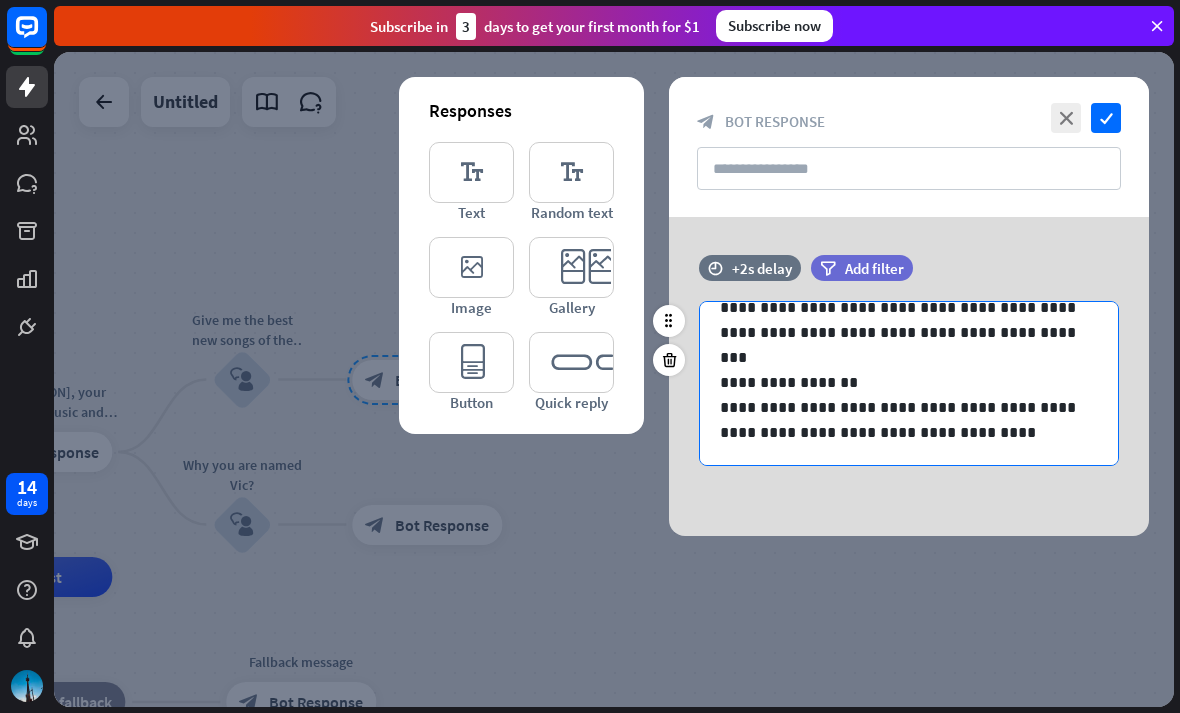 scroll, scrollTop: 477, scrollLeft: 0, axis: vertical 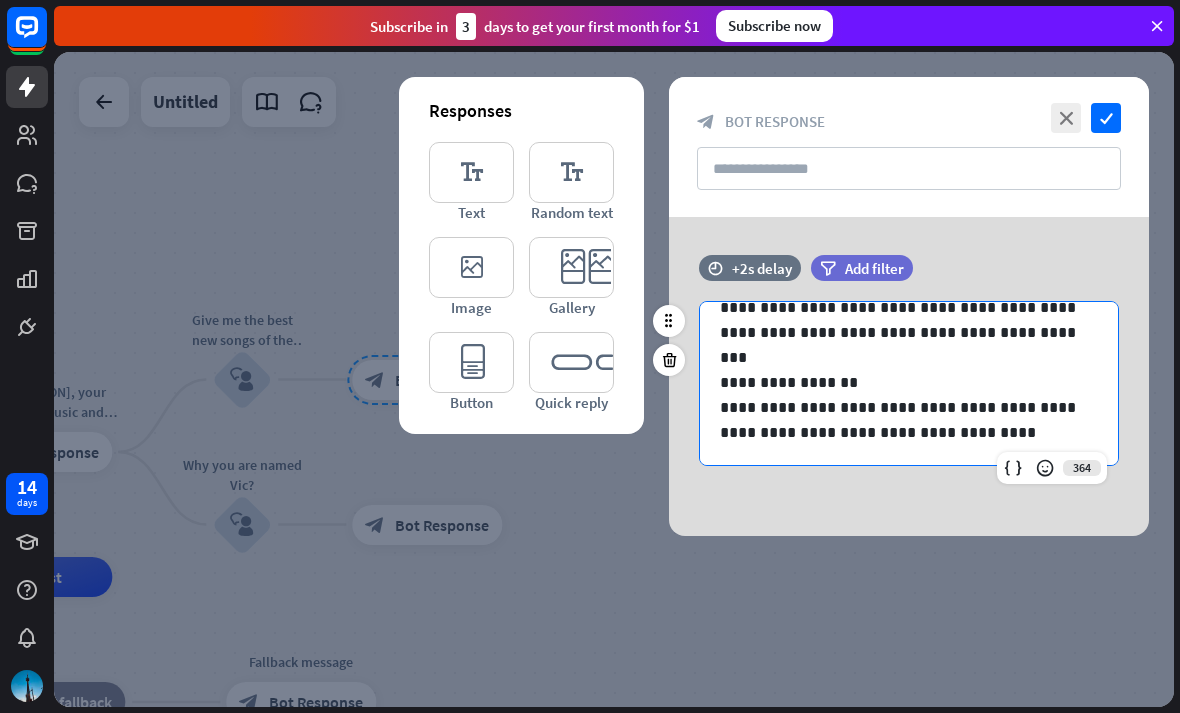 type 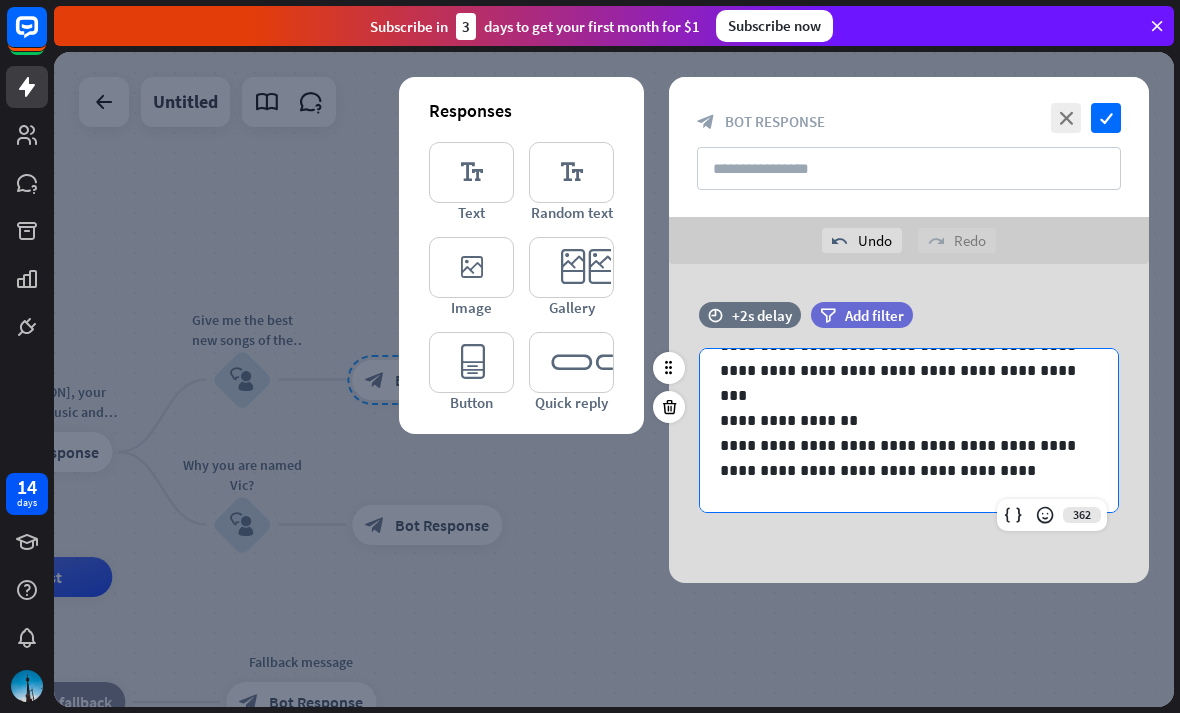 scroll, scrollTop: 511, scrollLeft: 0, axis: vertical 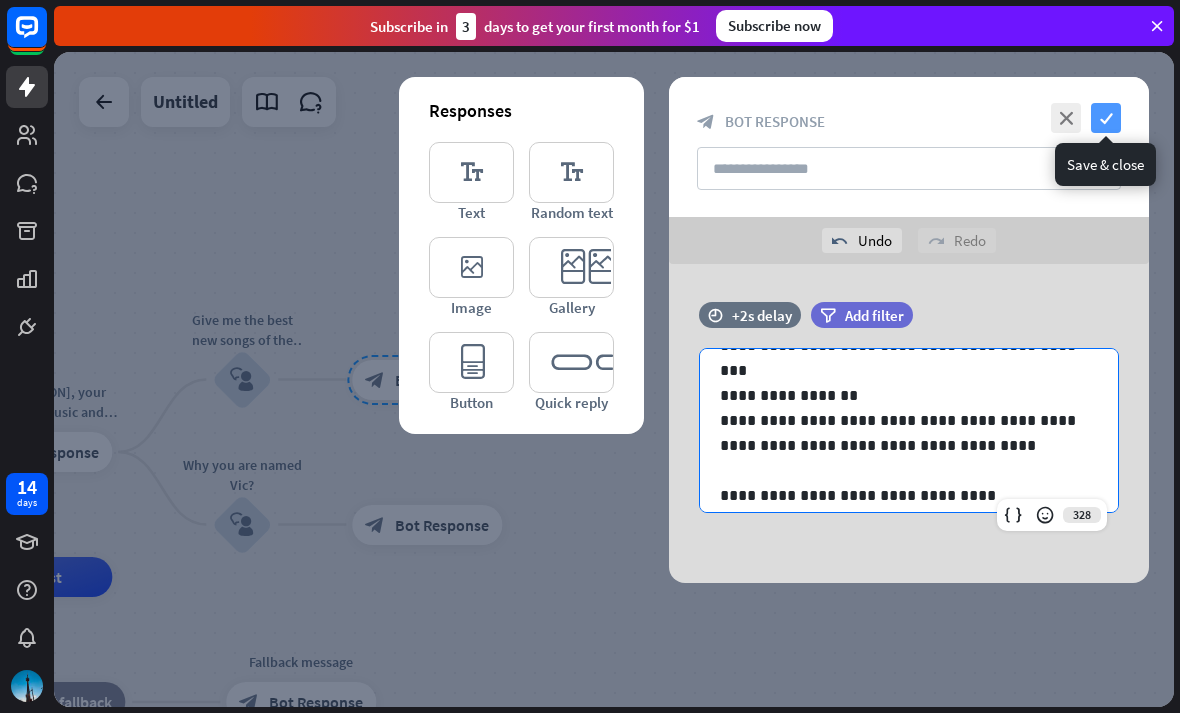 click on "check" at bounding box center (1106, 118) 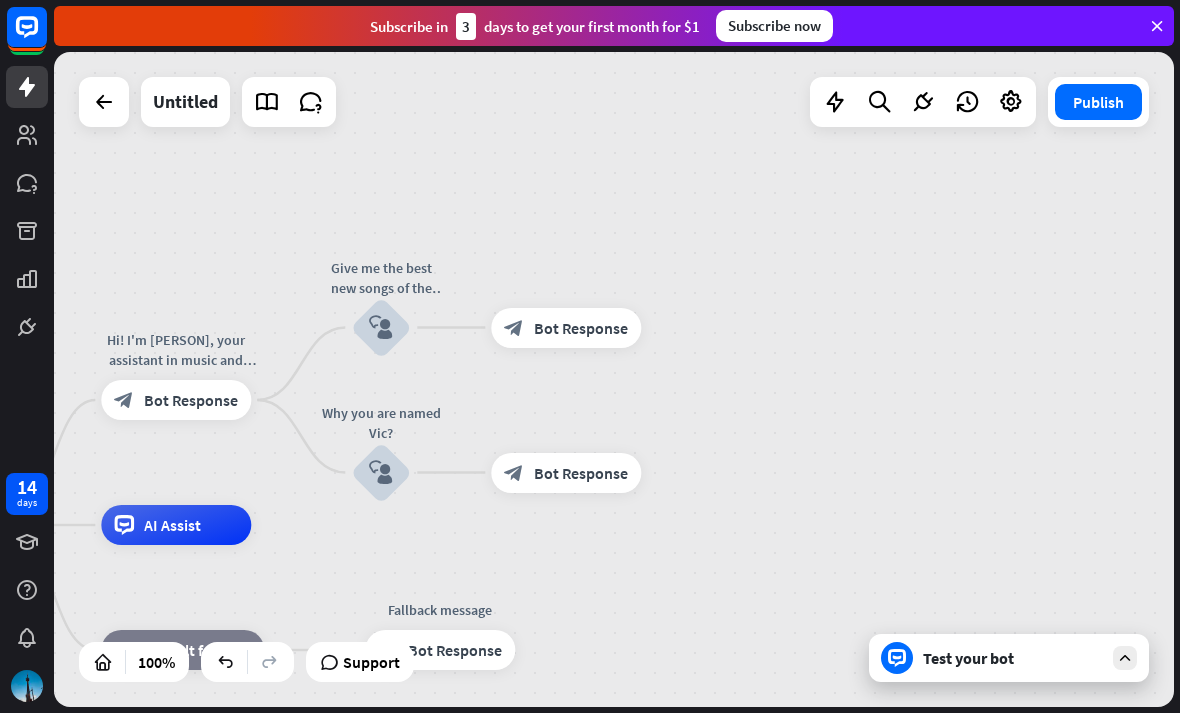 click on "Test your bot" at bounding box center (1009, 658) 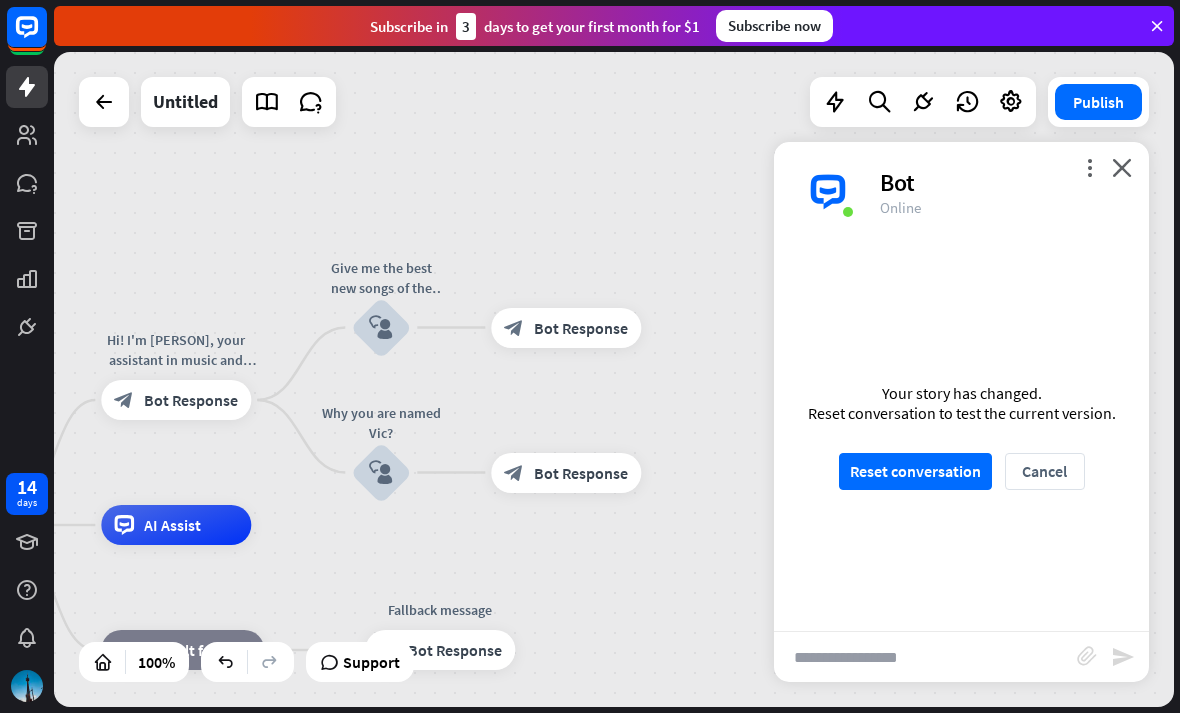 click at bounding box center [925, 657] 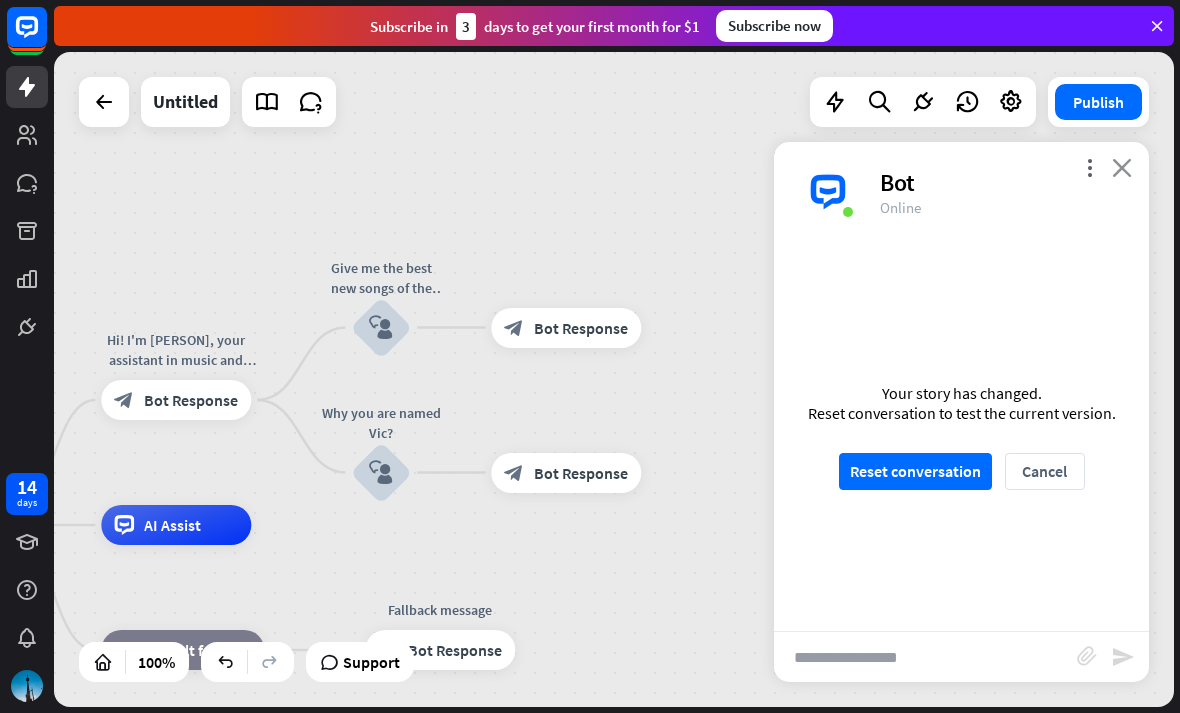 click on "close" at bounding box center (1122, 167) 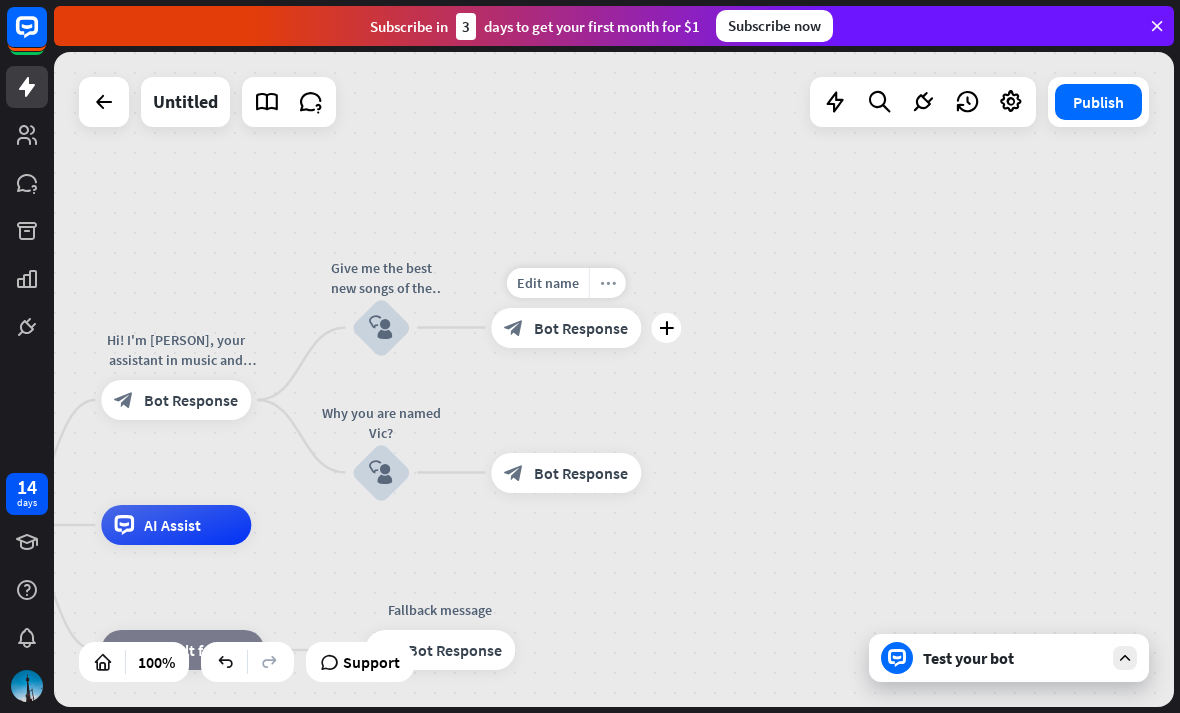 click on "more_horiz" at bounding box center (607, 283) 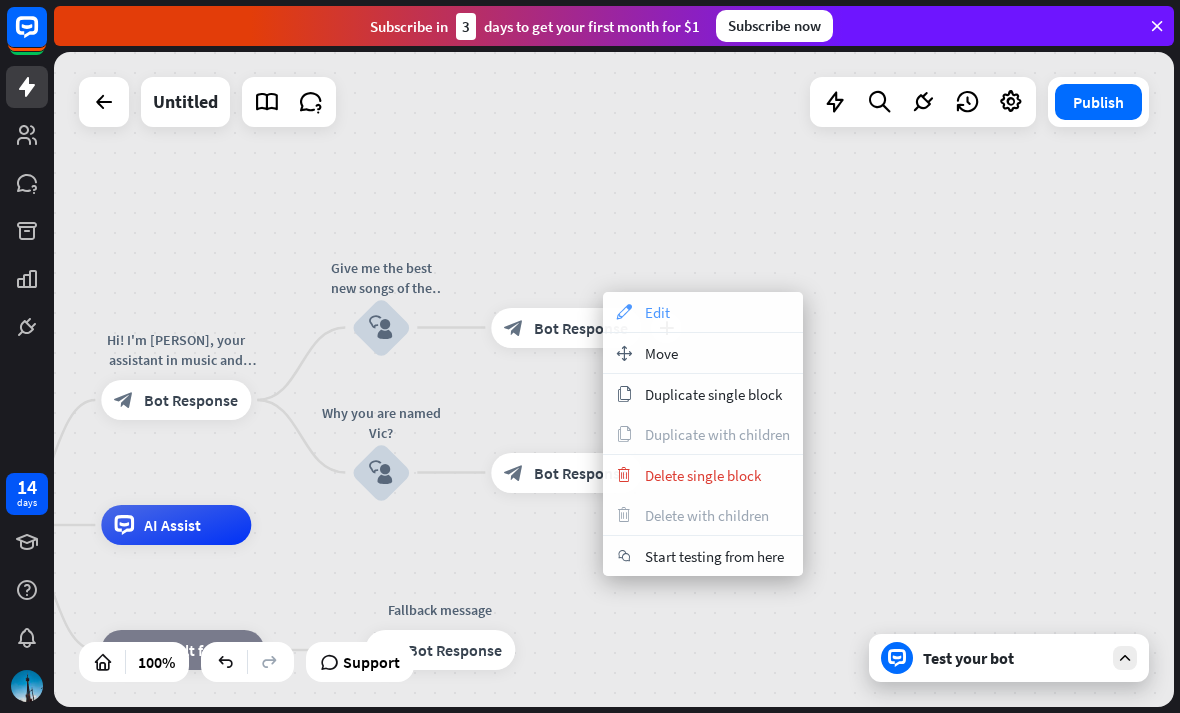 click on "Edit" at bounding box center (657, 312) 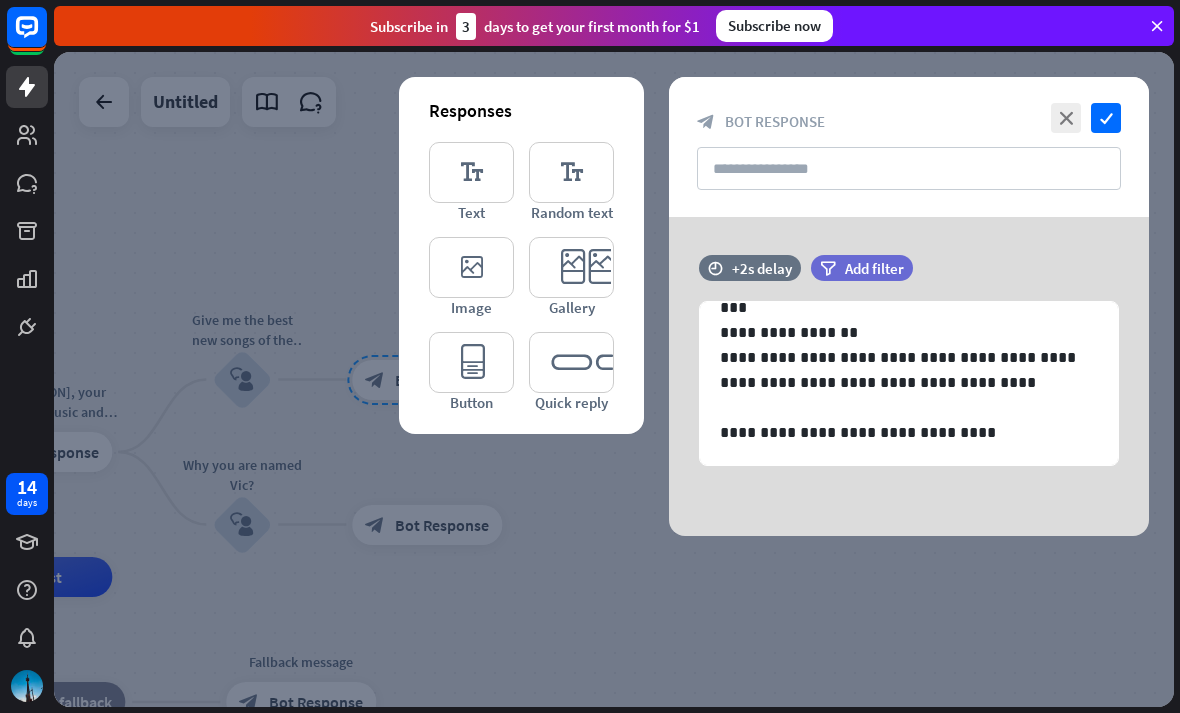 scroll, scrollTop: 527, scrollLeft: 0, axis: vertical 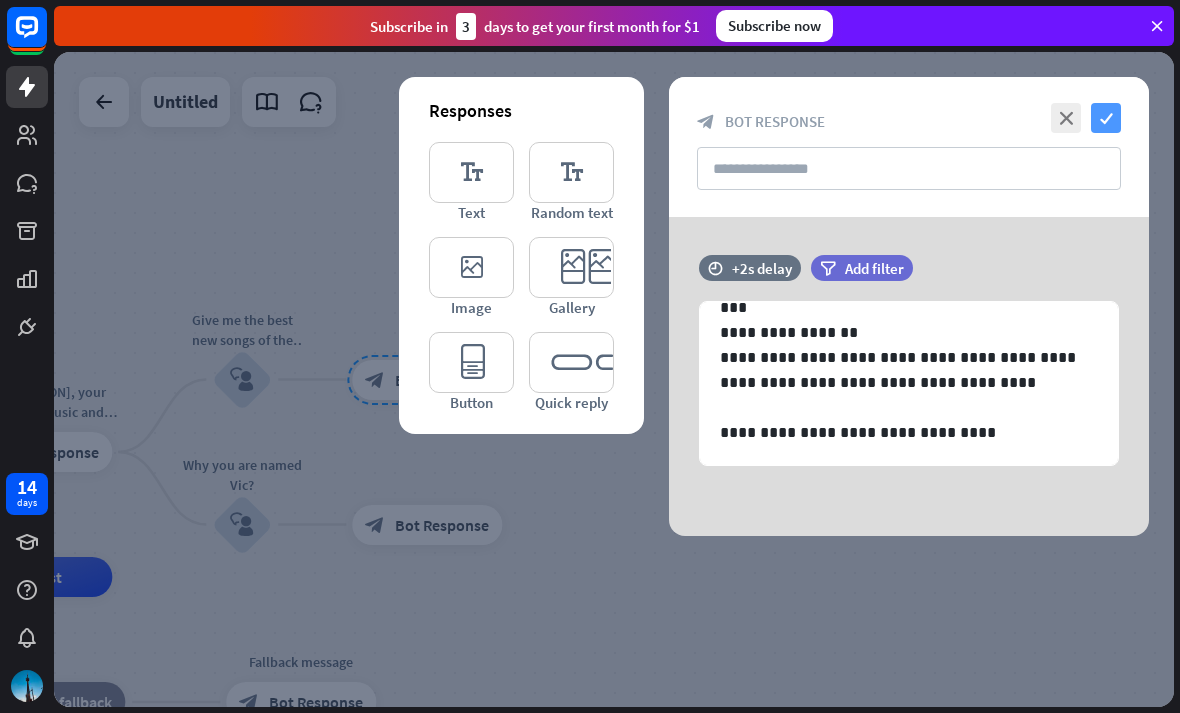 click on "check" at bounding box center (1106, 118) 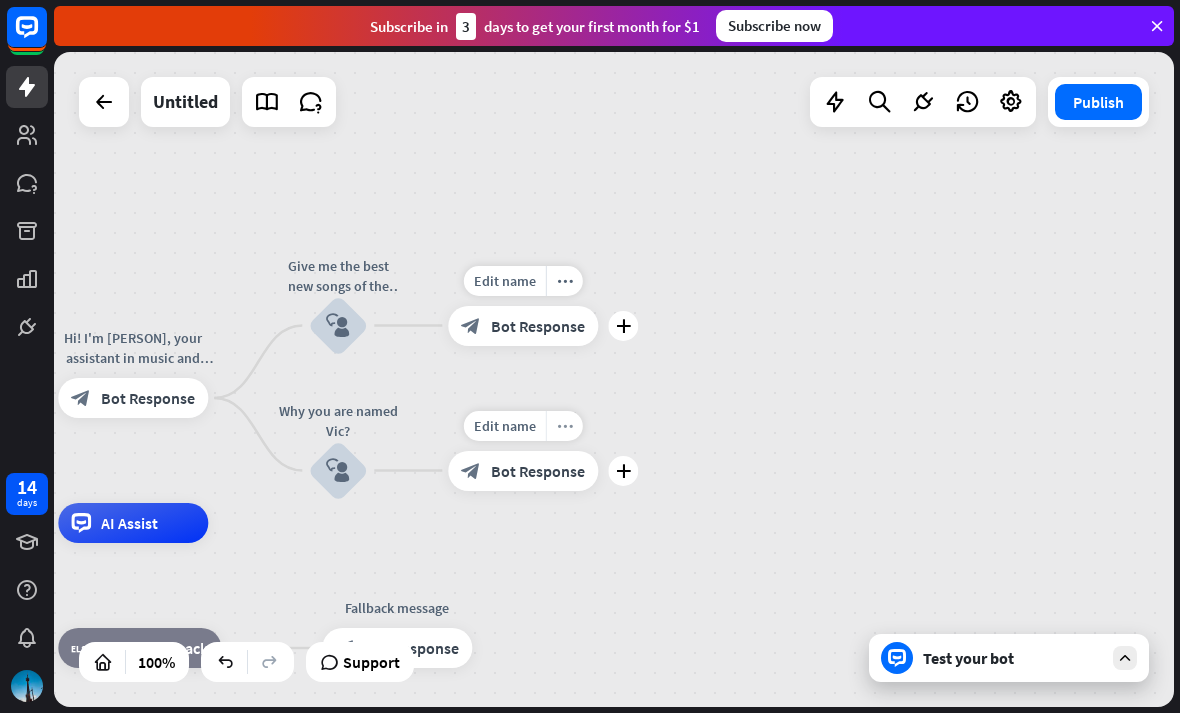 click on "more_horiz" at bounding box center (564, 426) 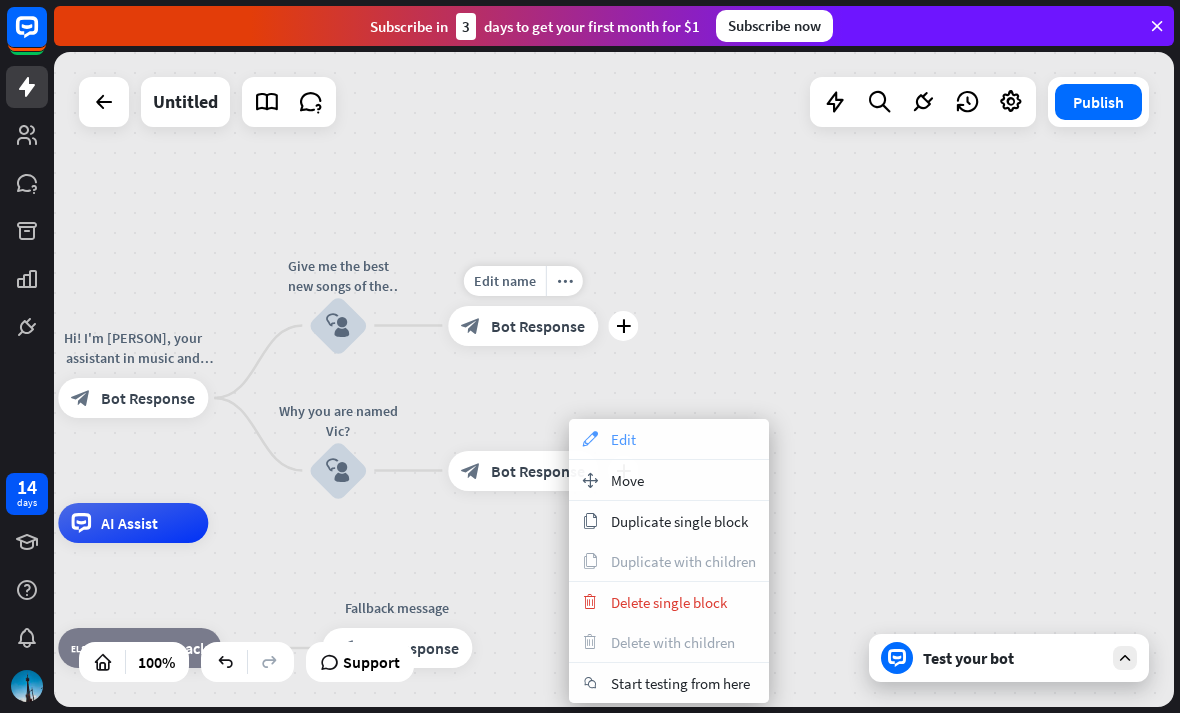 click on "appearance   Edit" at bounding box center (669, 439) 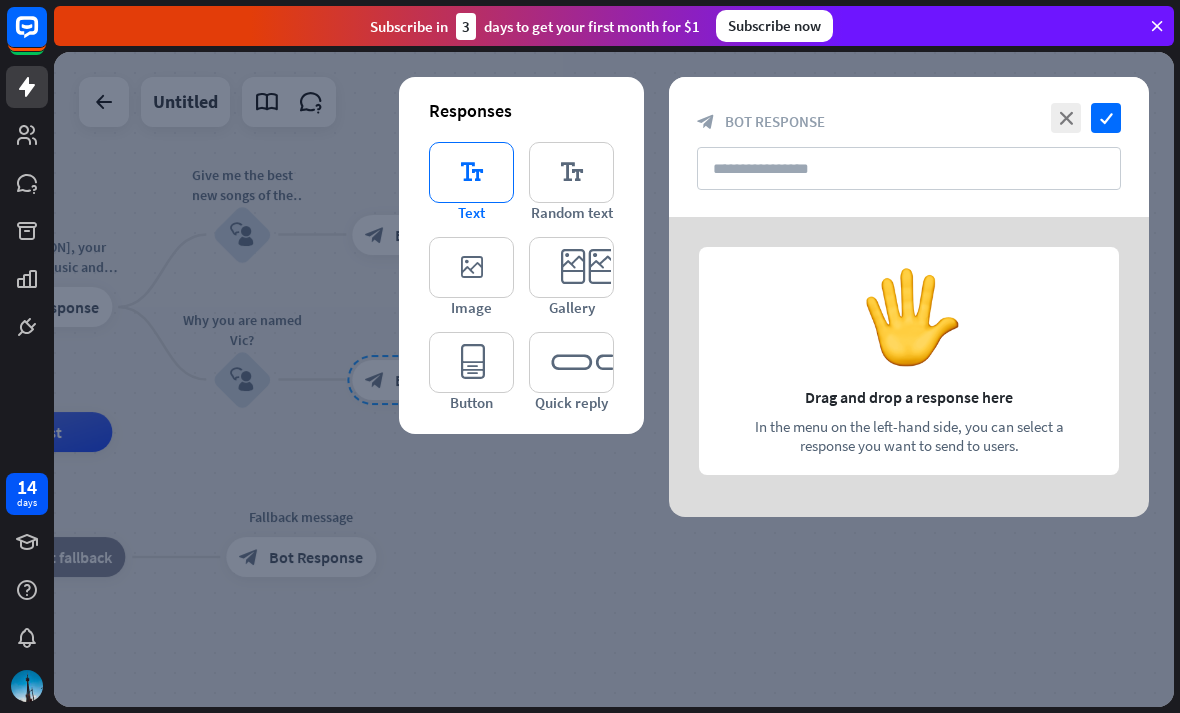 click on "editor_text" at bounding box center (471, 172) 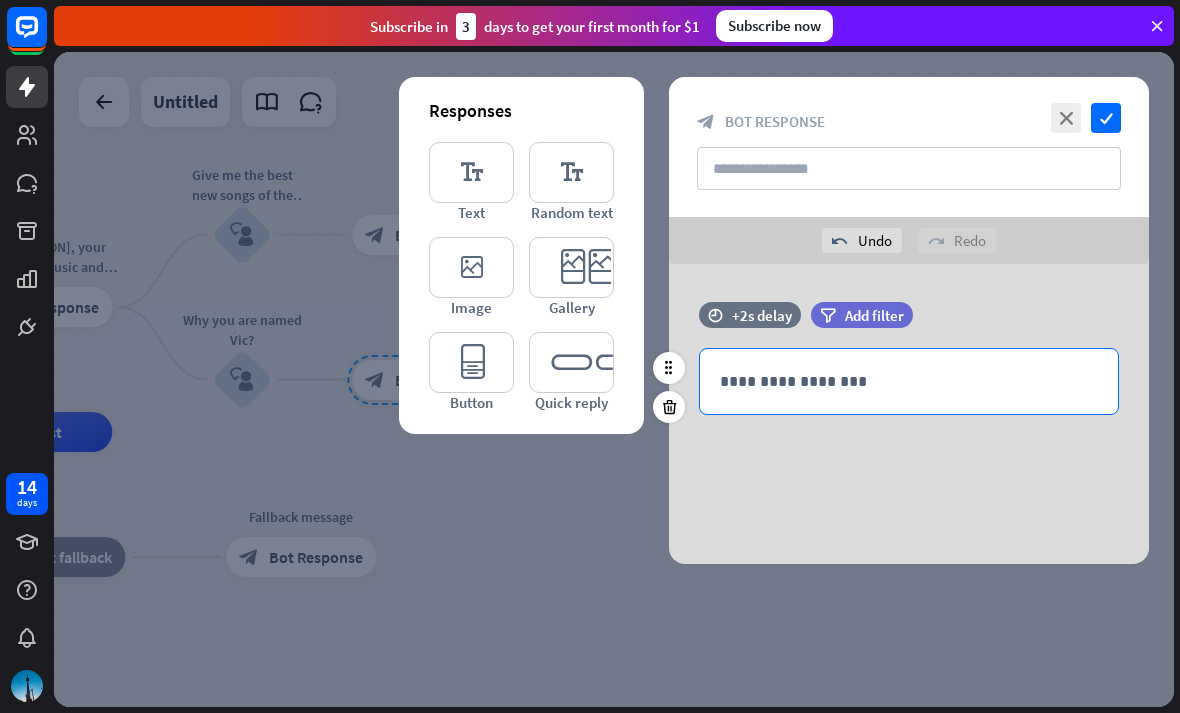 click on "**********" at bounding box center [909, 381] 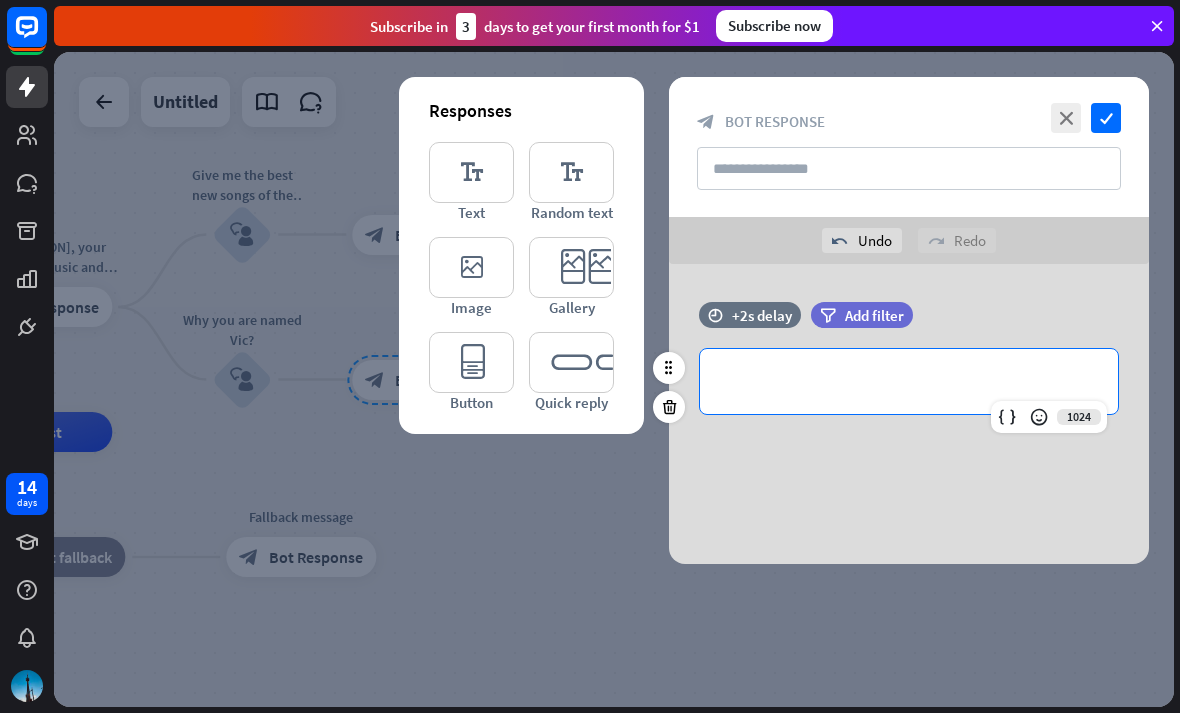 type 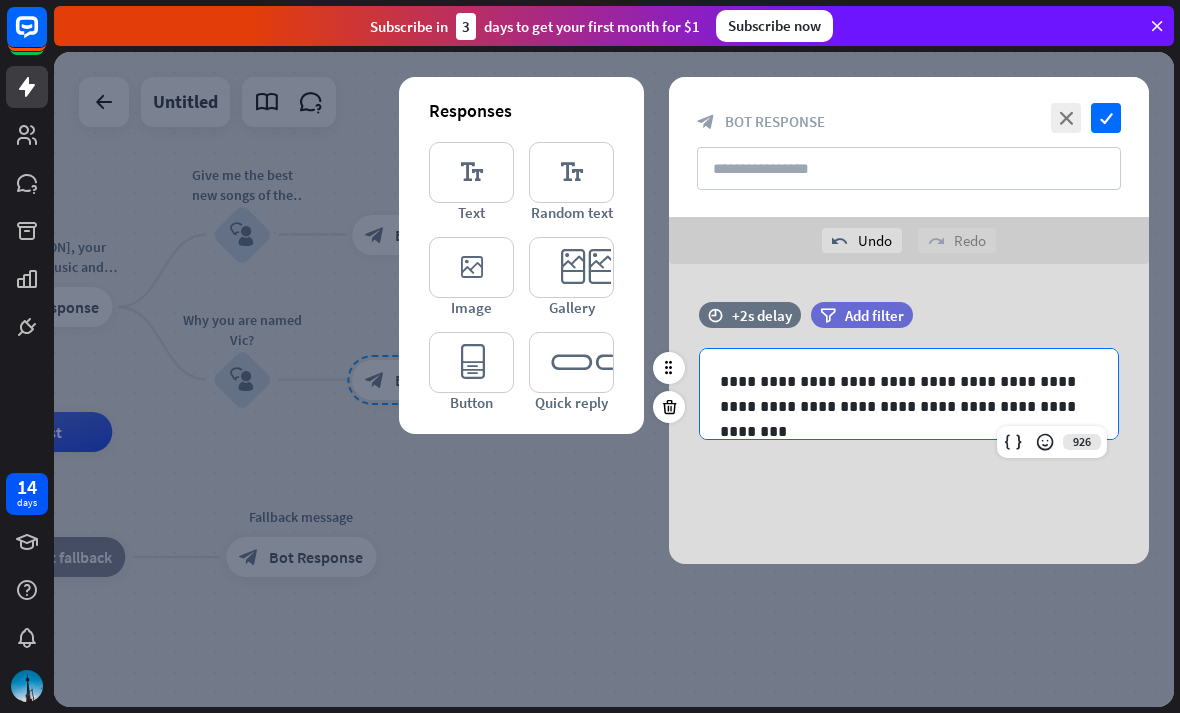 click on "**********" at bounding box center (909, 394) 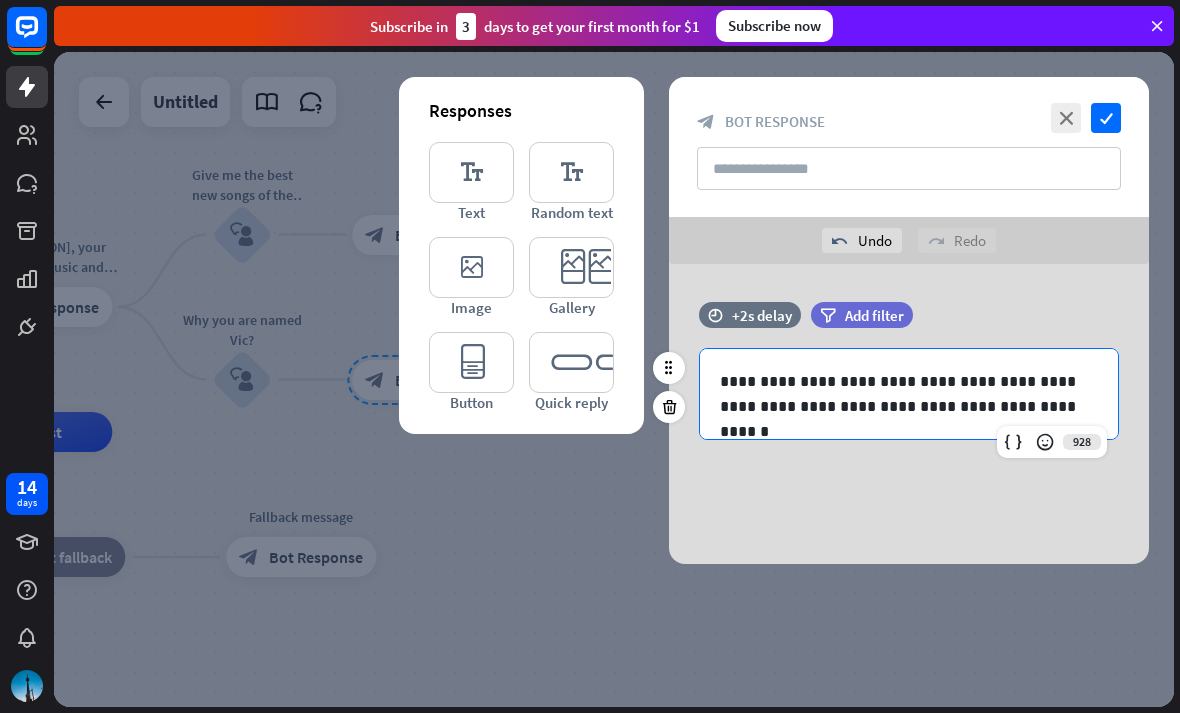 click on "**********" at bounding box center (909, 394) 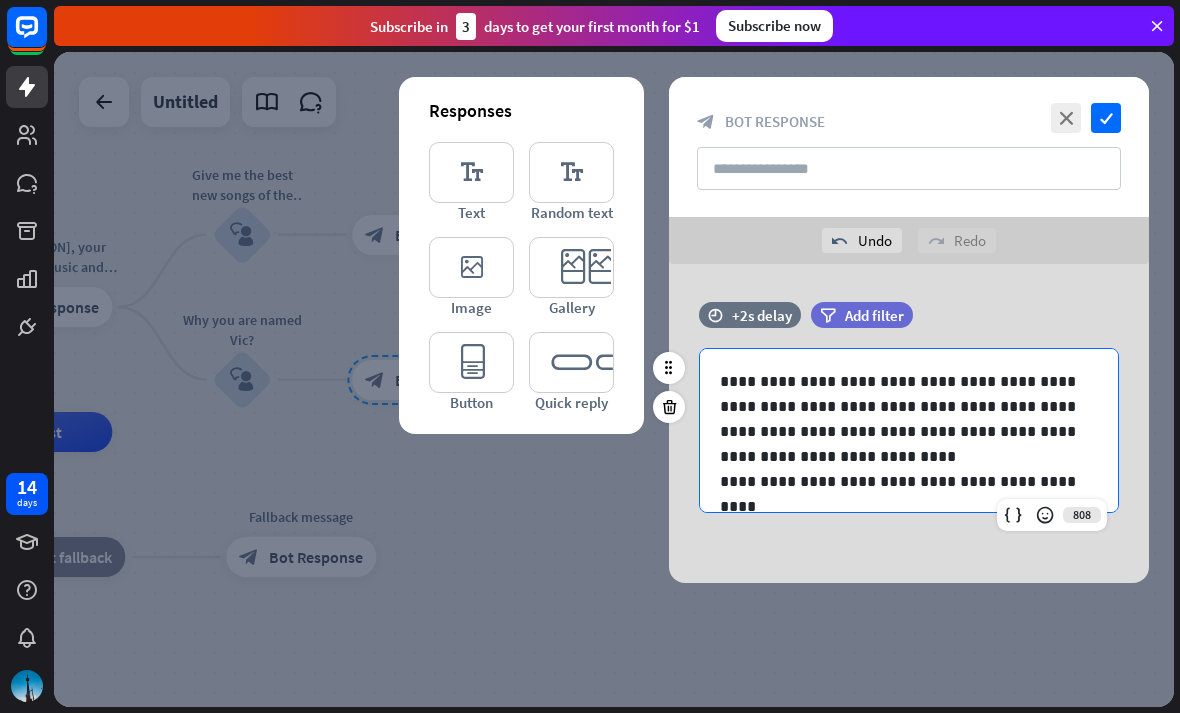 click on "**********" at bounding box center (909, 481) 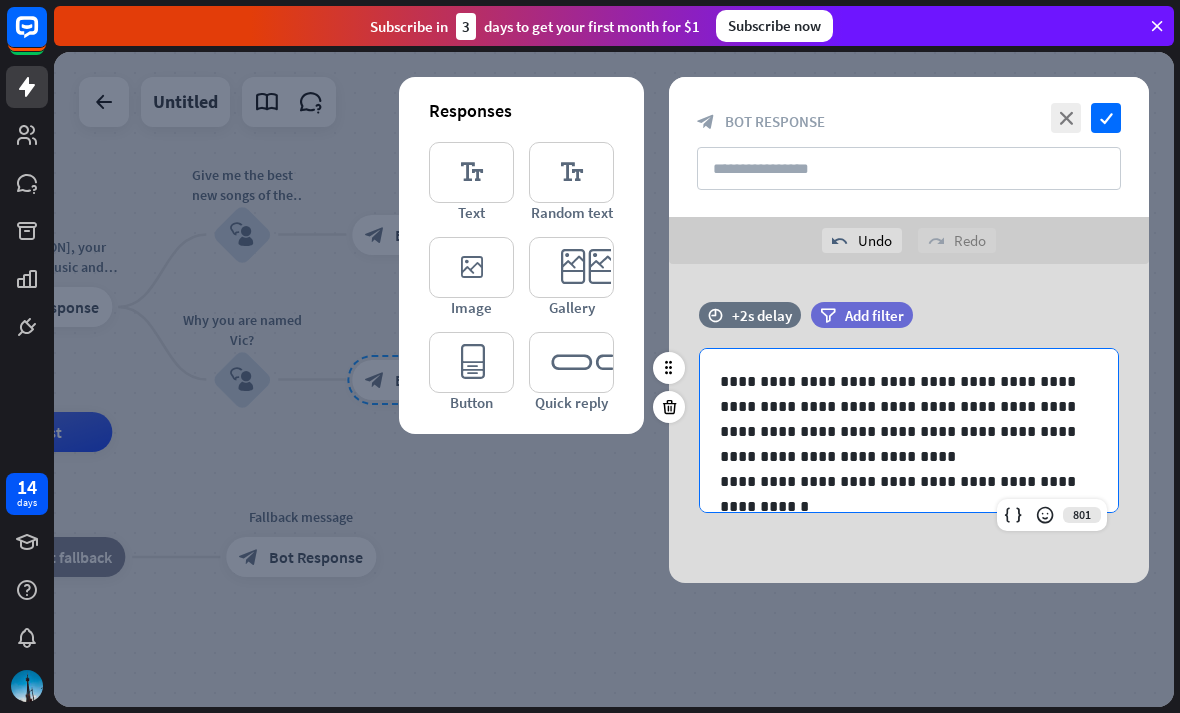 scroll, scrollTop: 11, scrollLeft: 0, axis: vertical 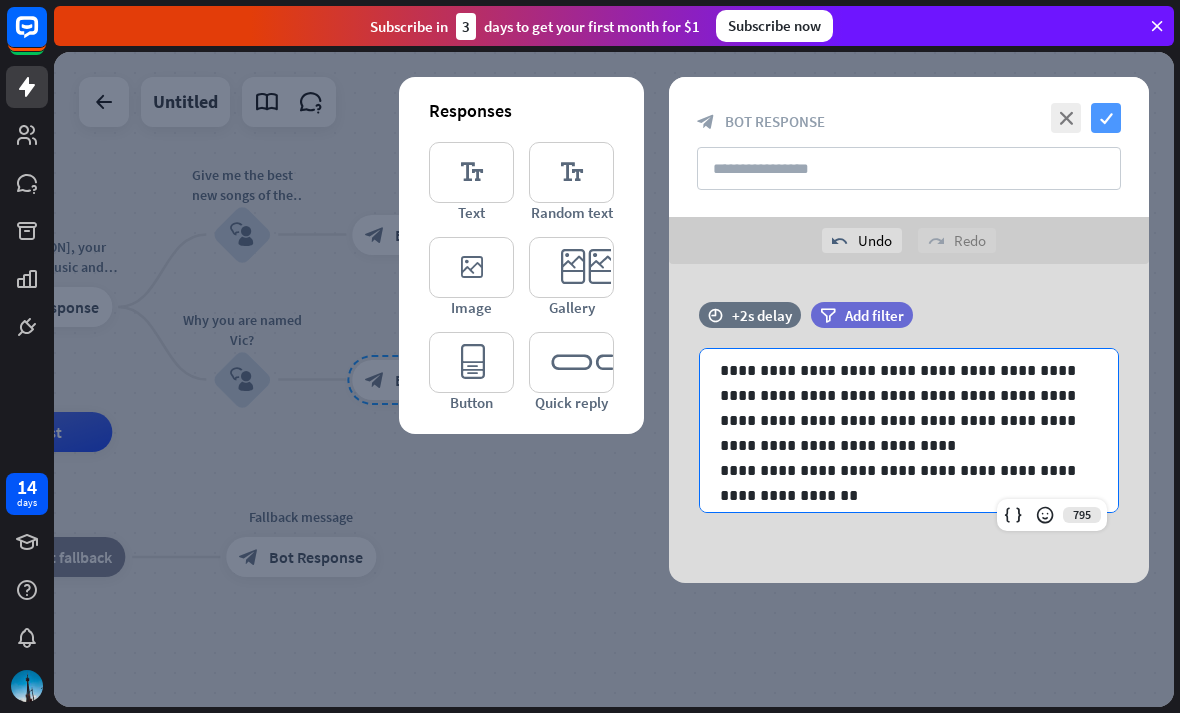 click on "check" at bounding box center (1106, 118) 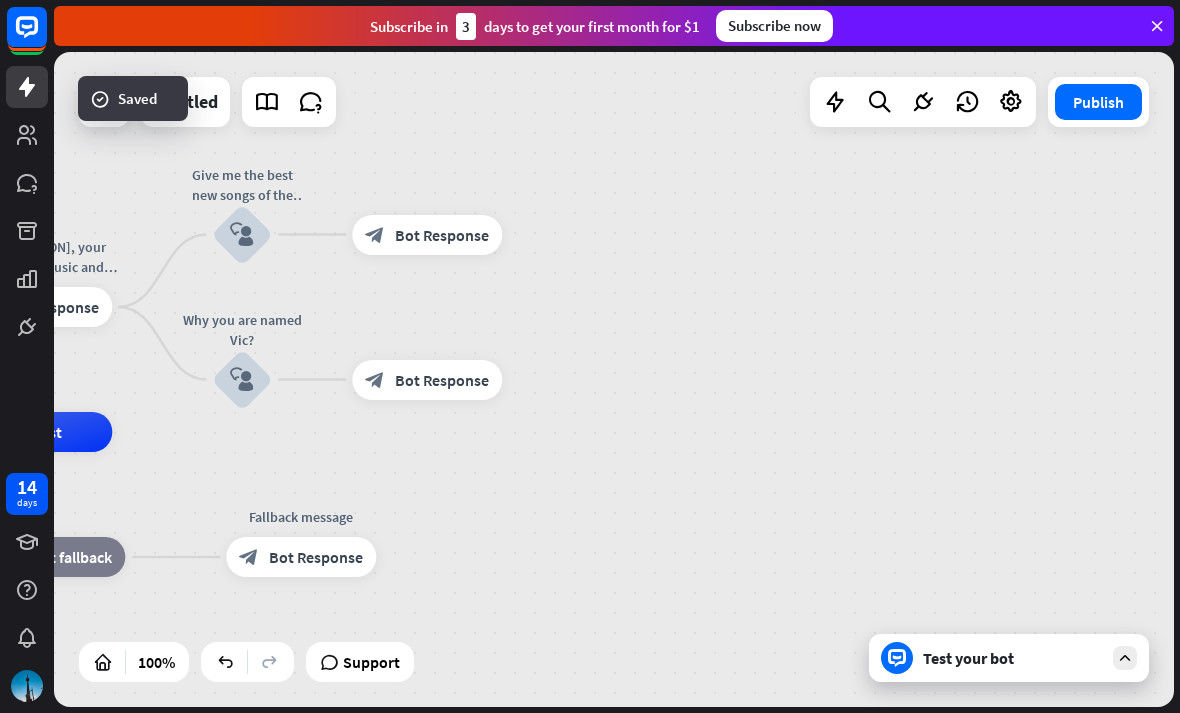 click on "Test your bot" at bounding box center (1013, 658) 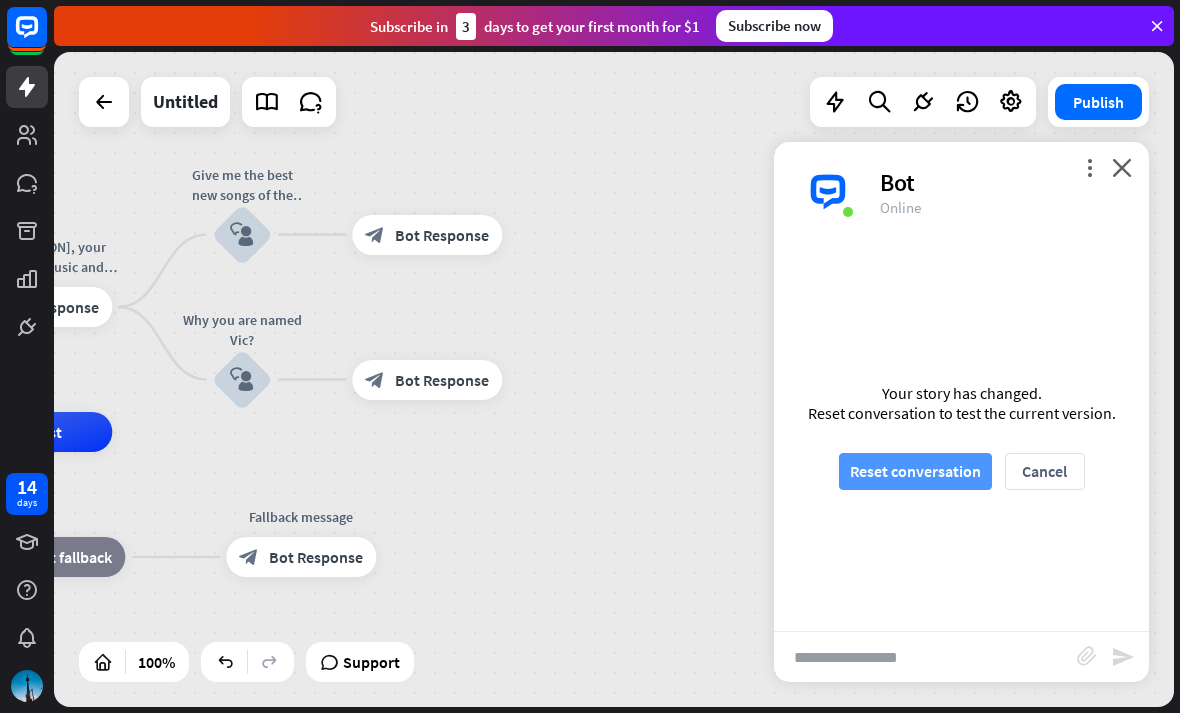 click on "Reset conversation" at bounding box center (915, 471) 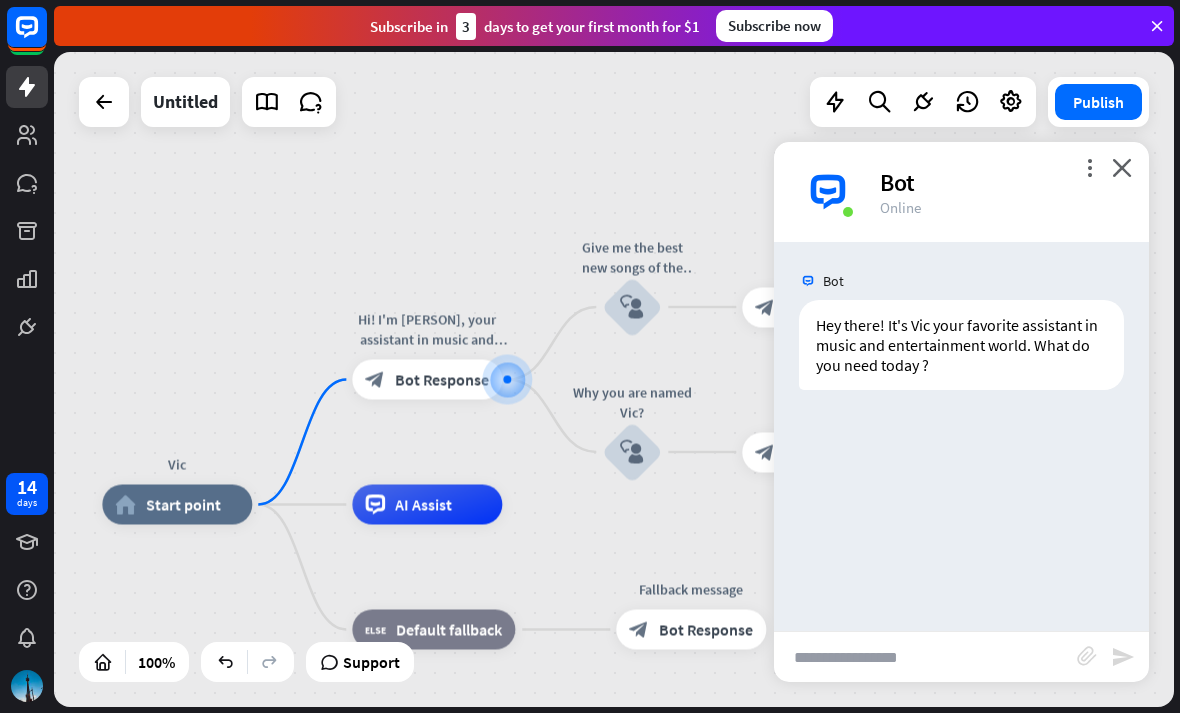 click at bounding box center [925, 657] 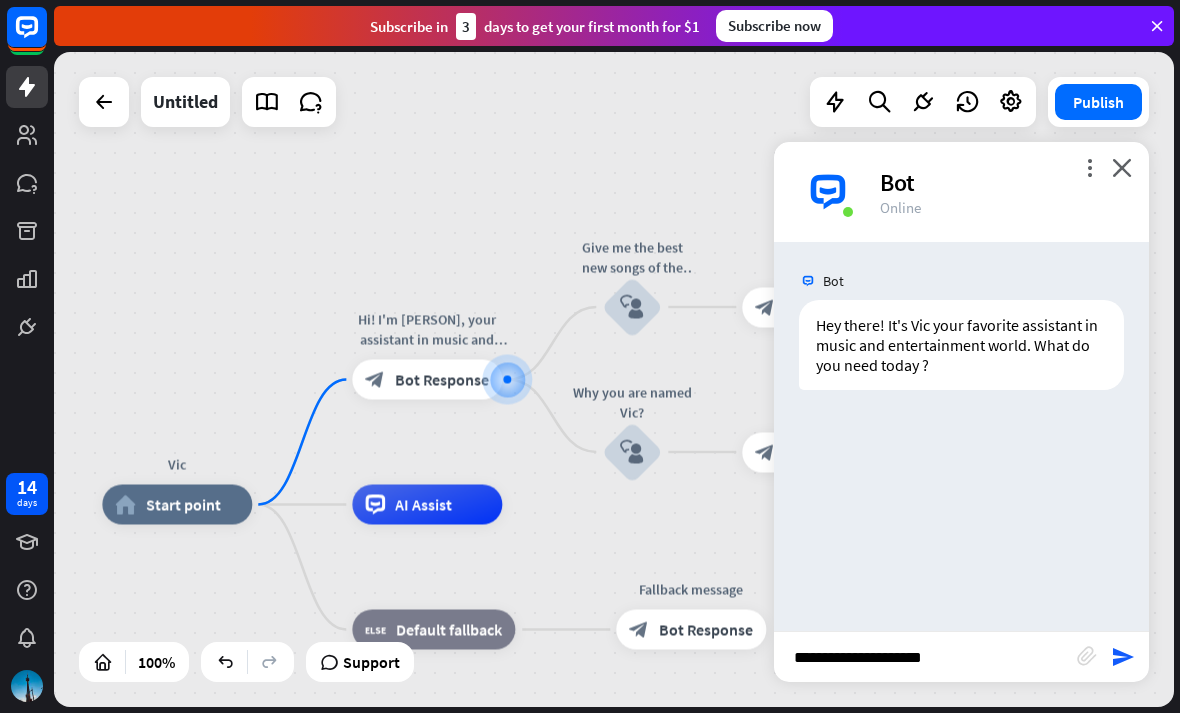 type on "**********" 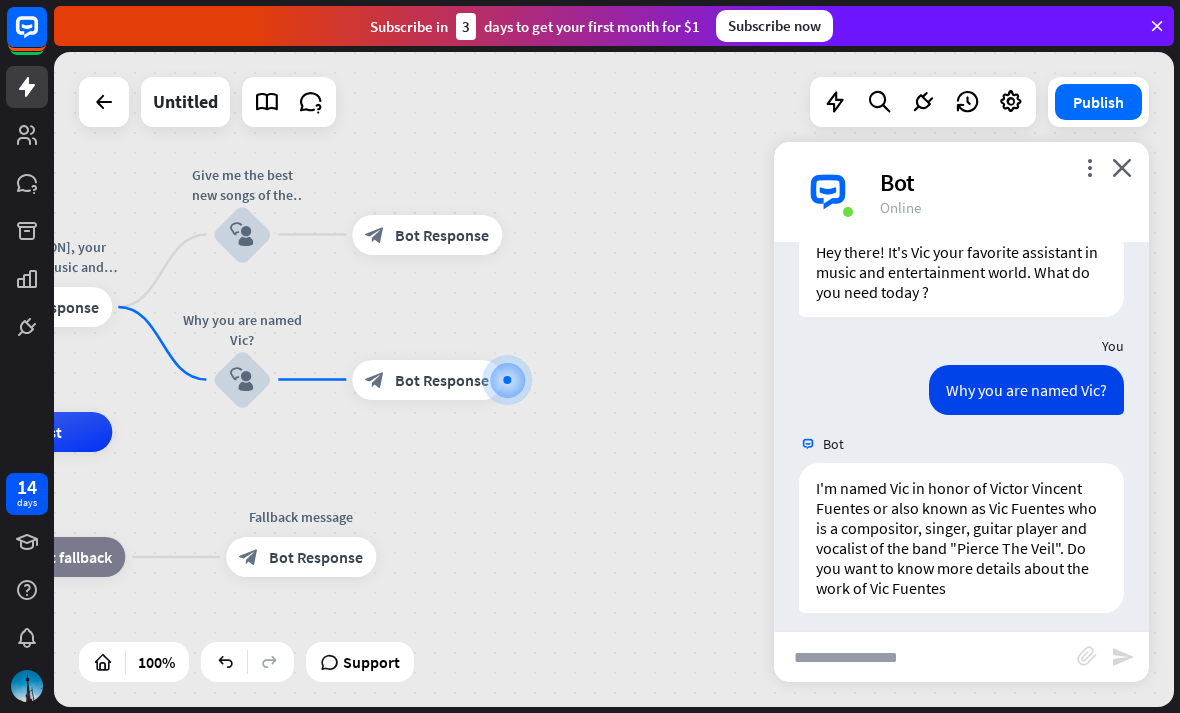 scroll, scrollTop: 105, scrollLeft: 0, axis: vertical 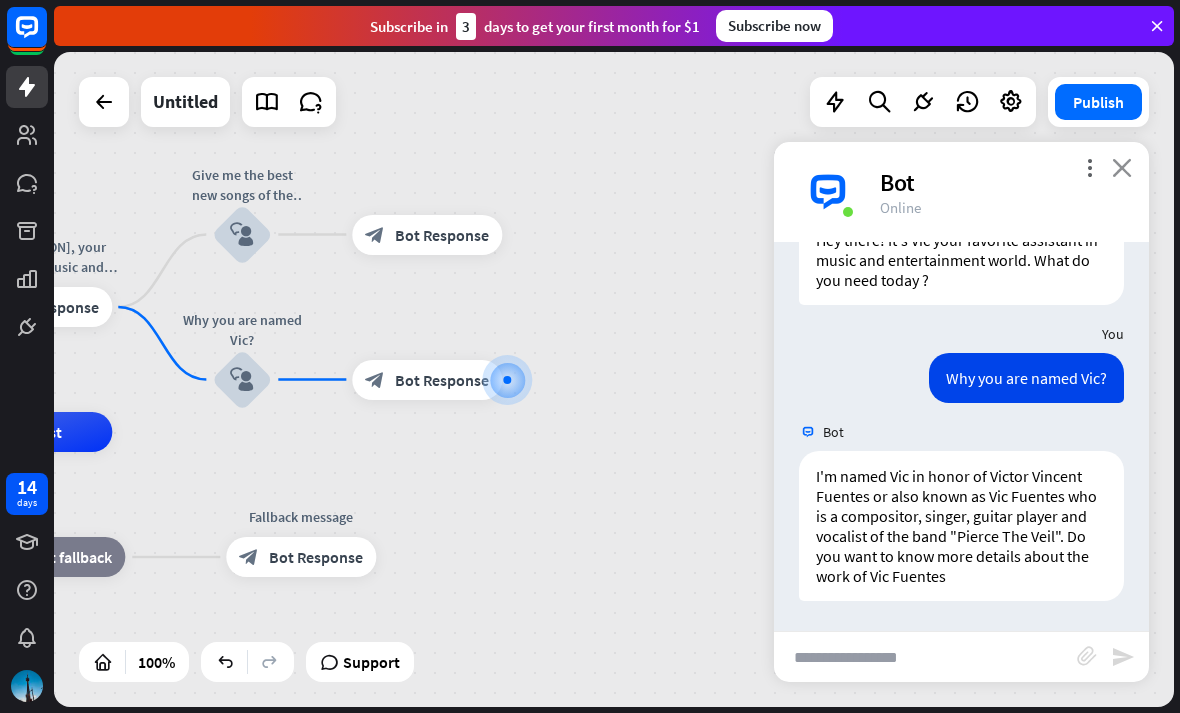 click on "close" at bounding box center [1122, 167] 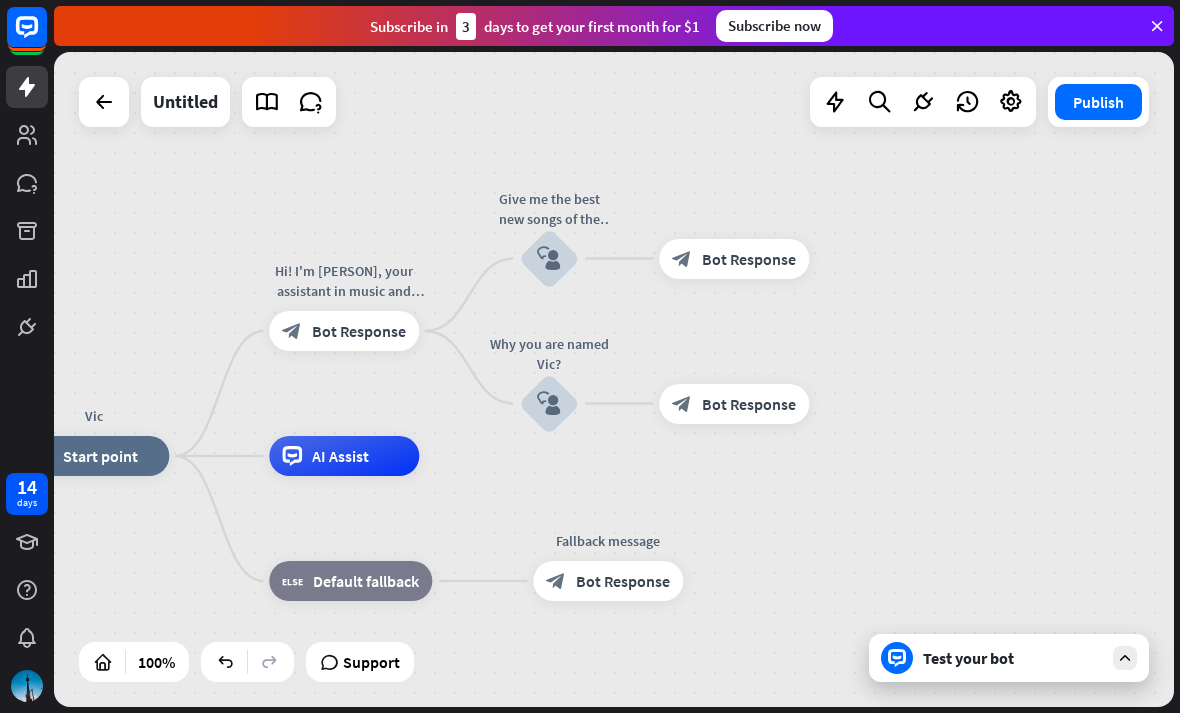 click on "Test your bot" at bounding box center [1009, 658] 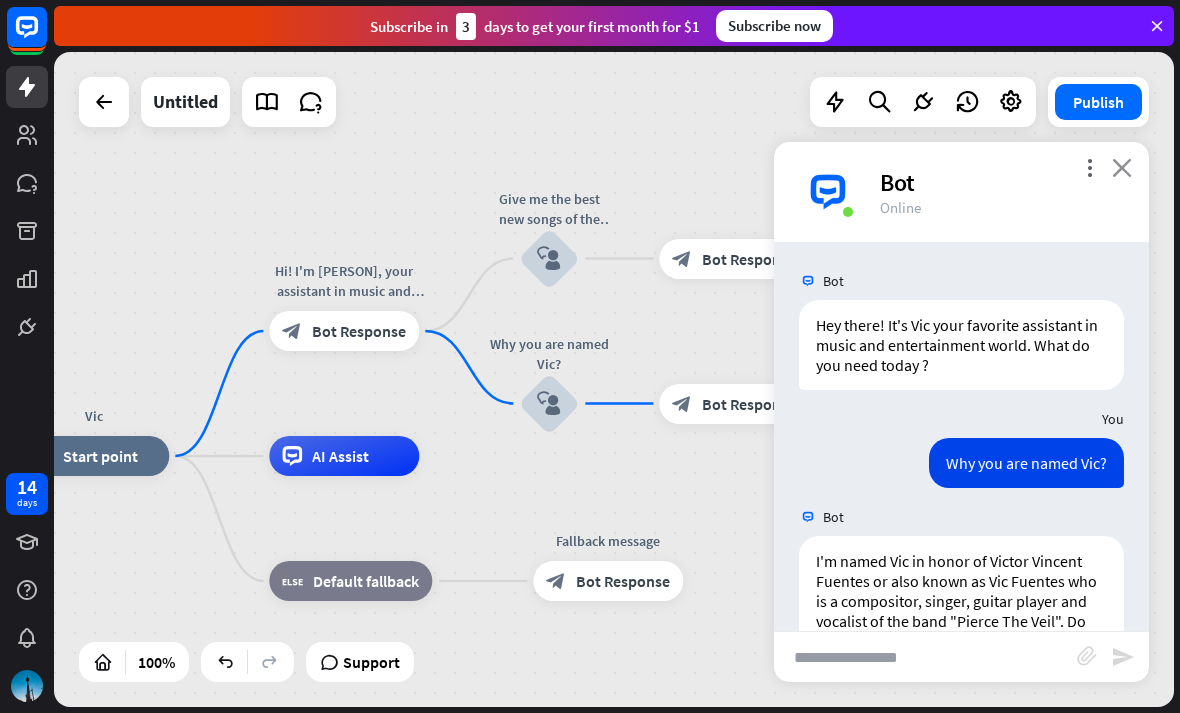 scroll, scrollTop: 0, scrollLeft: 0, axis: both 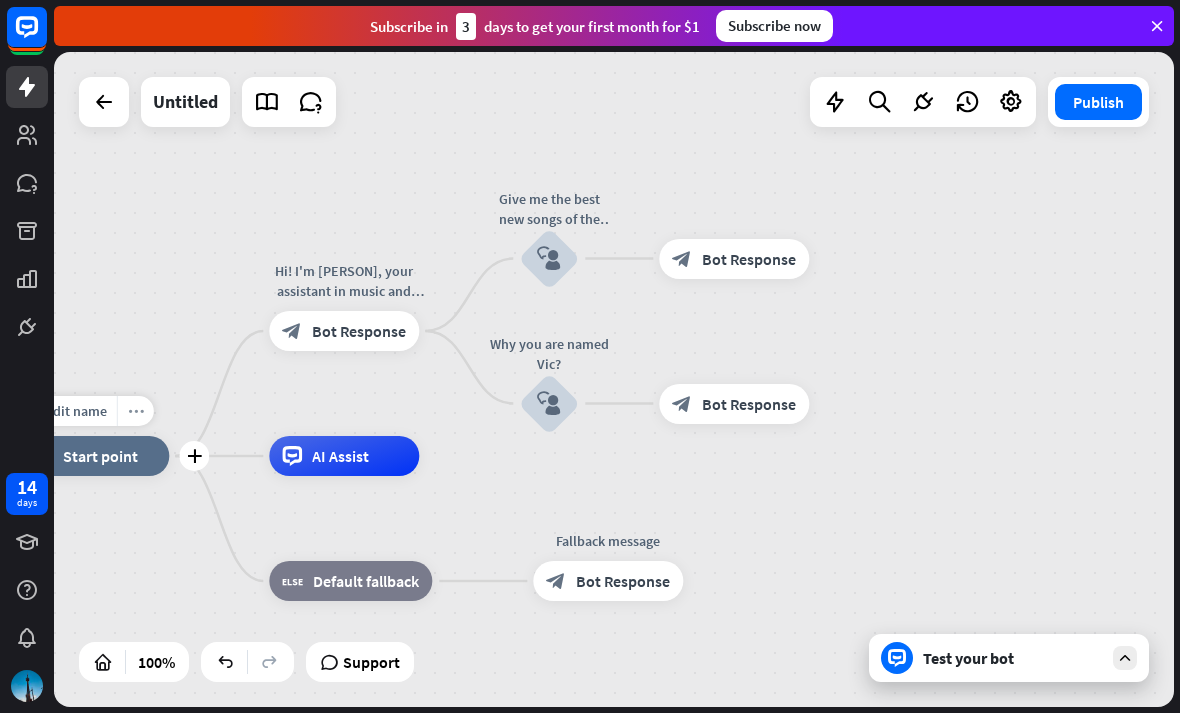 click on "more_horiz" at bounding box center (135, 411) 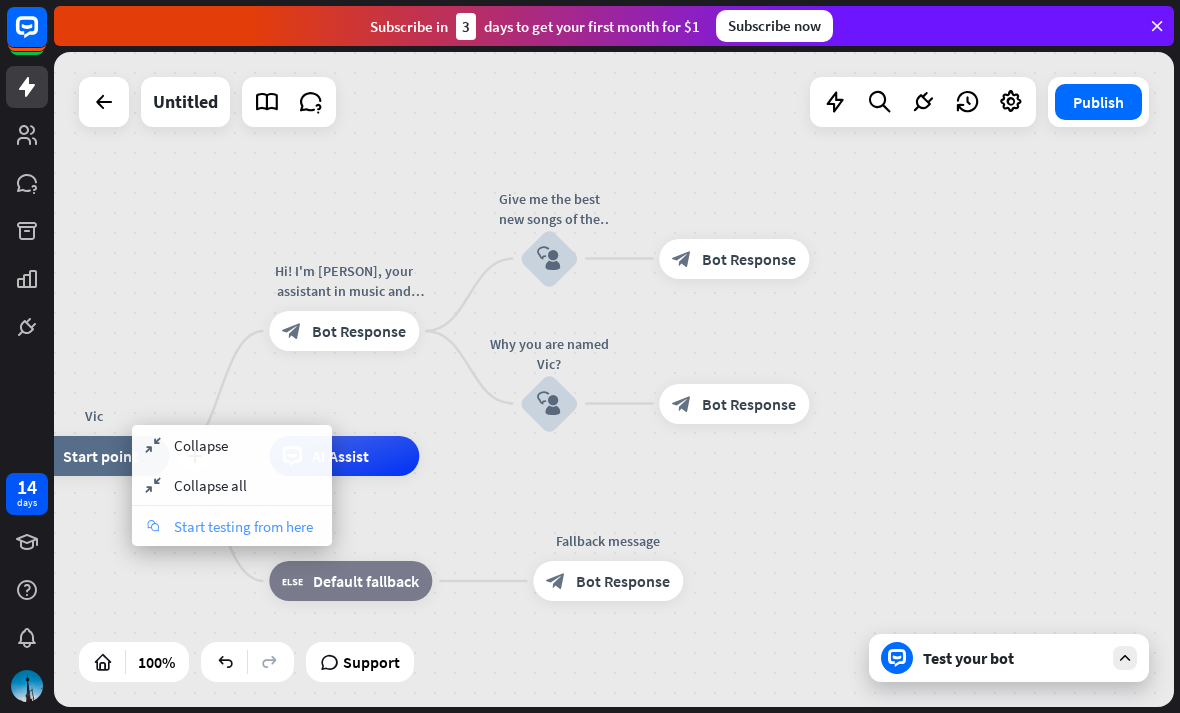 click on "chat   Start testing from here" at bounding box center [232, 526] 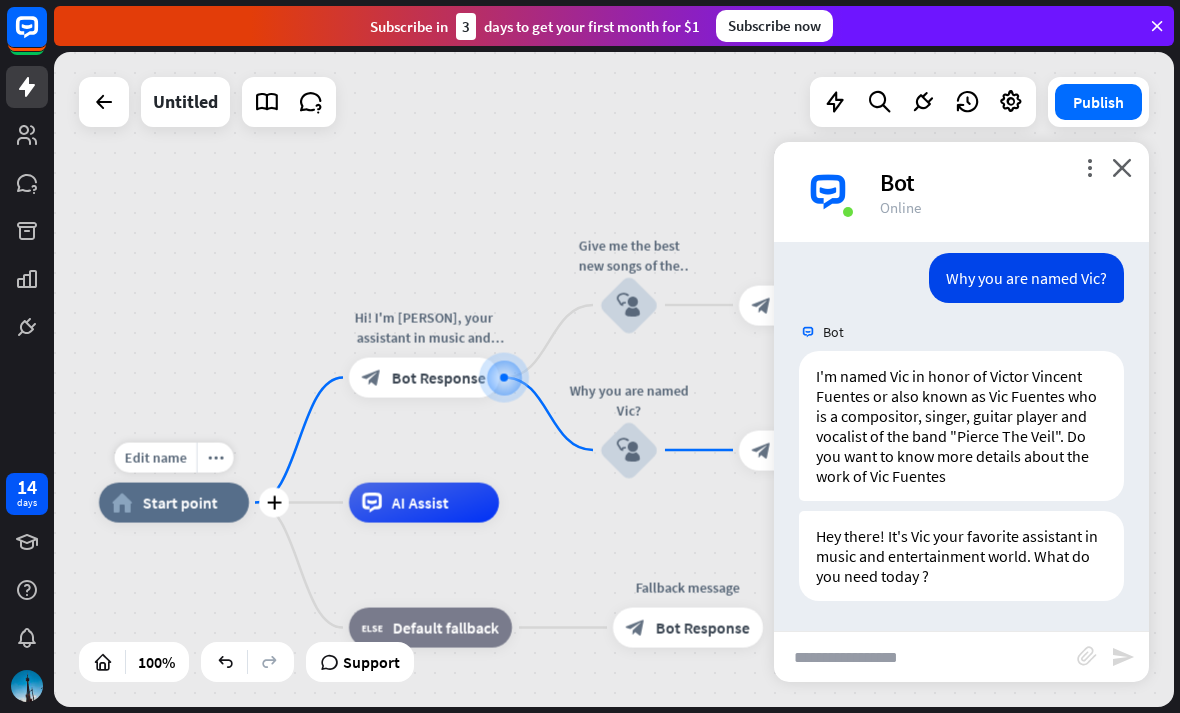 scroll, scrollTop: 205, scrollLeft: 0, axis: vertical 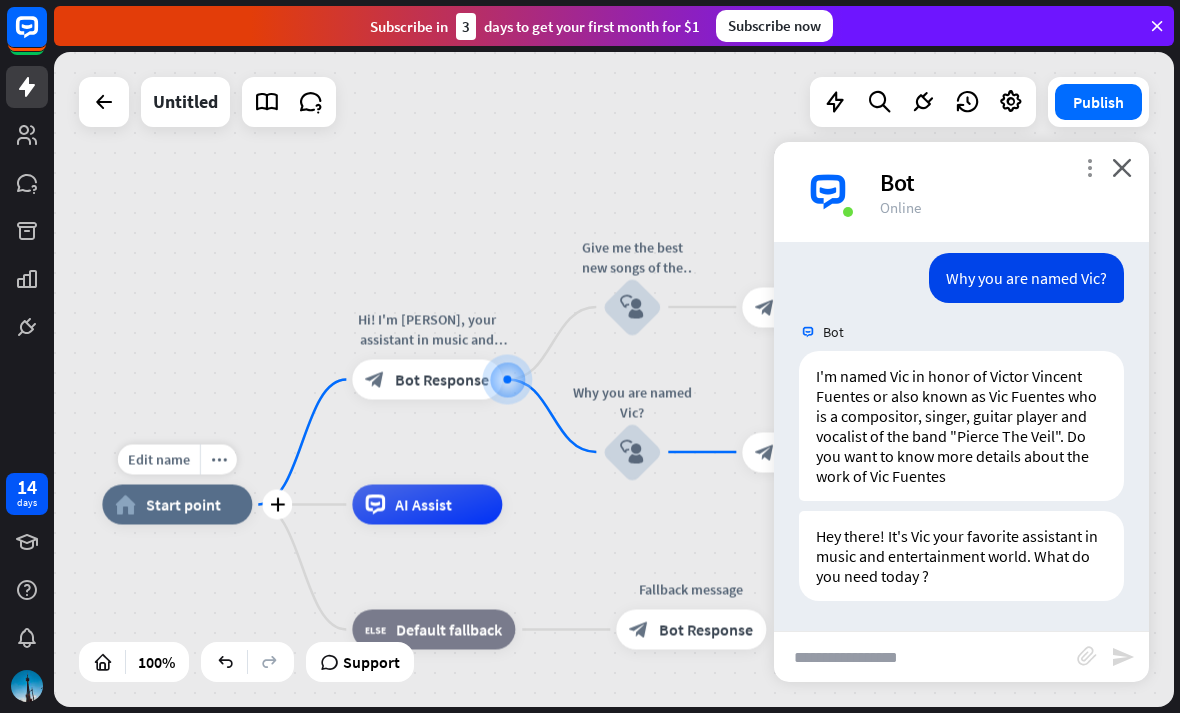 click on "more_vert" at bounding box center (1089, 167) 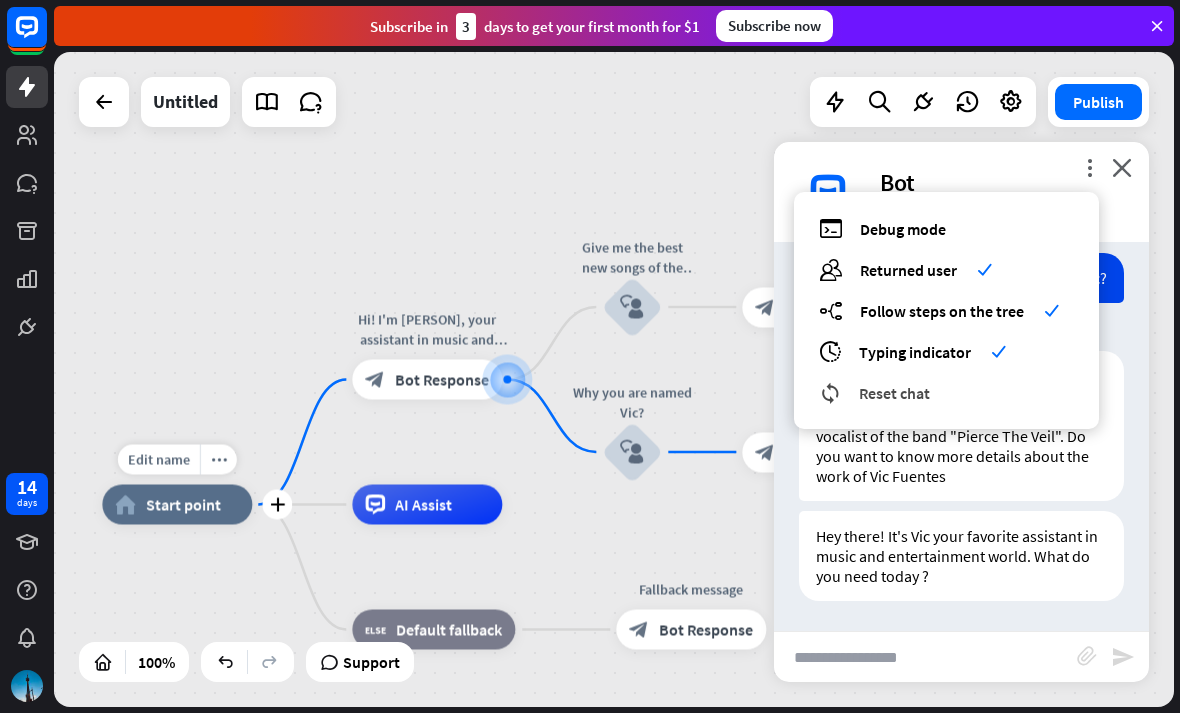 drag, startPoint x: 910, startPoint y: 416, endPoint x: 910, endPoint y: 385, distance: 31 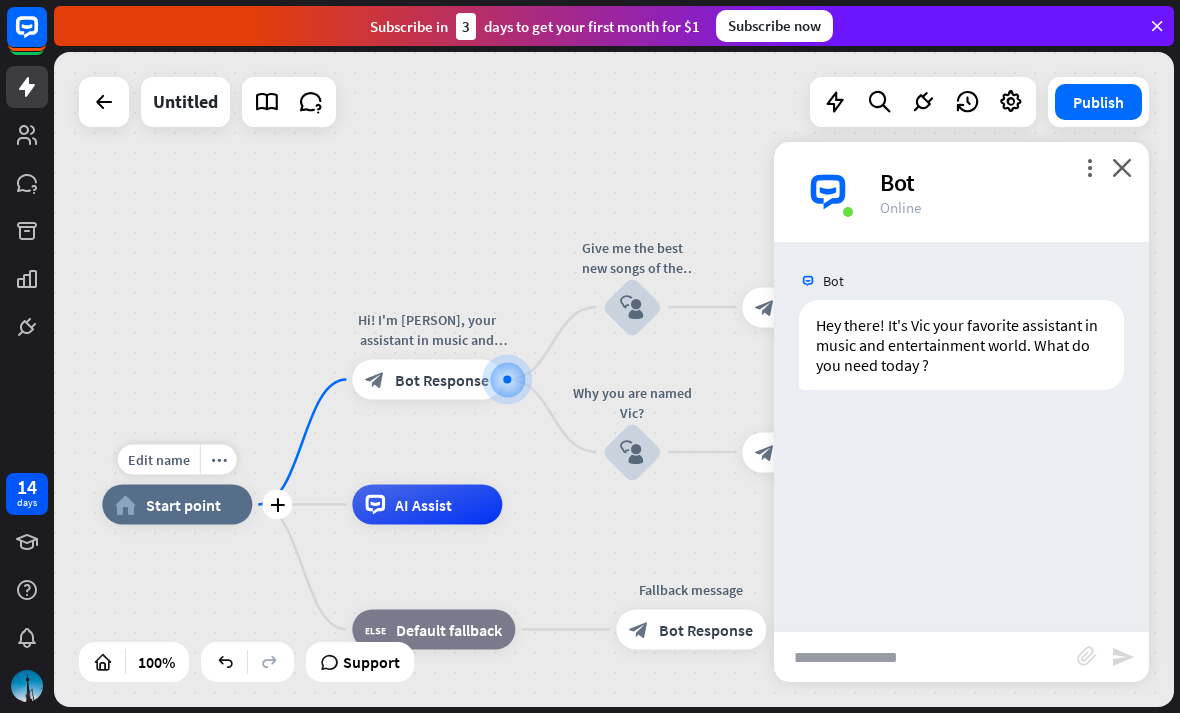 click at bounding box center [925, 657] 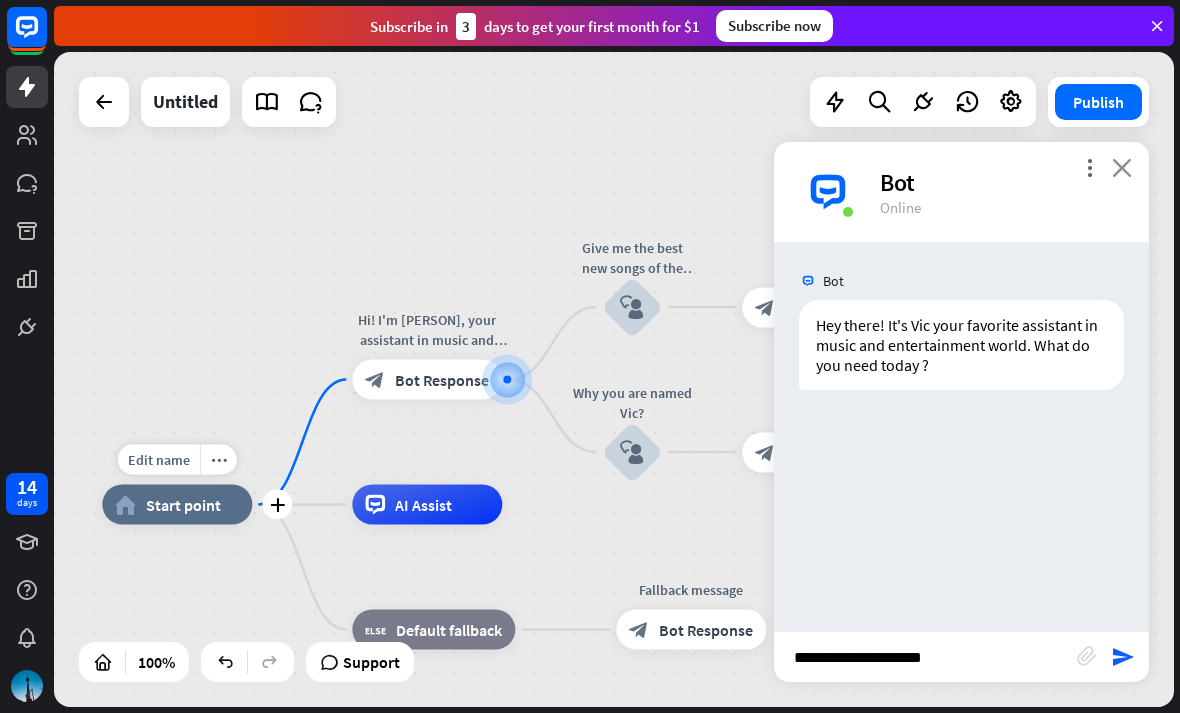 click on "close" at bounding box center [1122, 167] 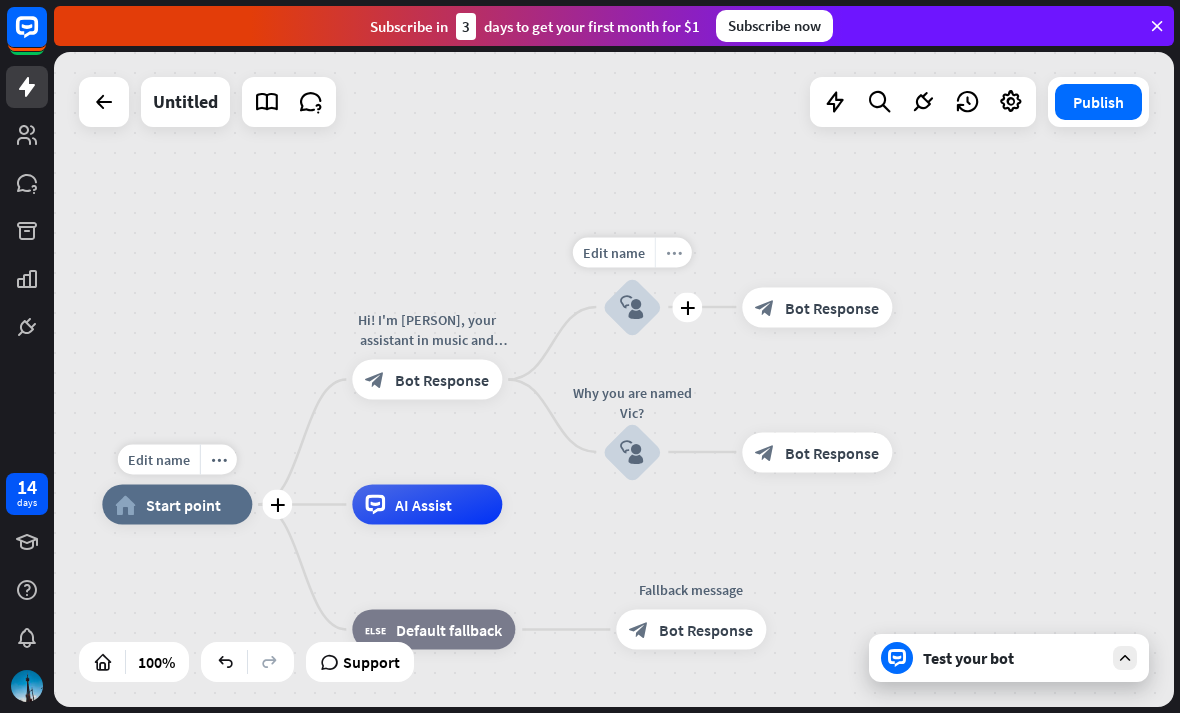click on "more_horiz" at bounding box center (673, 252) 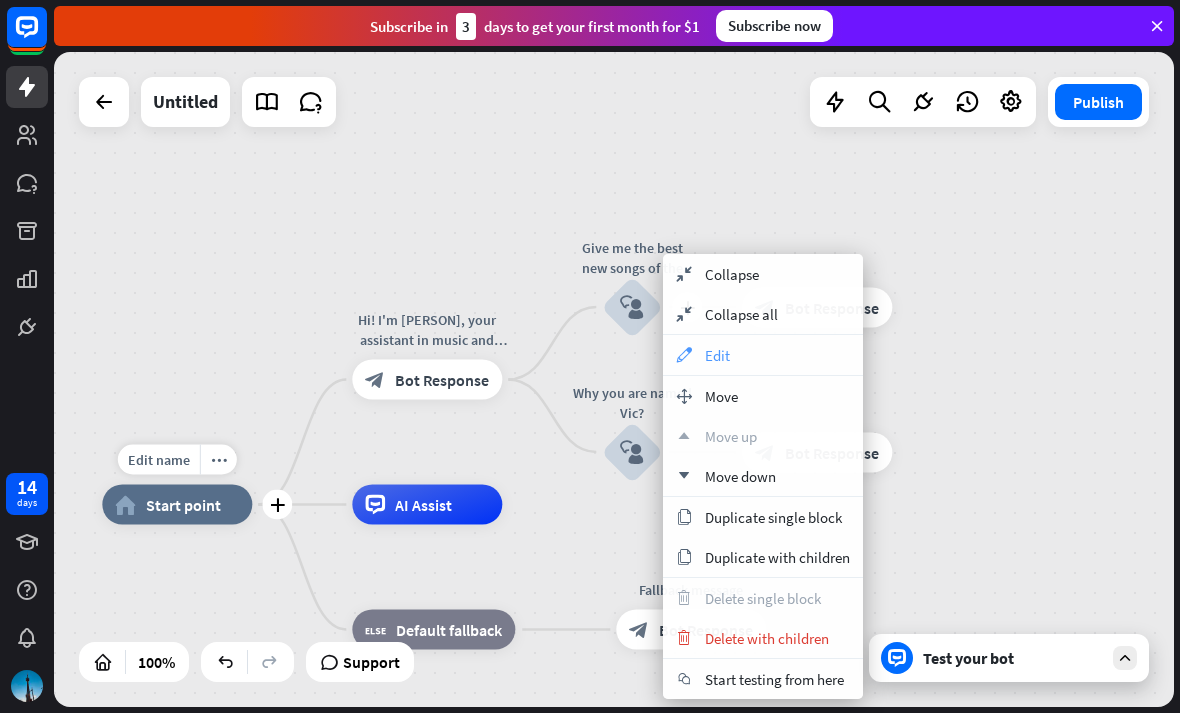 click on "Edit" at bounding box center (717, 355) 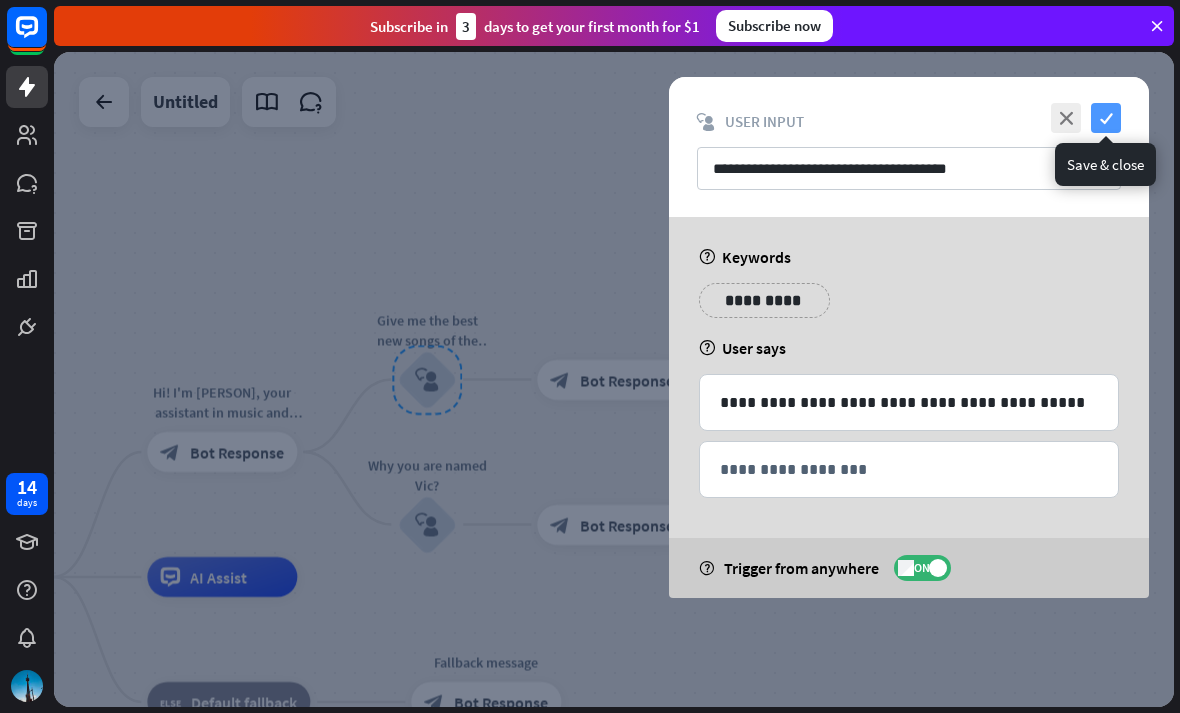 click on "check" at bounding box center (1106, 118) 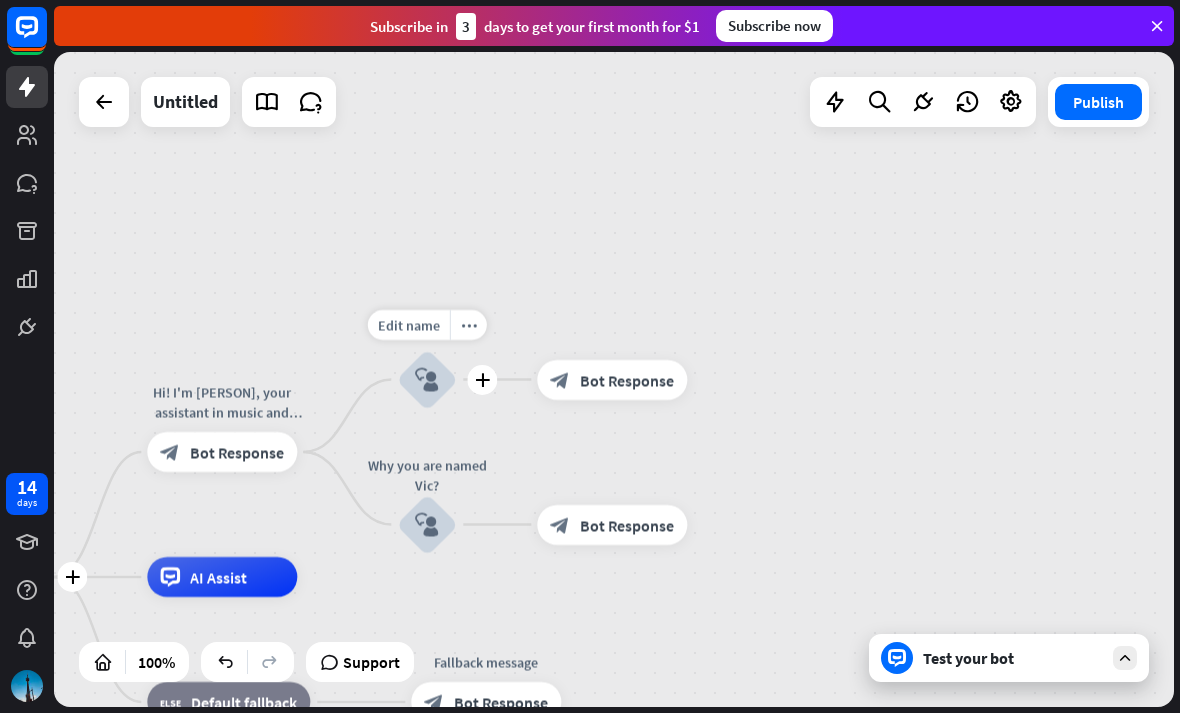 click on "Test your bot" at bounding box center (1013, 658) 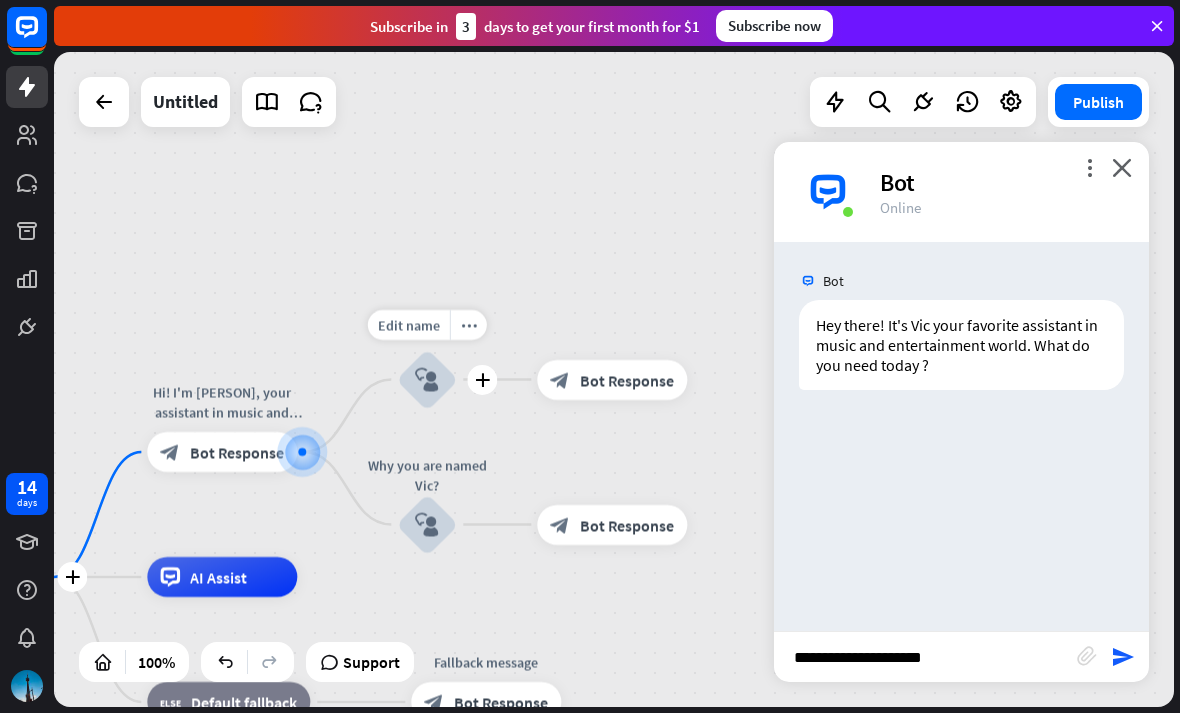 click on "**********" at bounding box center (925, 657) 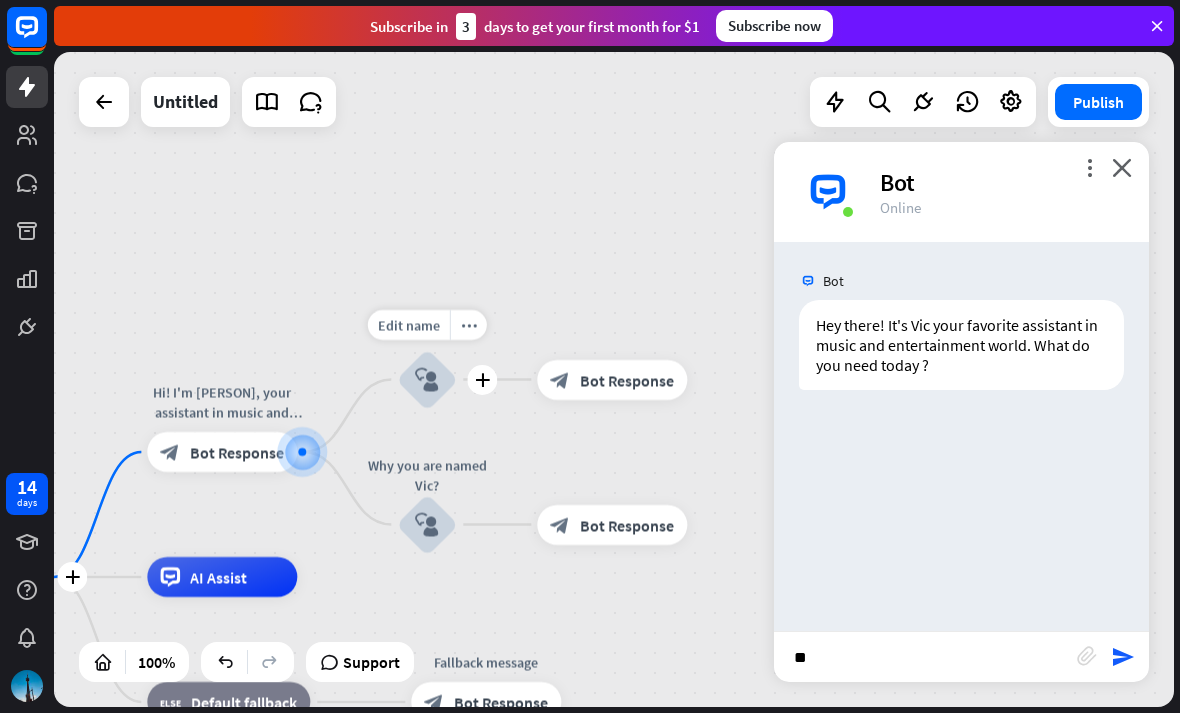 type on "*" 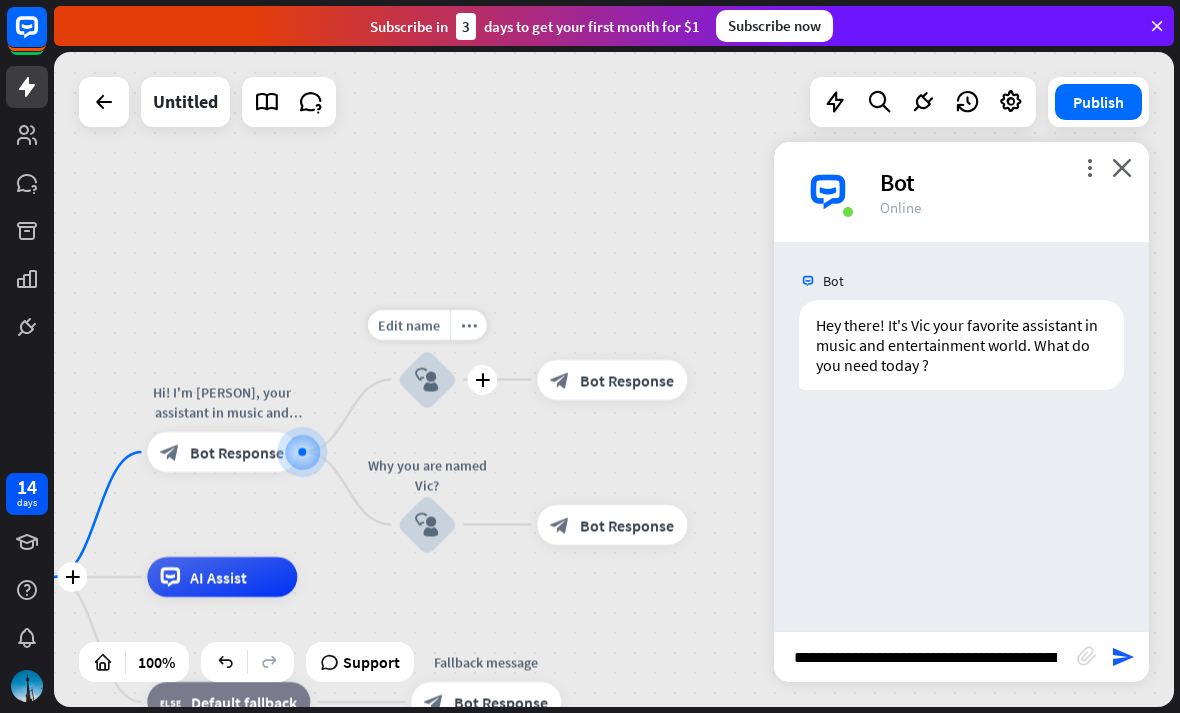 type on "**********" 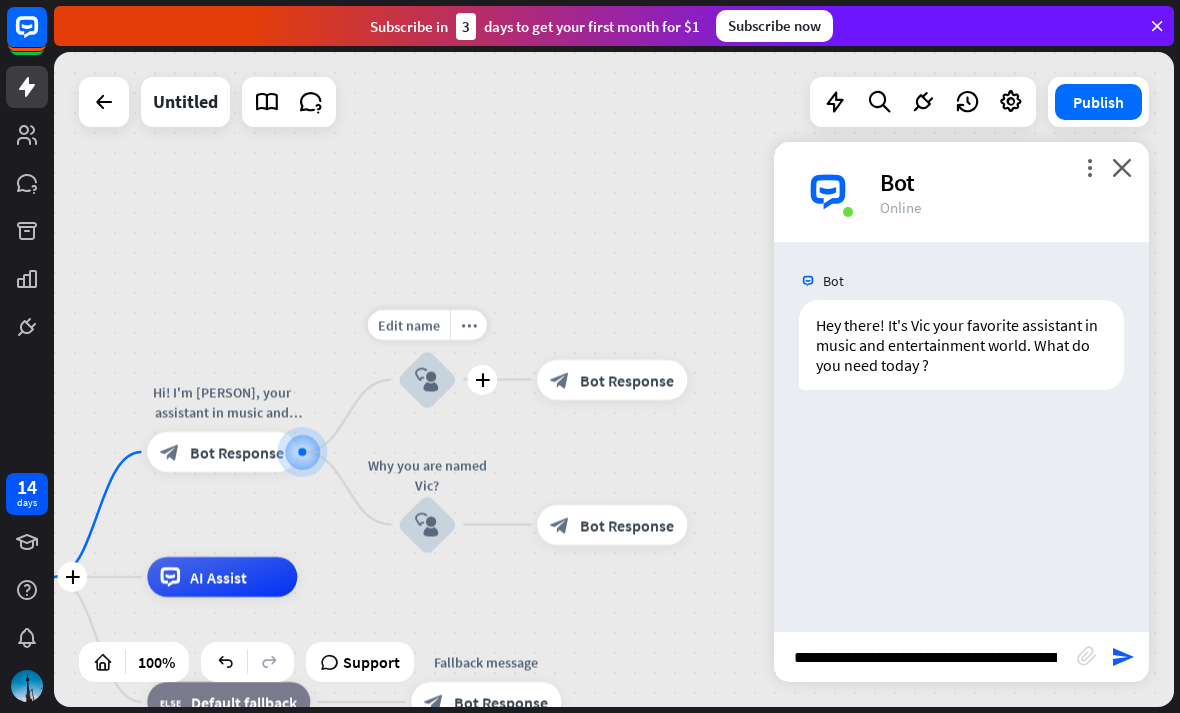 type 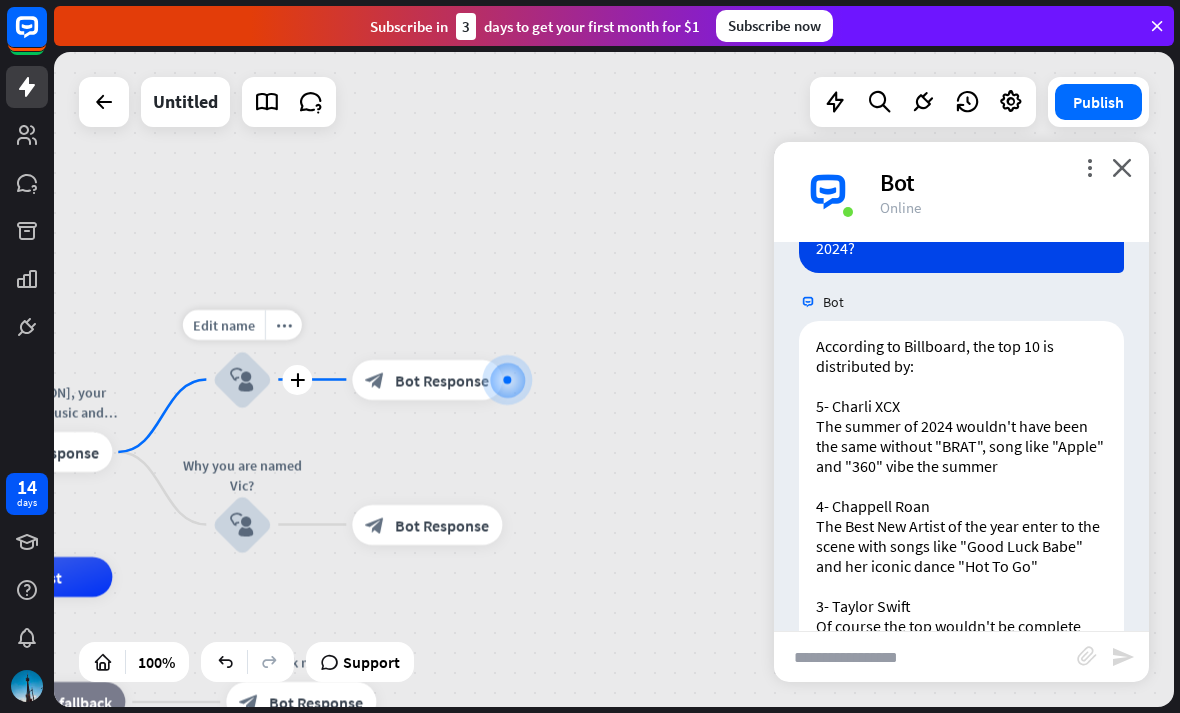 scroll, scrollTop: 228, scrollLeft: 0, axis: vertical 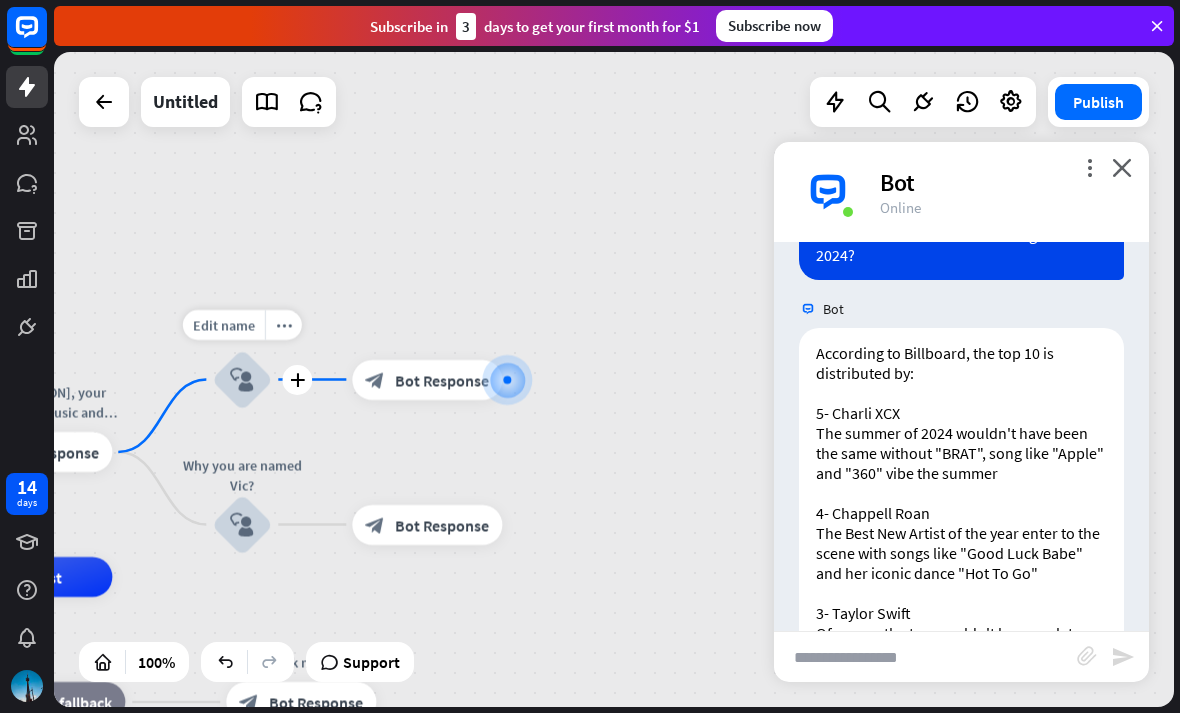 click on "more_vert
close
Bot
Online" at bounding box center [961, 192] 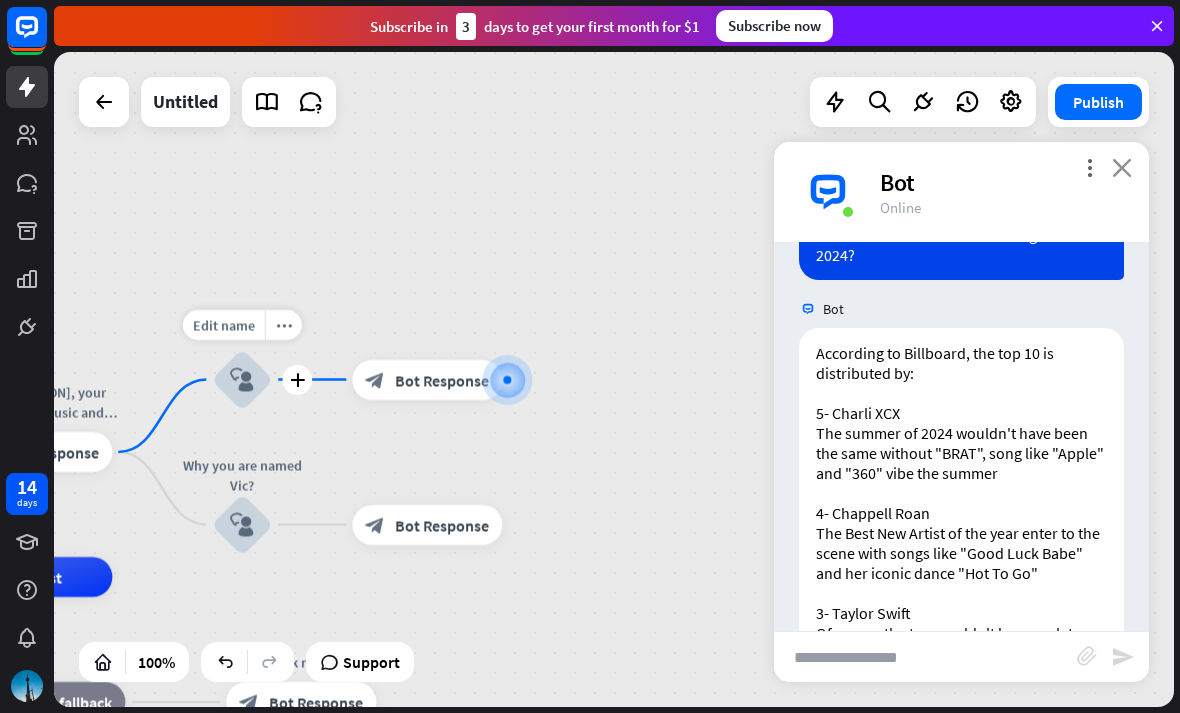 click on "close" at bounding box center [1122, 167] 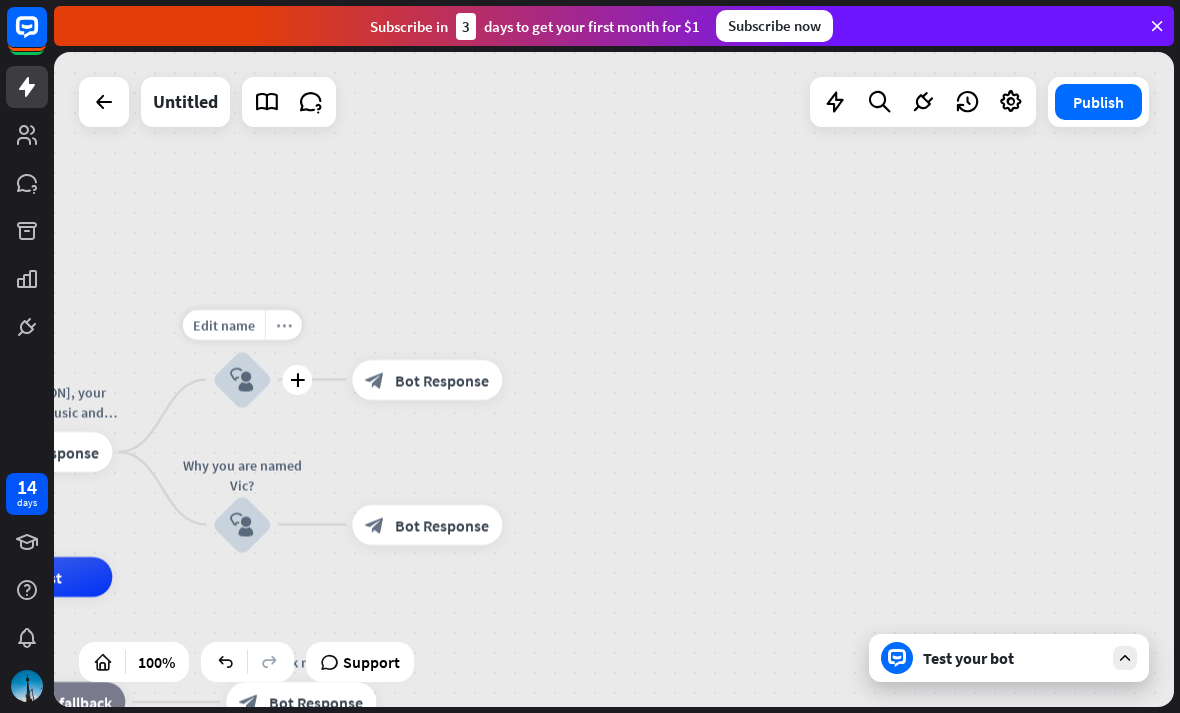 click on "more_horiz" at bounding box center (283, 325) 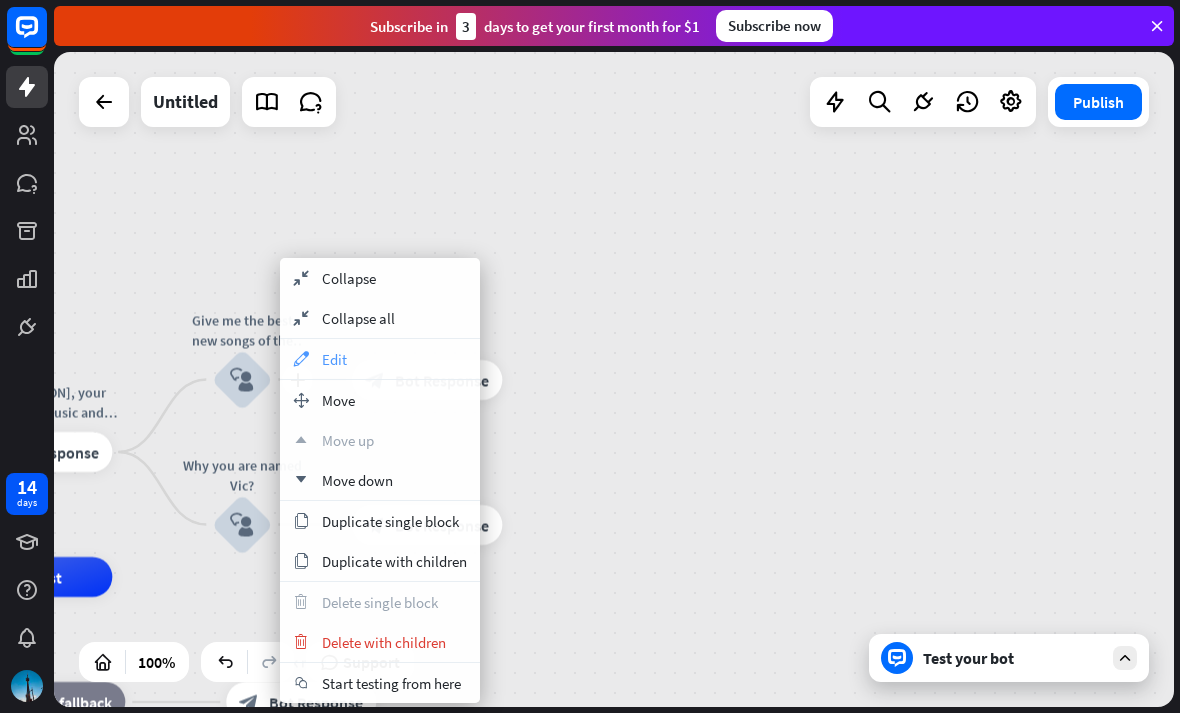 click on "appearance   Edit" at bounding box center (380, 359) 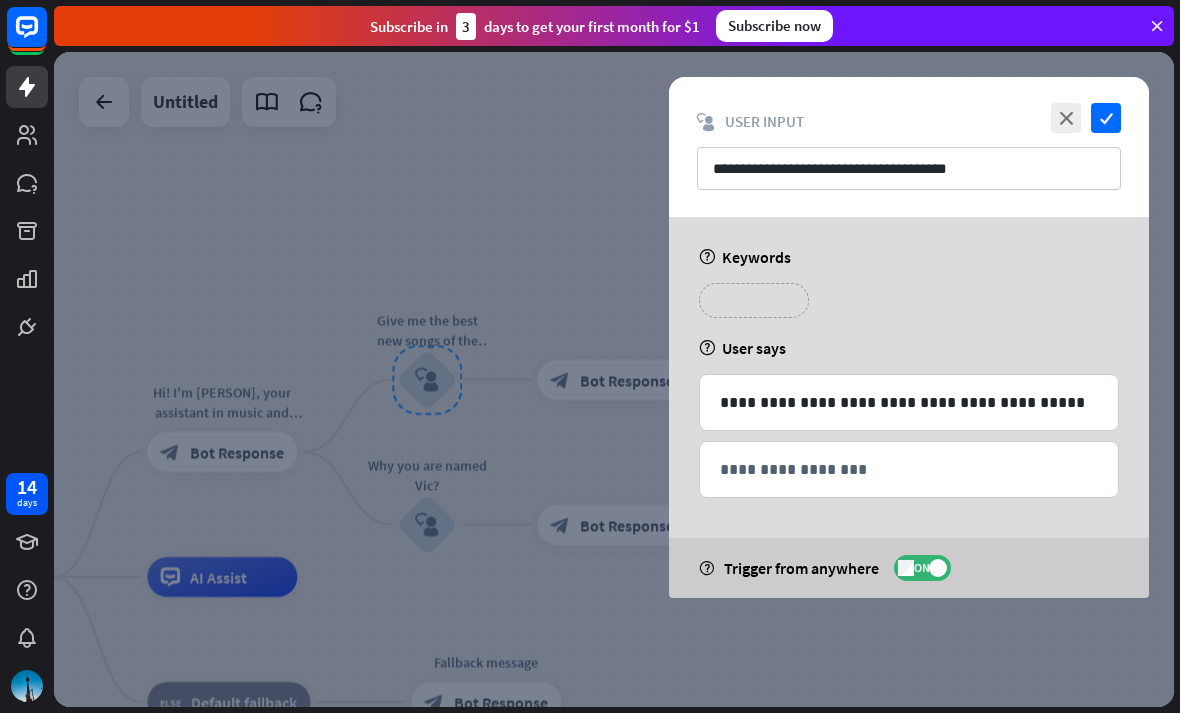 click on "**********" at bounding box center [754, 300] 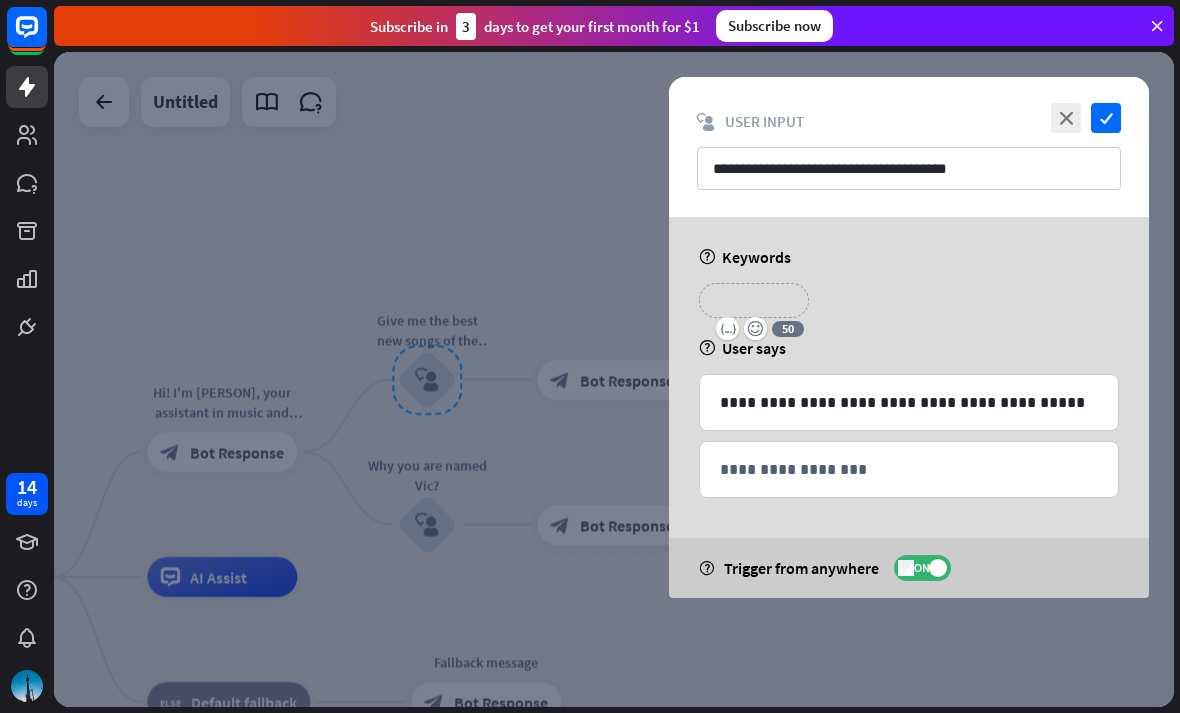 type 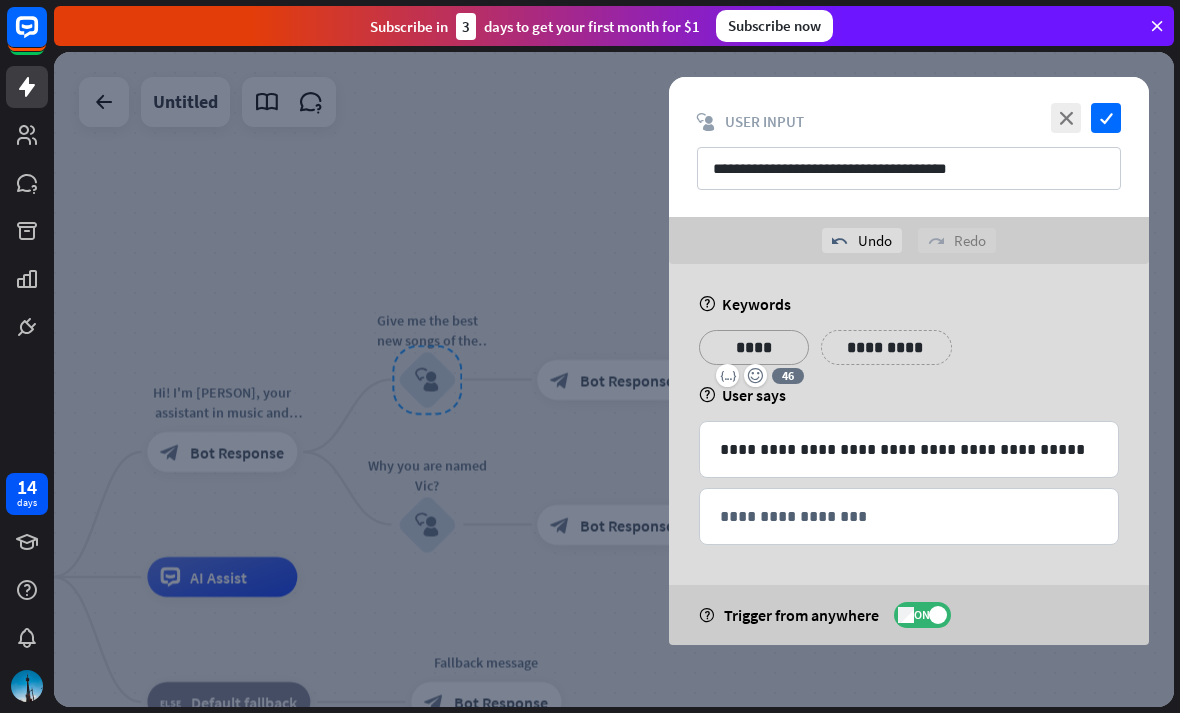 click on "**********" at bounding box center (886, 347) 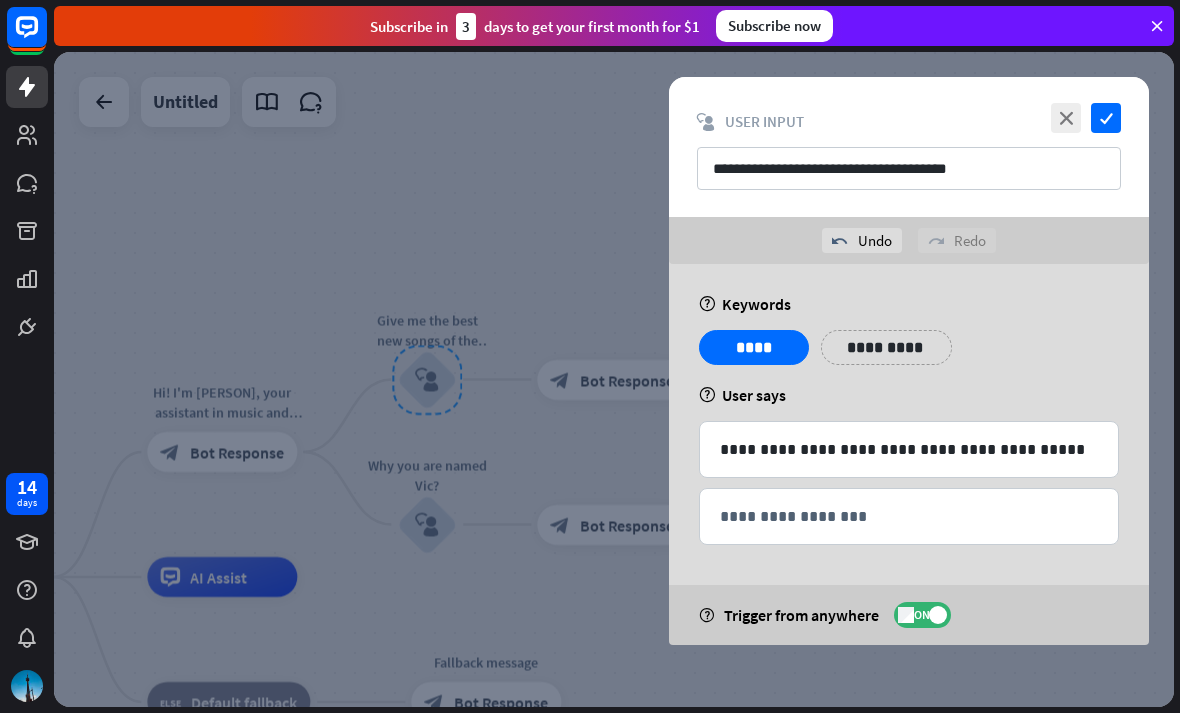 click on "**********" at bounding box center [886, 347] 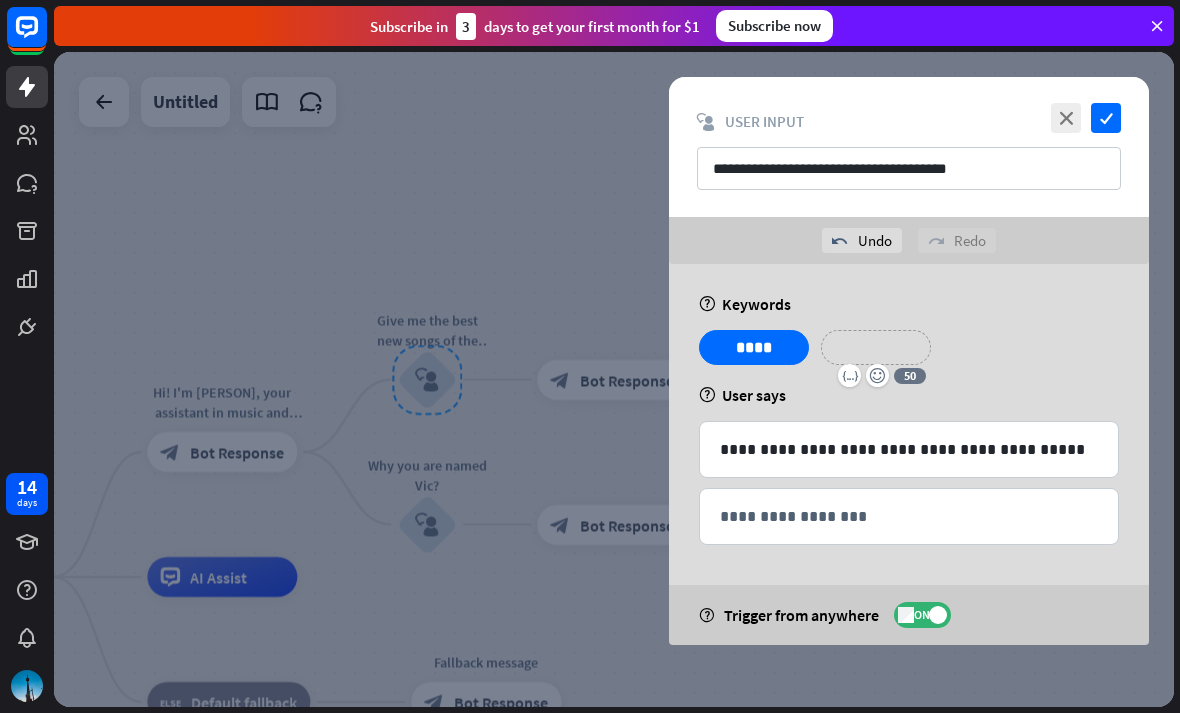 type 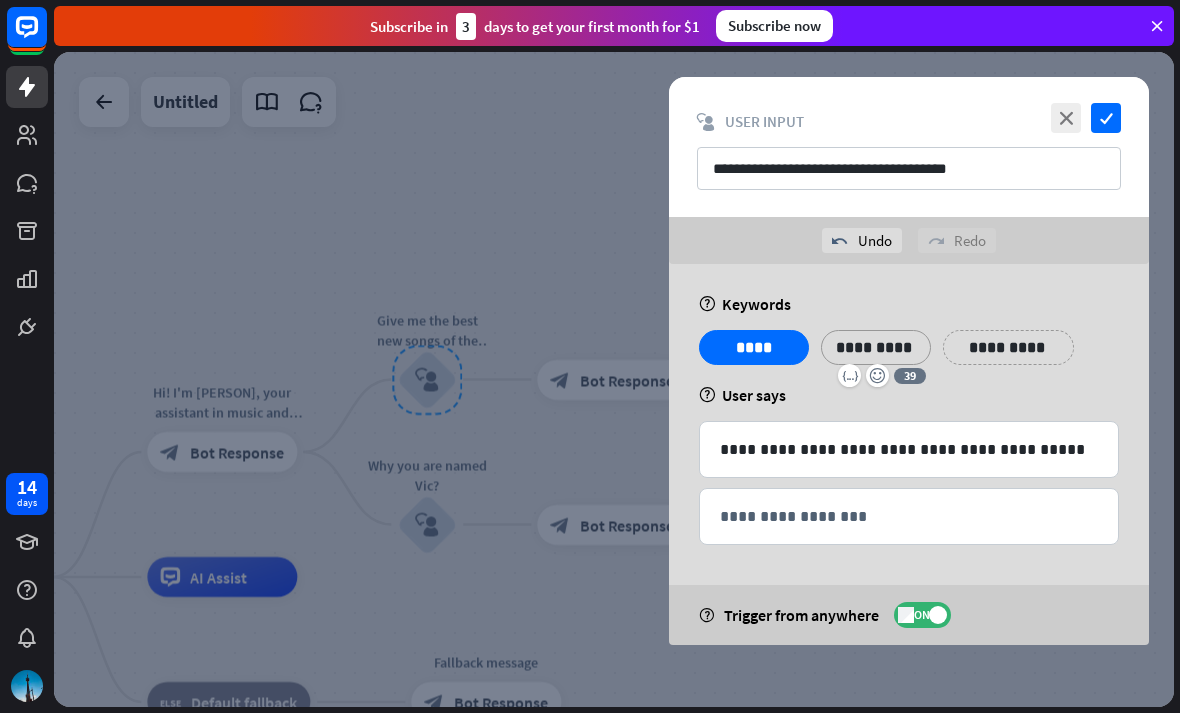 click on "**********" at bounding box center (1008, 347) 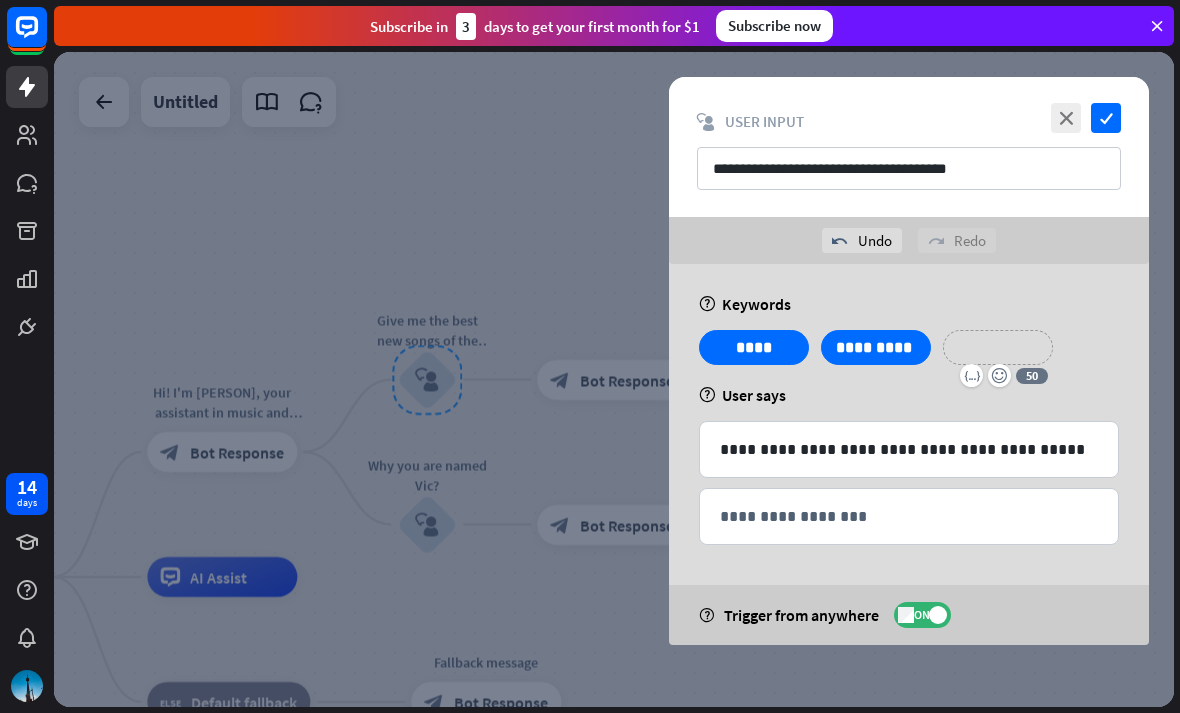 type 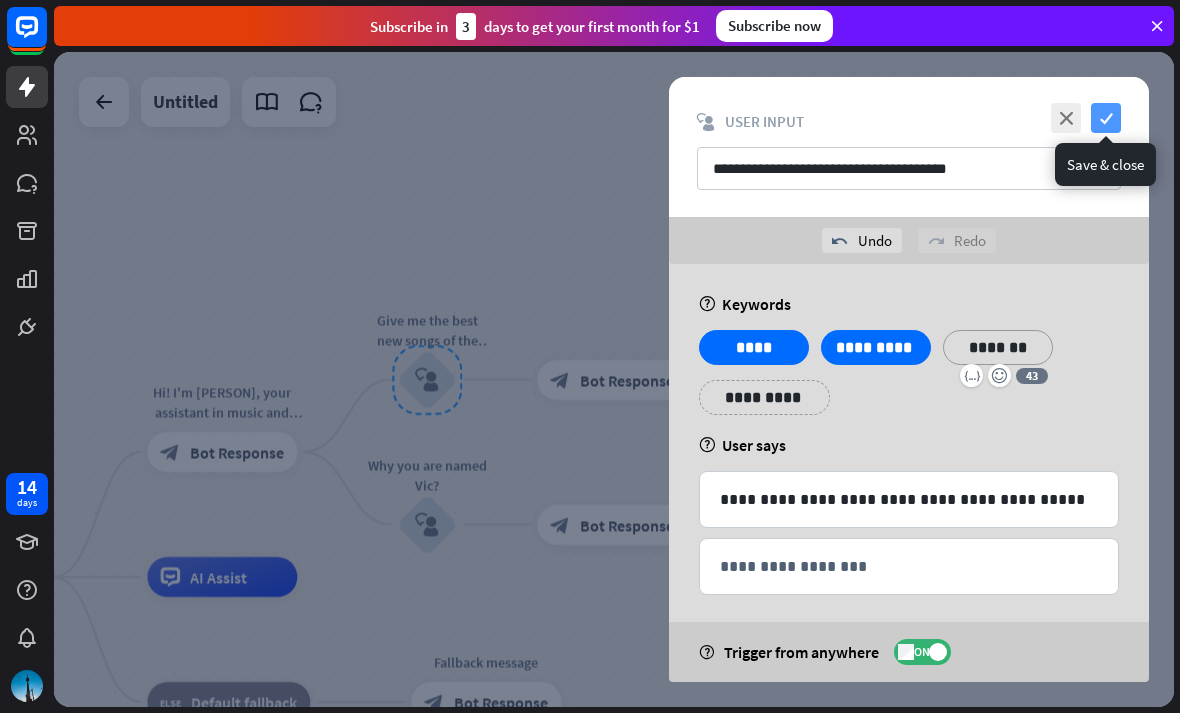 click on "check" at bounding box center (1106, 118) 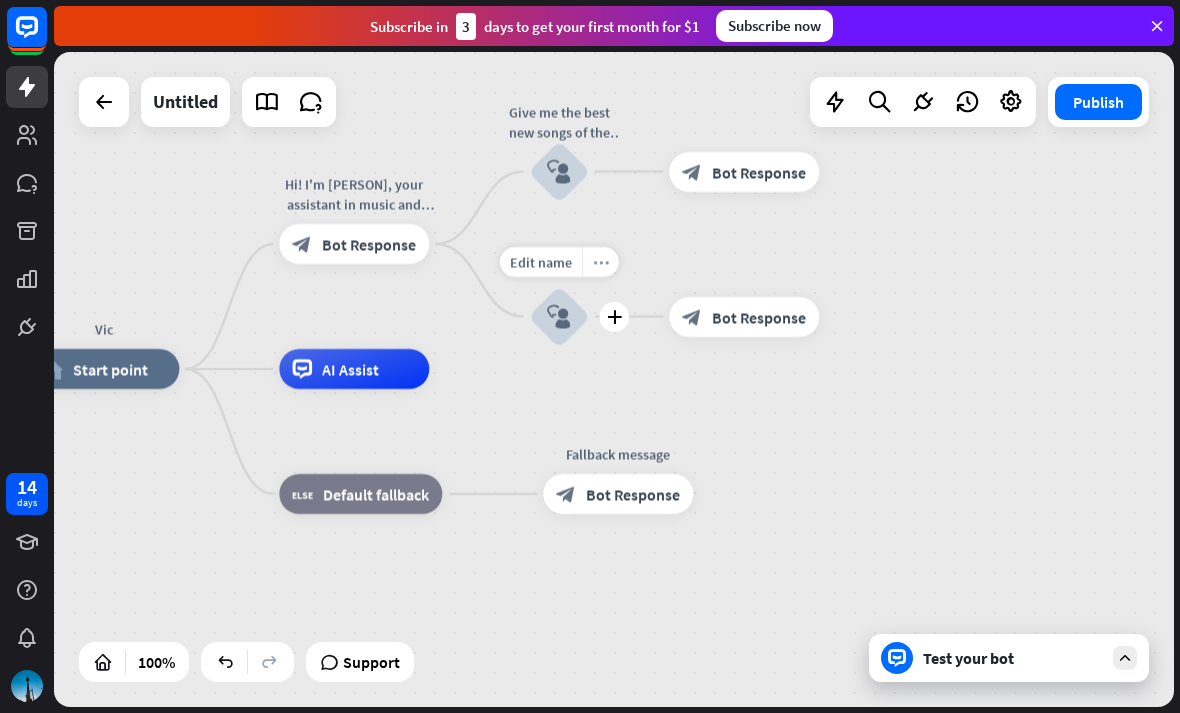 click on "more_horiz" at bounding box center [600, 262] 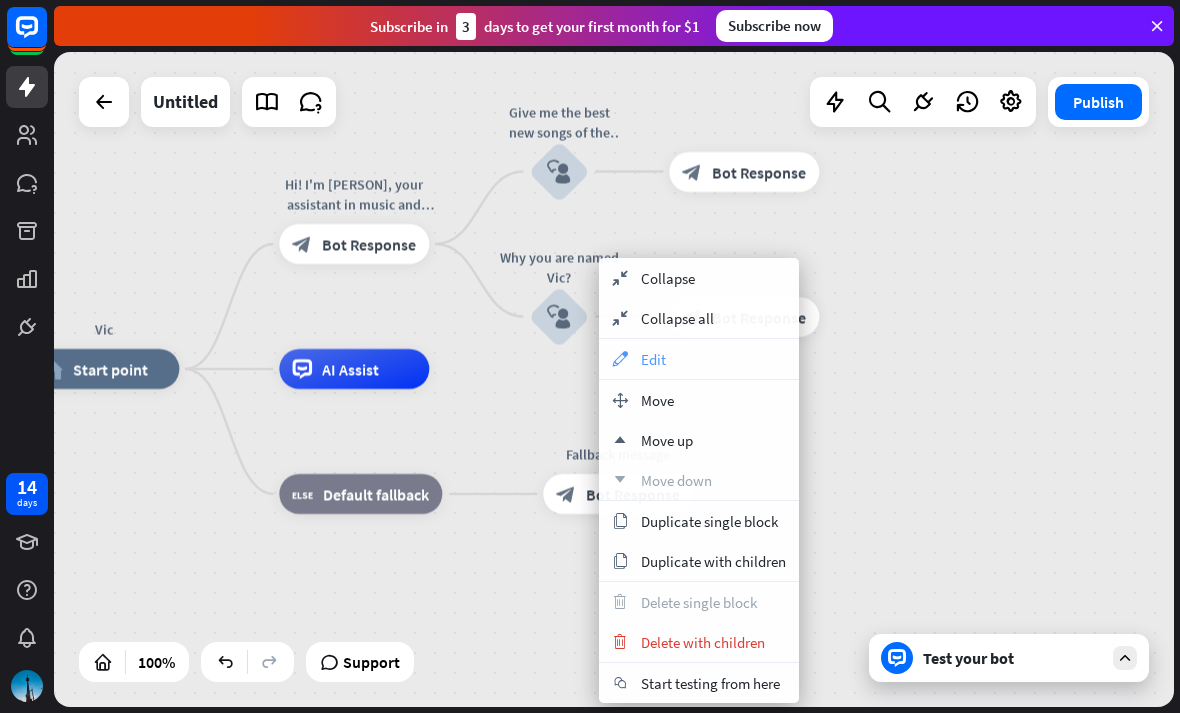 click on "appearance   Edit" at bounding box center [699, 359] 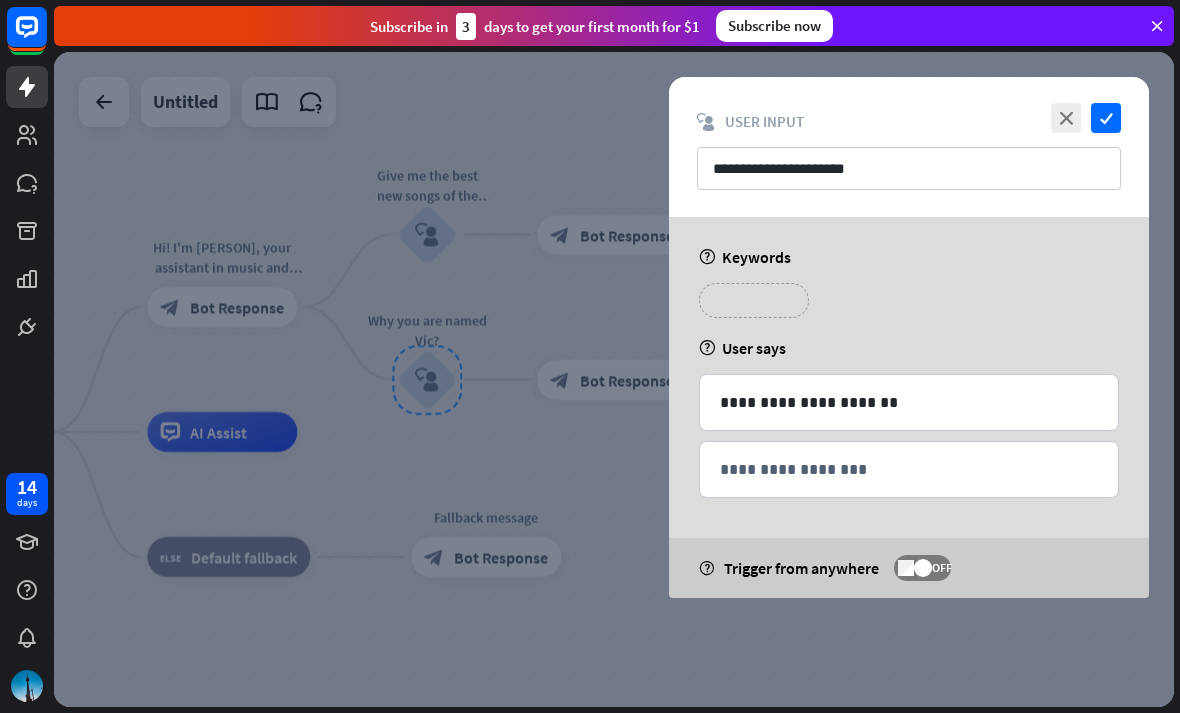click on "**********" at bounding box center [754, 300] 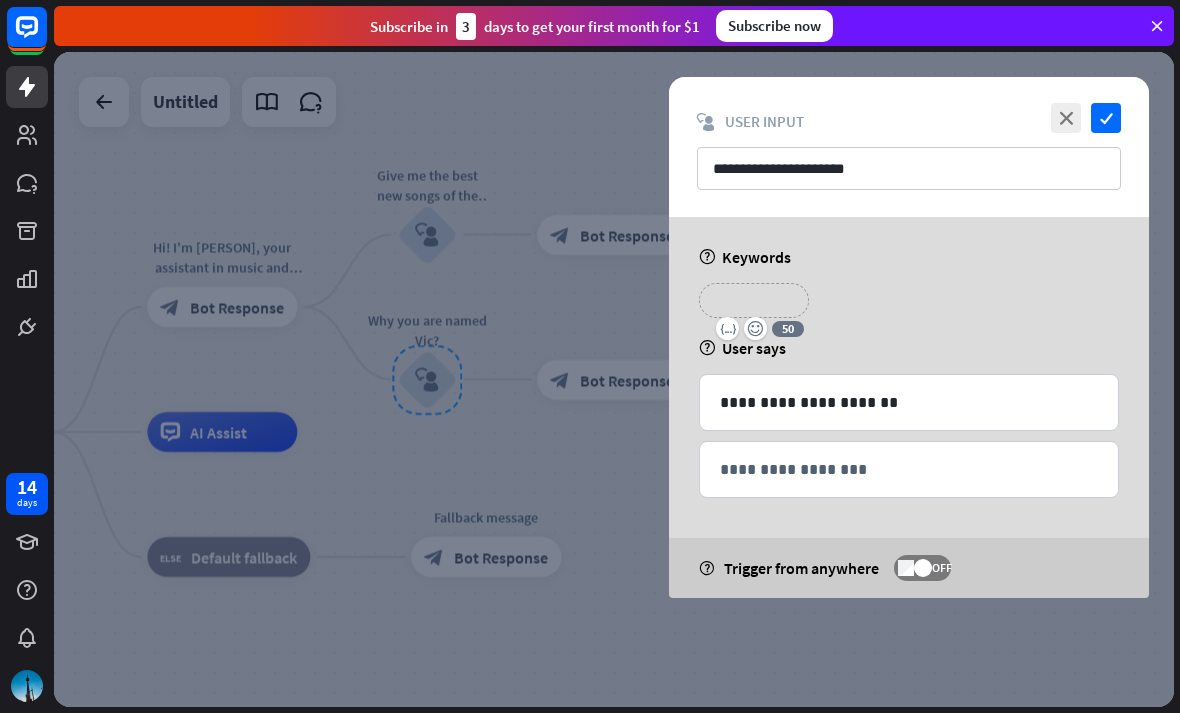 type 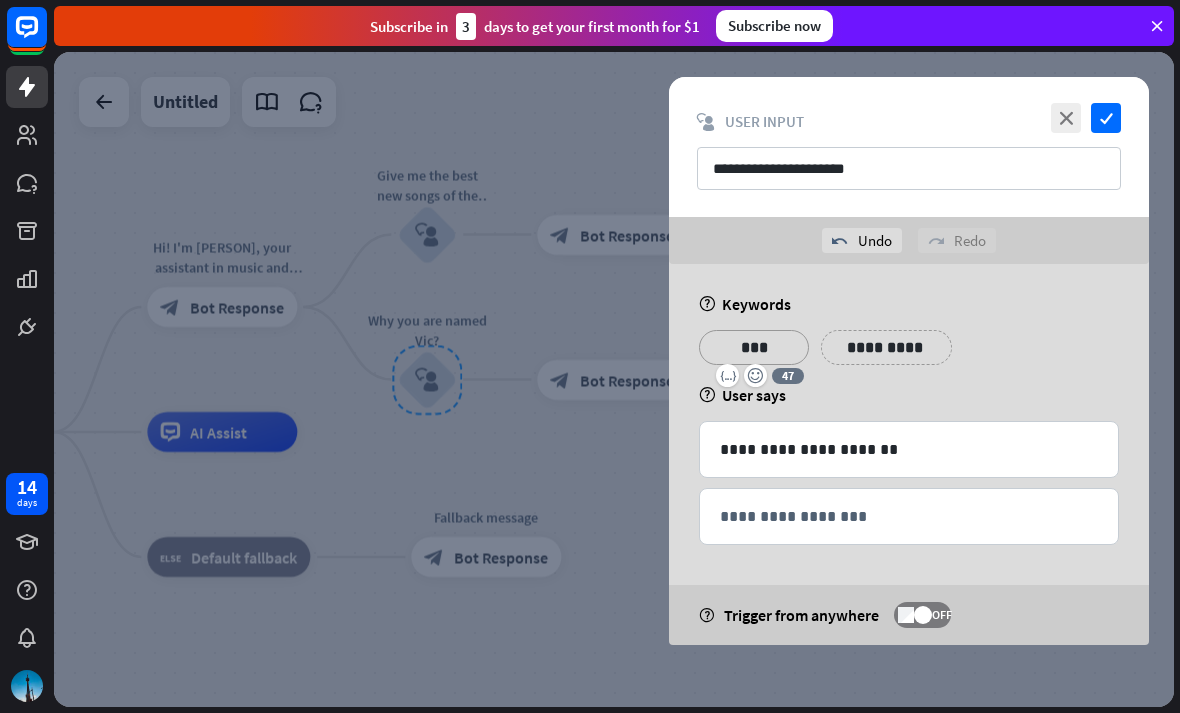 click on "**********" at bounding box center [886, 347] 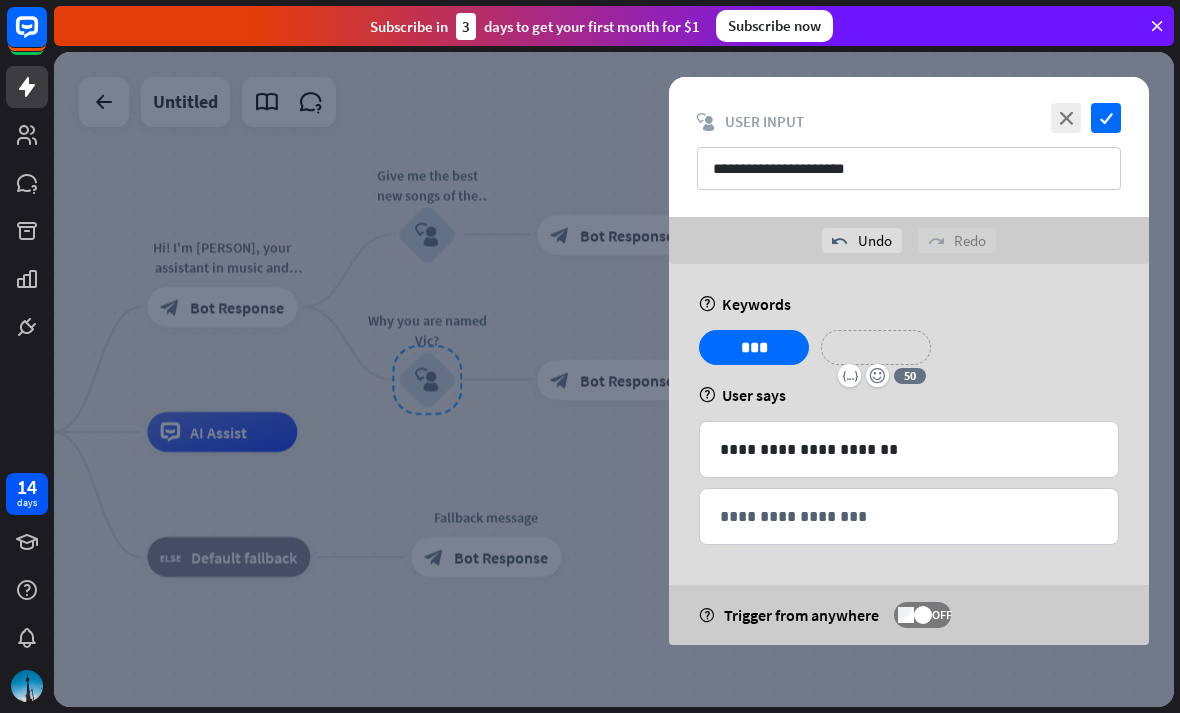 type 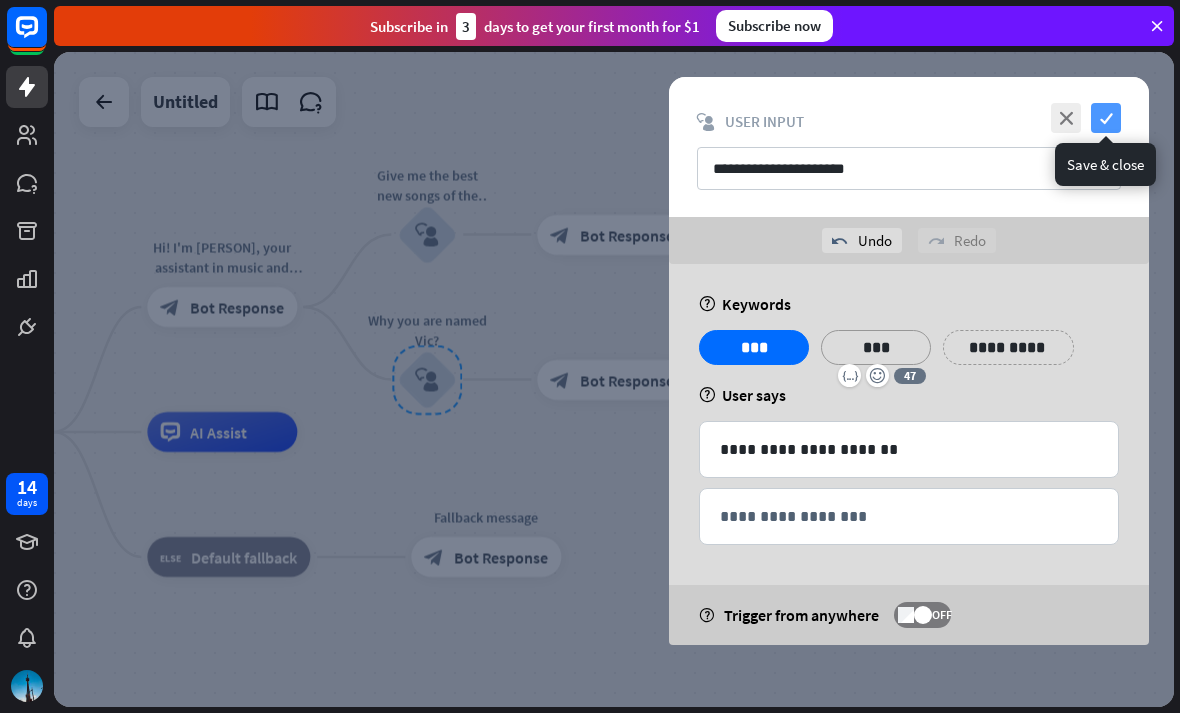 click on "check" at bounding box center (1106, 118) 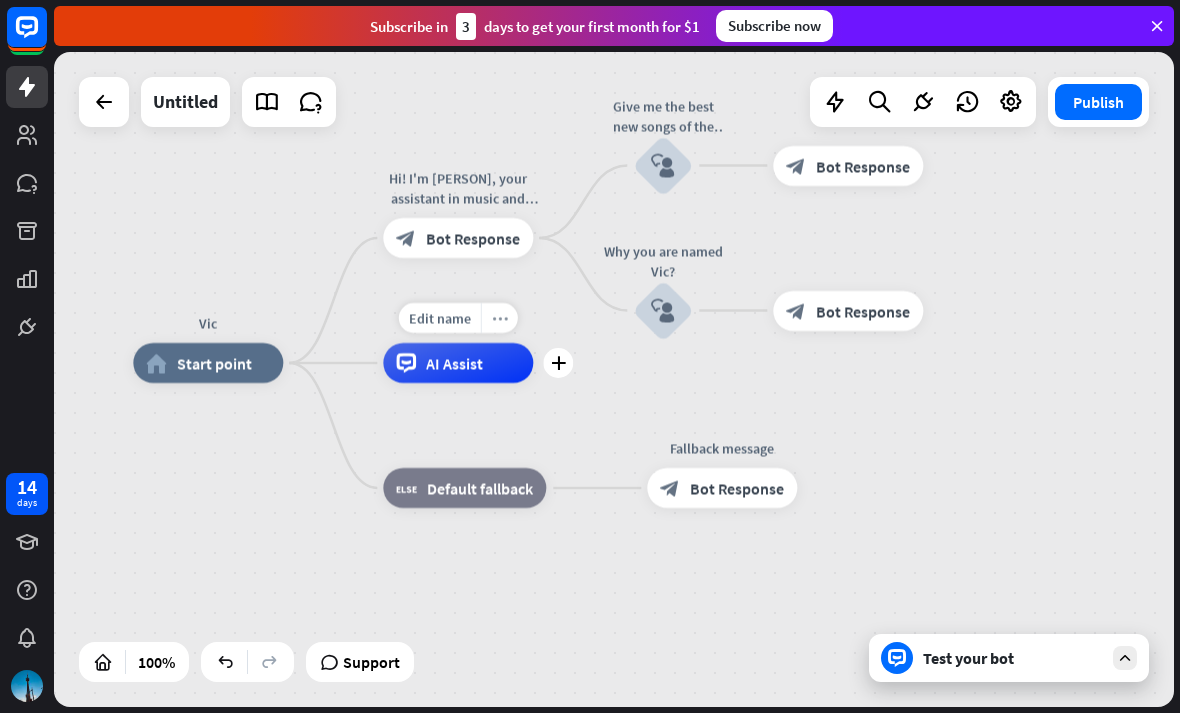 click on "more_horiz" at bounding box center (500, 318) 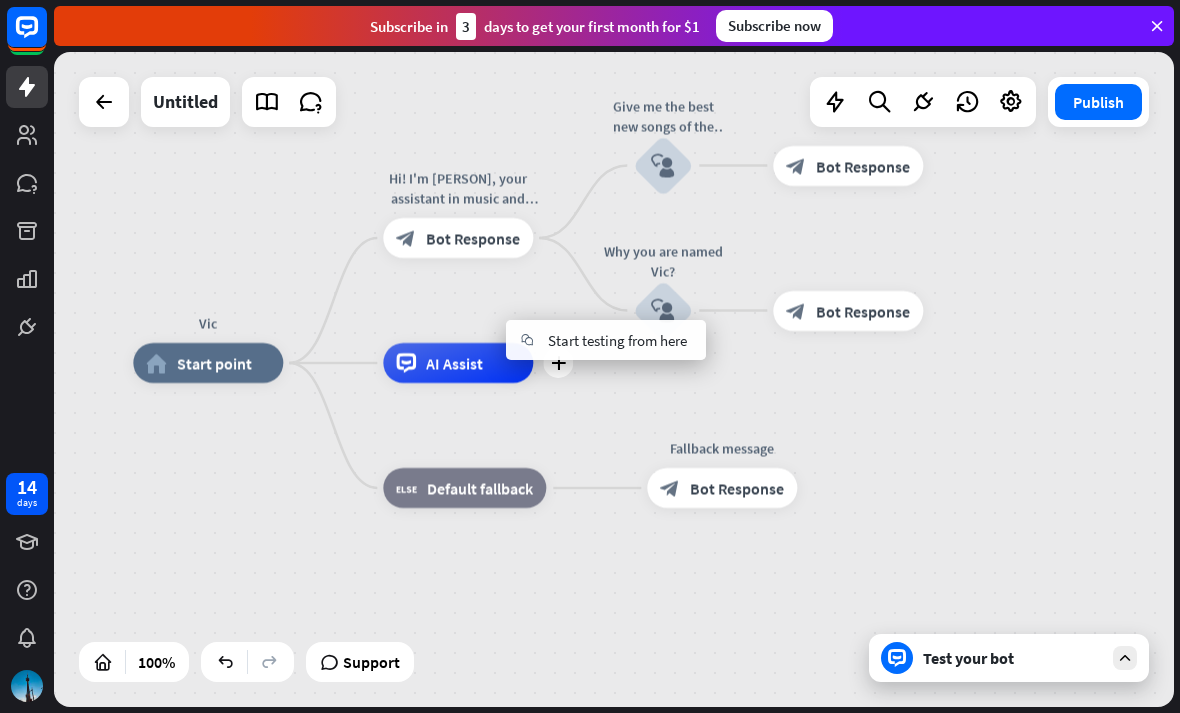 click on "Vic   home_2   Start point                 Hi! I'm Vic, your assistant in music and entertainment world. How I can help you today?   block_bot_response   Bot Response                 Give me the best new songs of the week!   block_user_input                   block_bot_response   Bot Response                 Why you are named Vic?   block_user_input                   block_bot_response   Bot Response               plus       AI Assist                   block_fallback   Default fallback                 Fallback message   block_bot_response   Bot Response" at bounding box center [693, 690] 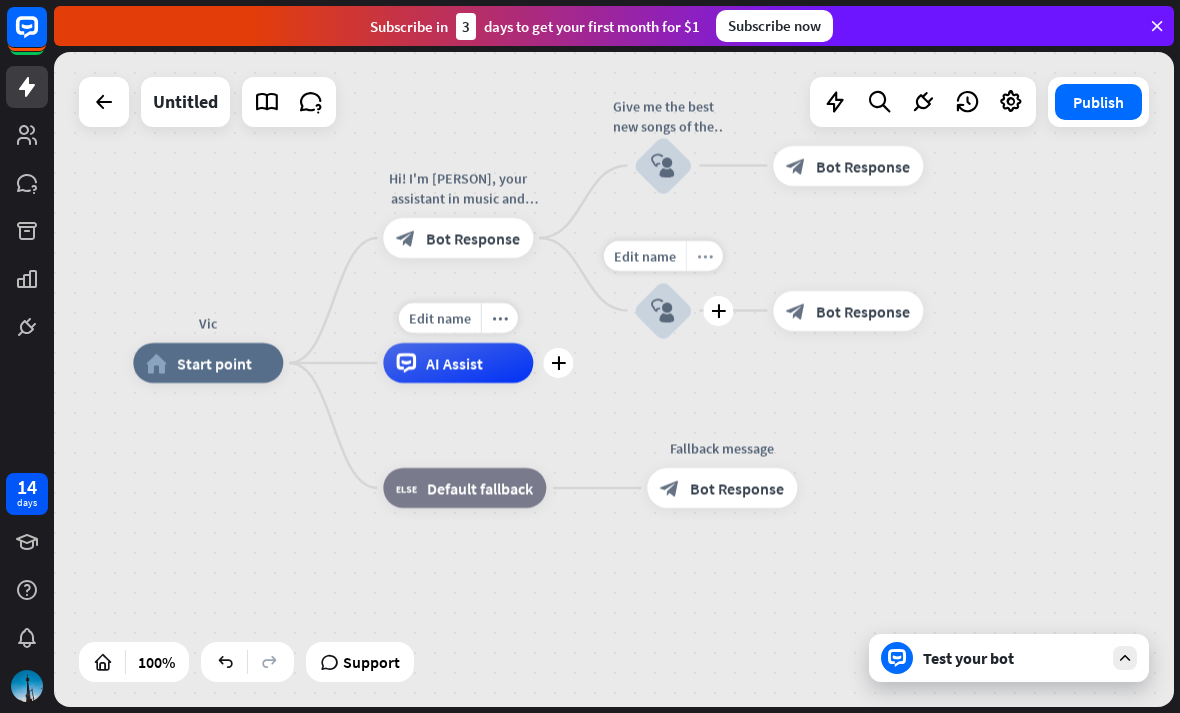 click on "more_horiz" at bounding box center [705, 255] 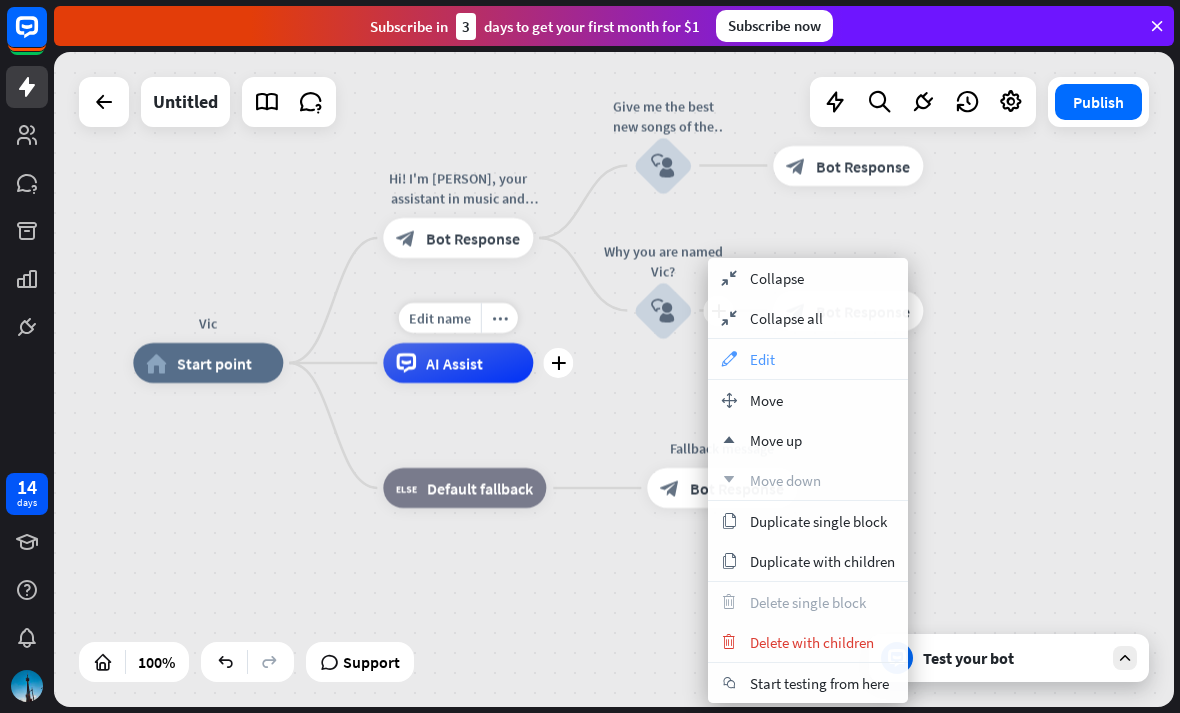 click on "Edit" at bounding box center [762, 359] 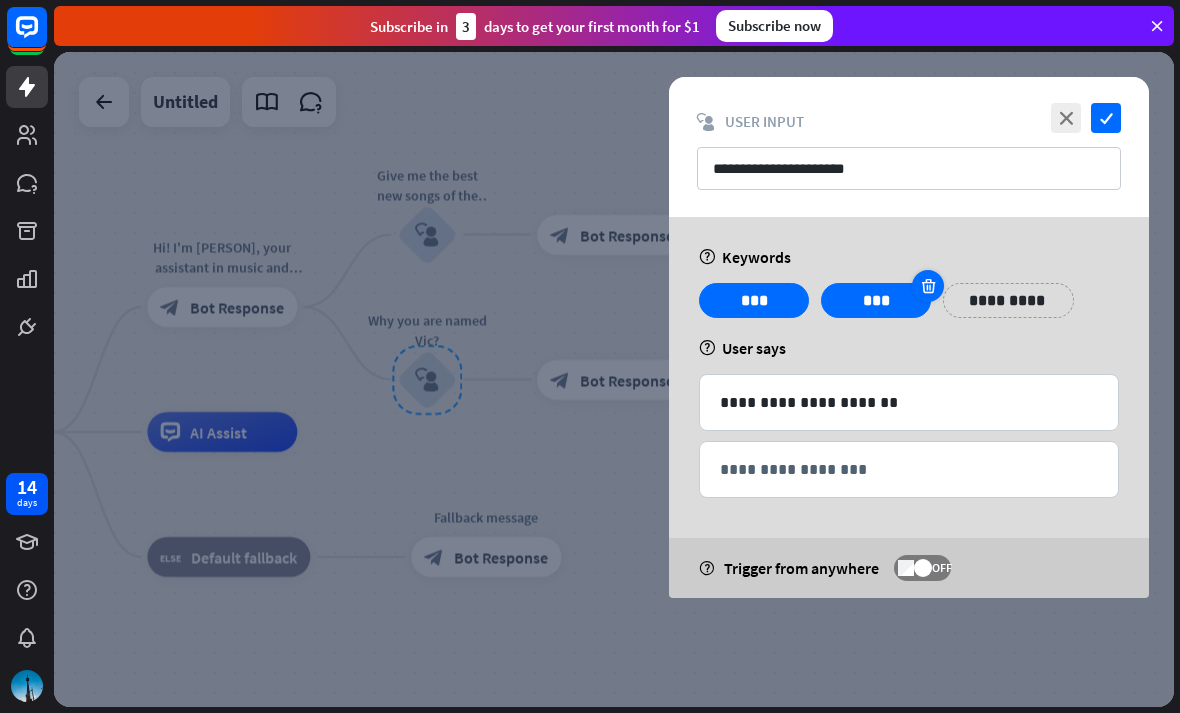 click at bounding box center (928, 286) 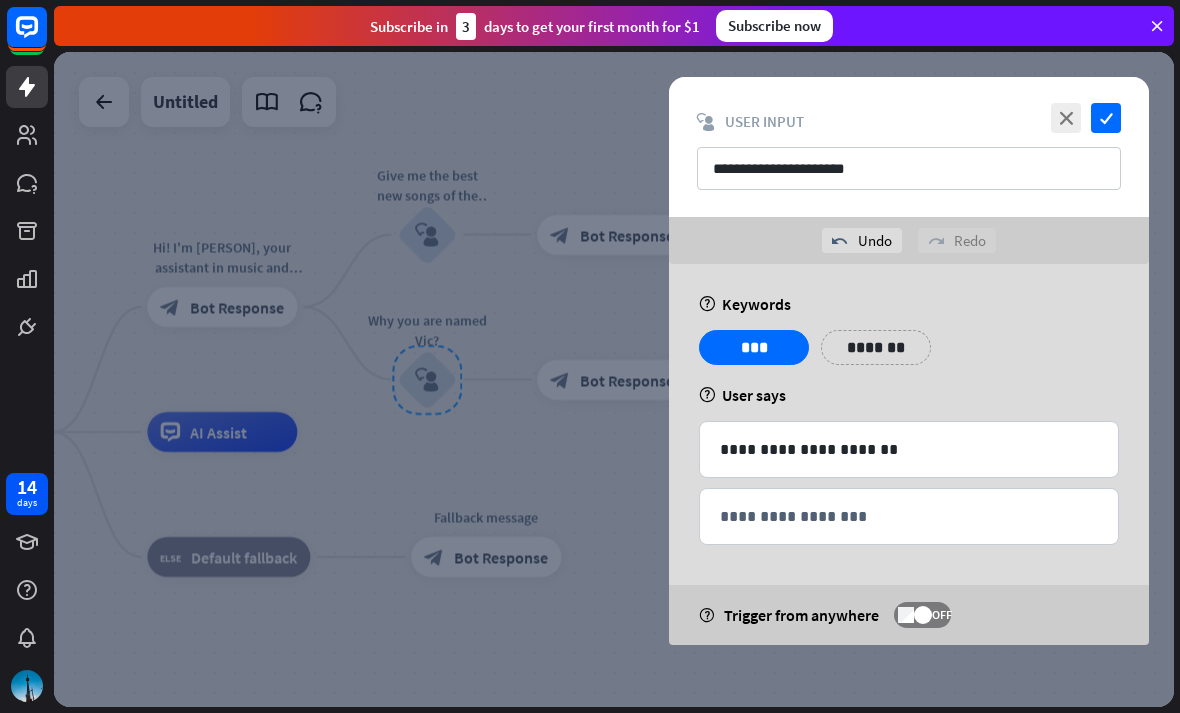 click on "*******" at bounding box center [876, 347] 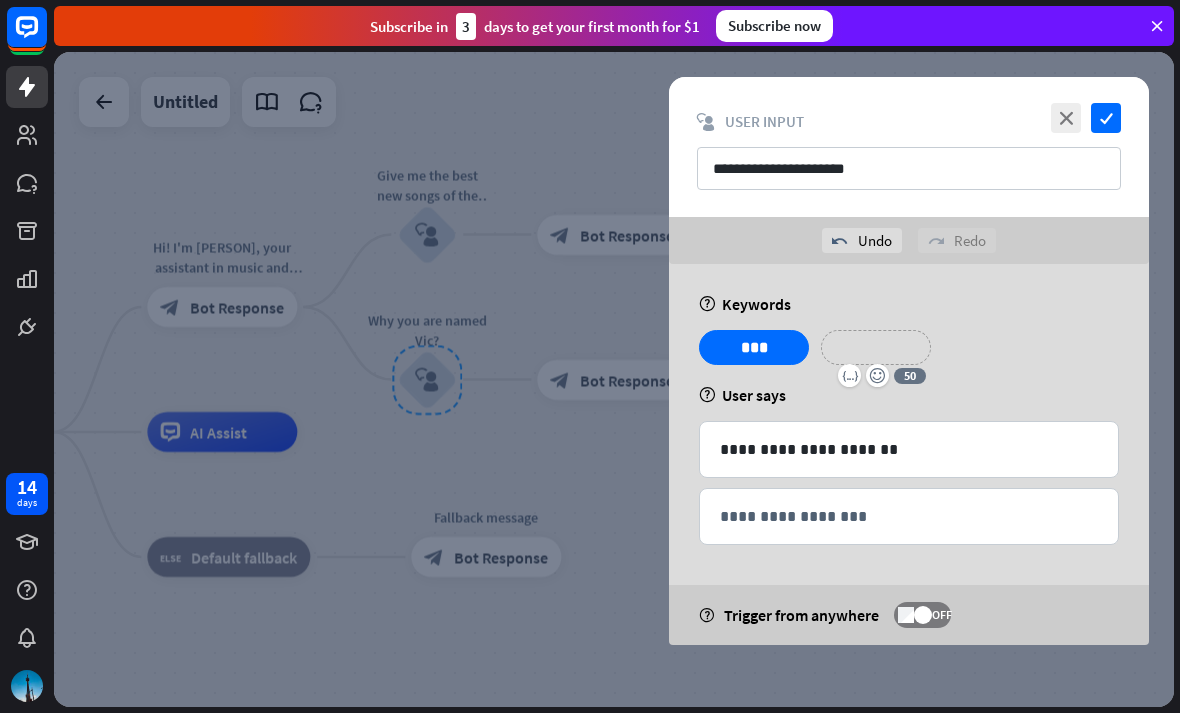 type 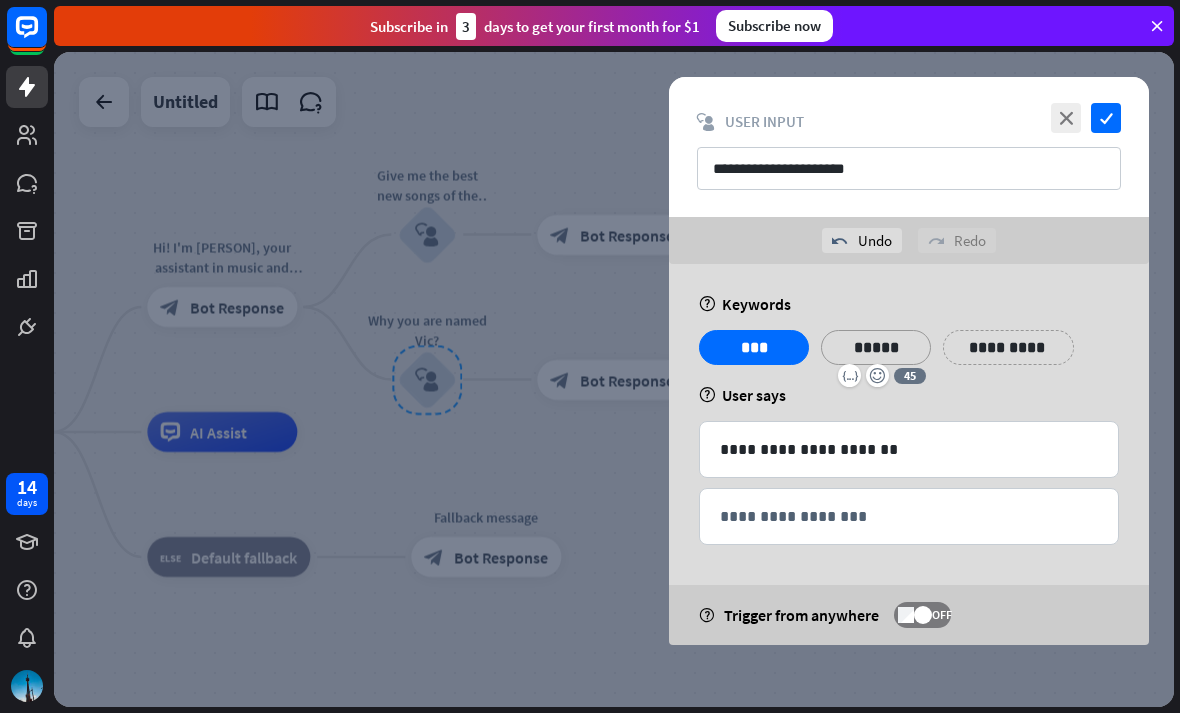 click on "**********" at bounding box center (1008, 347) 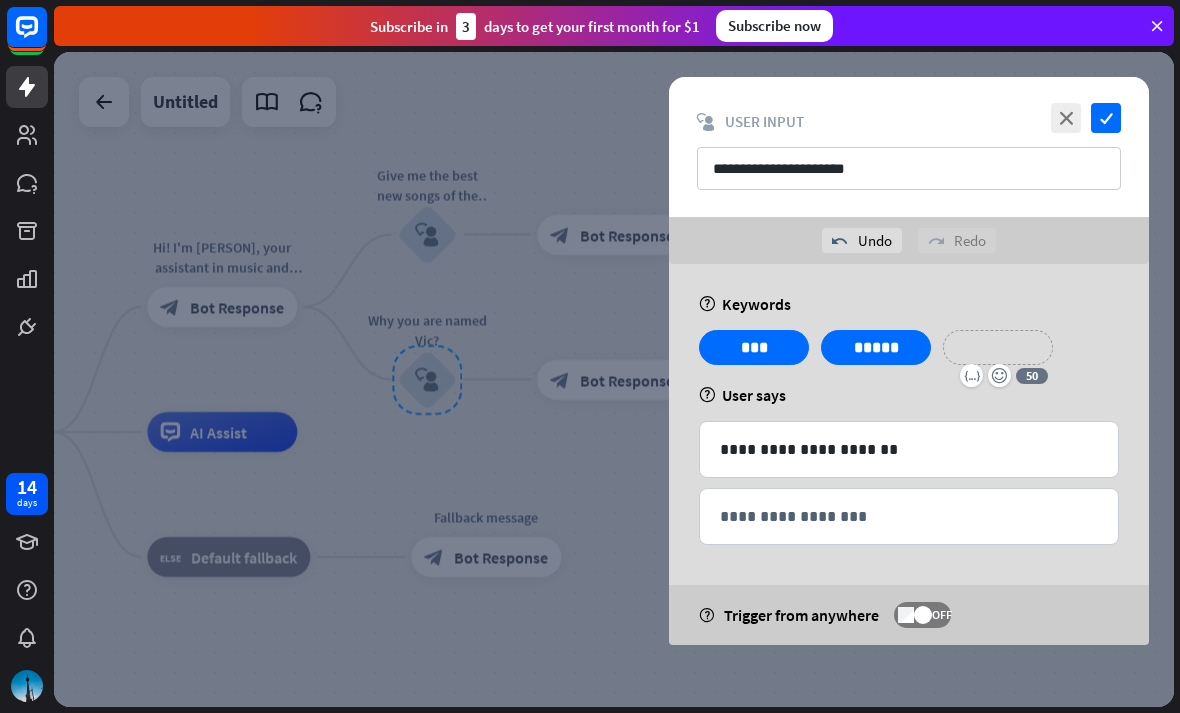 type 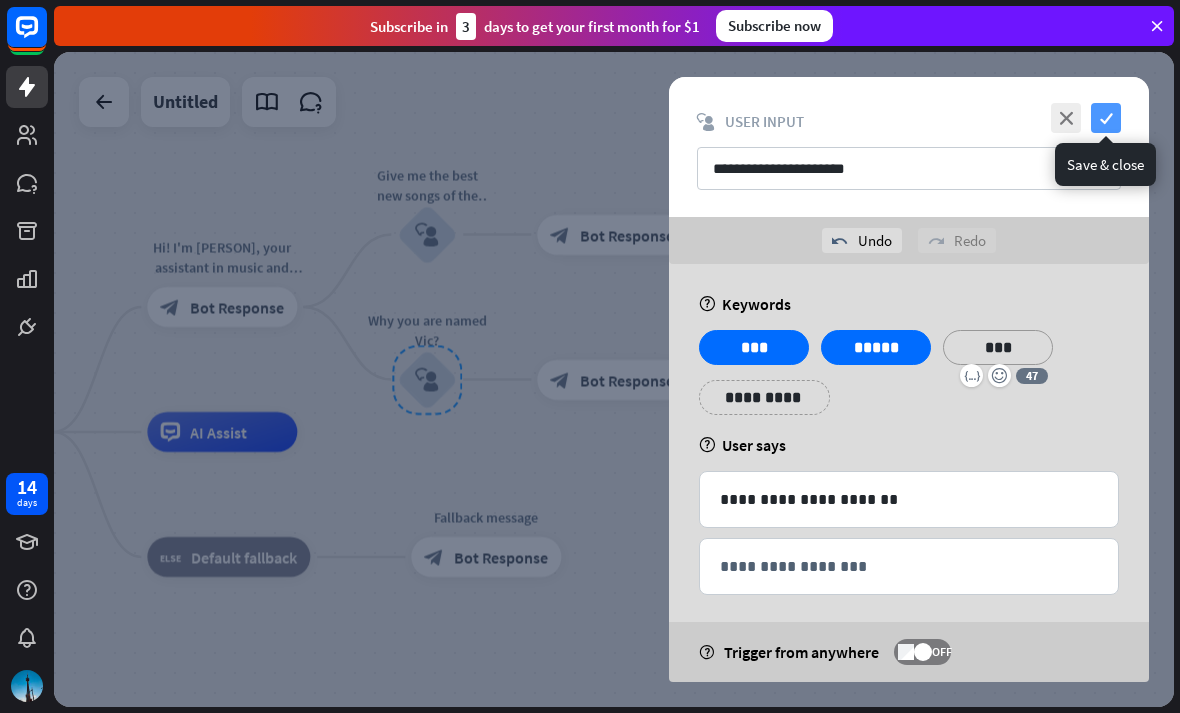 click on "check" at bounding box center (1106, 118) 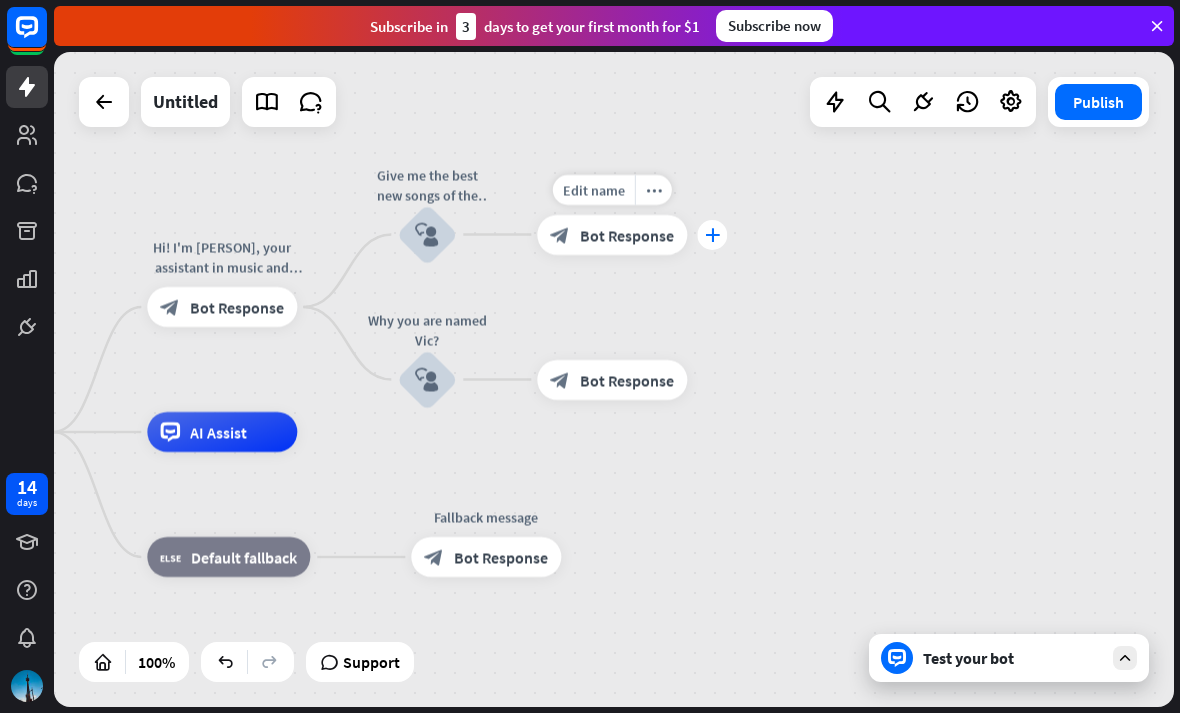 click on "plus" at bounding box center (712, 235) 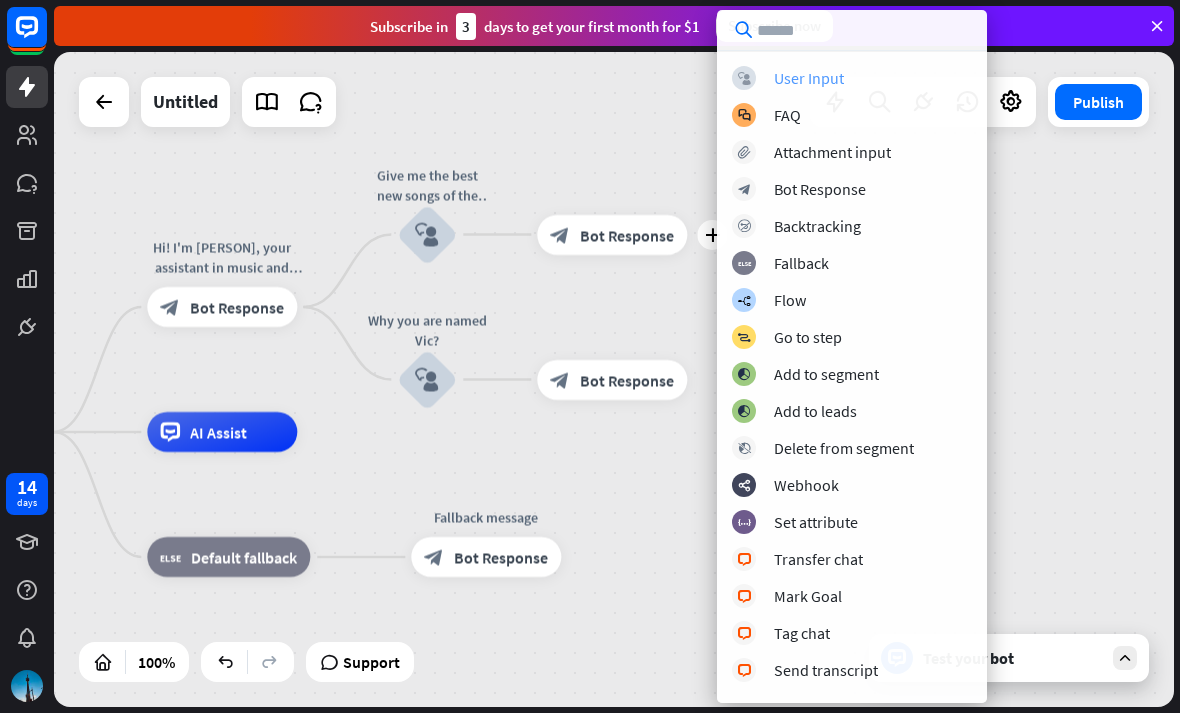 click on "User Input" at bounding box center (809, 78) 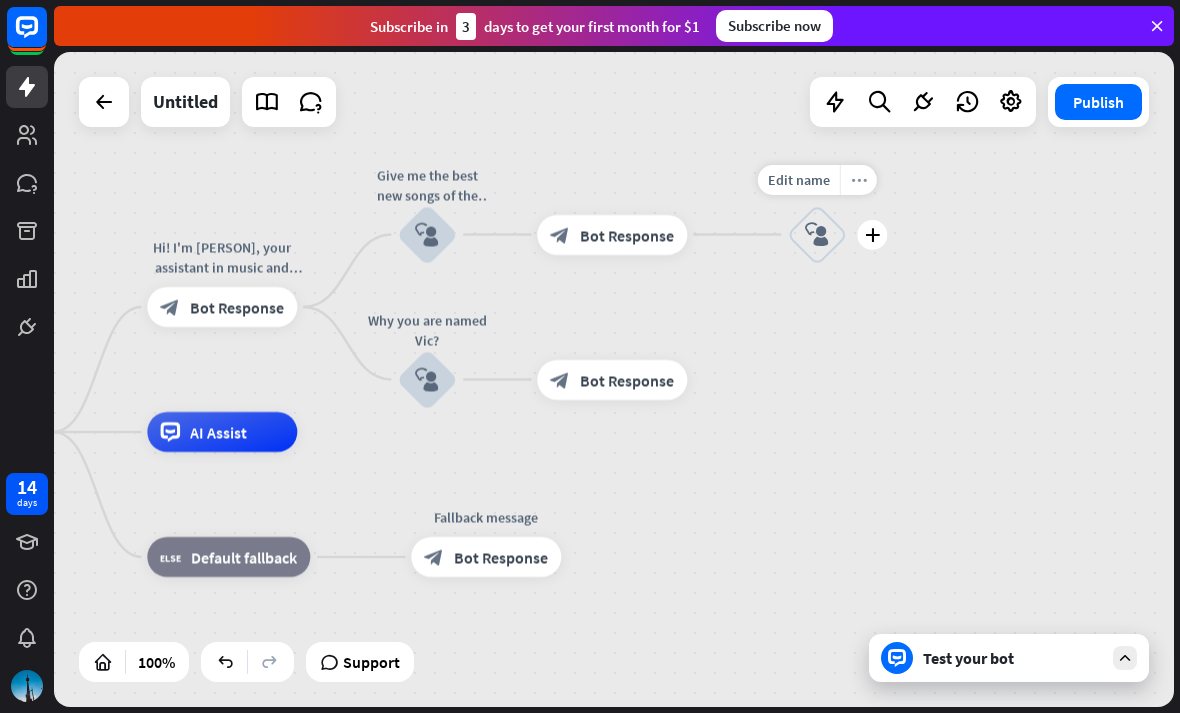 click on "more_horiz" at bounding box center (858, 180) 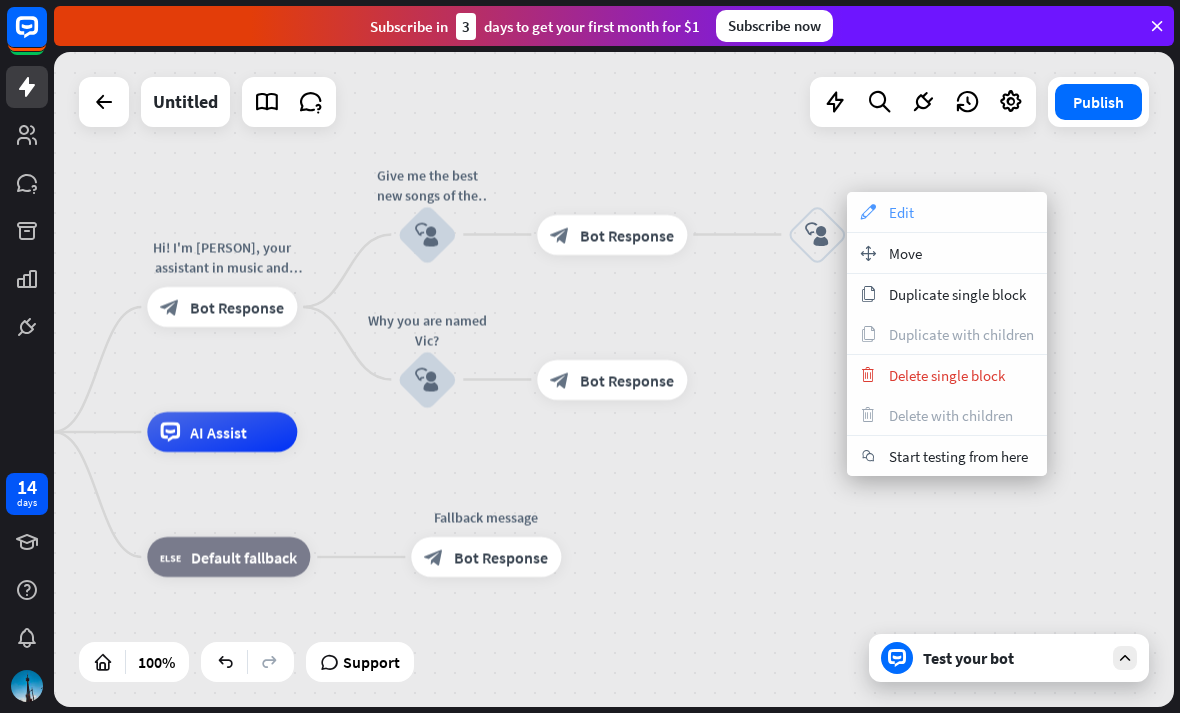 click on "appearance   Edit" at bounding box center [947, 212] 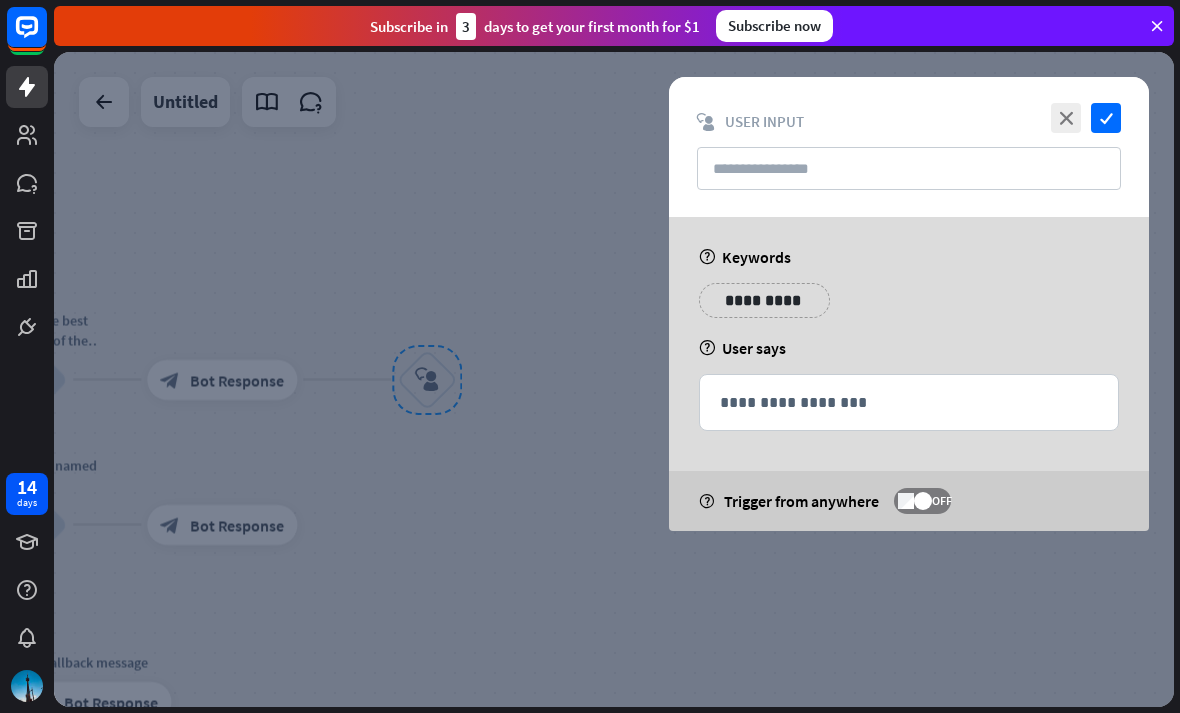 click on "**********" at bounding box center [764, 300] 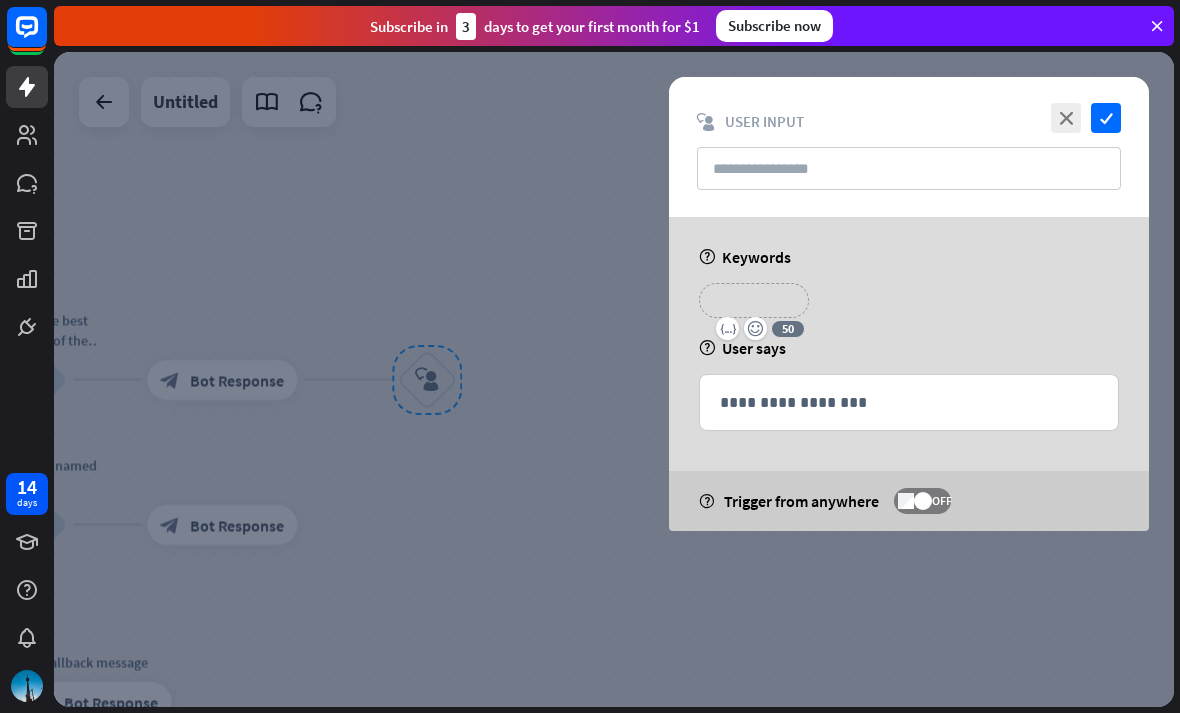 type 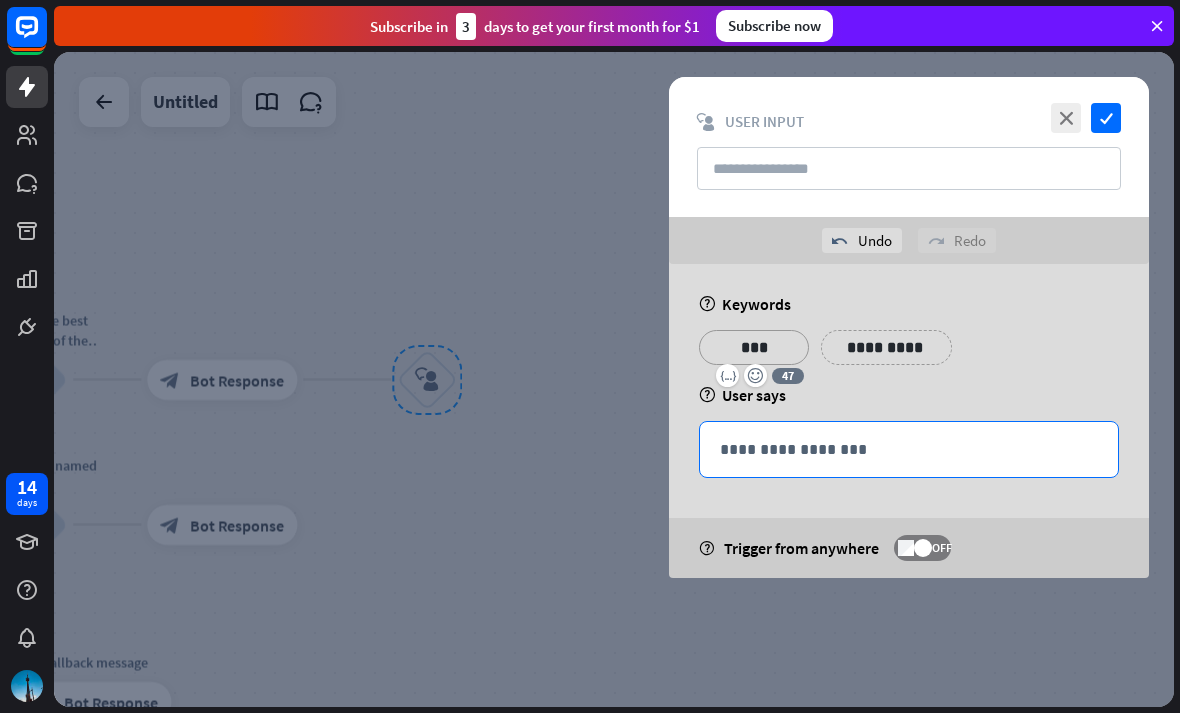 click on "**********" at bounding box center (909, 449) 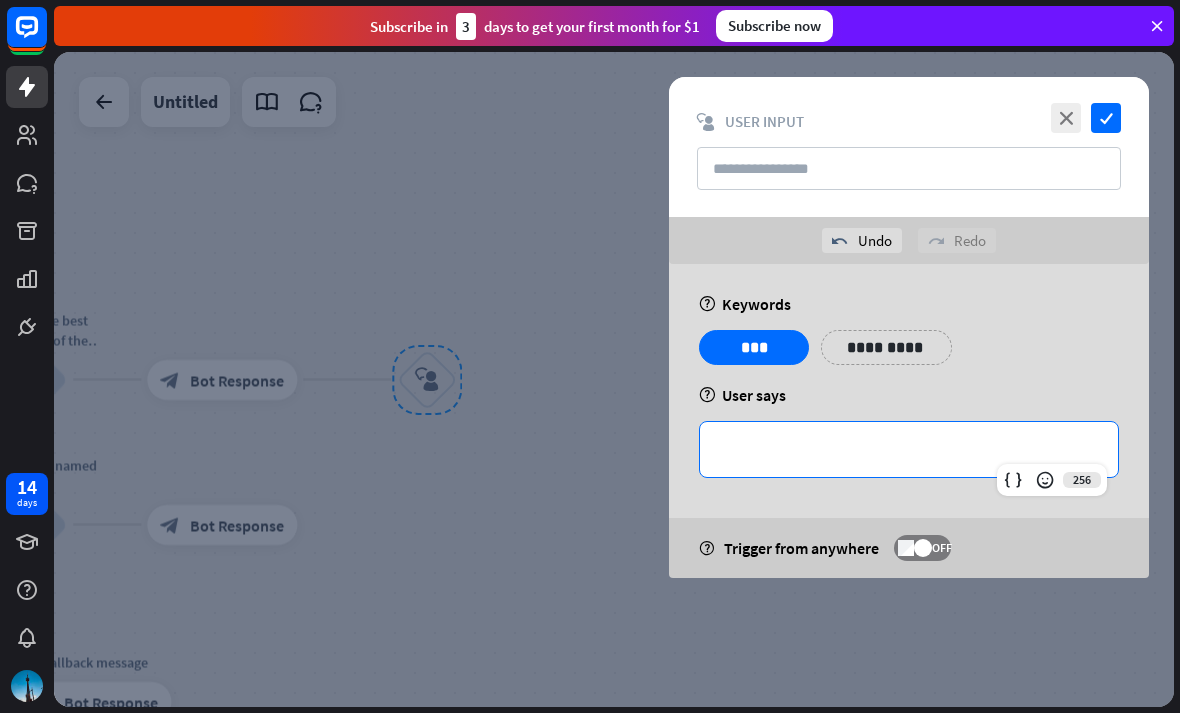 type 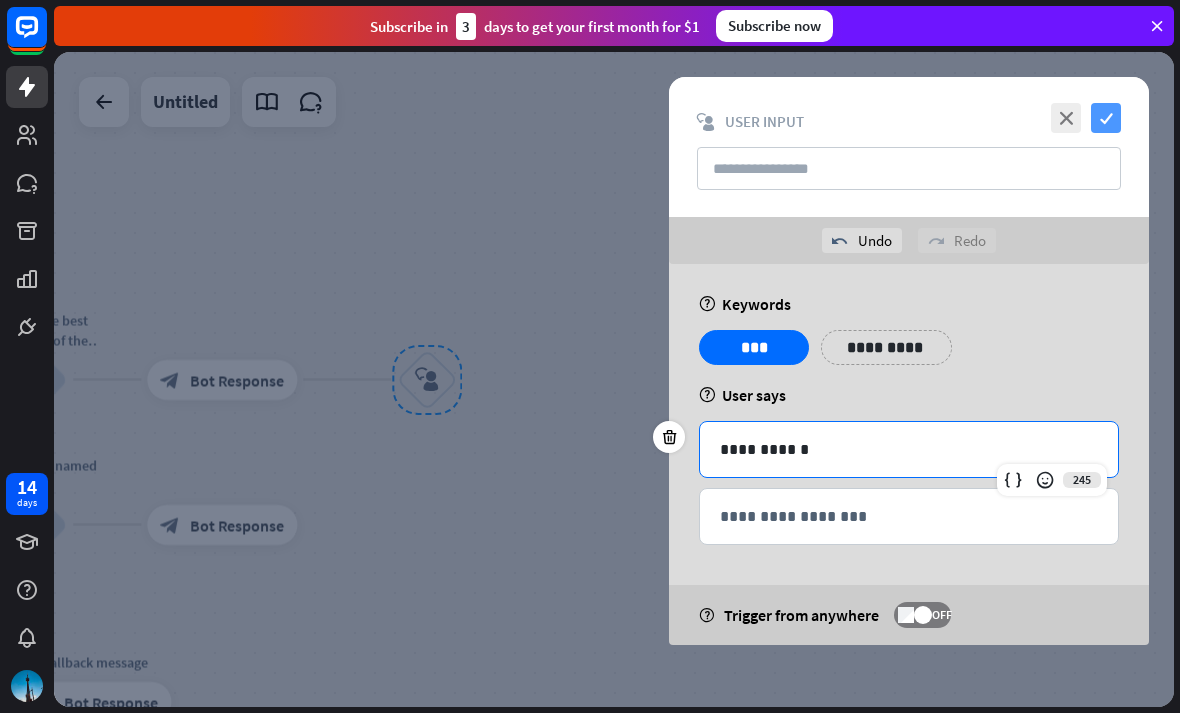 click on "check" at bounding box center (1106, 118) 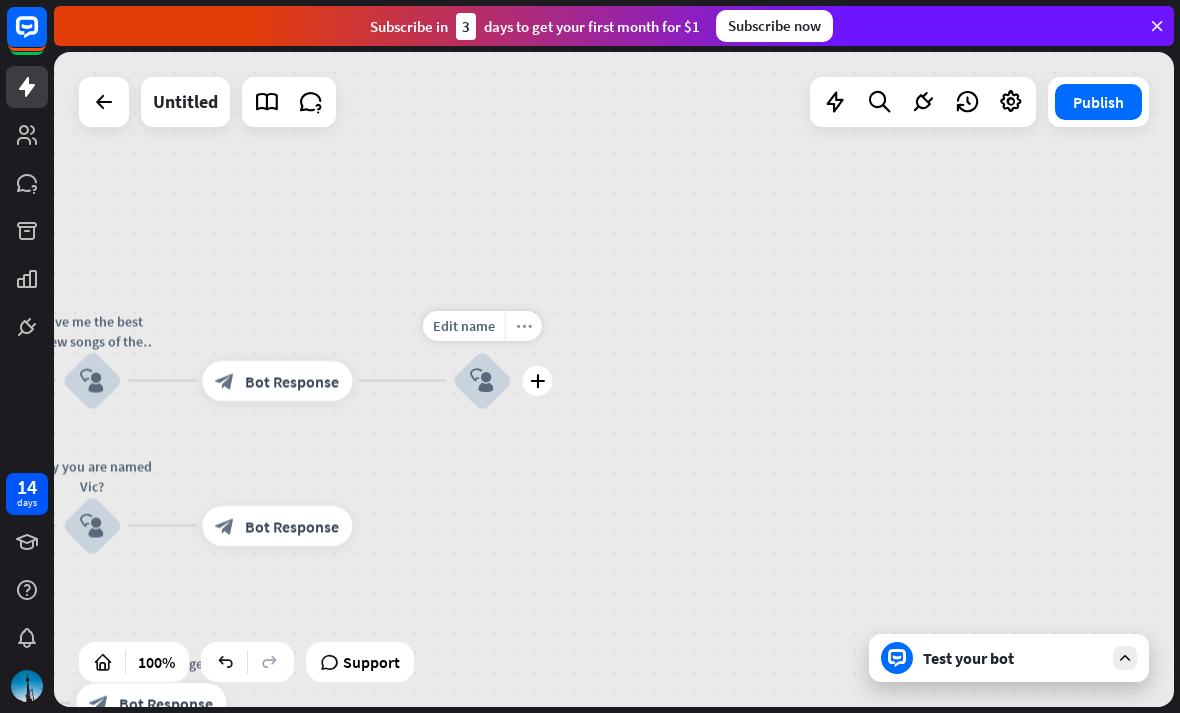click on "more_horiz" at bounding box center (523, 326) 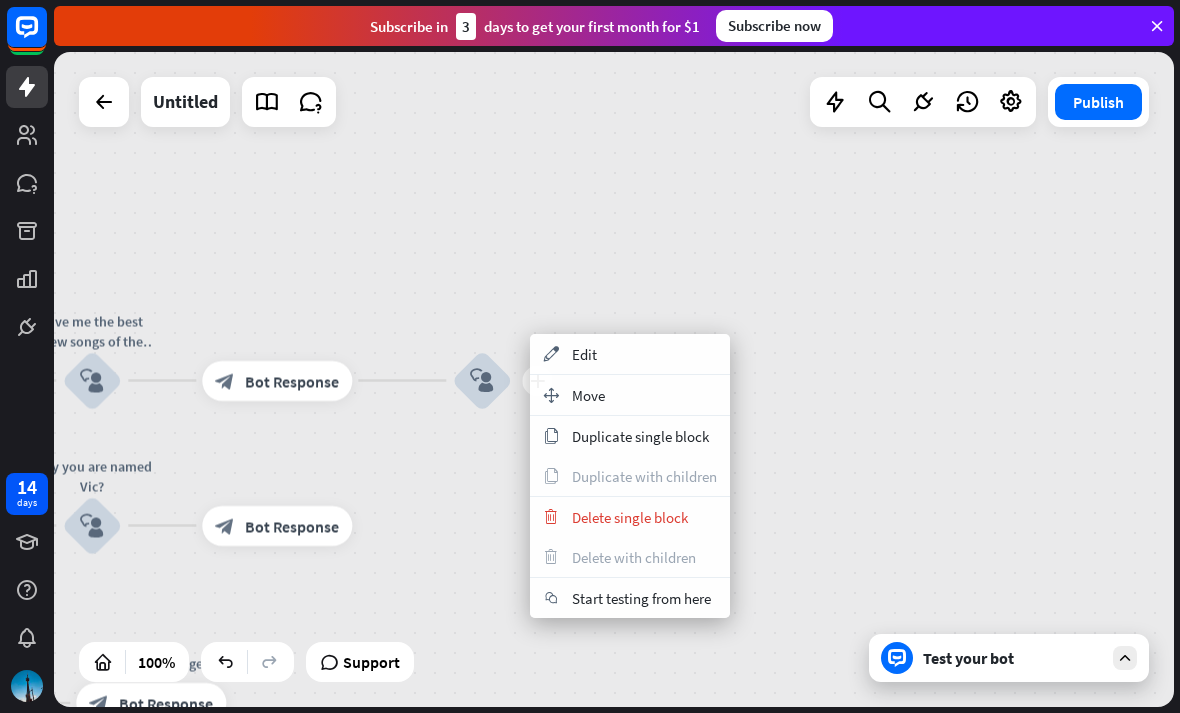 click on "[PERSON] home_2 Start point Hi! I'm [PERSON], your assistant in music and entertainment world. How I can help you today? block_bot_response Bot Response Give me the best new songs of the week! block_user_input block_bot_response Bot Response plus block_user_input Why you are named [PERSON]? block_user_input block_bot_response AI Assist block_fallback Default fallback Fallback message block_bot_response Bot Response" at bounding box center [614, 379] 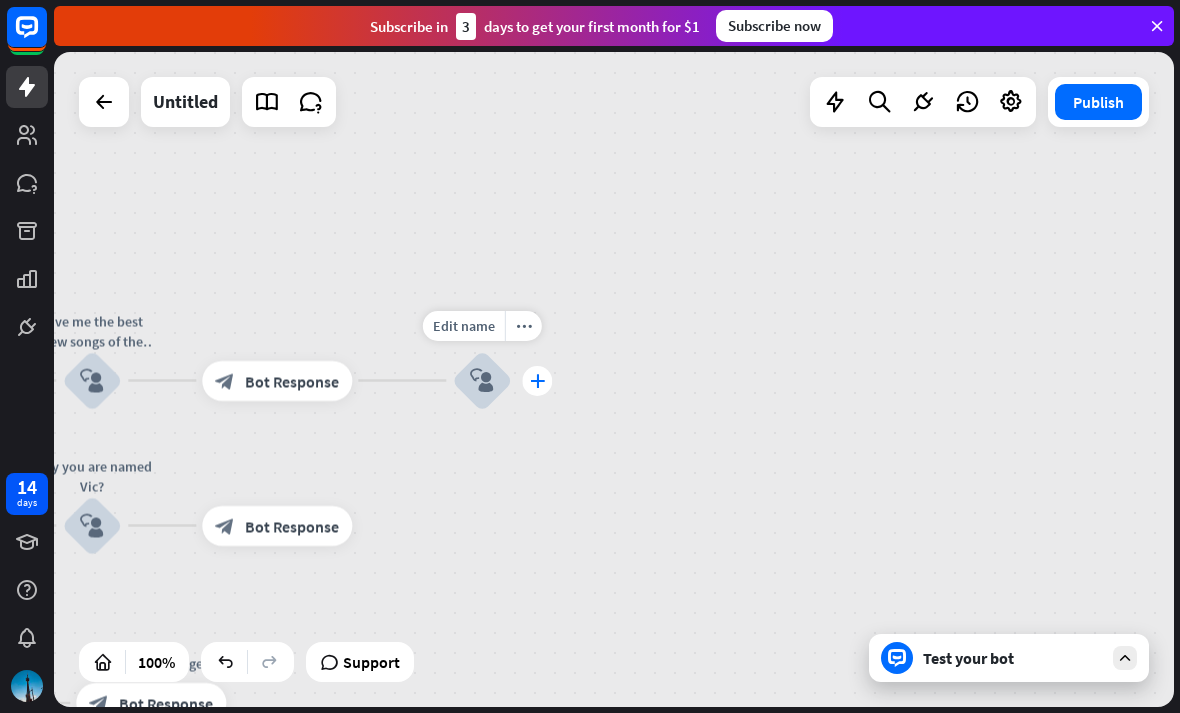 click on "plus" at bounding box center (537, 381) 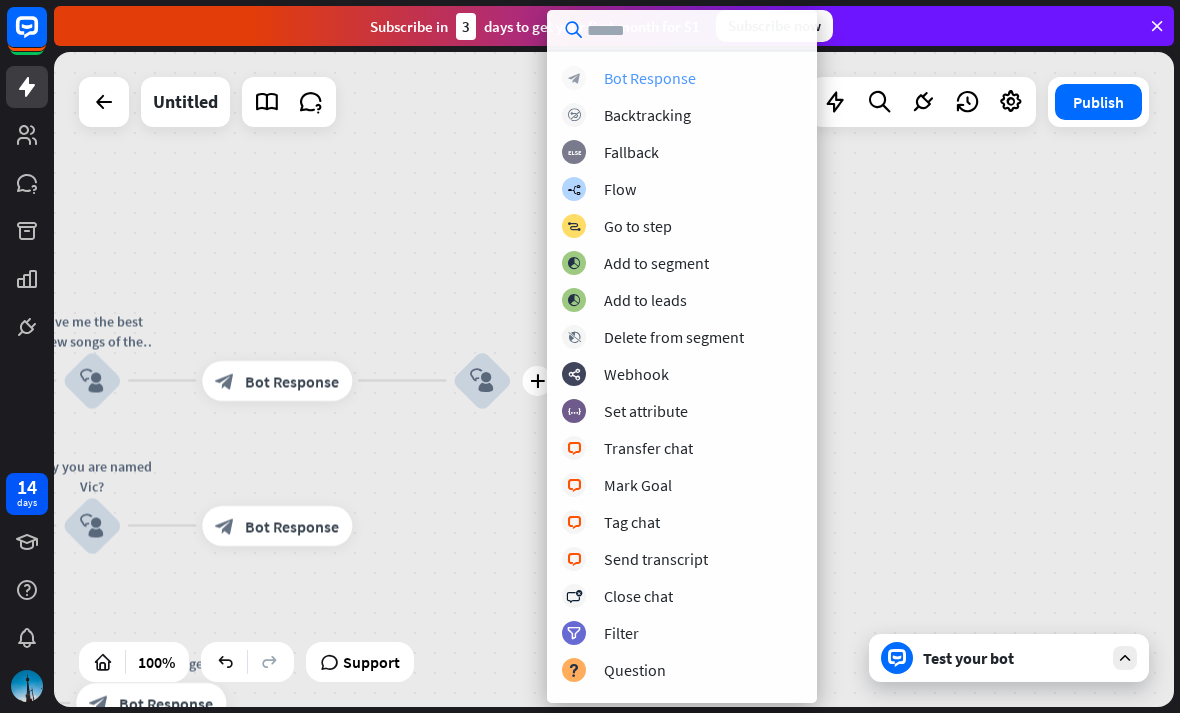 click on "Bot Response" at bounding box center (650, 78) 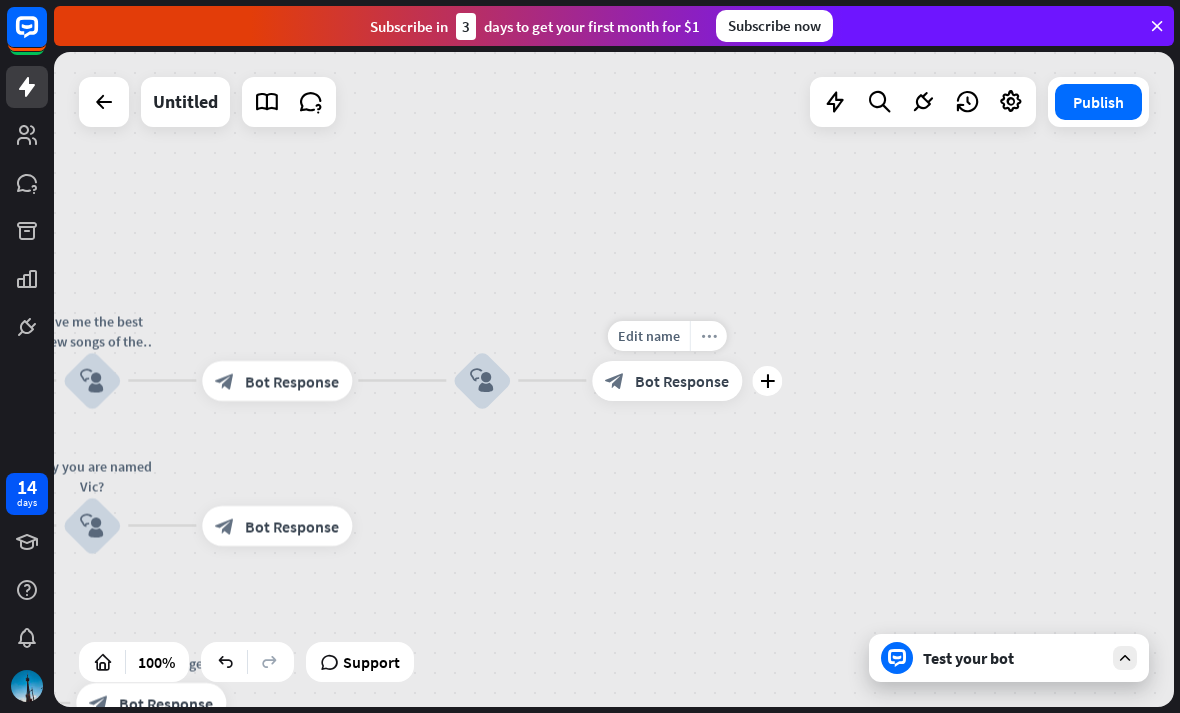 click on "more_horiz" at bounding box center (708, 336) 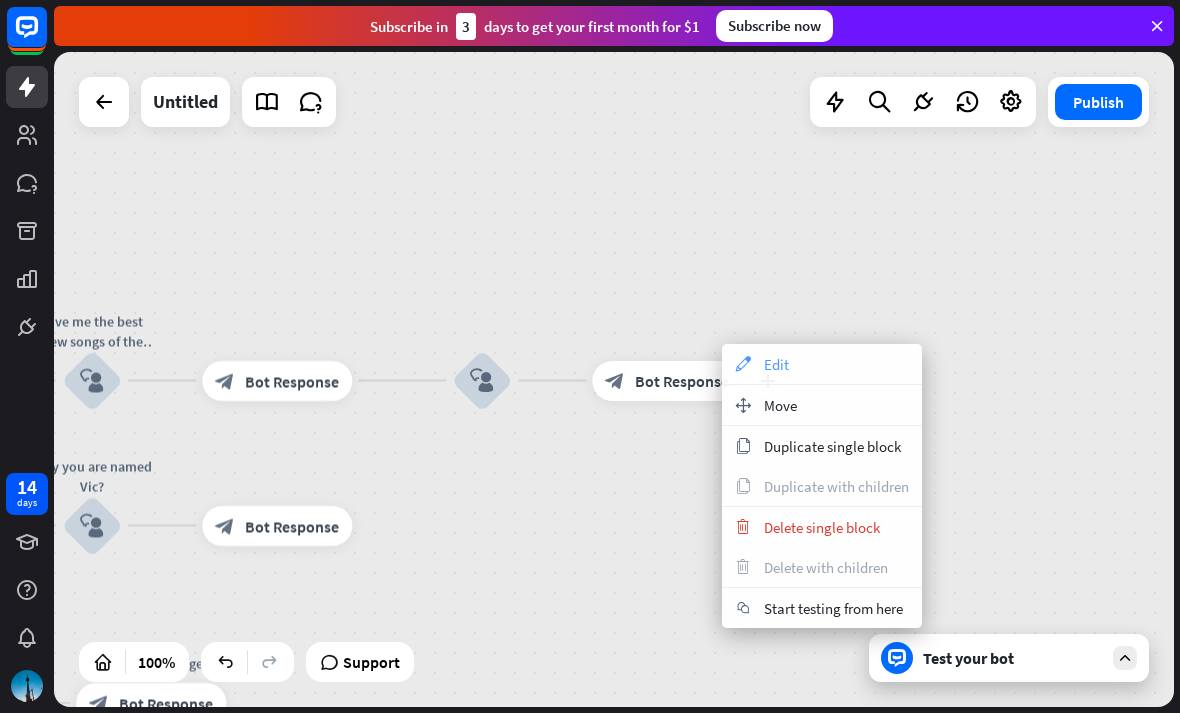 click on "appearance   Edit" at bounding box center [822, 364] 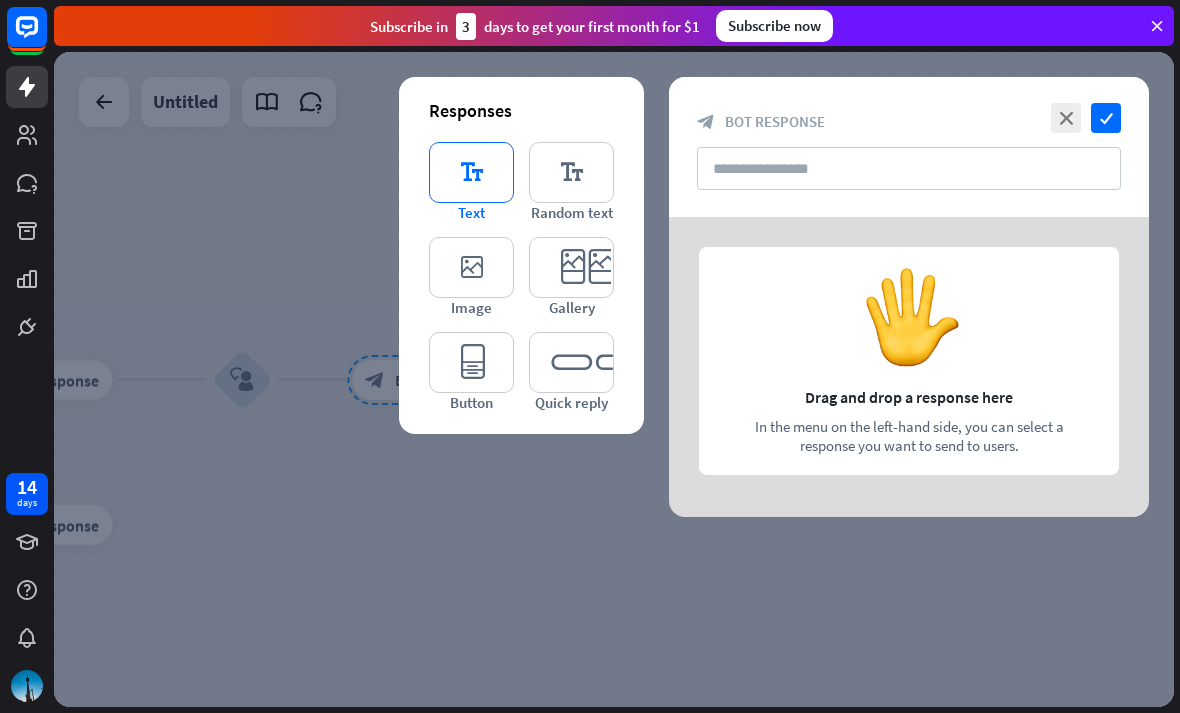 click on "editor_text" at bounding box center [471, 172] 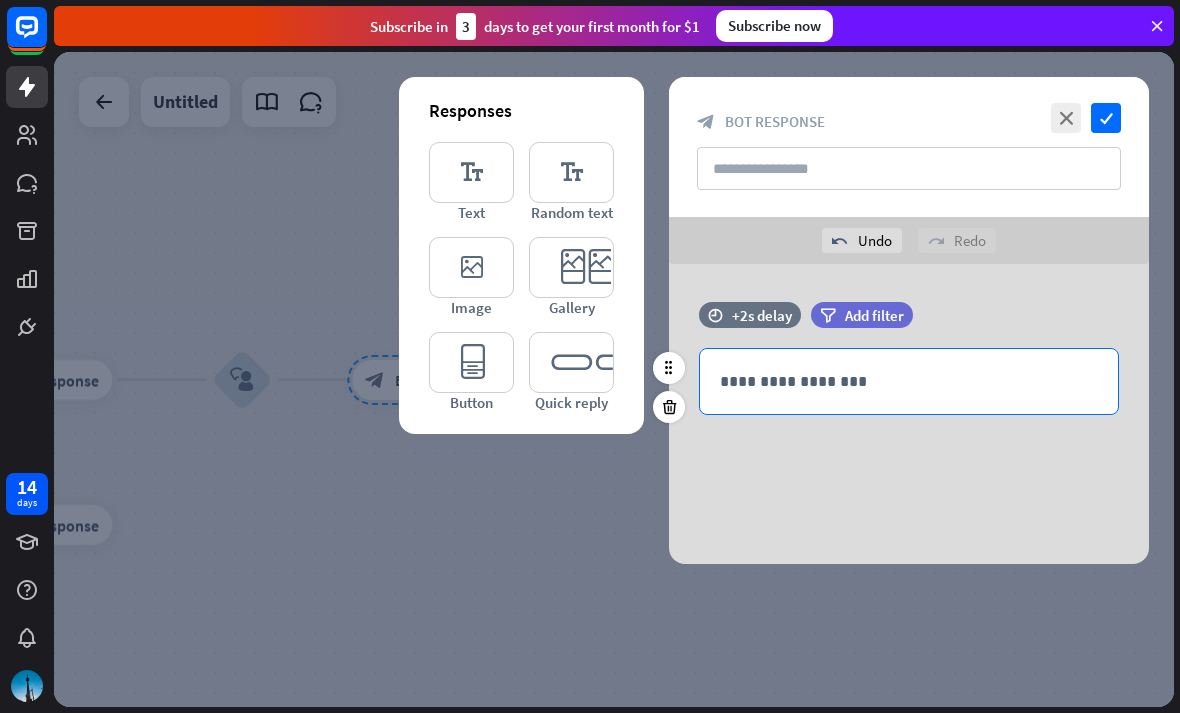 click on "**********" at bounding box center [909, 381] 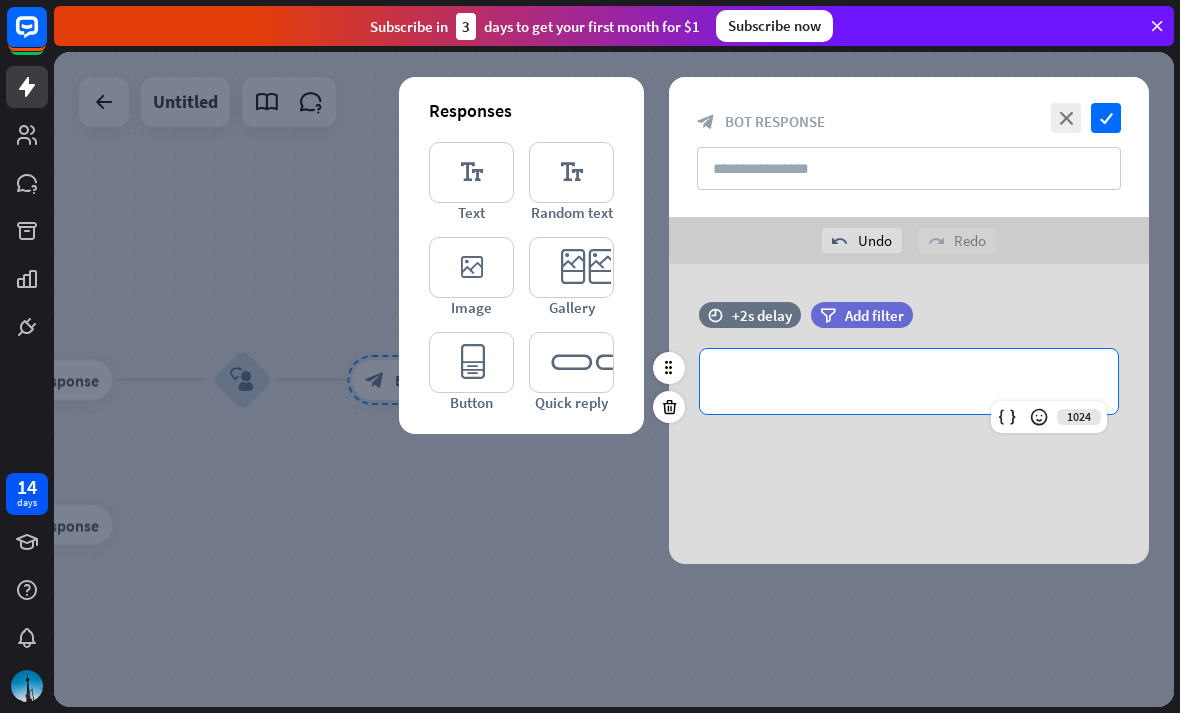 type 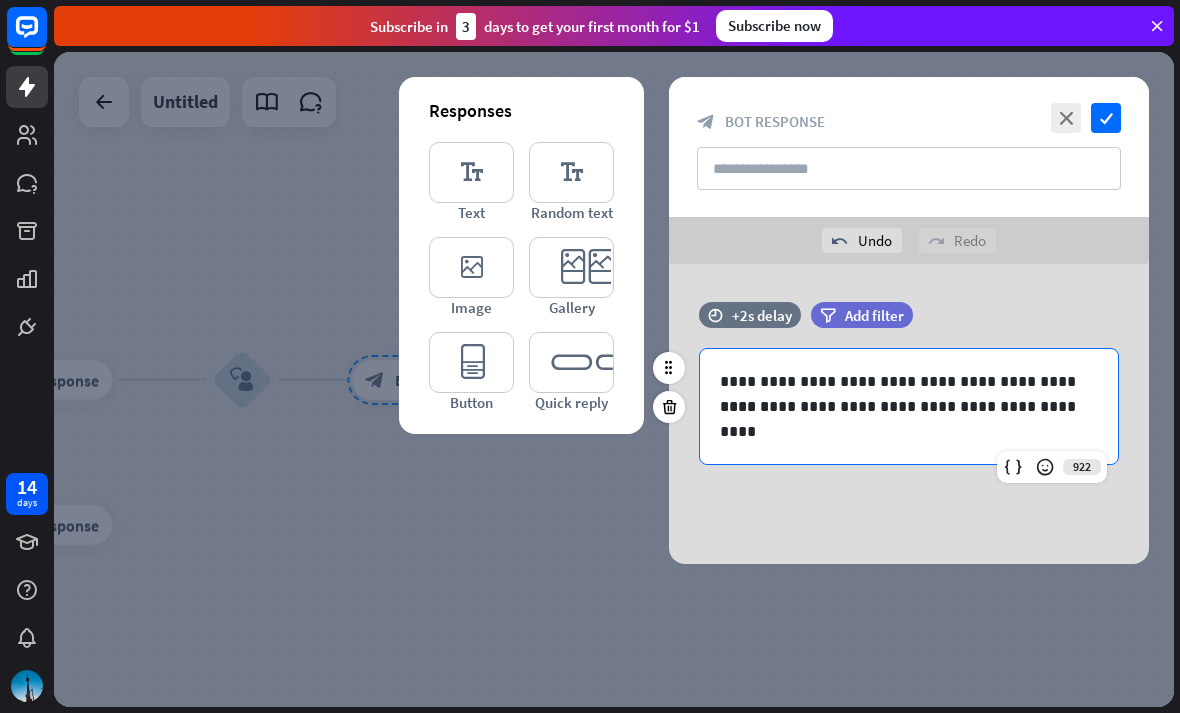 click on "**********" at bounding box center (909, 381) 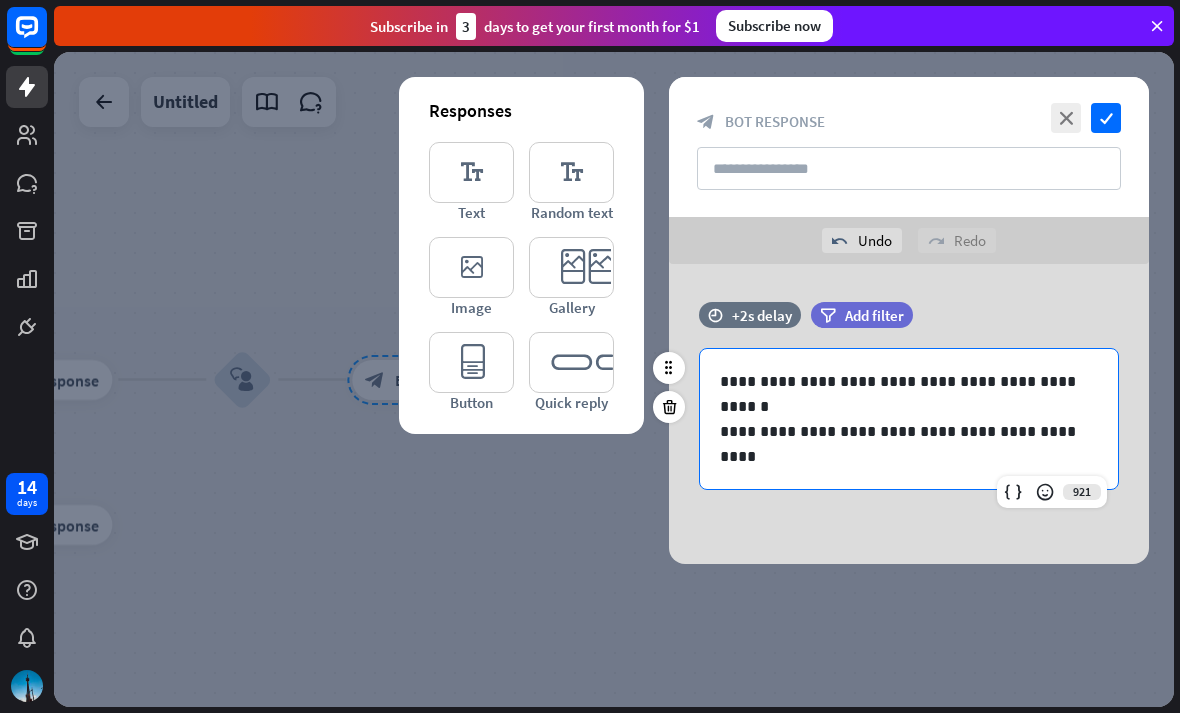 click on "**********" at bounding box center (909, 419) 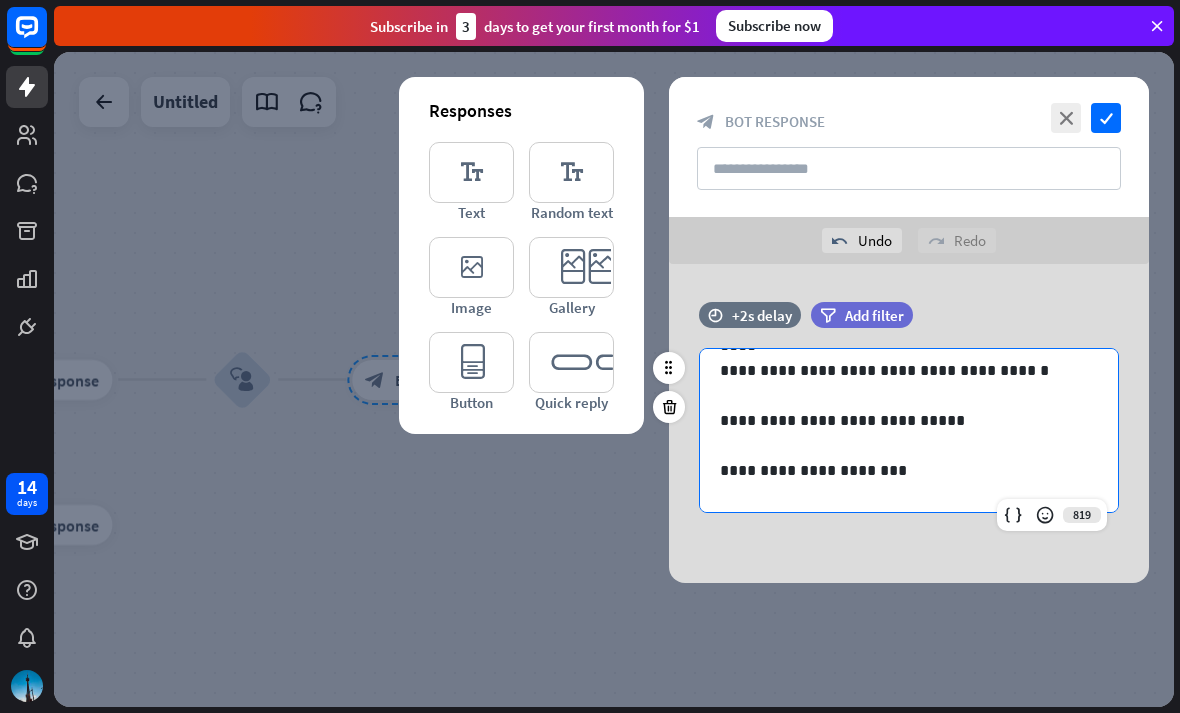 scroll, scrollTop: 136, scrollLeft: 0, axis: vertical 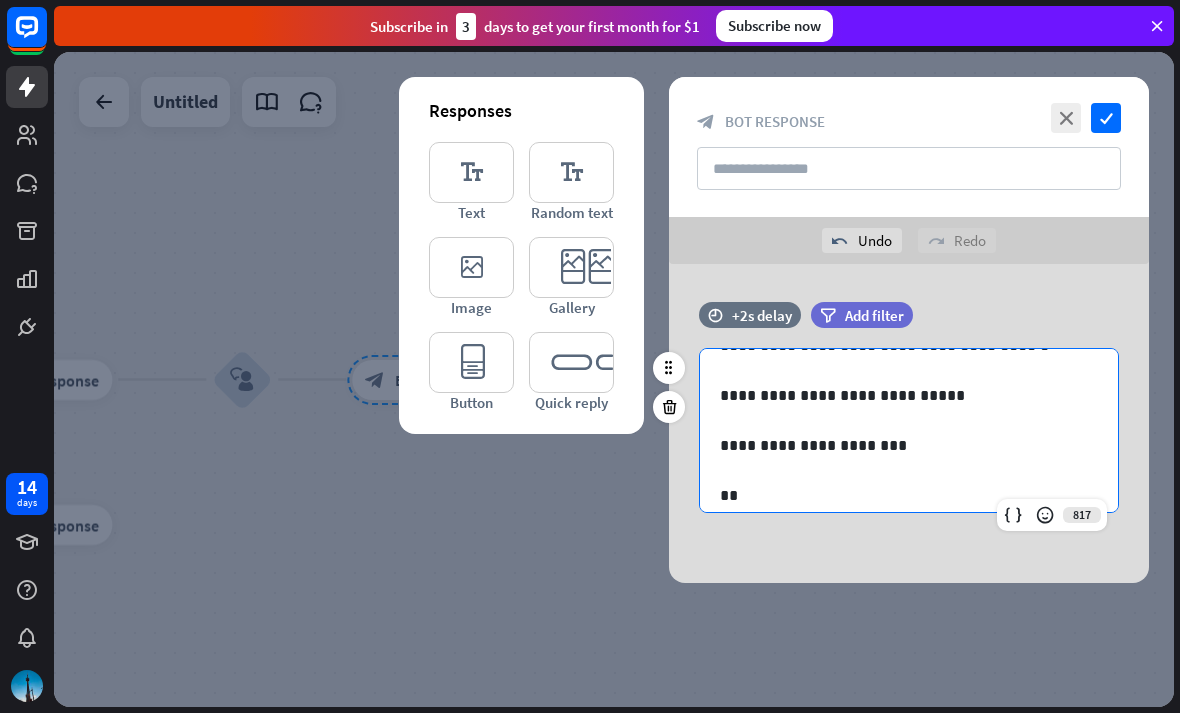 click at bounding box center [909, 470] 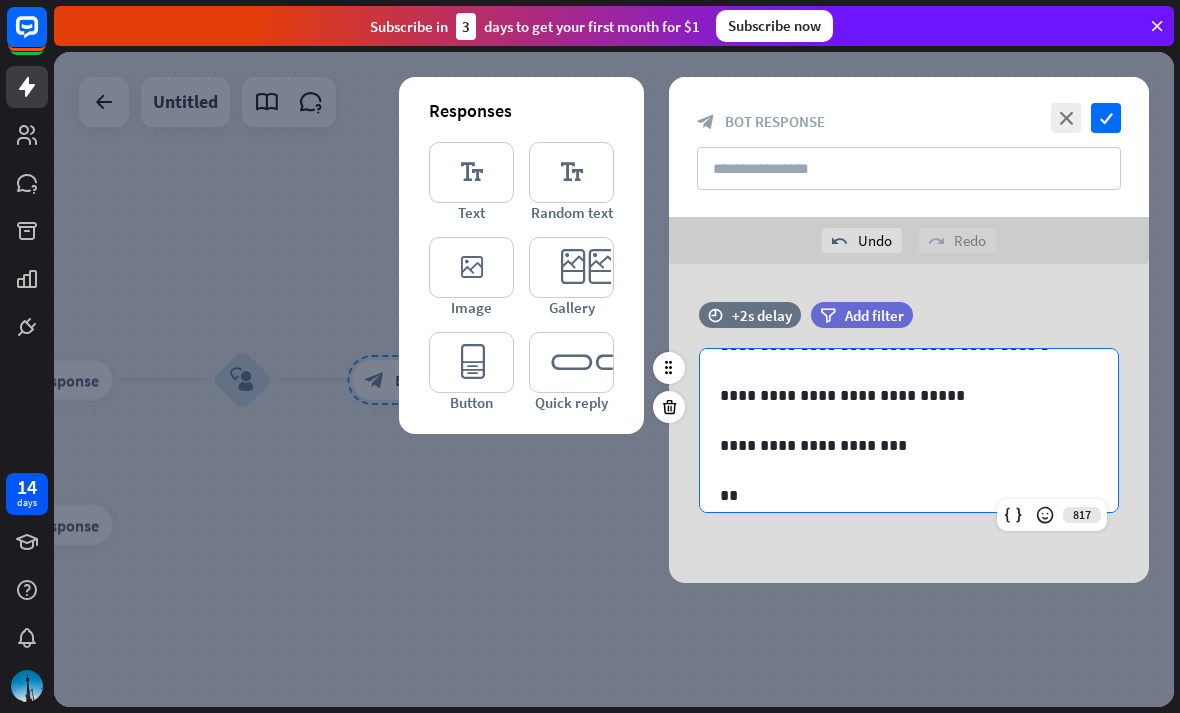 click on "**" at bounding box center [909, 495] 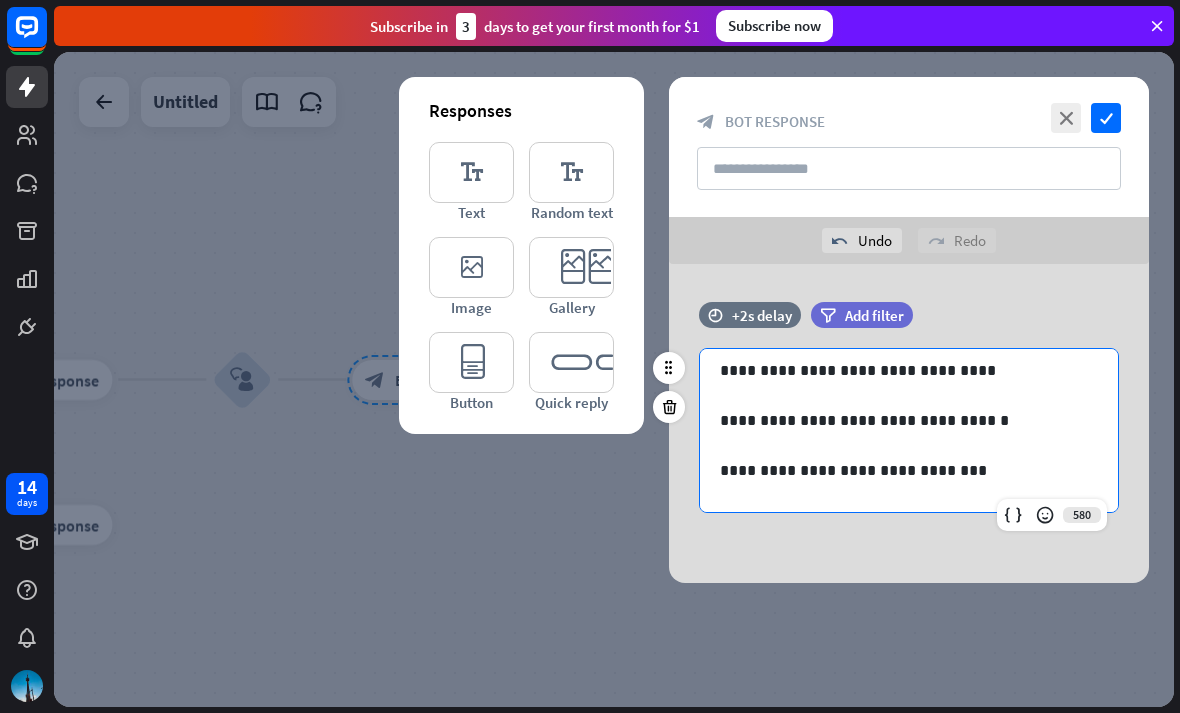 scroll, scrollTop: 436, scrollLeft: 0, axis: vertical 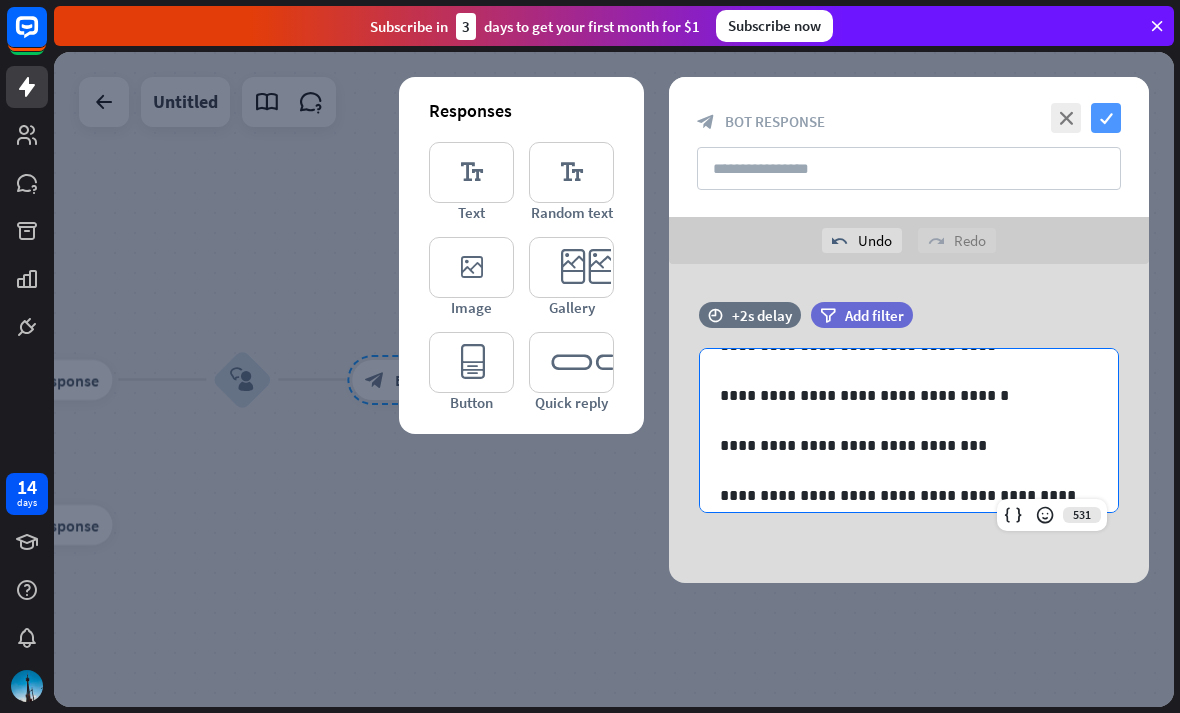 click on "check" at bounding box center [1106, 118] 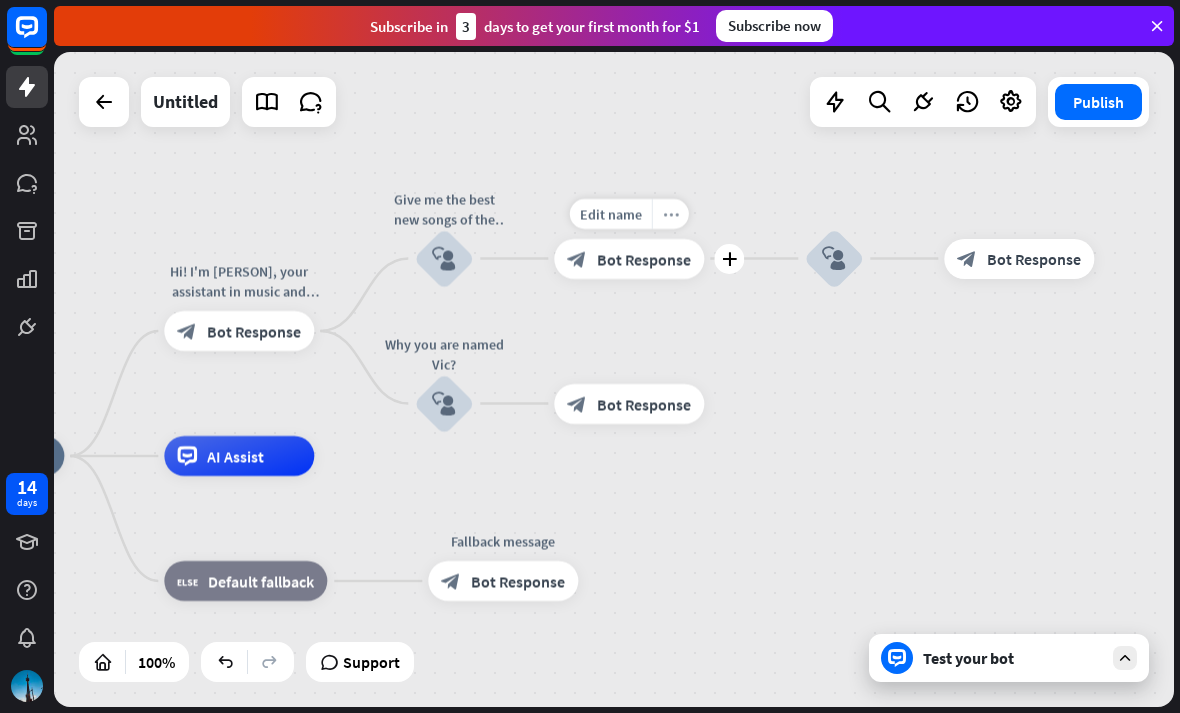 click on "more_horiz" at bounding box center (671, 213) 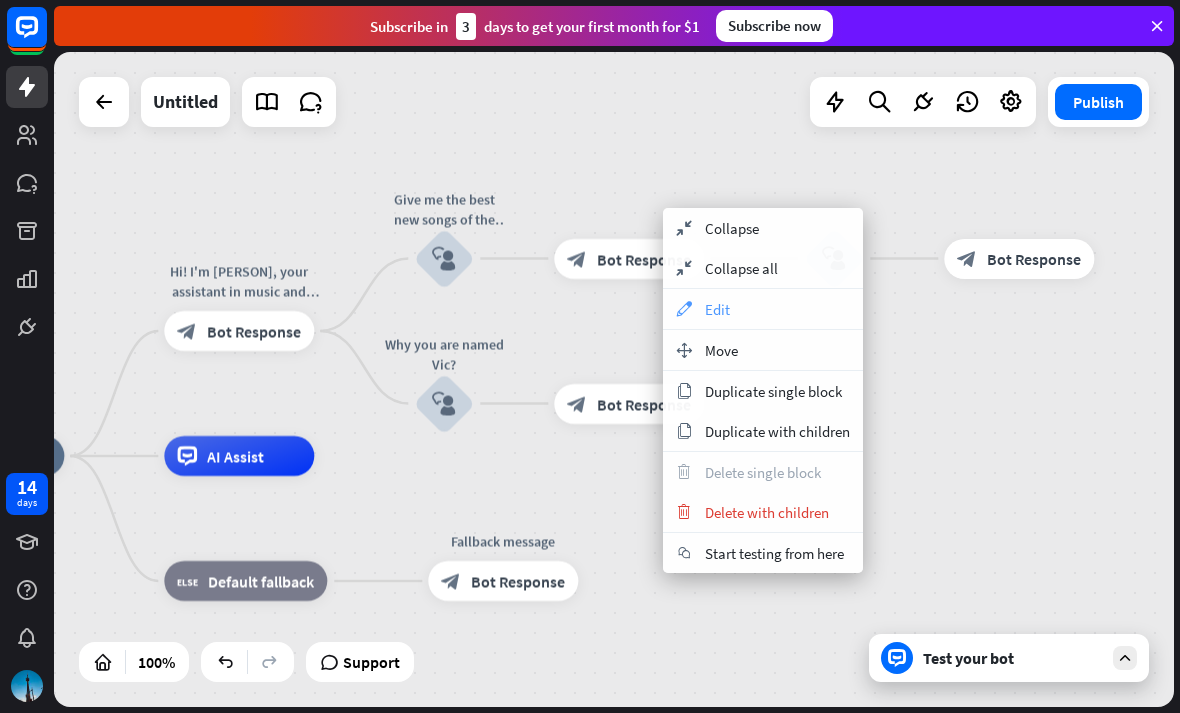 click on "Edit" at bounding box center (717, 309) 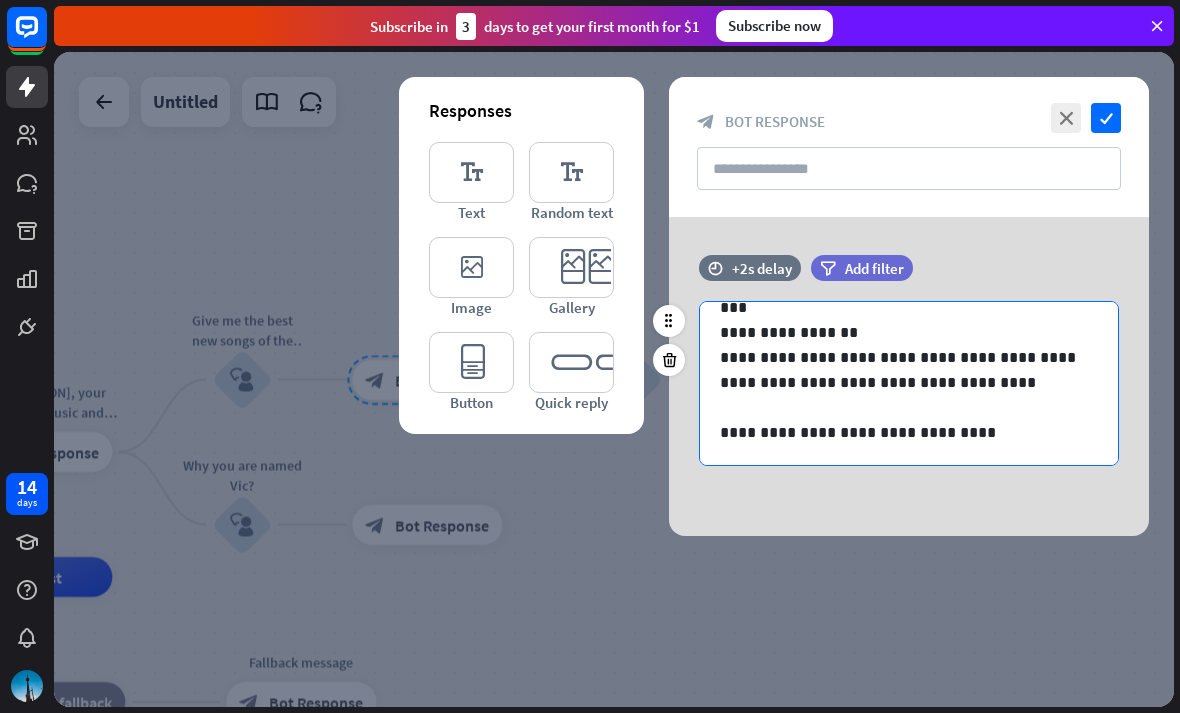 scroll, scrollTop: 527, scrollLeft: 0, axis: vertical 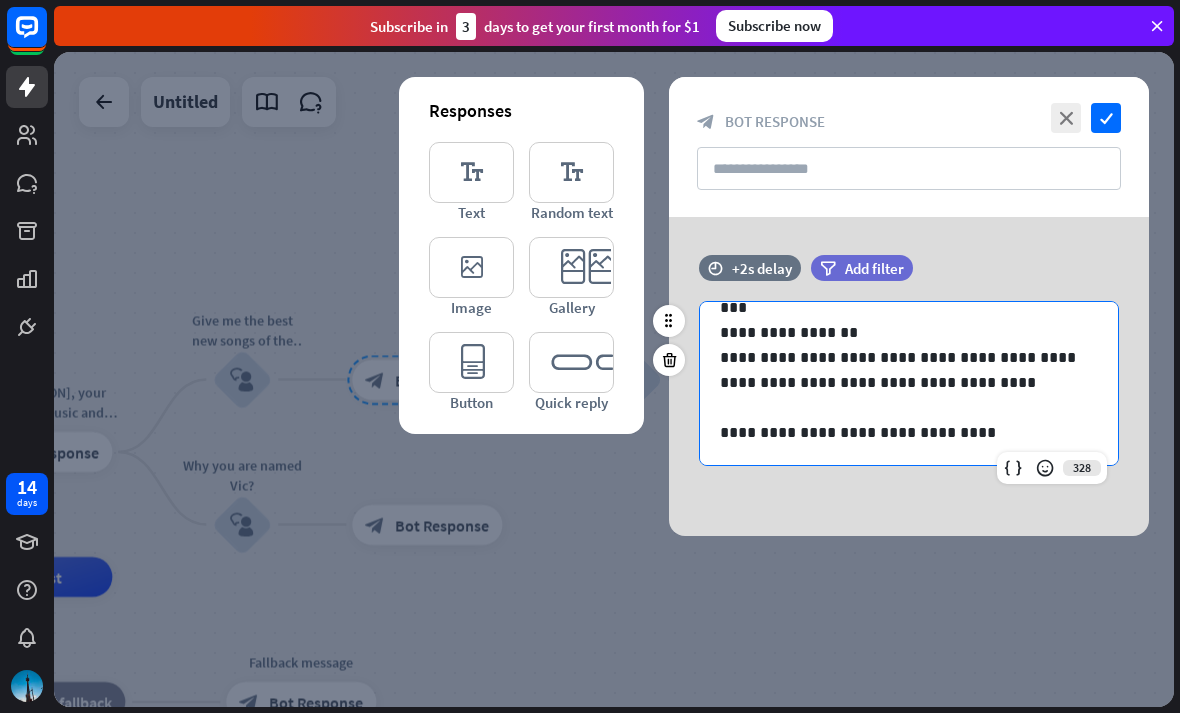 click on "**********" at bounding box center [909, 432] 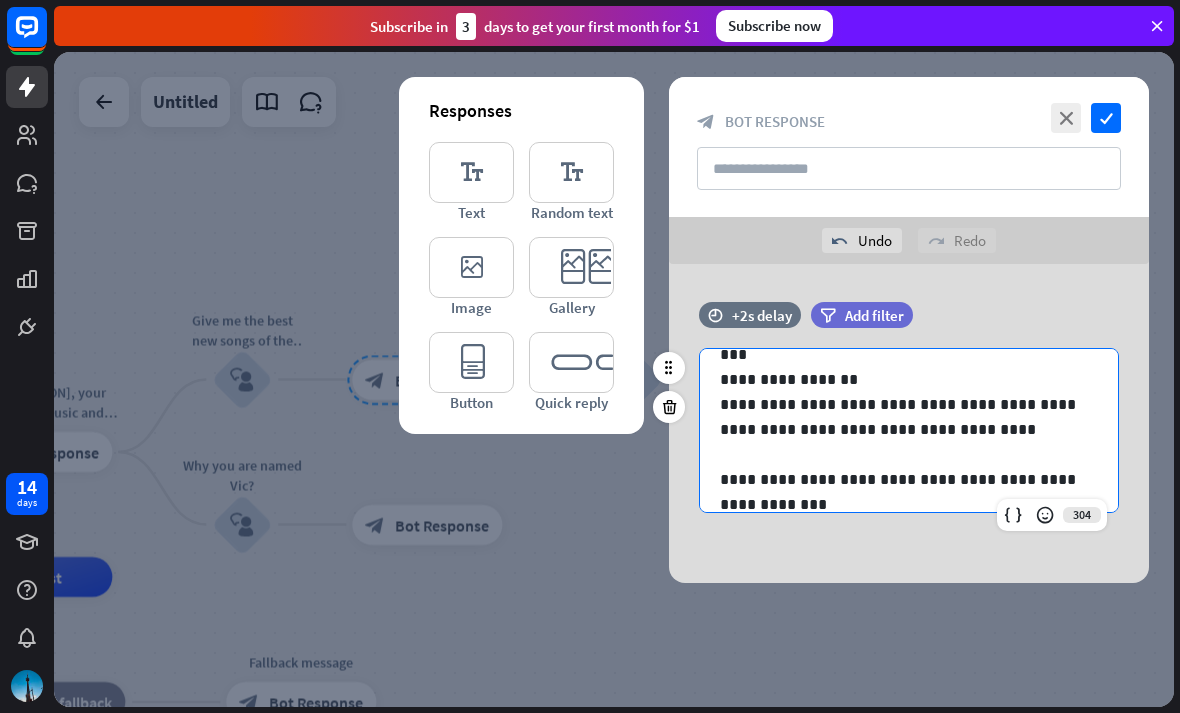 scroll, scrollTop: 536, scrollLeft: 0, axis: vertical 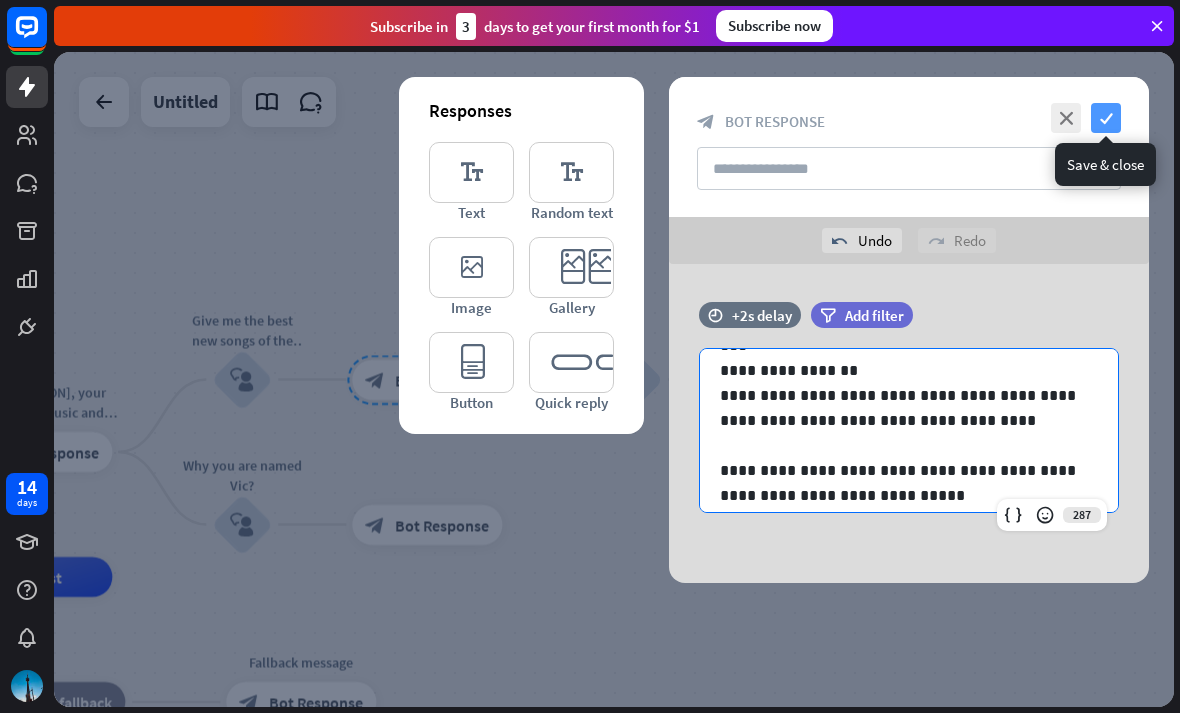 click on "check" at bounding box center (1106, 118) 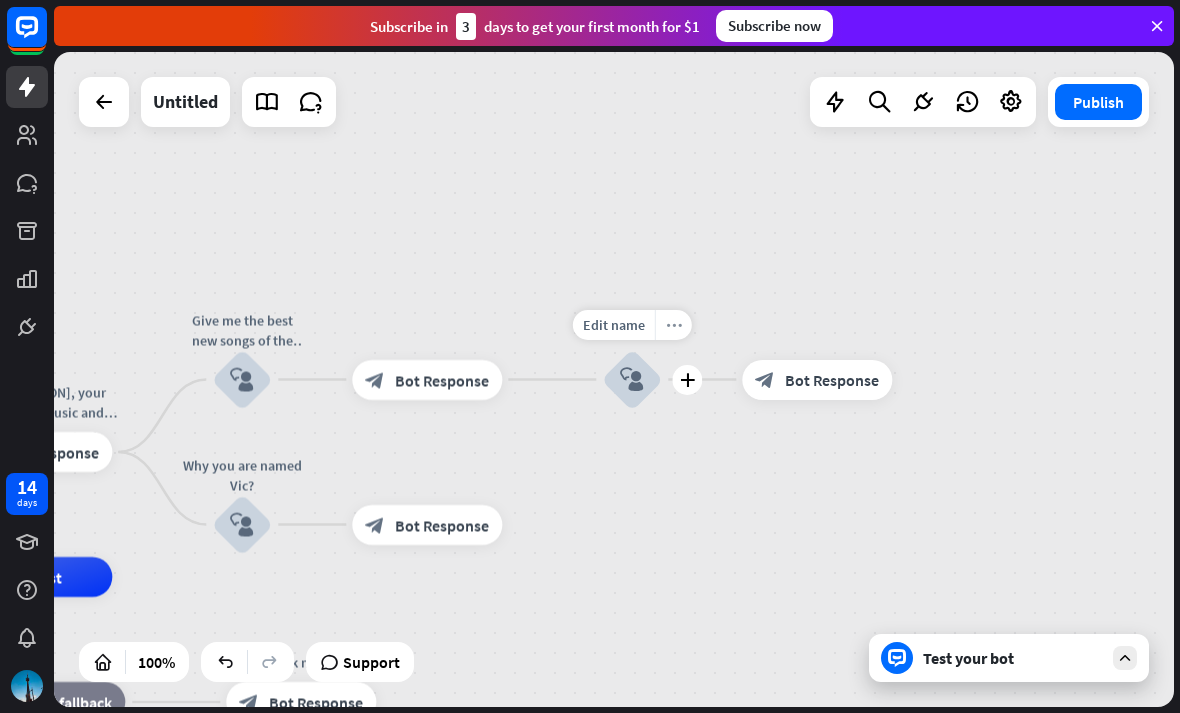 click on "more_horiz" at bounding box center (674, 324) 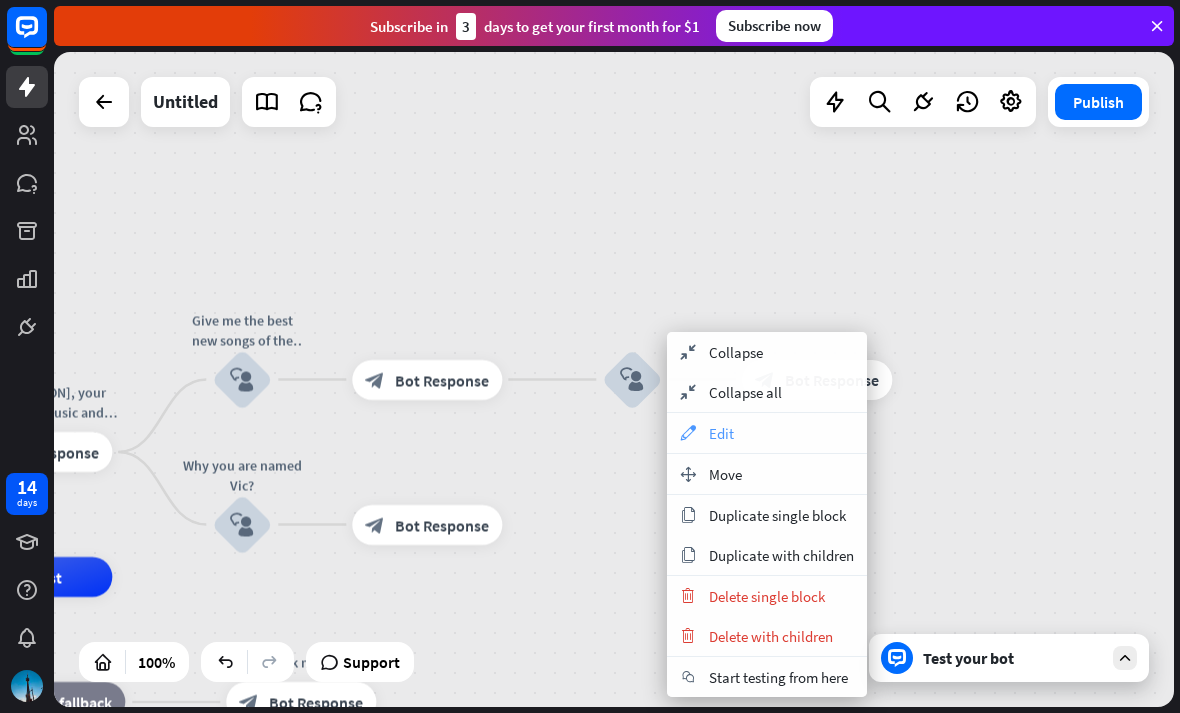 click on "appearance   Edit" at bounding box center (767, 433) 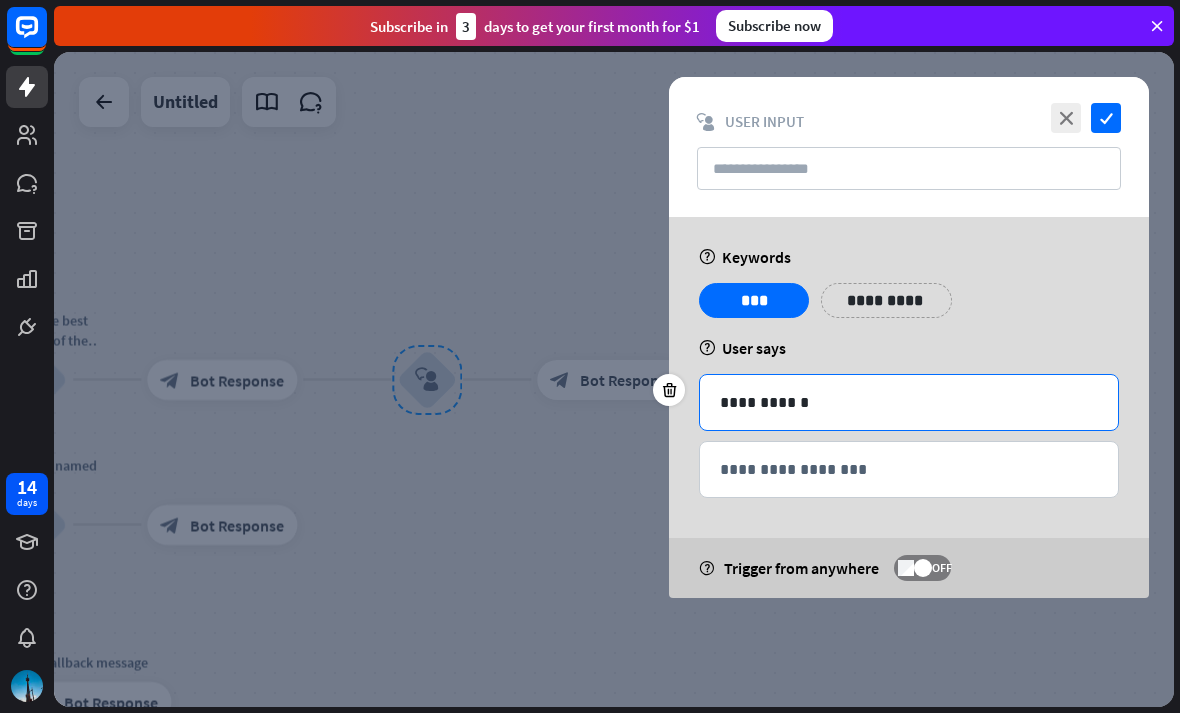 click on "**********" at bounding box center [909, 402] 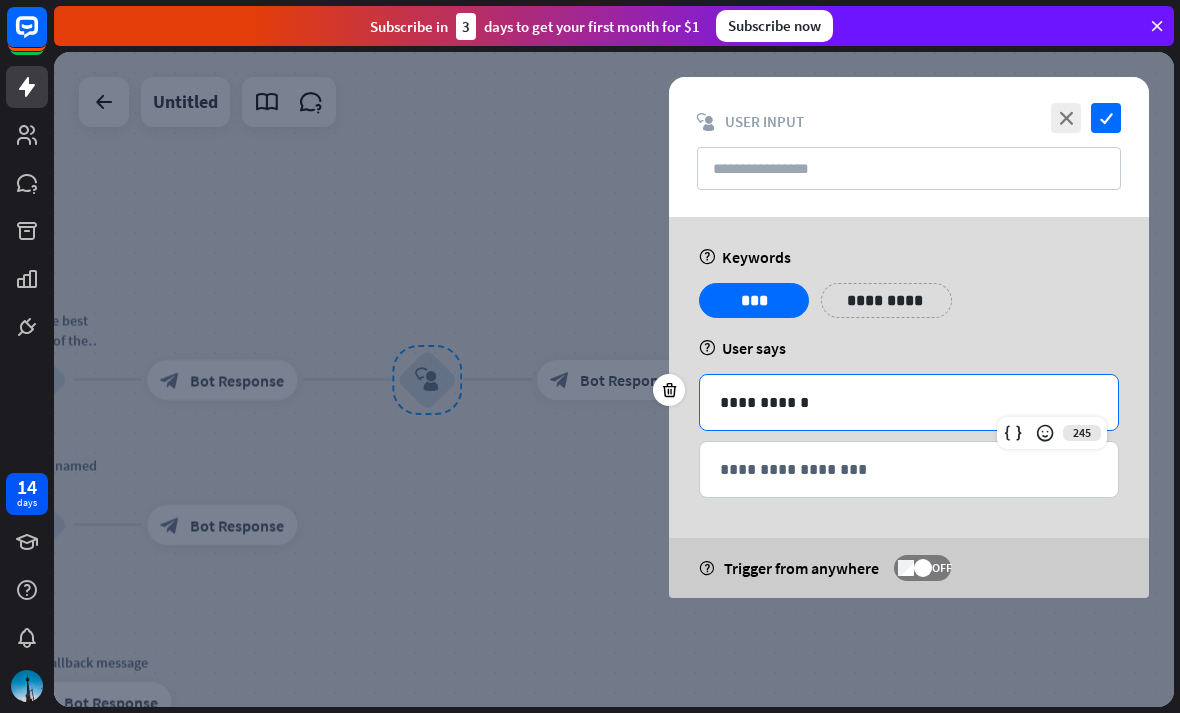 type 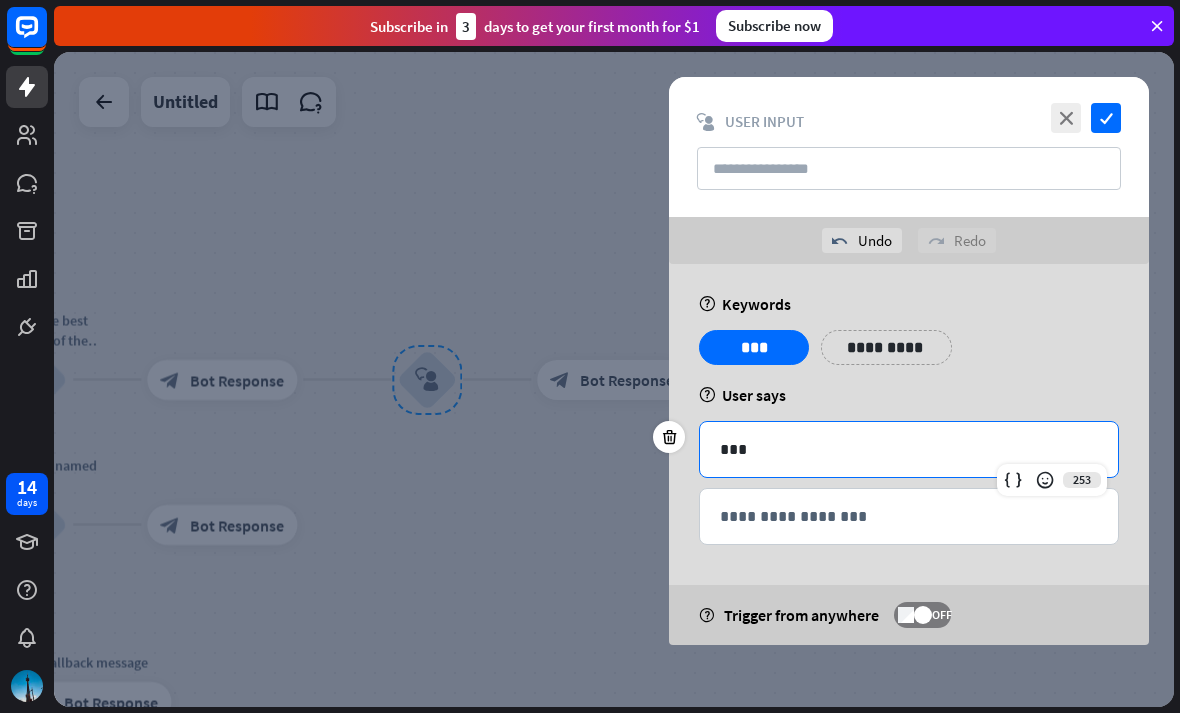 click on "***" at bounding box center [909, 449] 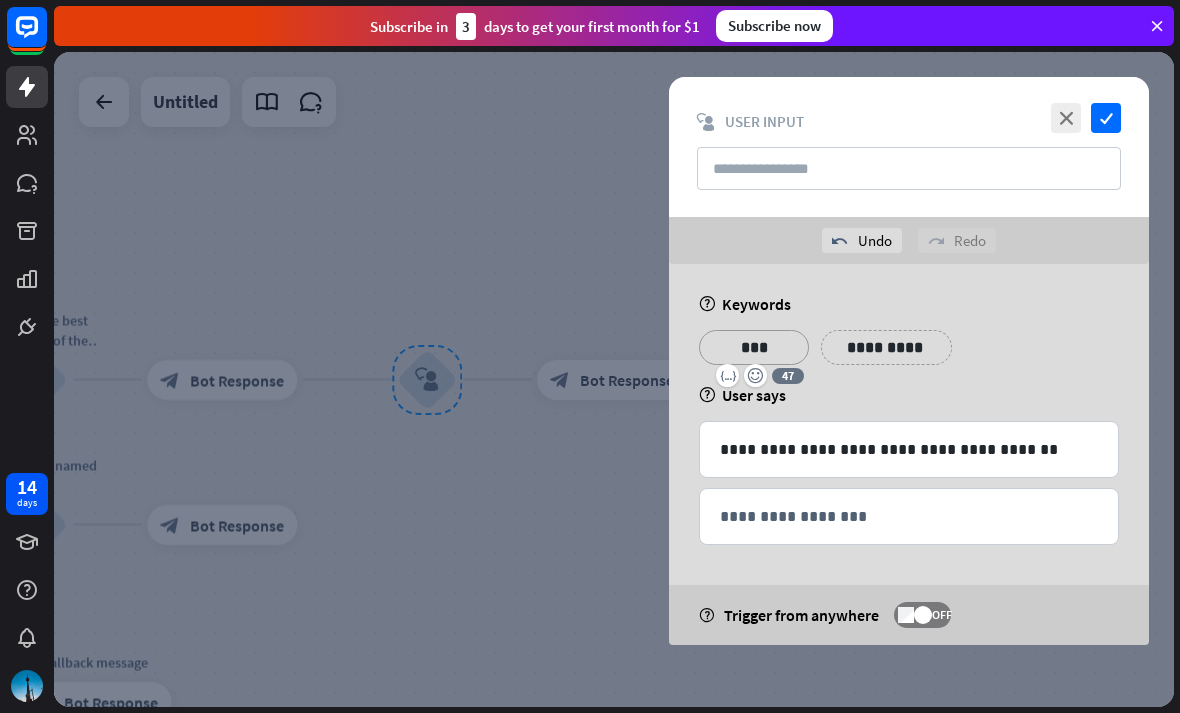 click on "***" at bounding box center (754, 347) 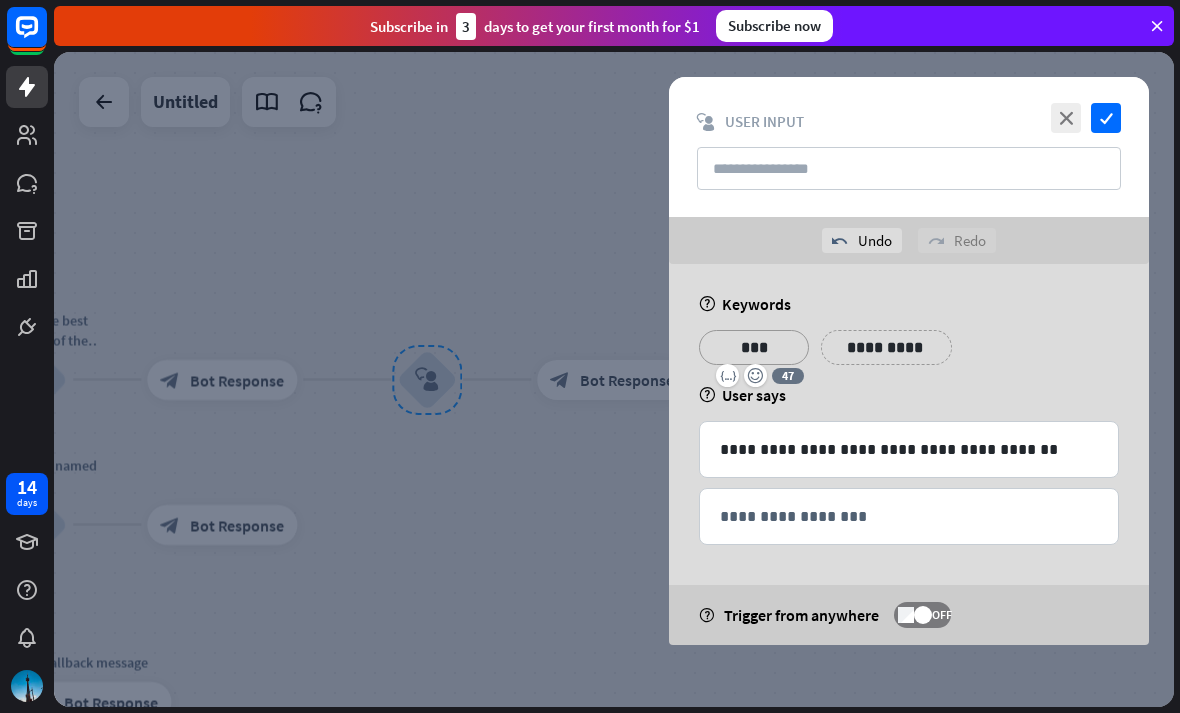 type 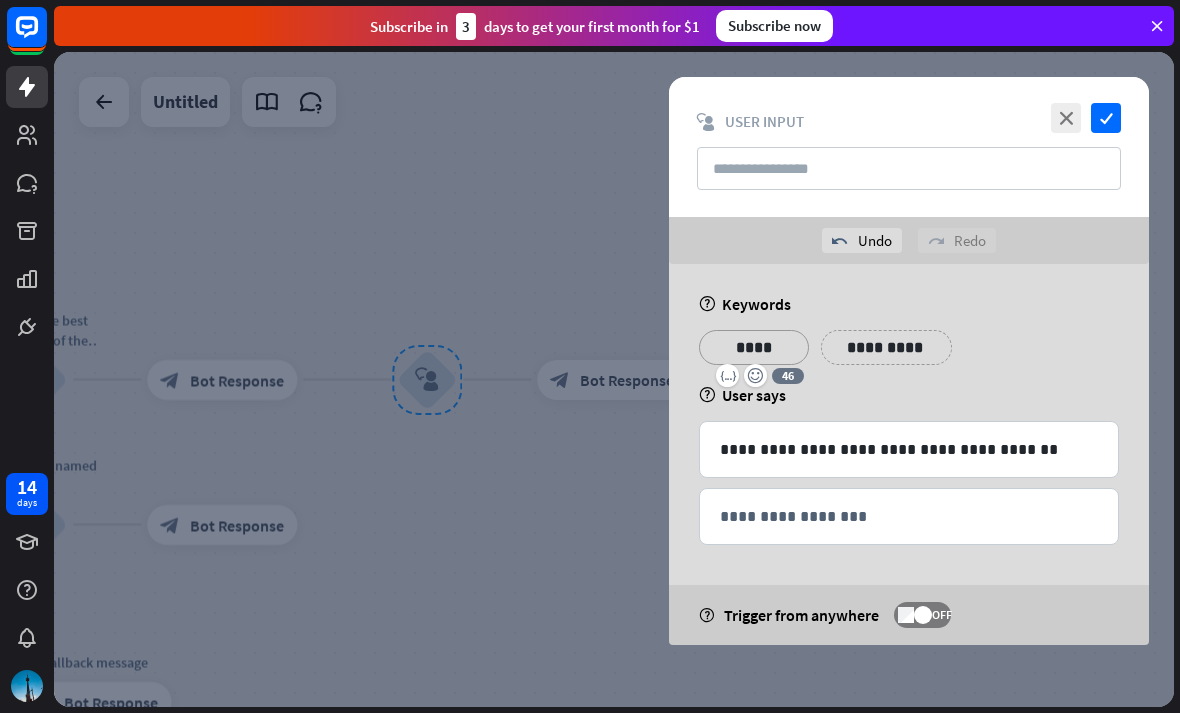 click on "**********" at bounding box center [886, 347] 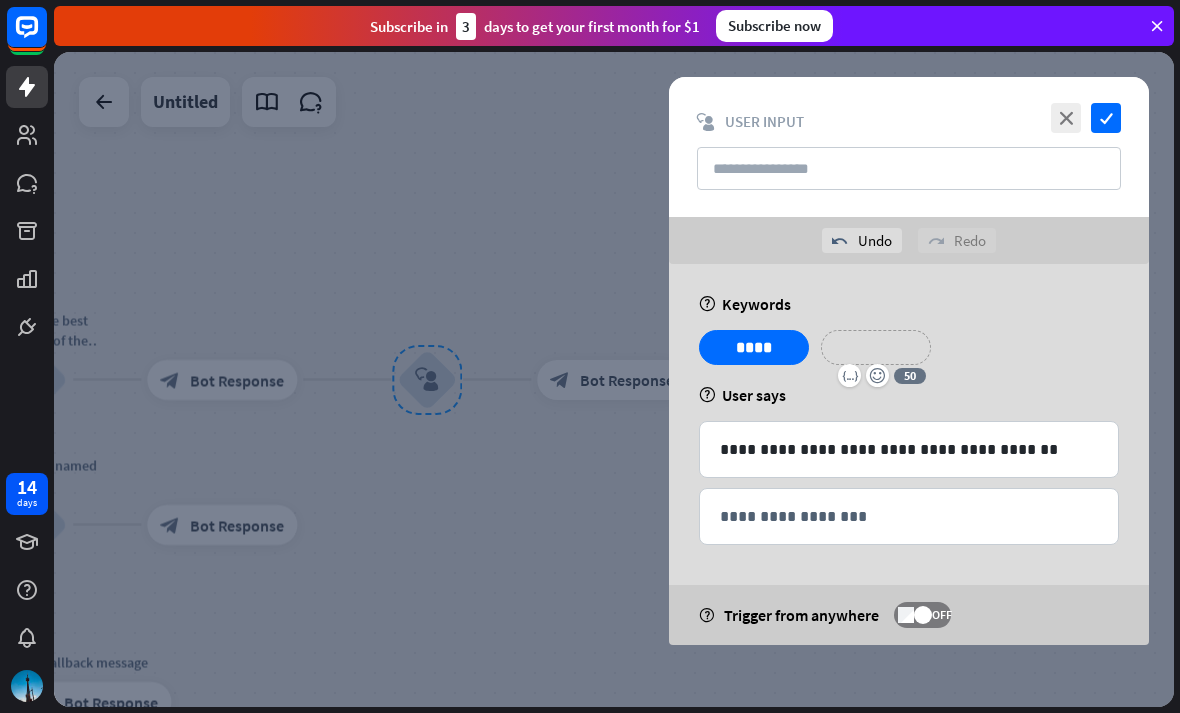 type 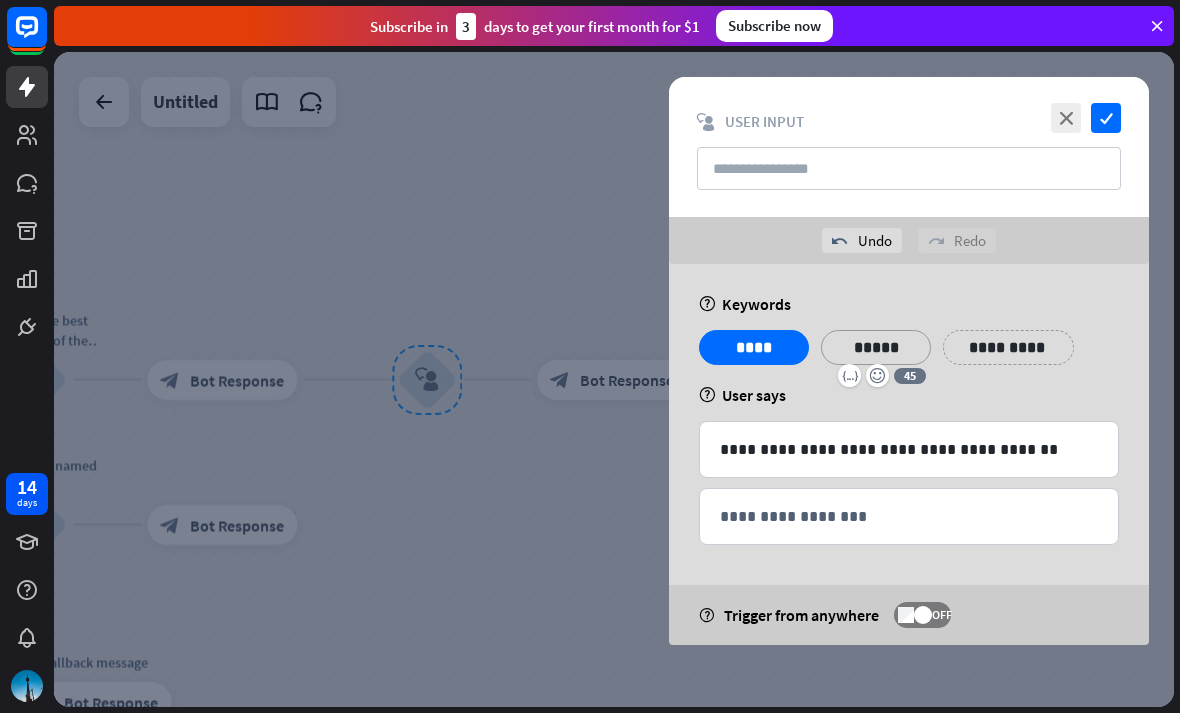 click on "**********" at bounding box center [1008, 347] 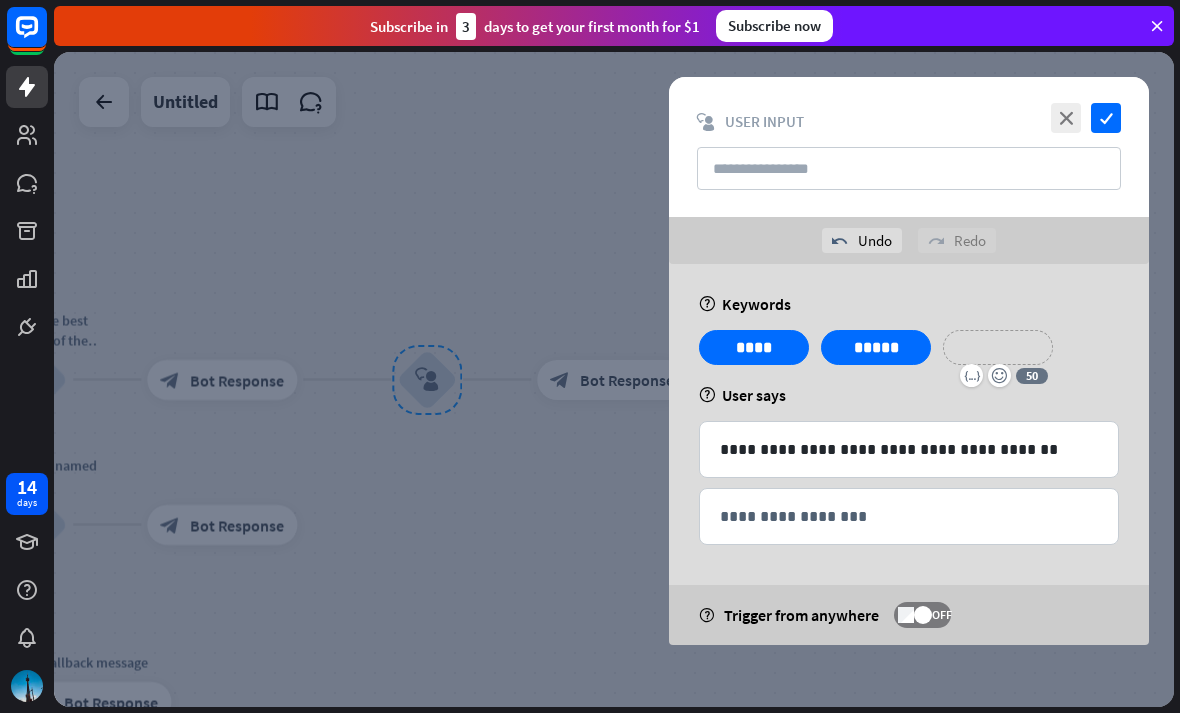 type 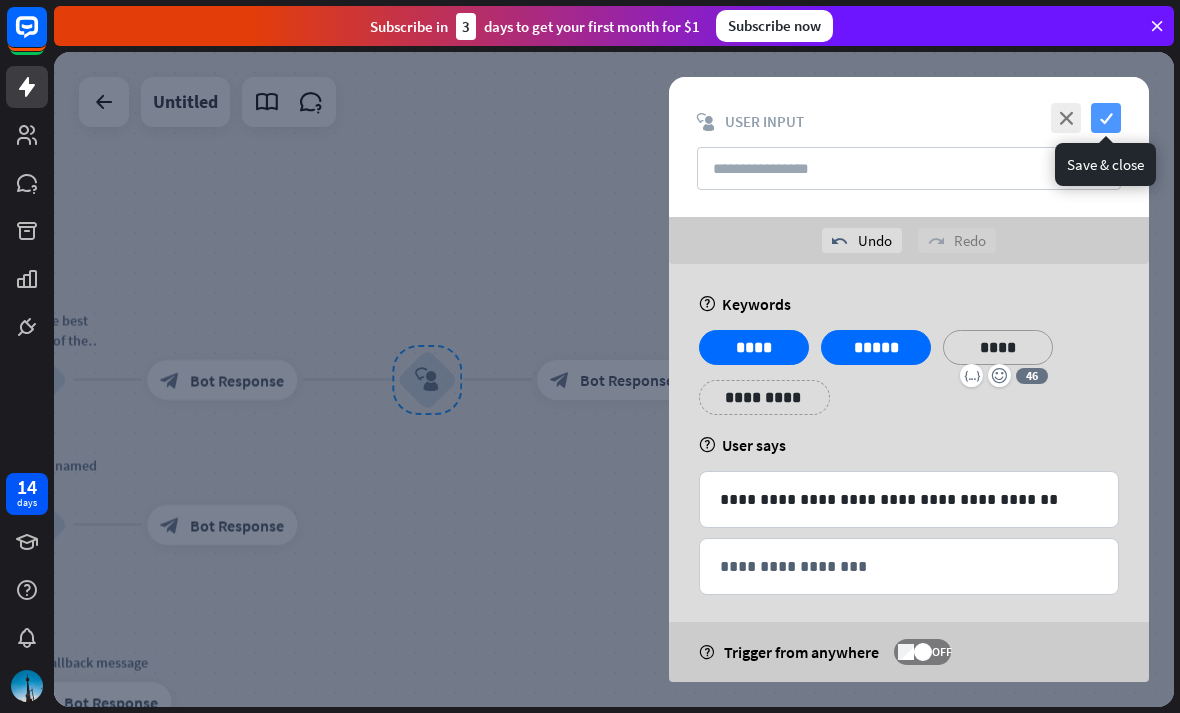 click on "check" at bounding box center [1106, 118] 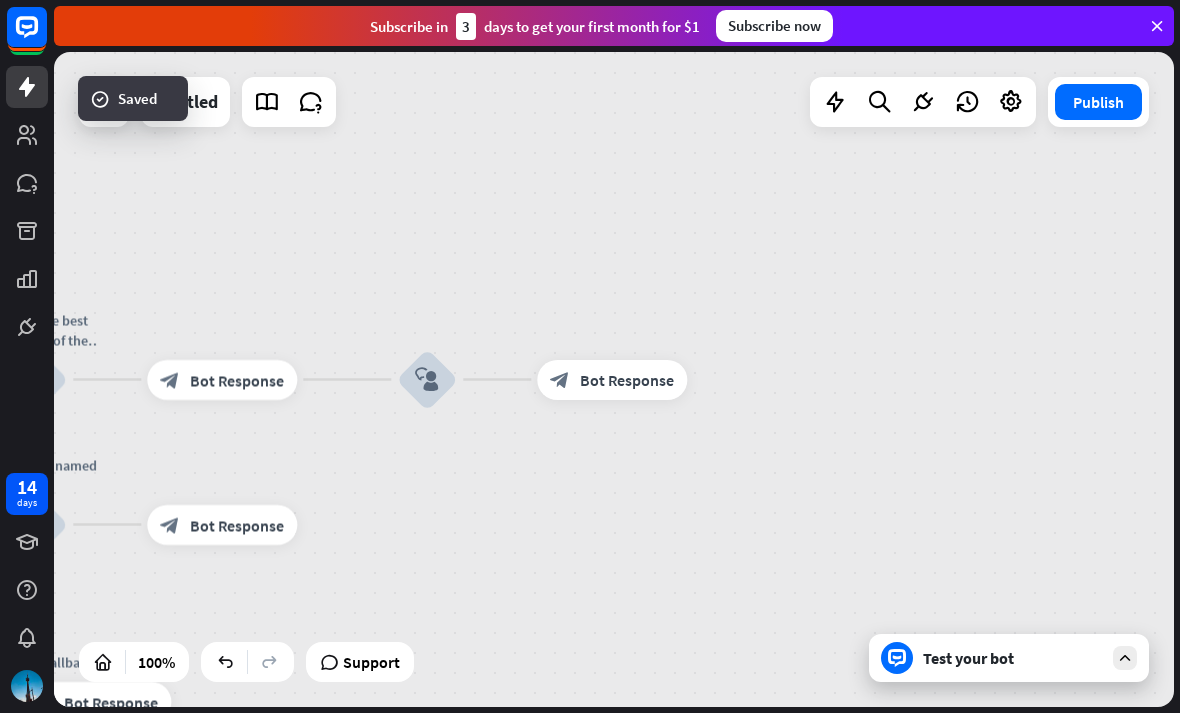 click on "Test your bot" at bounding box center (1013, 658) 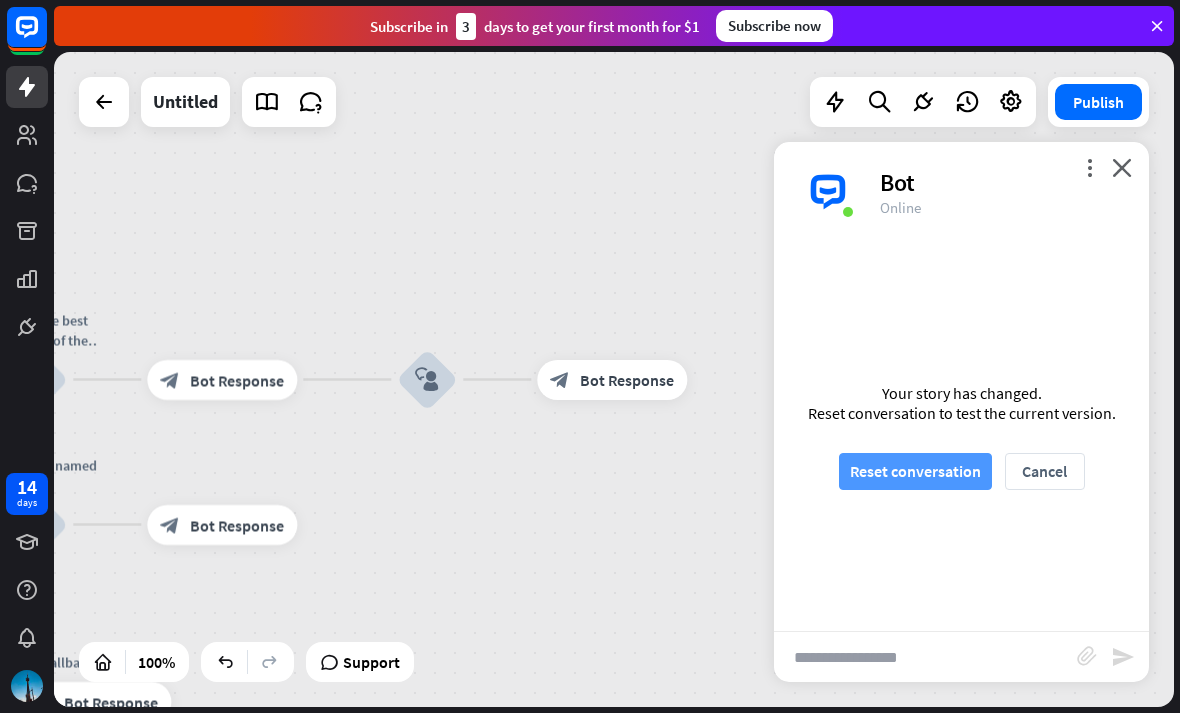 click on "Reset conversation" at bounding box center [915, 471] 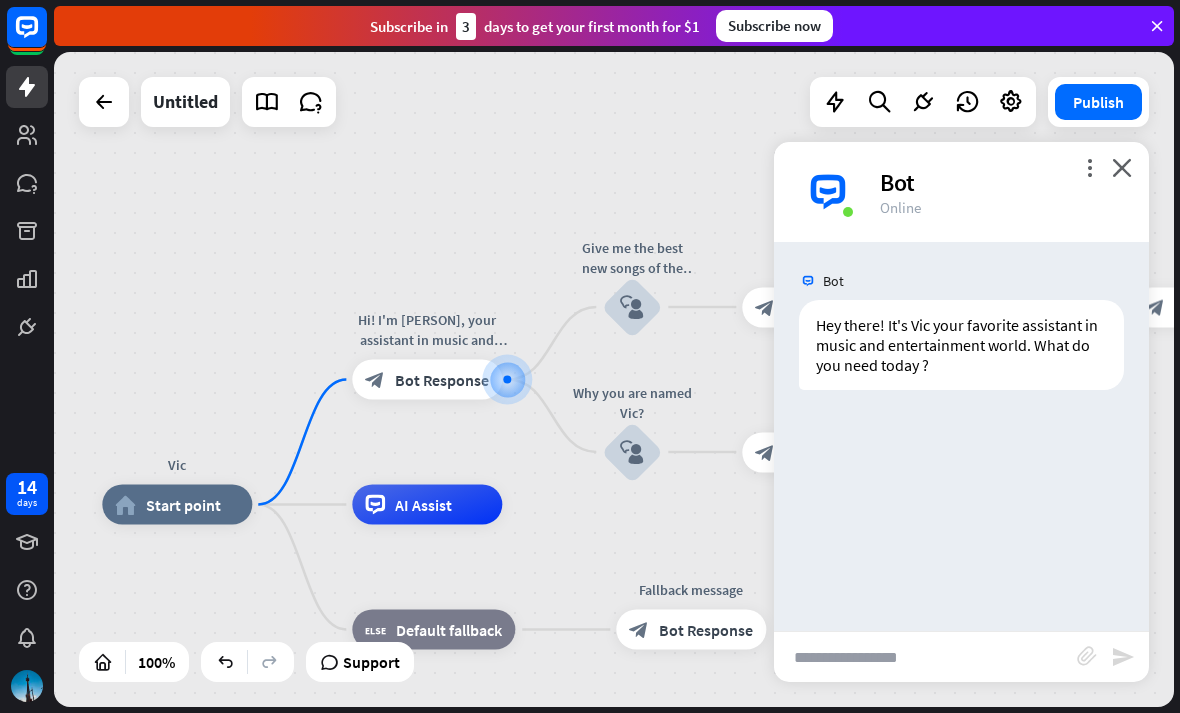 click at bounding box center [925, 657] 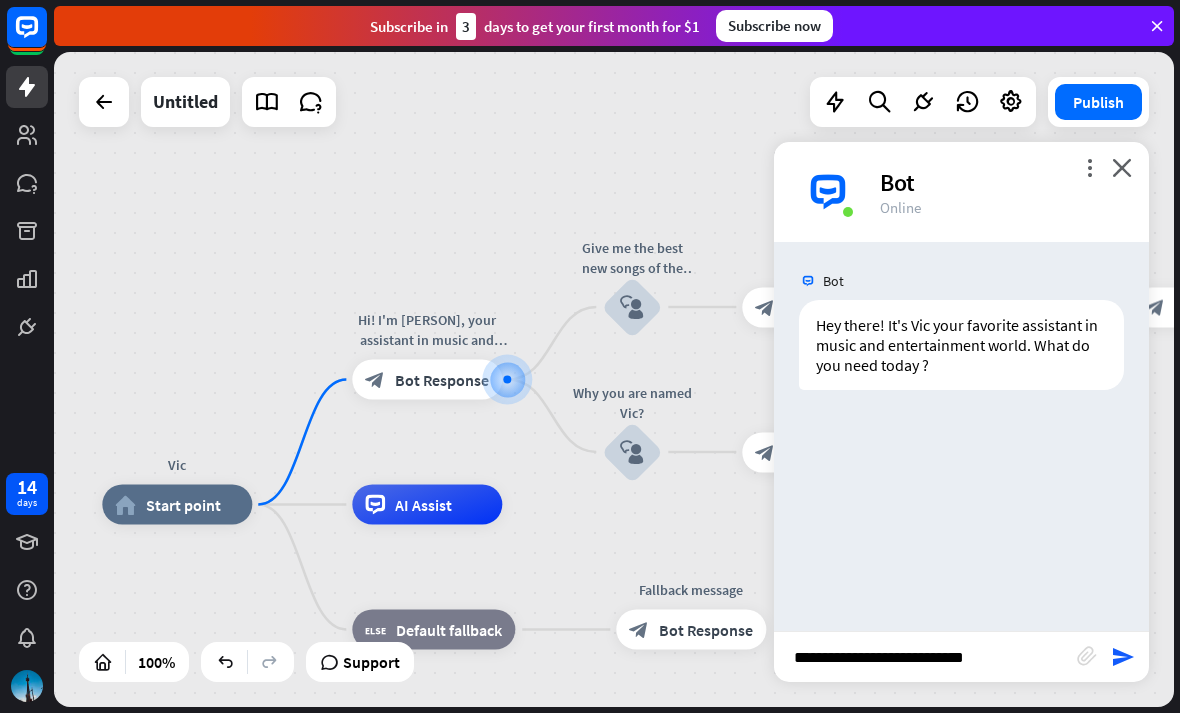 type on "**********" 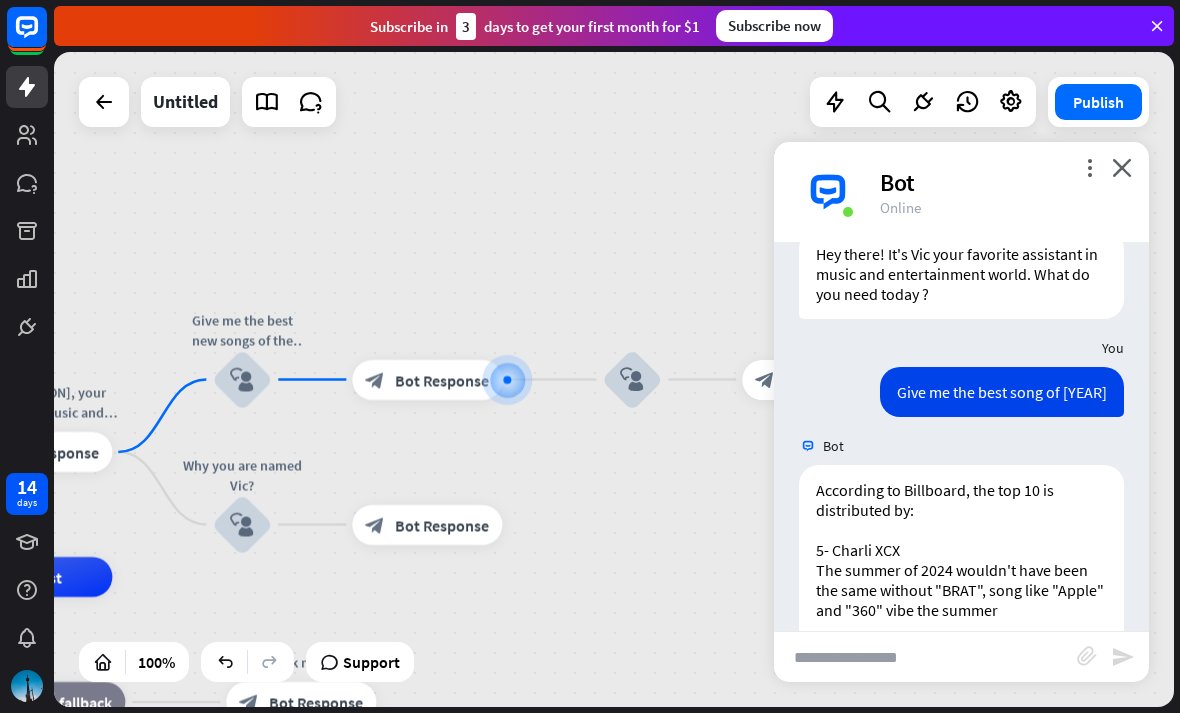 scroll, scrollTop: 70, scrollLeft: 0, axis: vertical 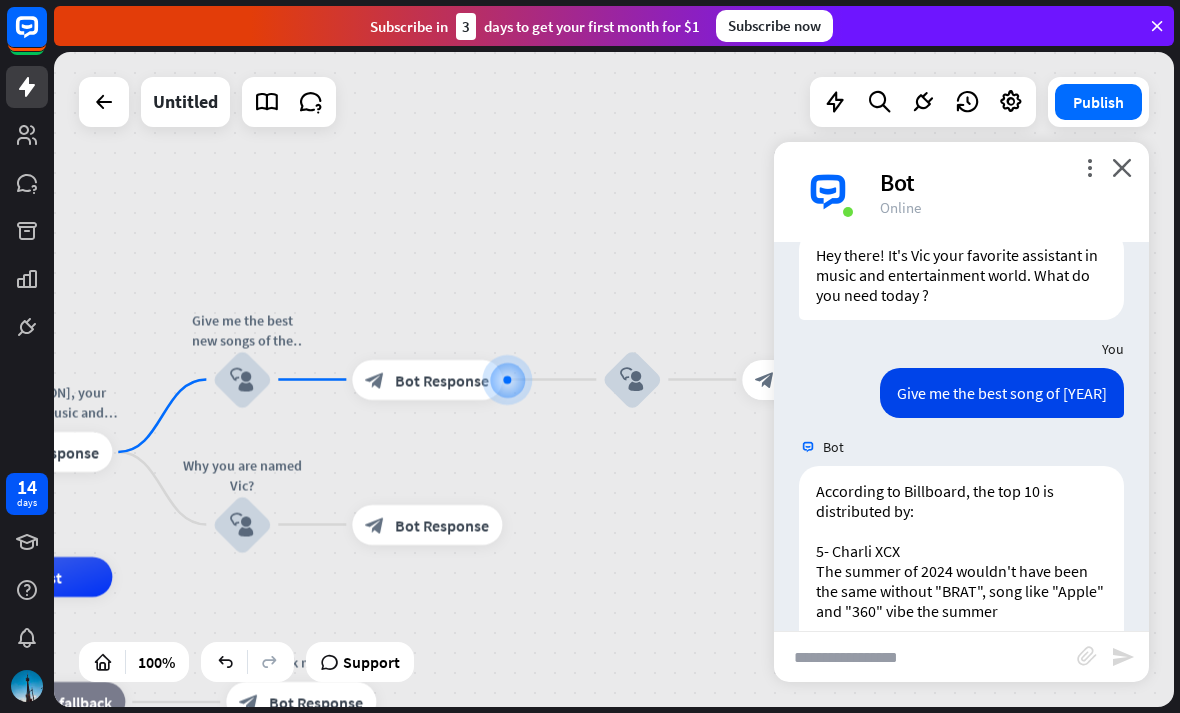 click on "Bot" at bounding box center (1002, 182) 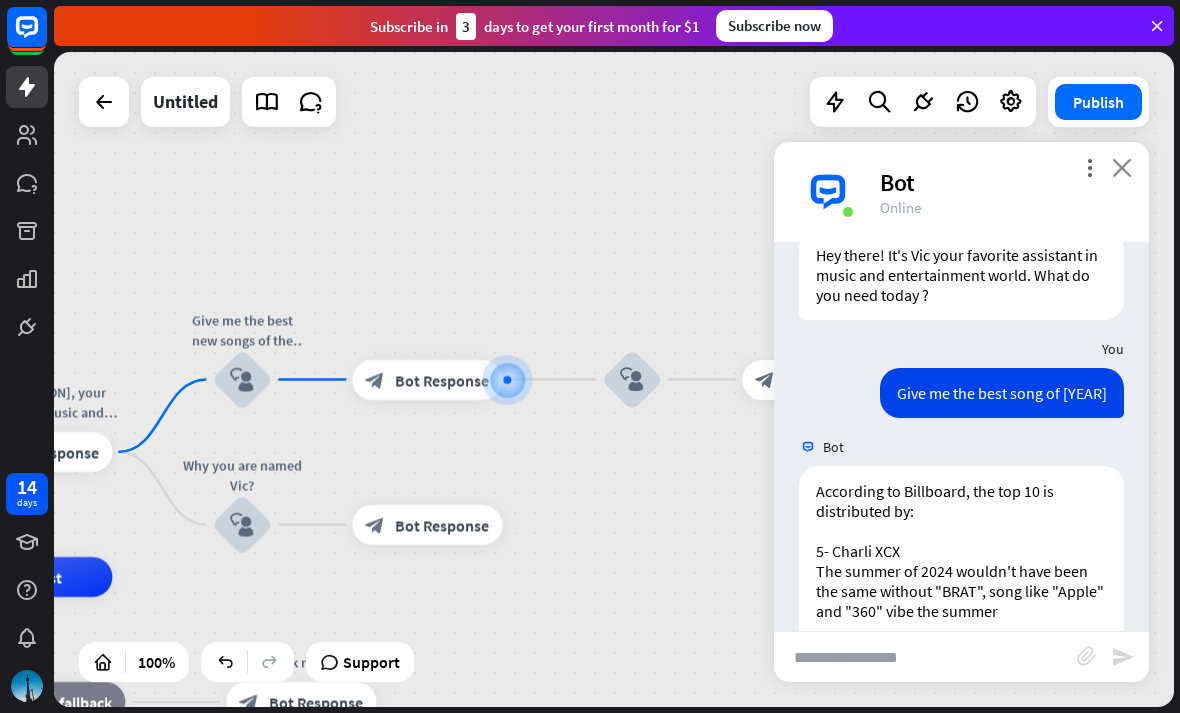 click on "close" at bounding box center (1122, 167) 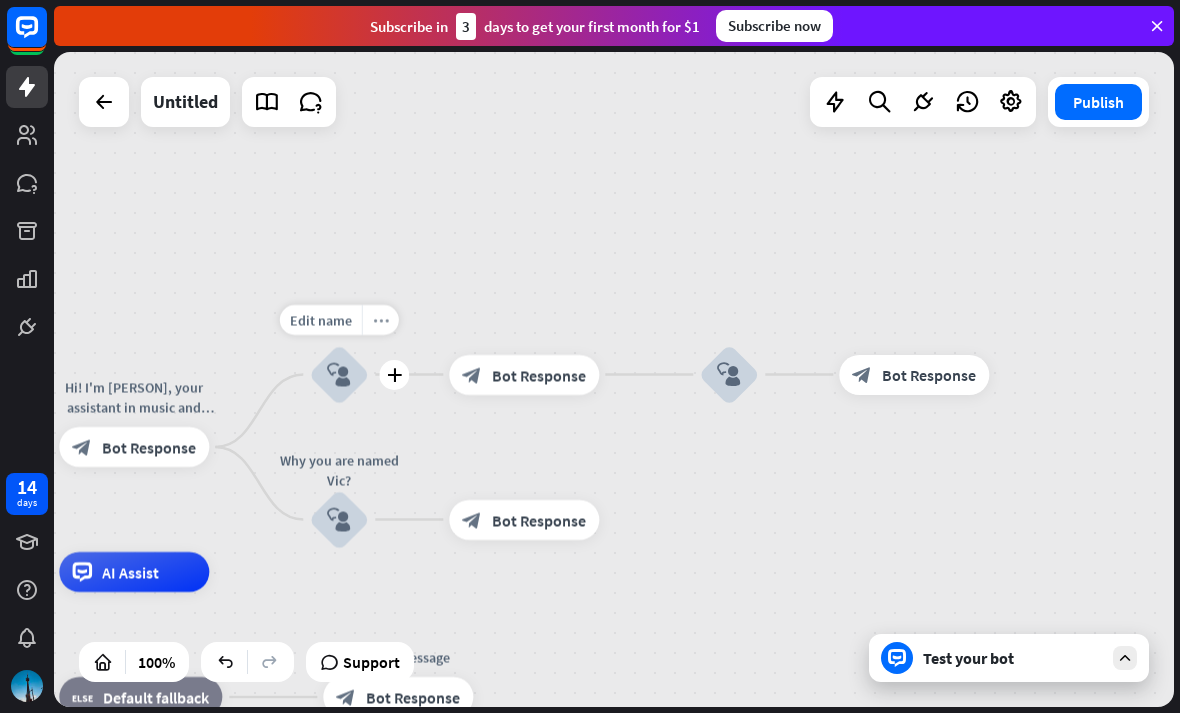 click on "more_horiz" at bounding box center (380, 320) 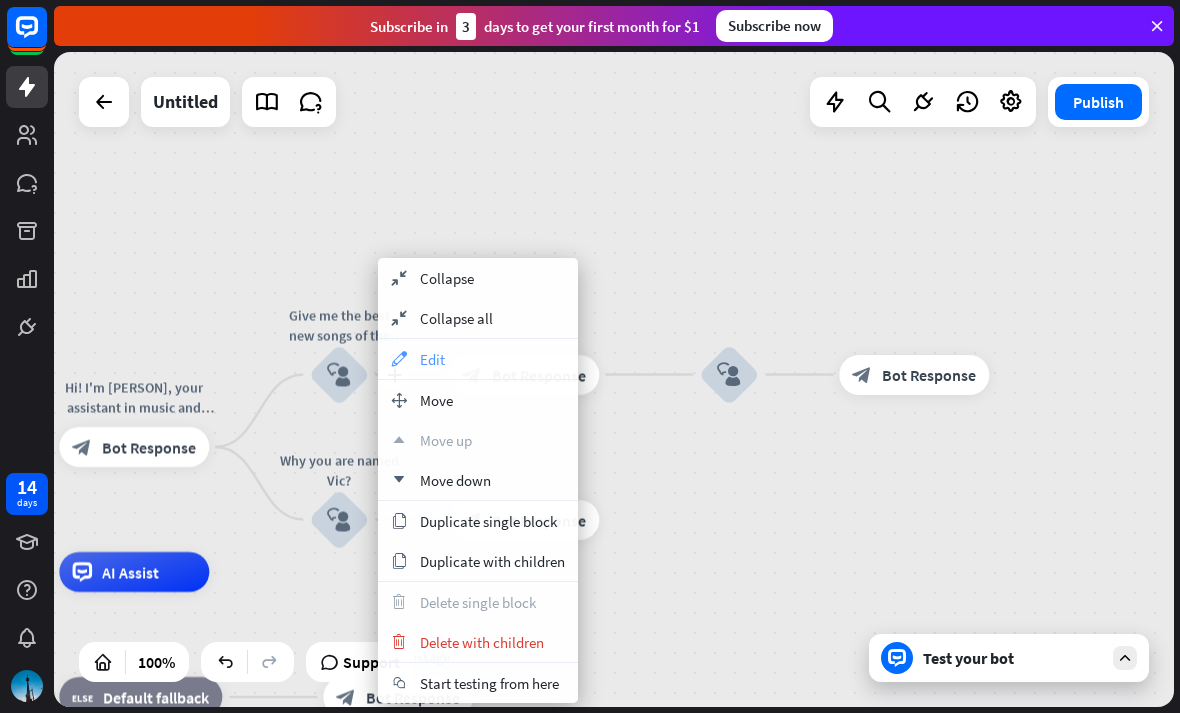 click on "Edit" at bounding box center (432, 359) 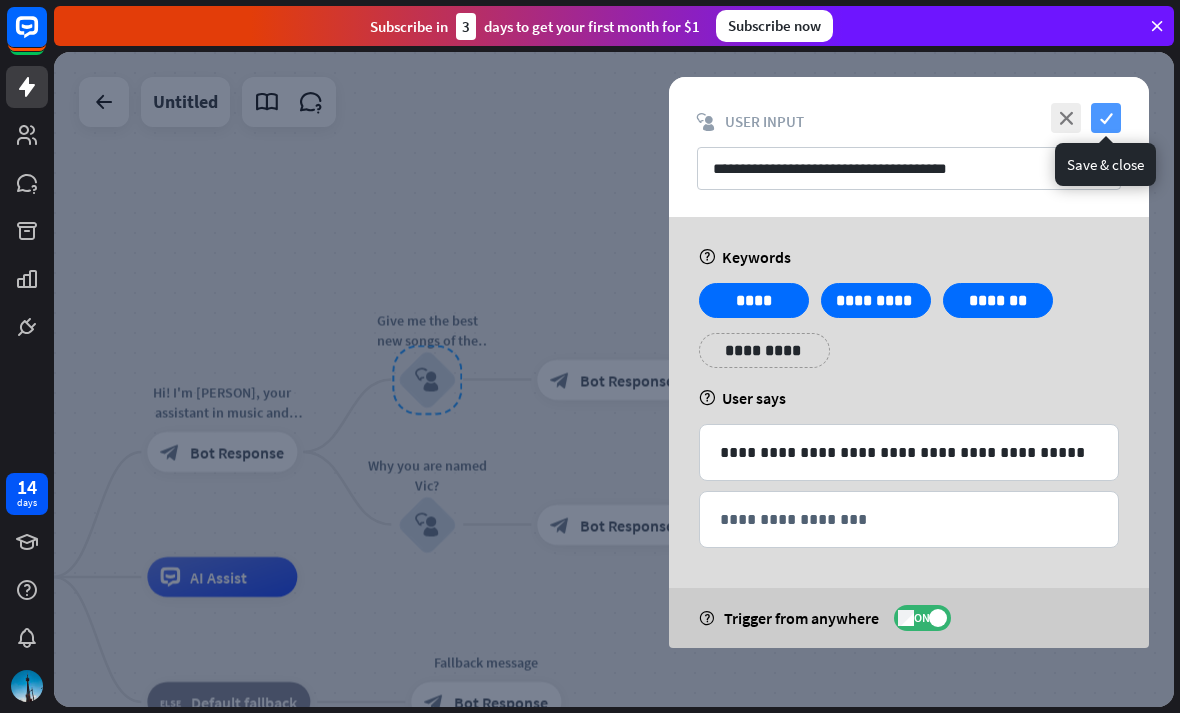 click on "check" at bounding box center (1106, 118) 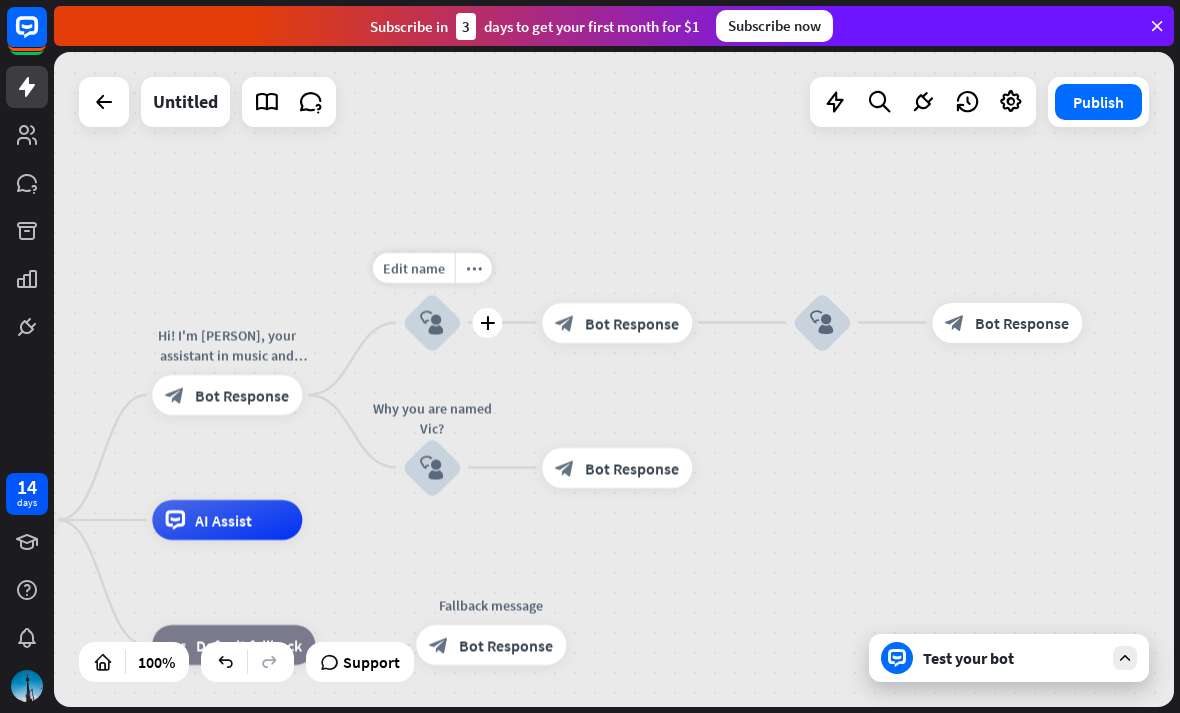 click on "Test your bot" at bounding box center (1013, 658) 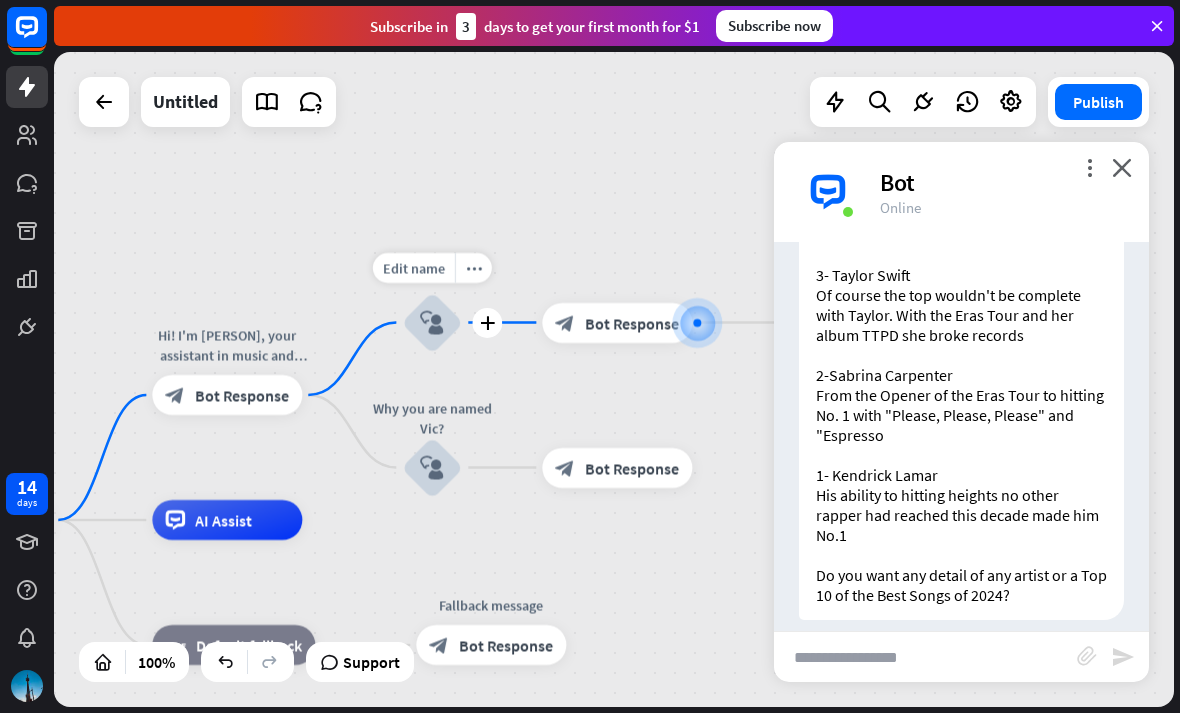 scroll, scrollTop: 545, scrollLeft: 0, axis: vertical 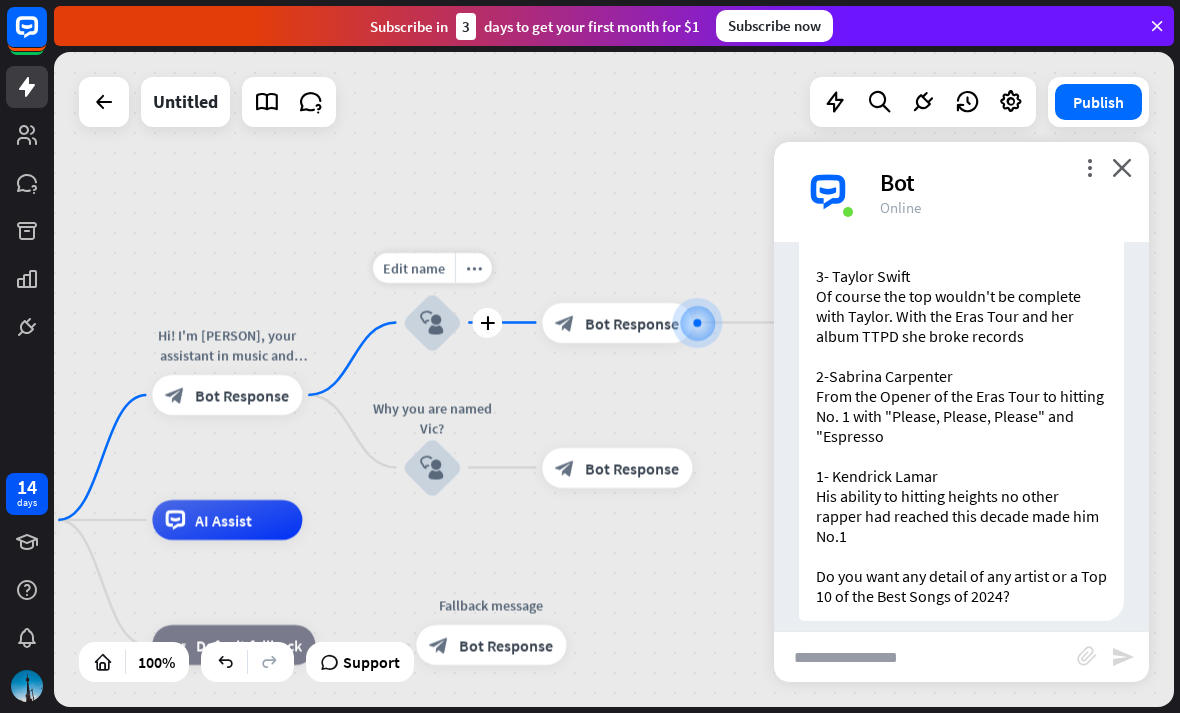 click at bounding box center [925, 657] 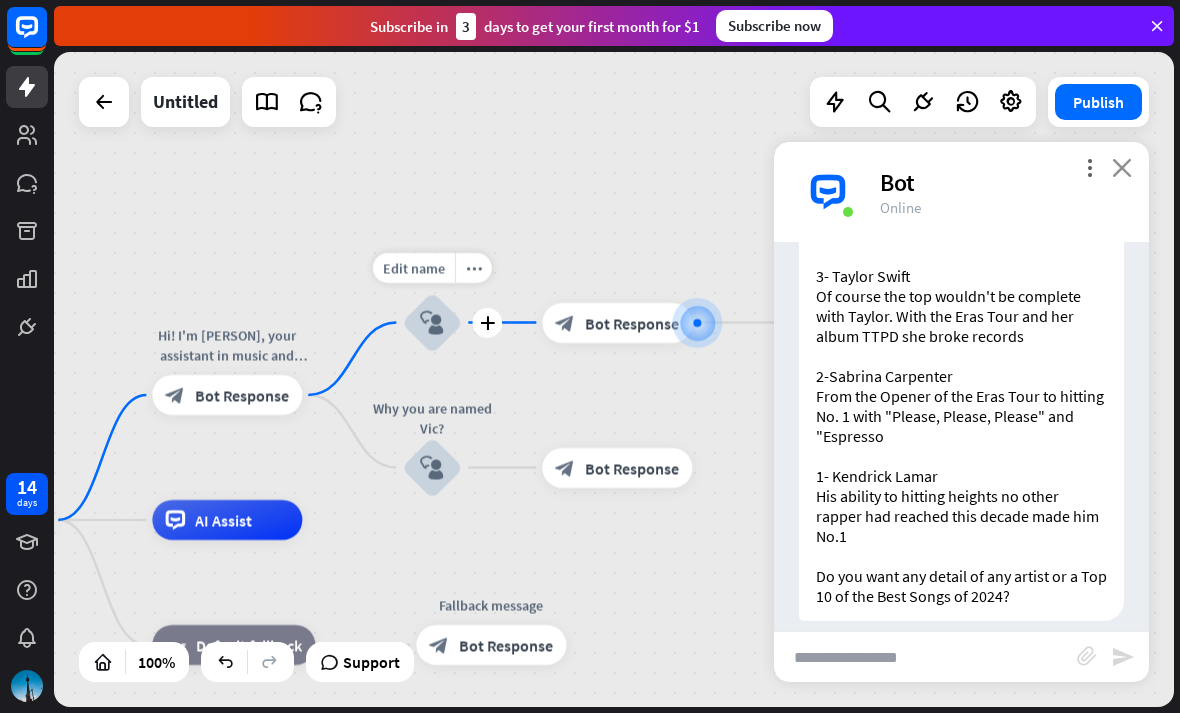 click on "close" at bounding box center (1122, 167) 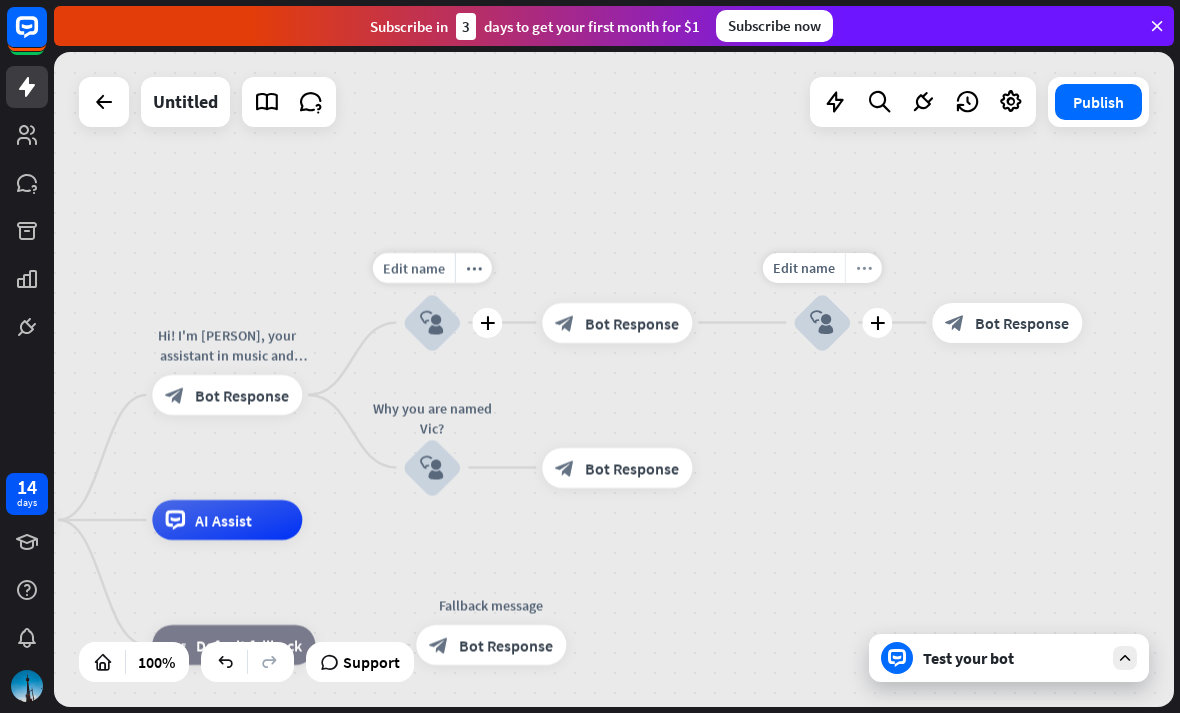click on "more_horiz" at bounding box center [864, 267] 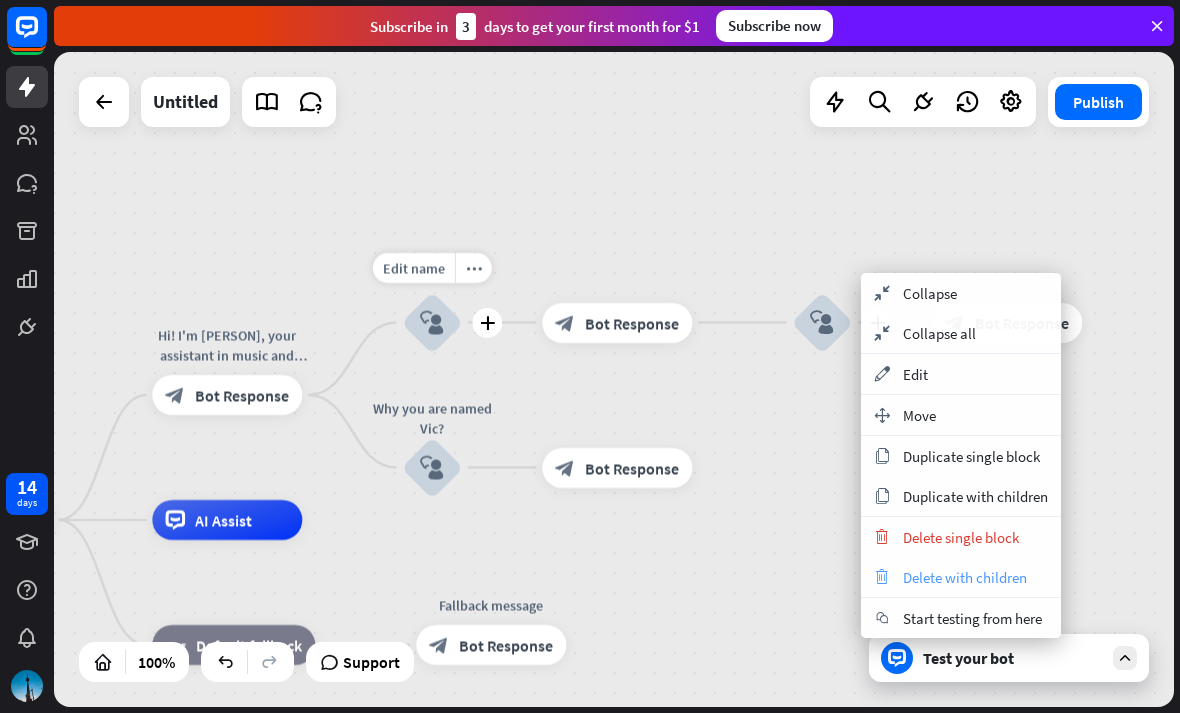 click on "trash   Delete with children" at bounding box center (961, 577) 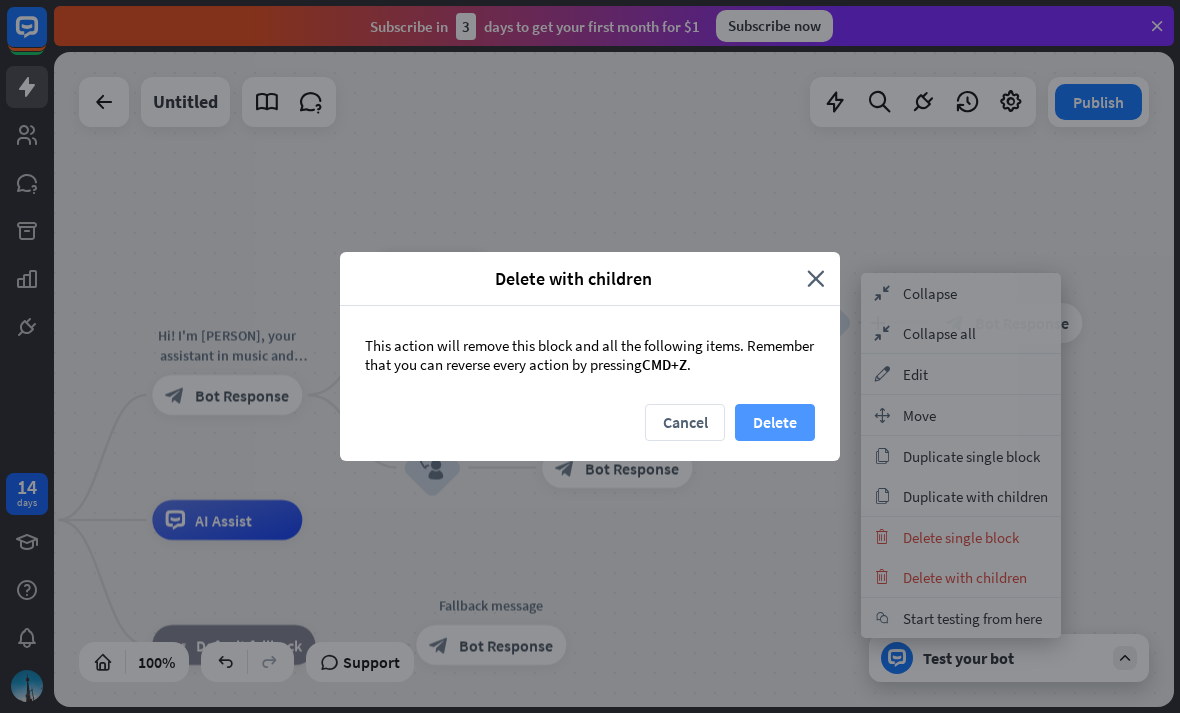 click on "Delete" at bounding box center (775, 422) 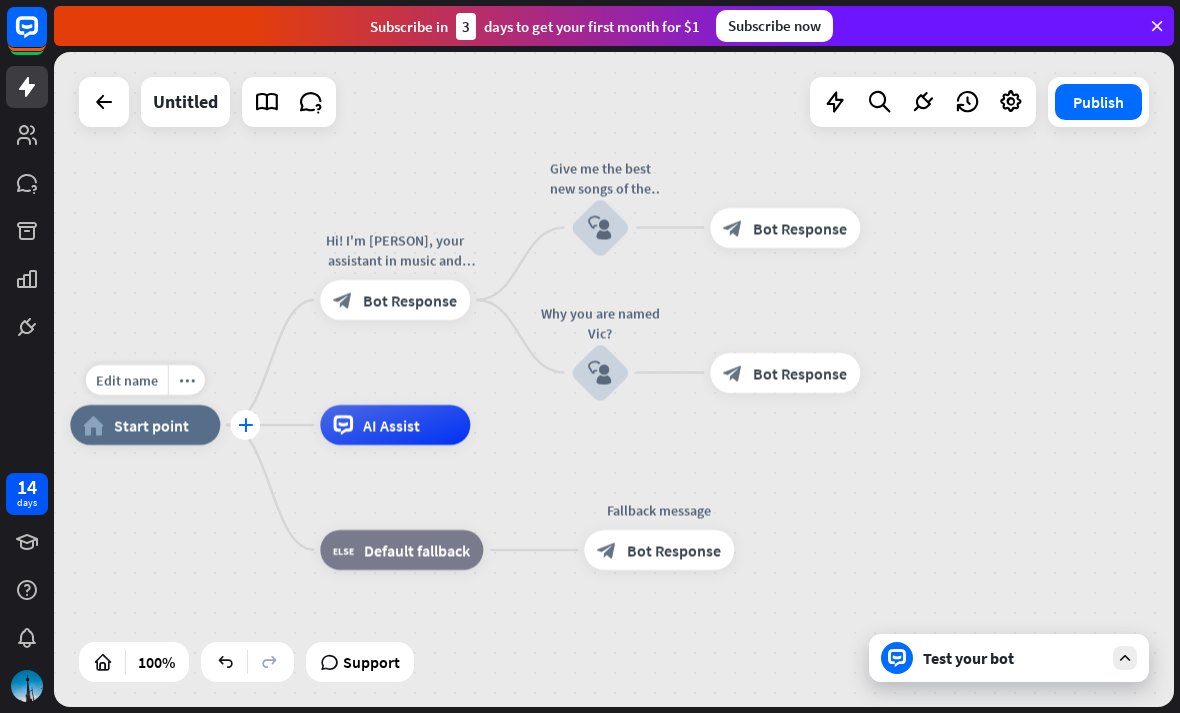 click on "plus" at bounding box center (245, 425) 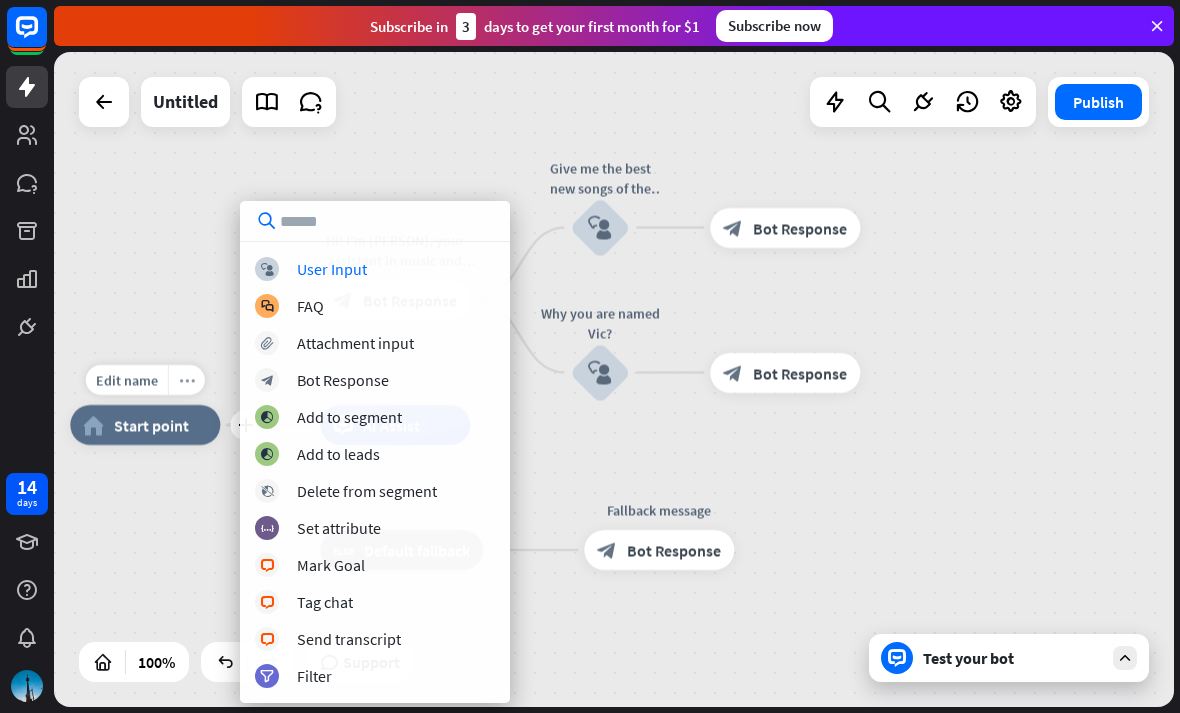 click on "more_horiz" at bounding box center [186, 380] 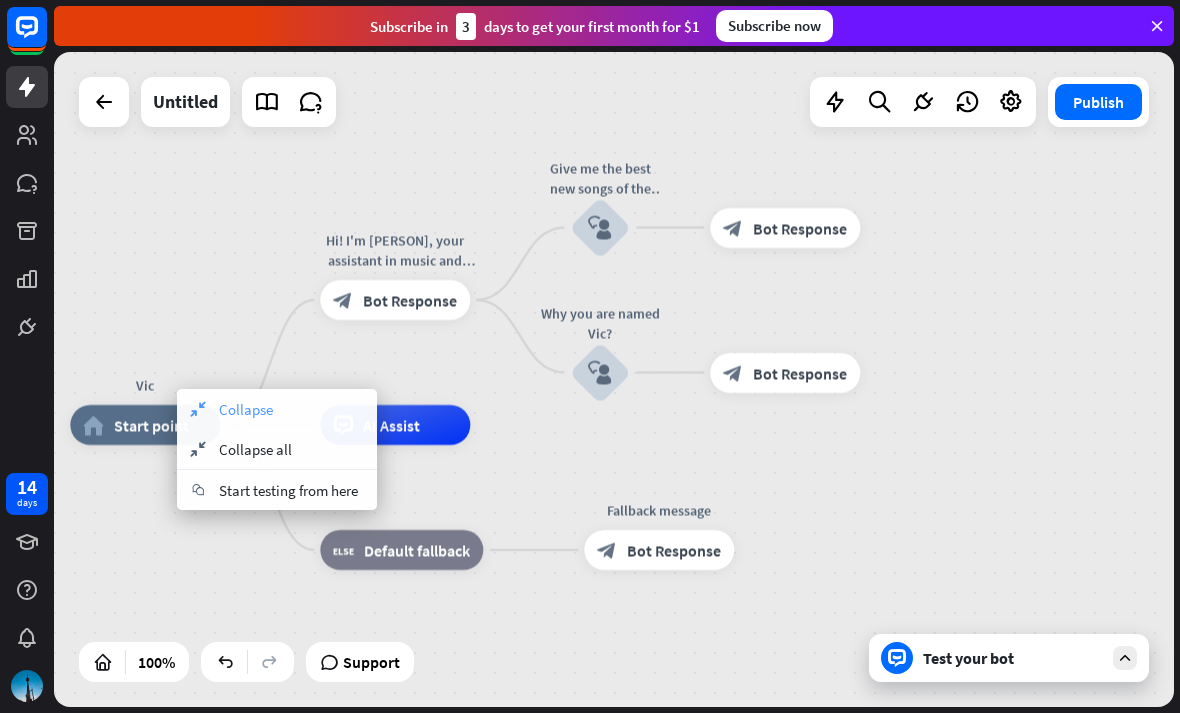 click on "Collapse" at bounding box center (246, 409) 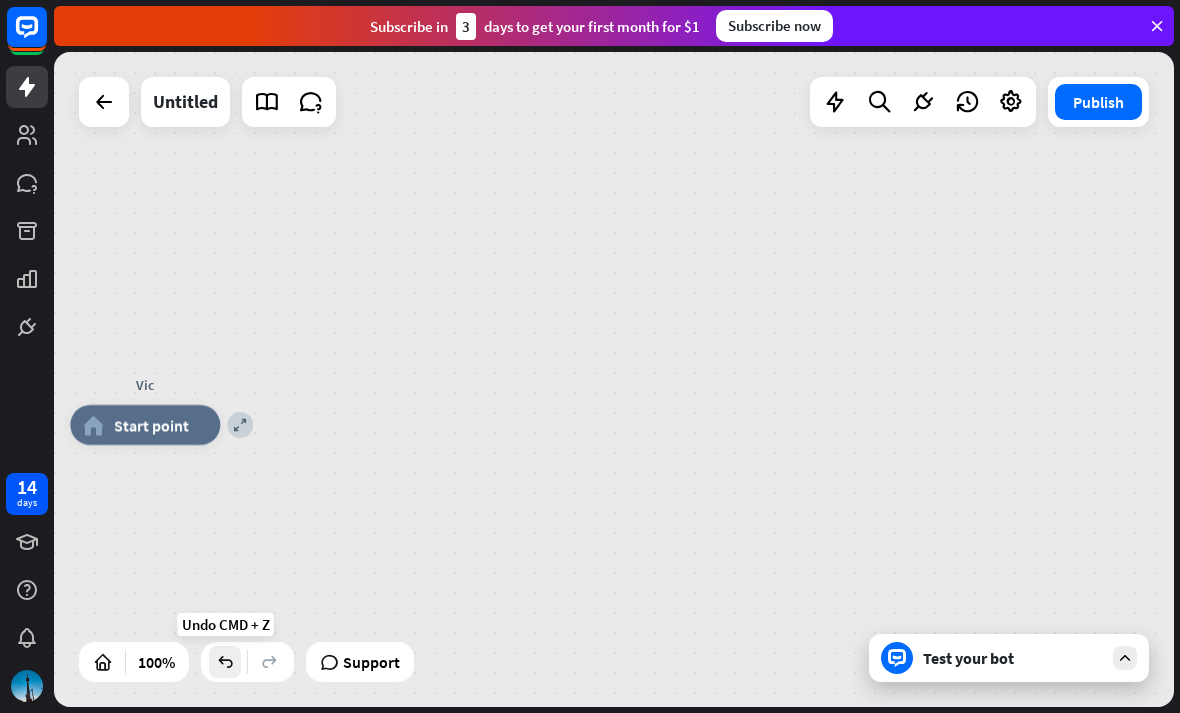 click at bounding box center [225, 662] 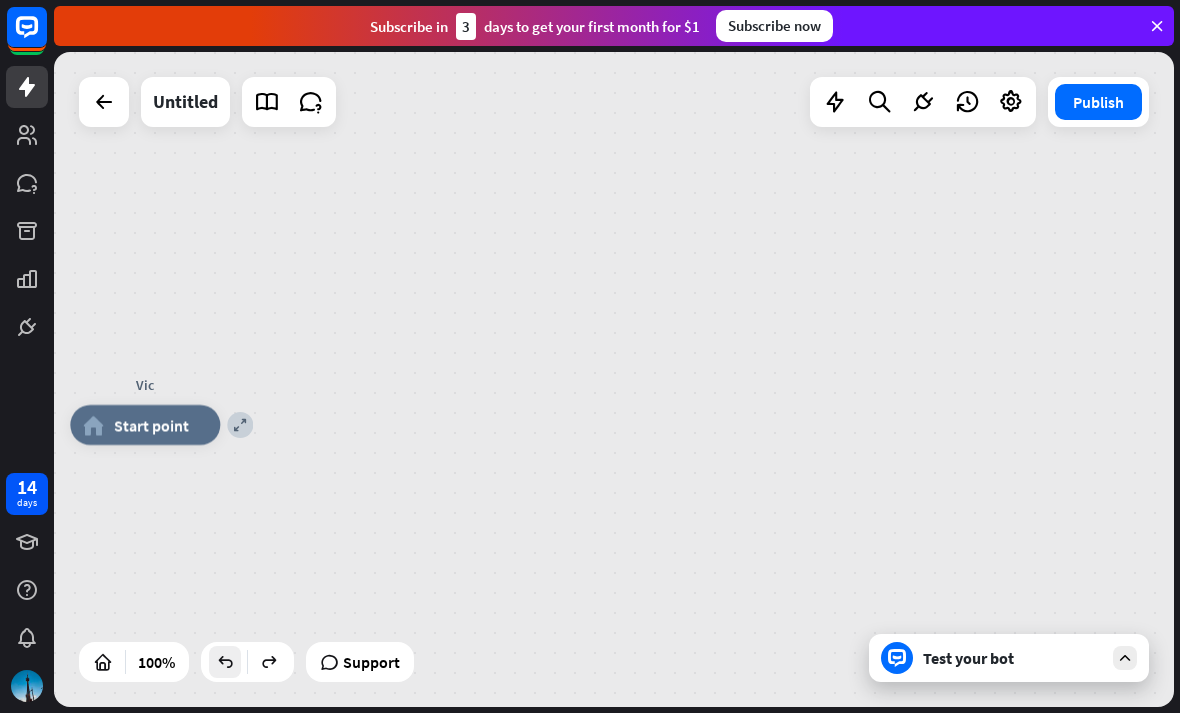 click at bounding box center [225, 662] 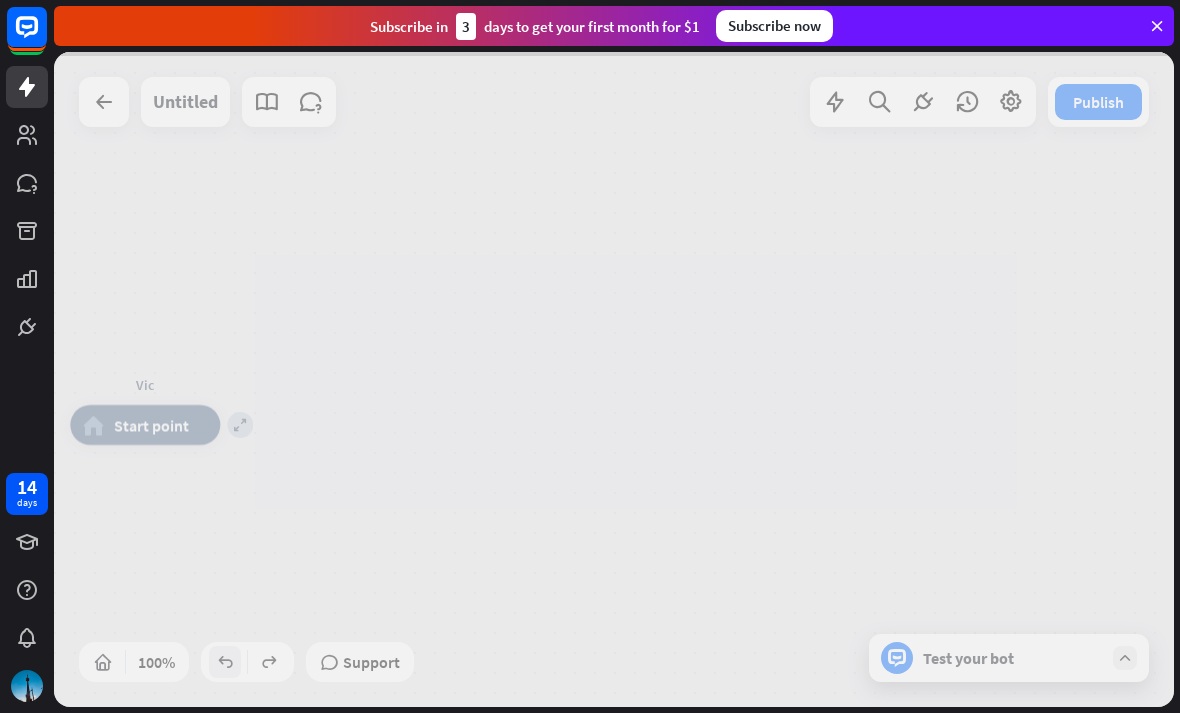 click at bounding box center [614, 379] 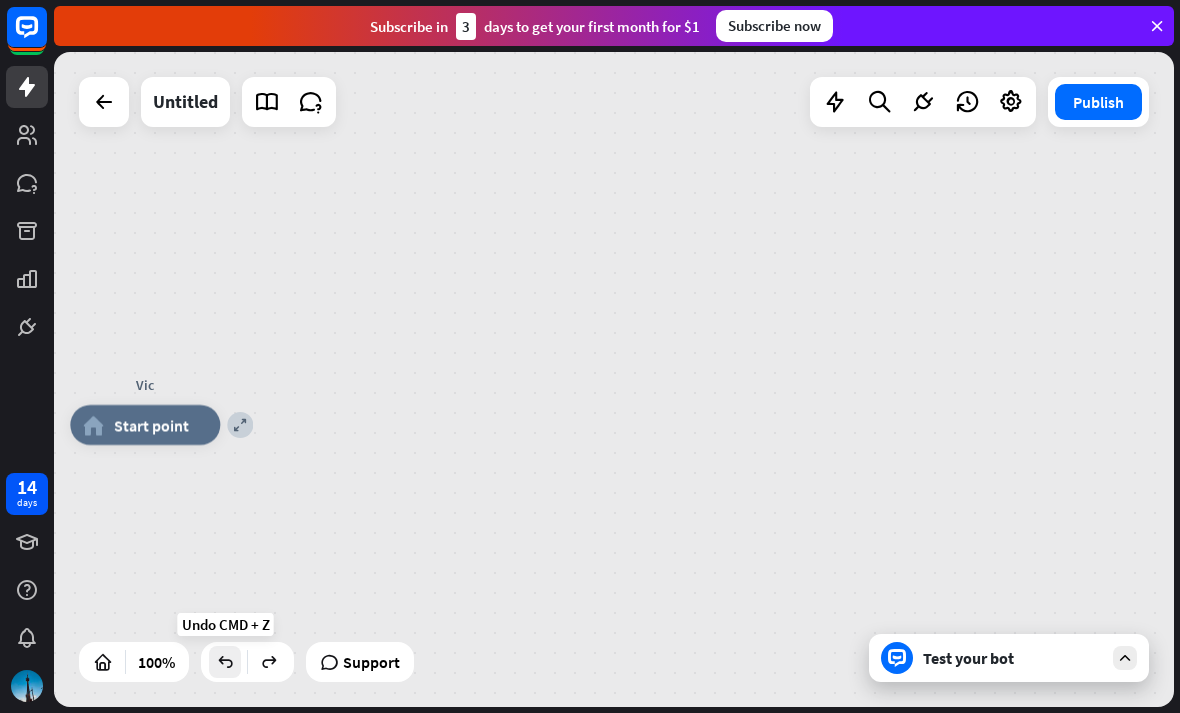 click at bounding box center (225, 662) 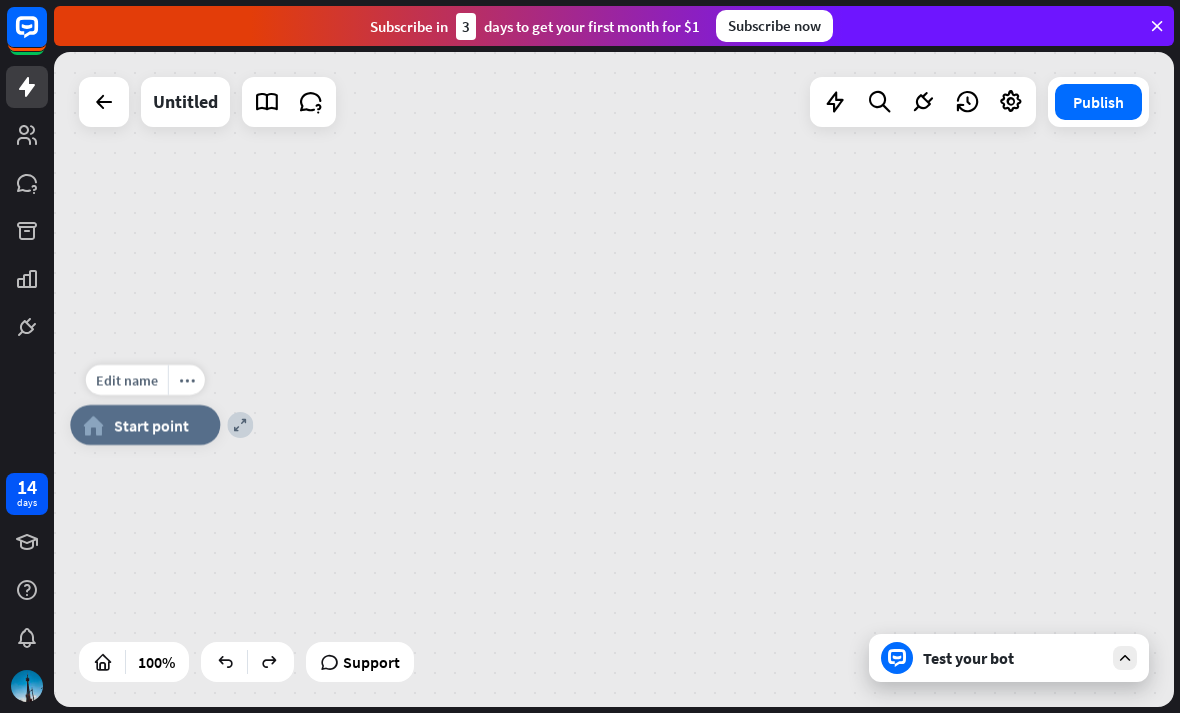 click on "Start point" at bounding box center [151, 425] 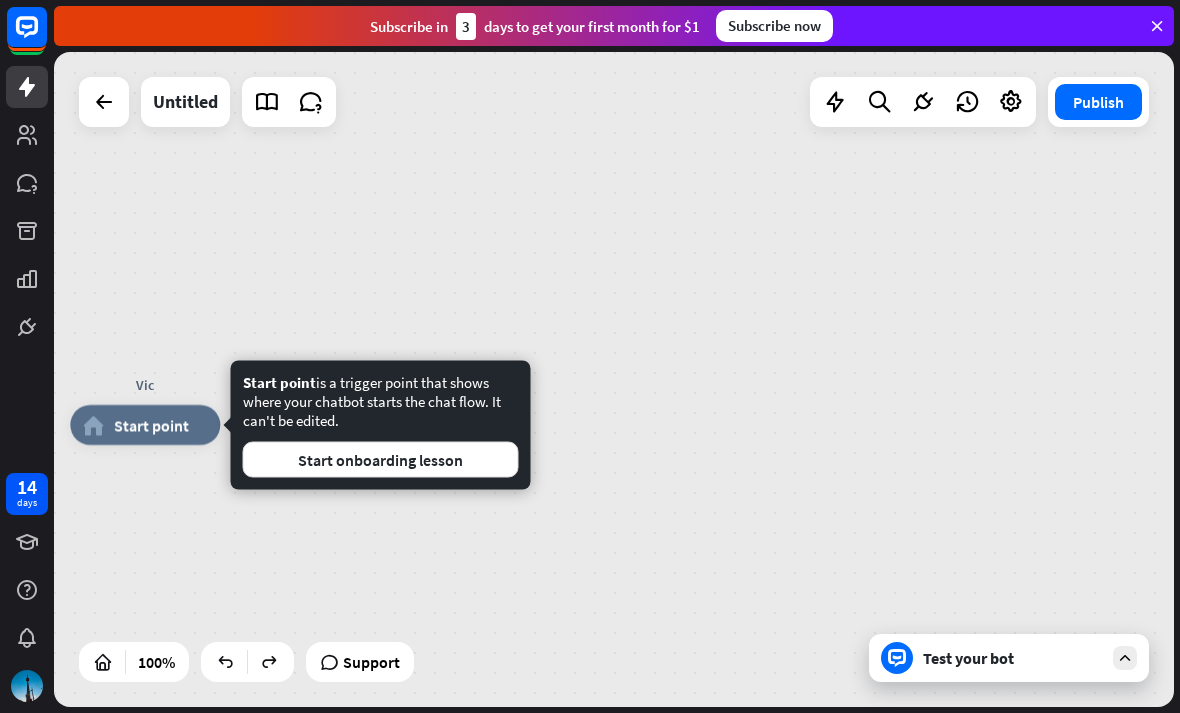 click on "Test your bot" at bounding box center [1009, 658] 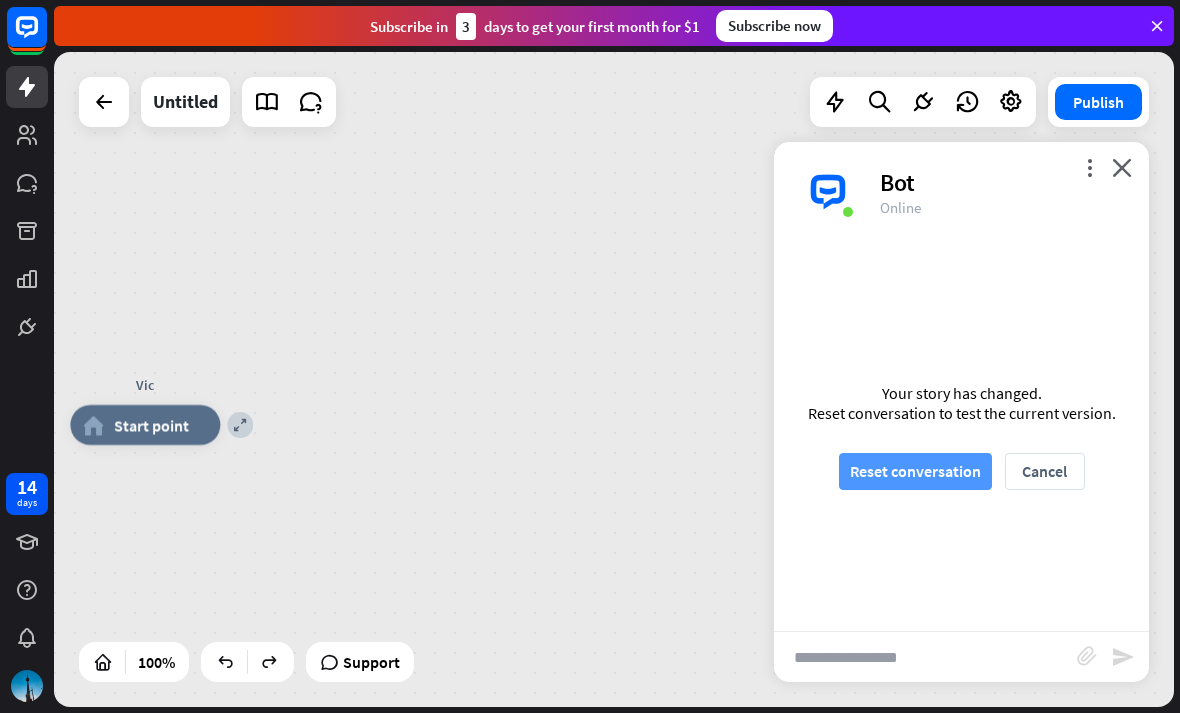 click on "Reset conversation" at bounding box center [915, 471] 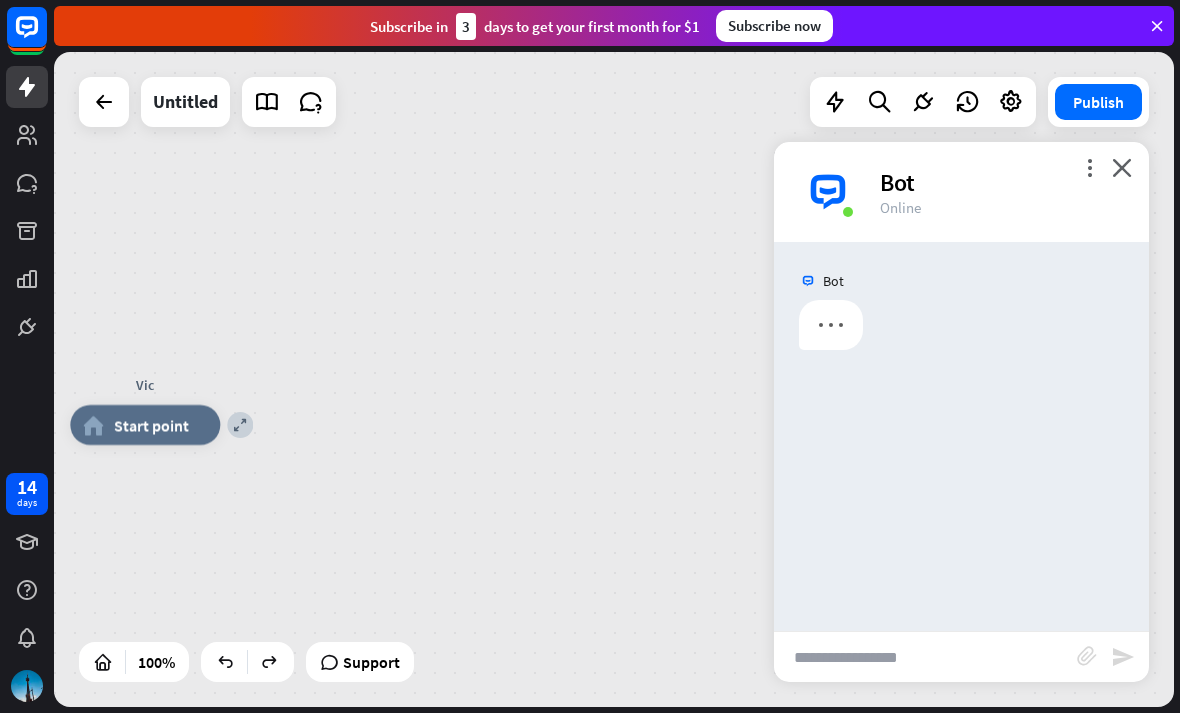 scroll, scrollTop: 0, scrollLeft: 0, axis: both 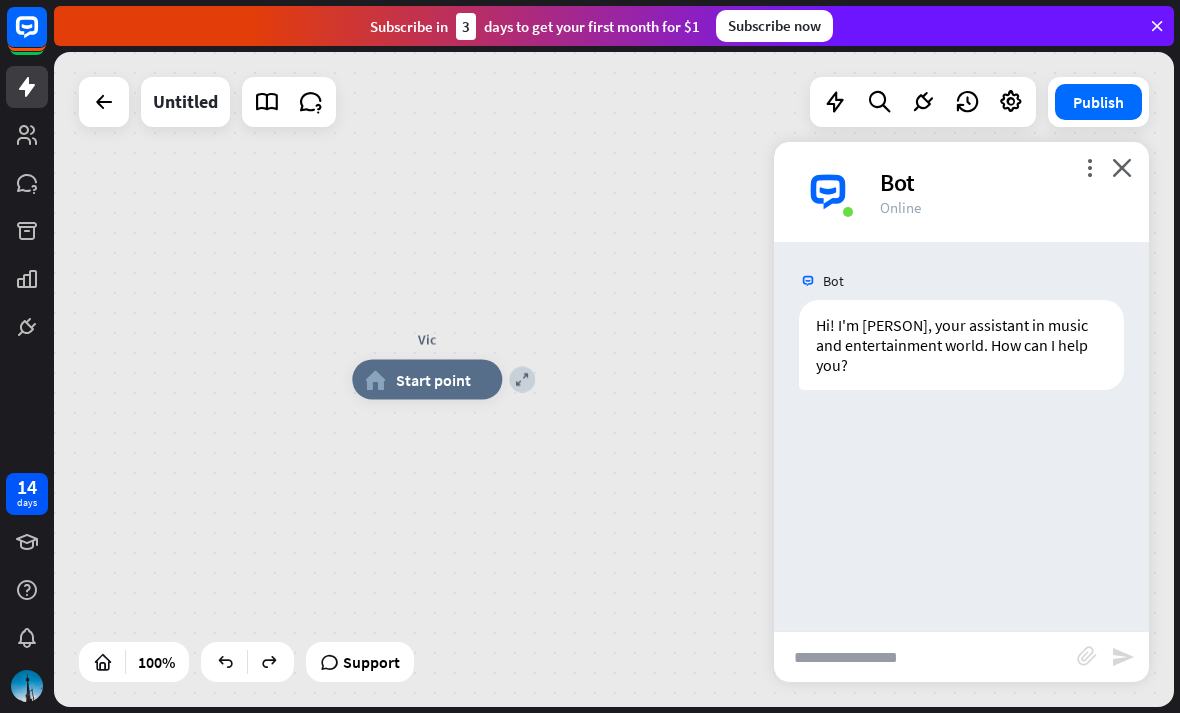 click at bounding box center (925, 657) 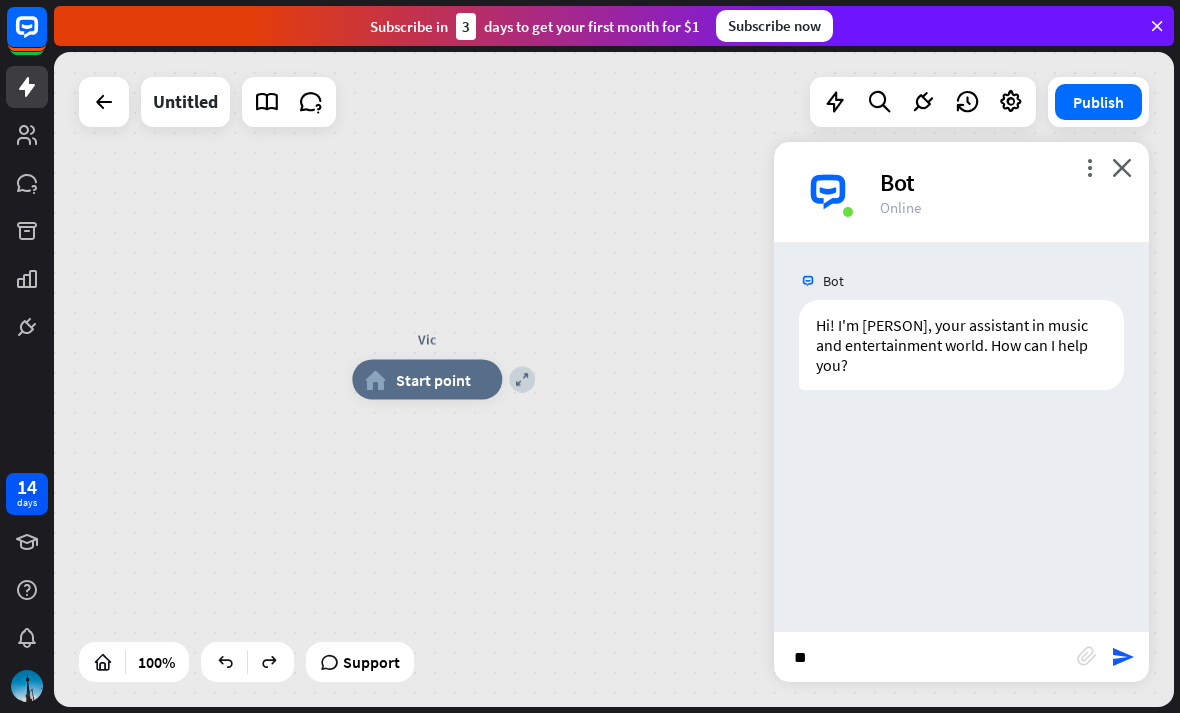 type on "*" 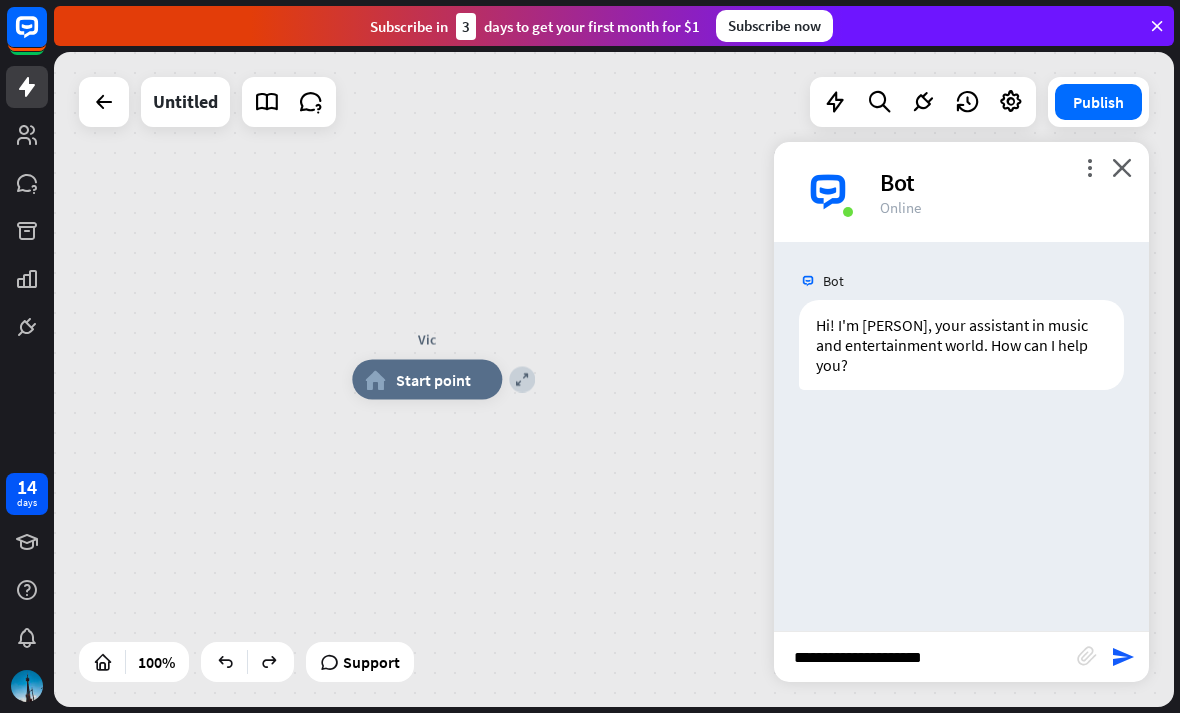 type on "**********" 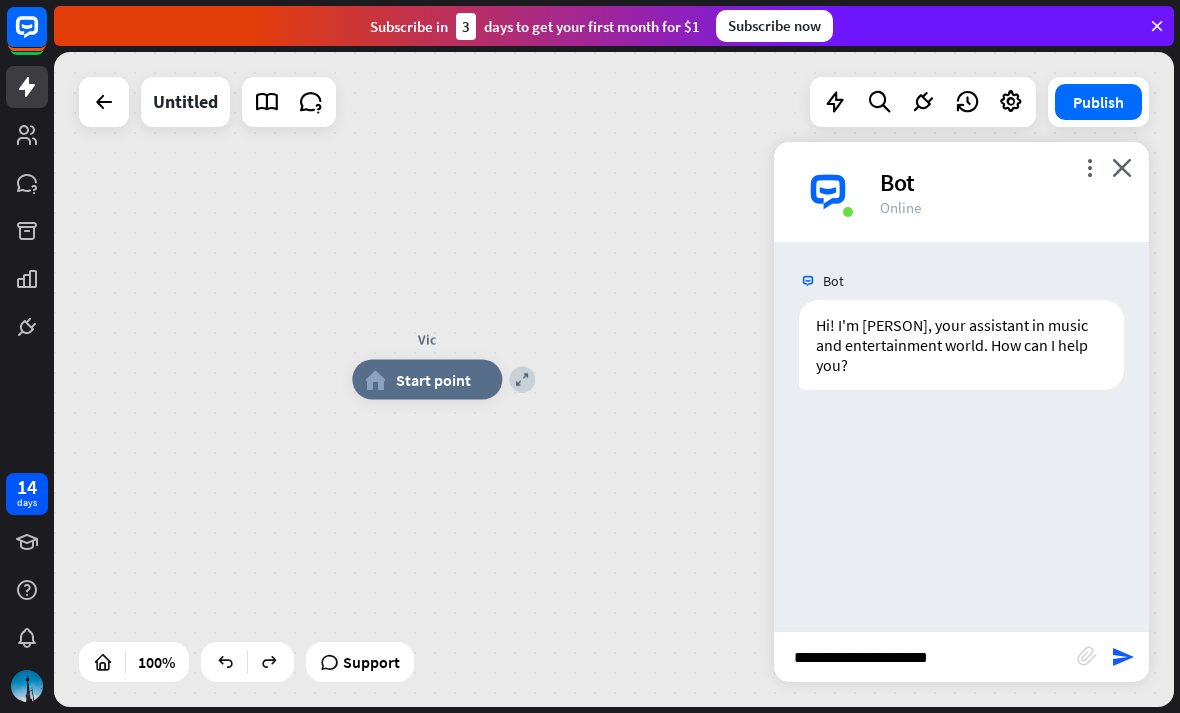 type 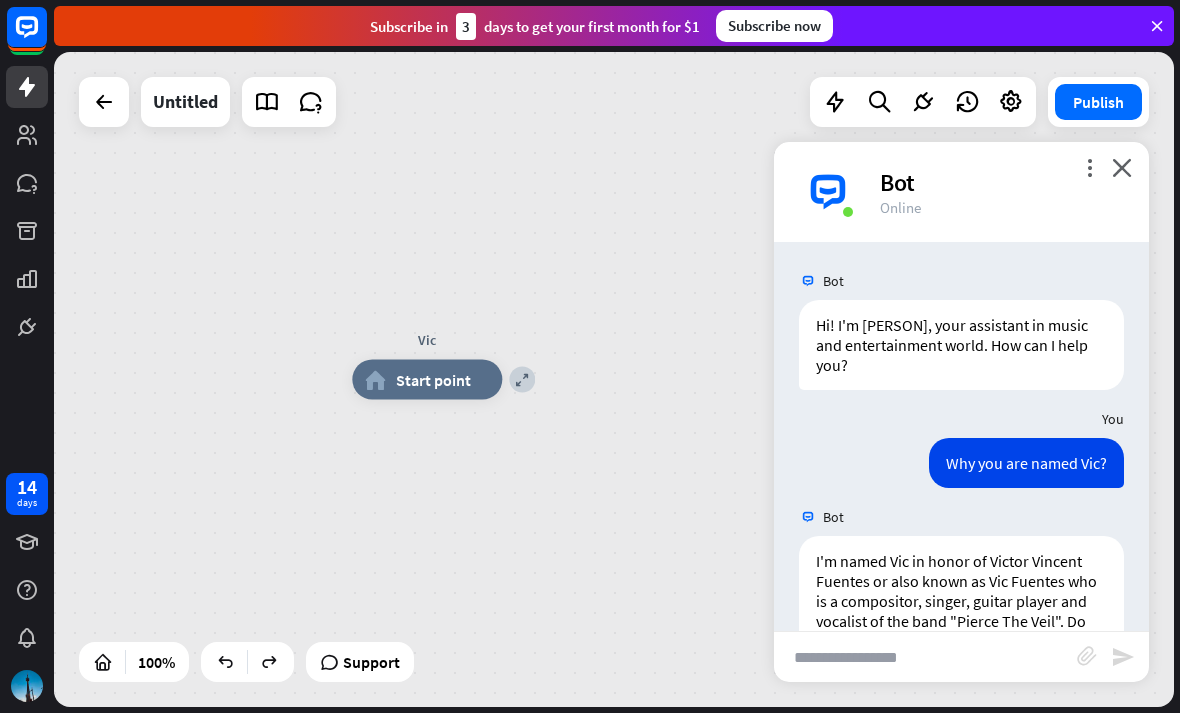 scroll, scrollTop: 85, scrollLeft: 0, axis: vertical 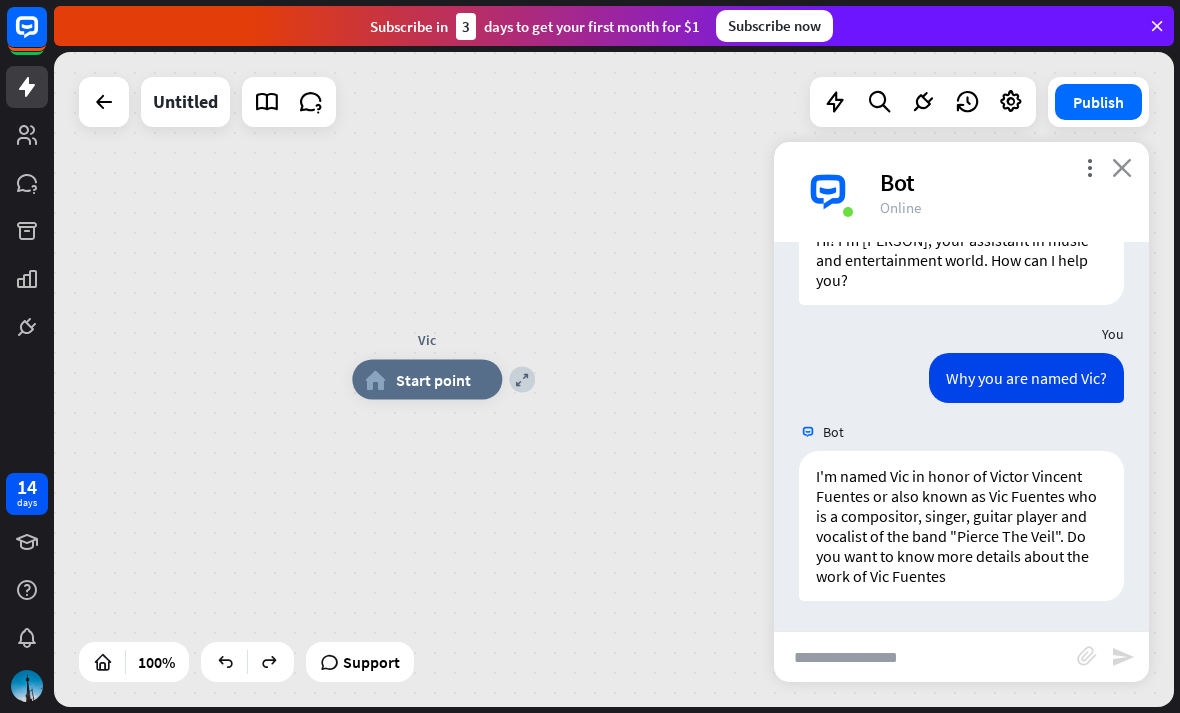 click on "close" at bounding box center [1122, 167] 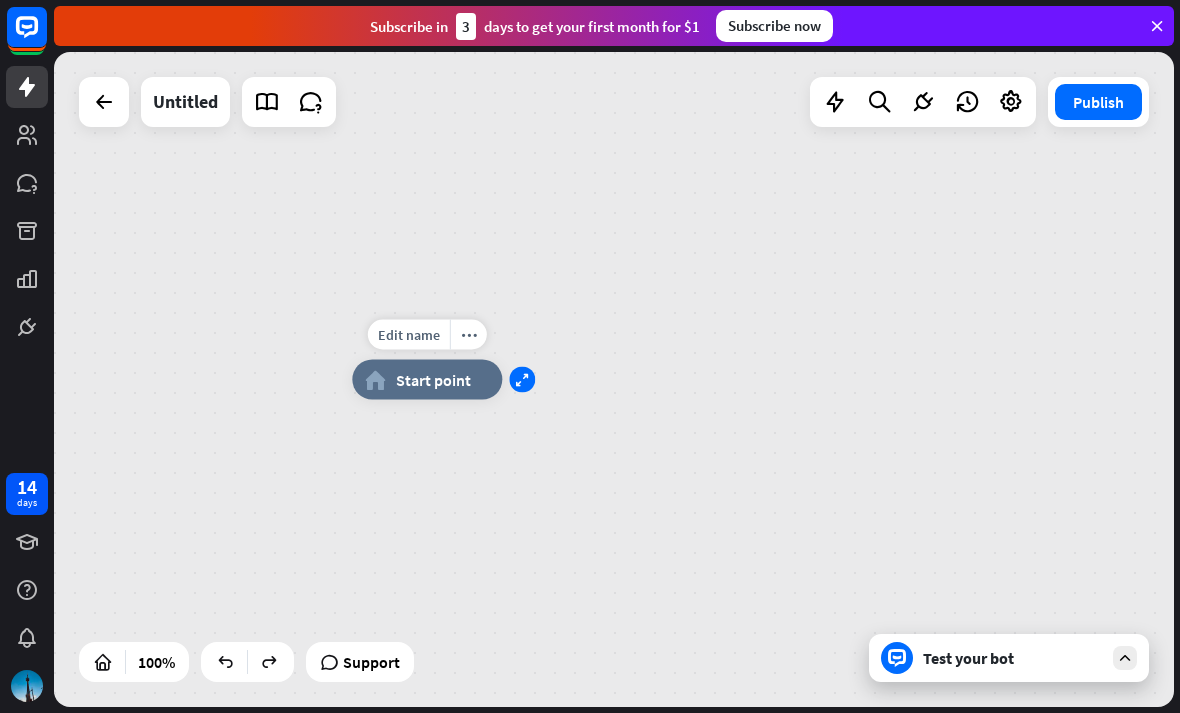 click on "expand" at bounding box center (522, 379) 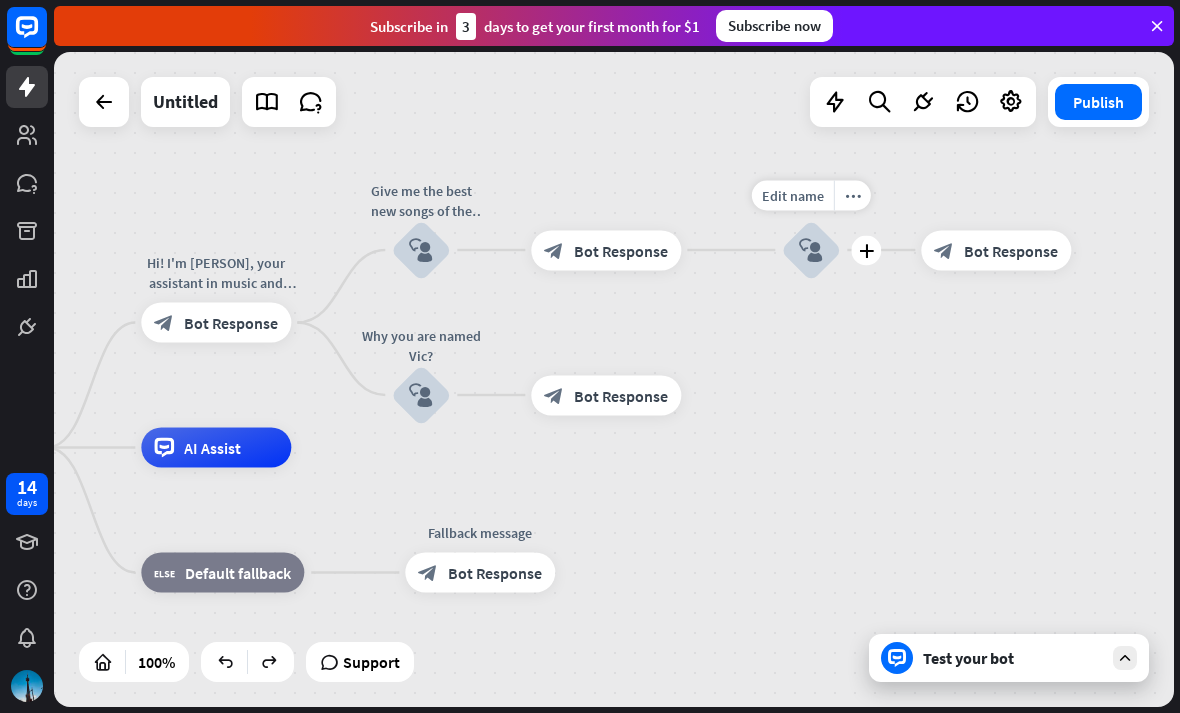 click on "block_user_input" at bounding box center [811, 250] 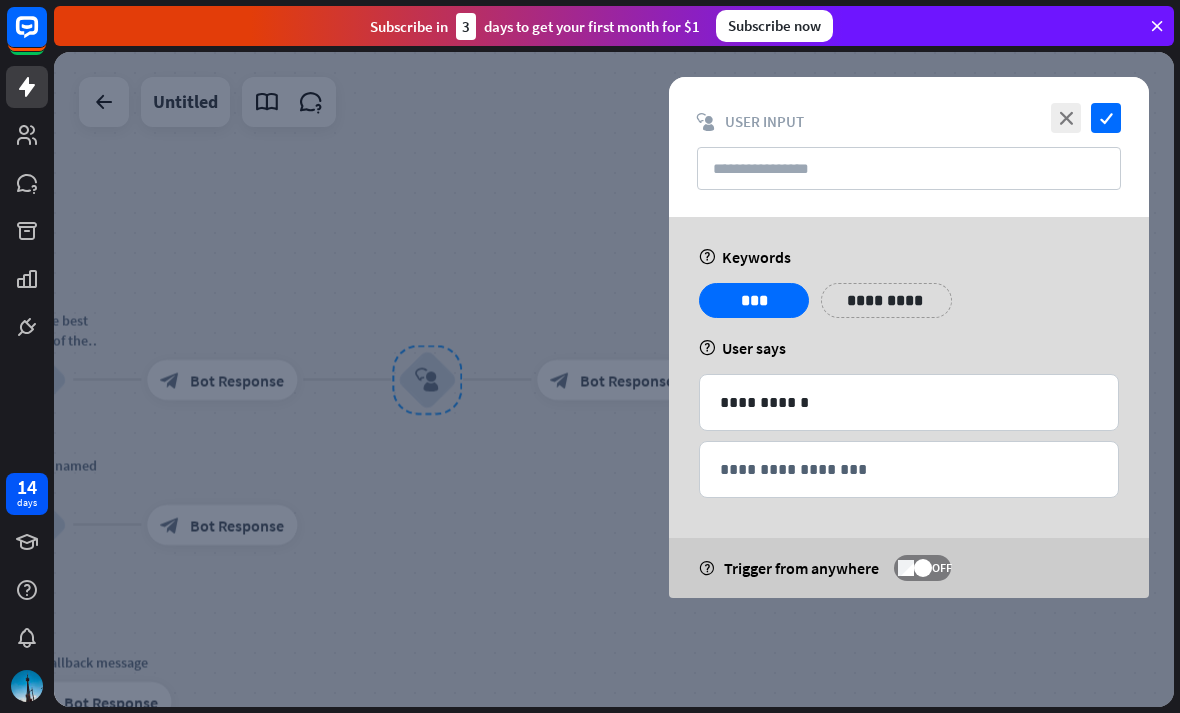 click on "close" at bounding box center [1066, 118] 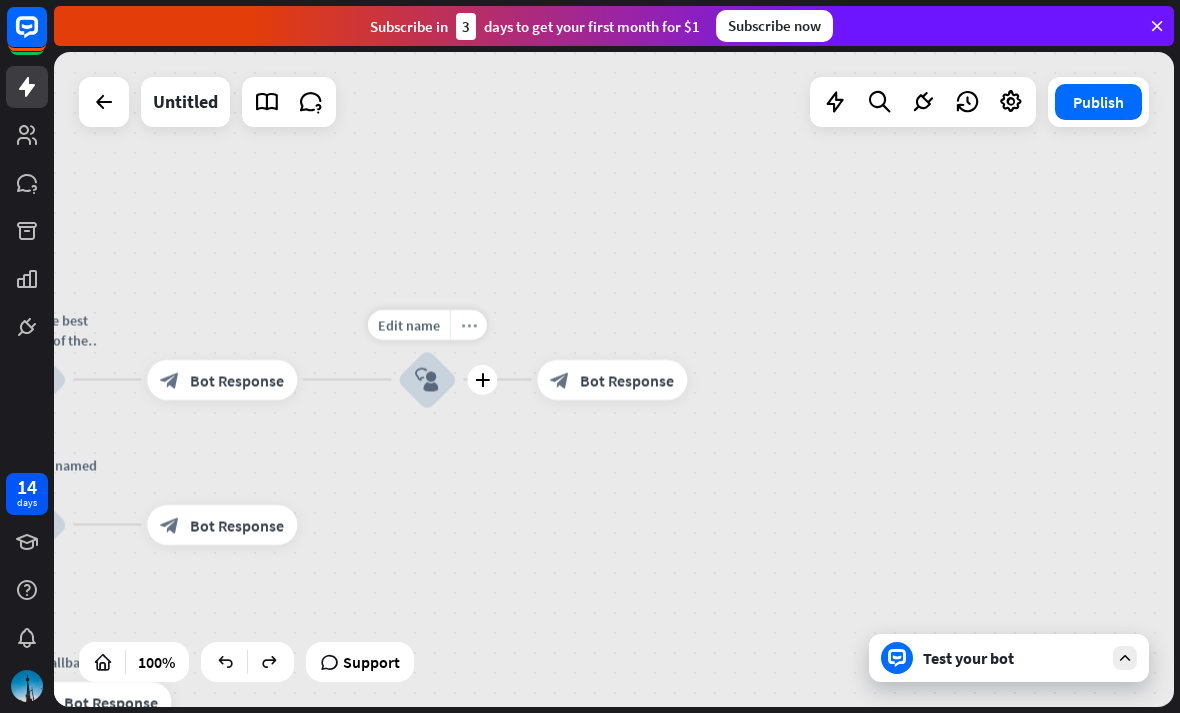 click on "more_horiz" at bounding box center [468, 325] 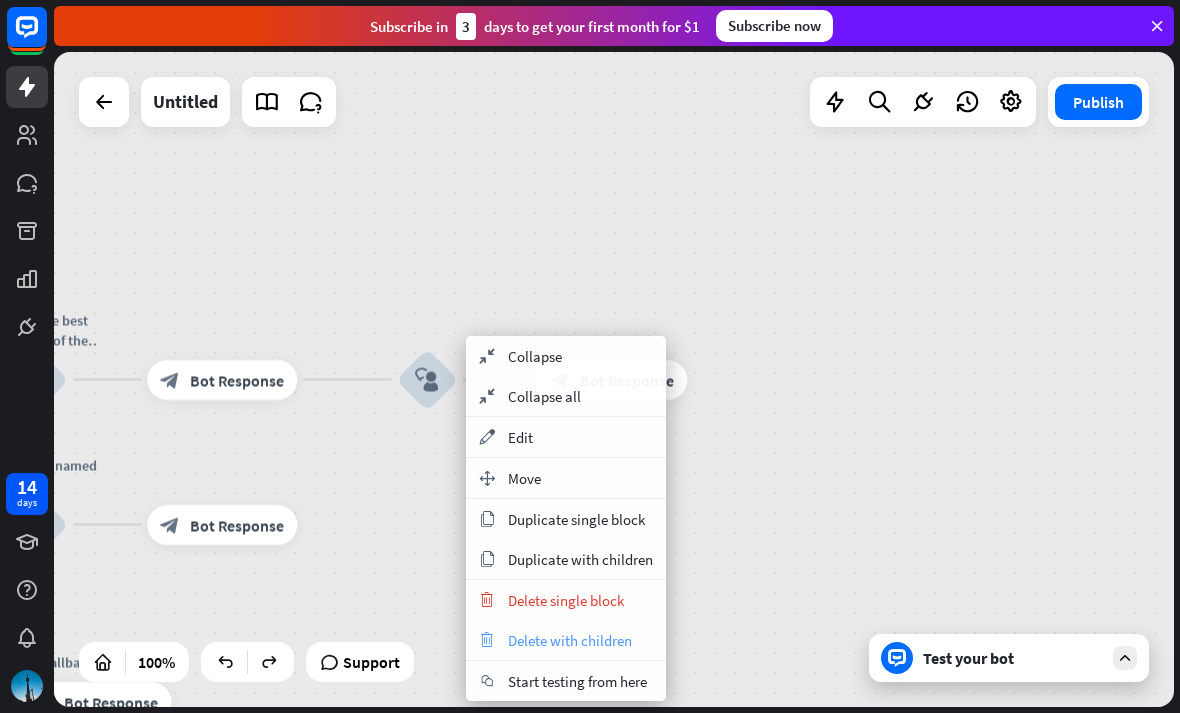click on "Delete with children" at bounding box center [570, 640] 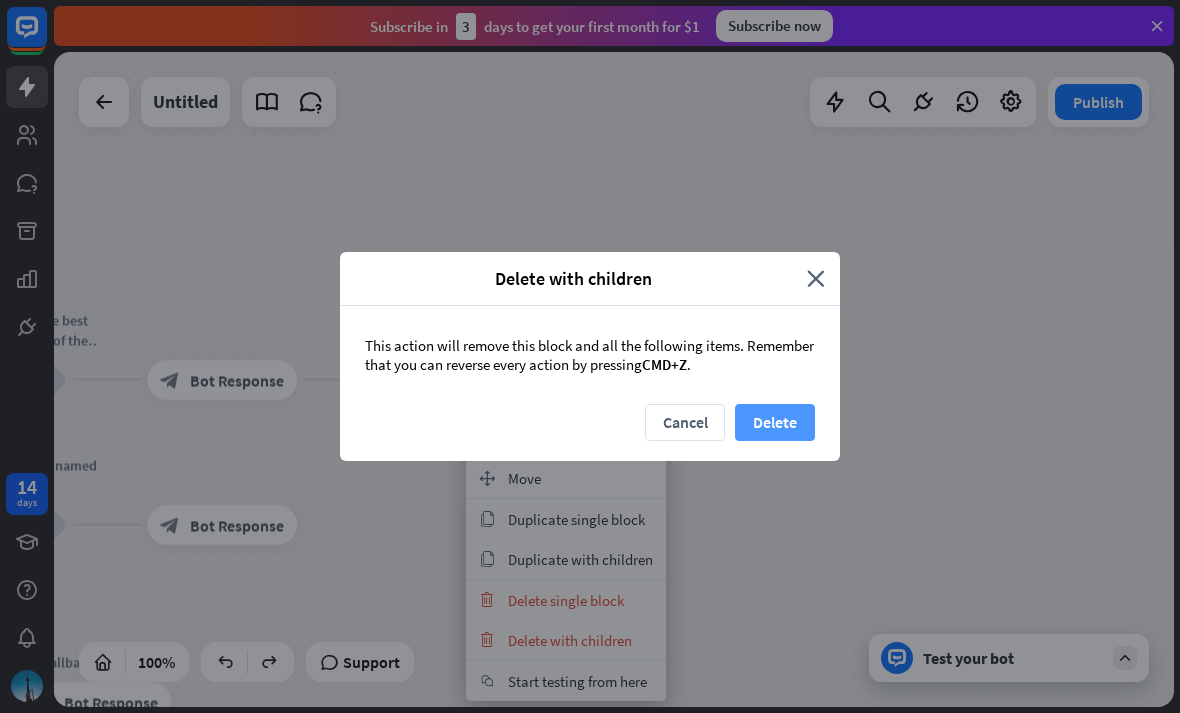 click on "Delete" at bounding box center (775, 422) 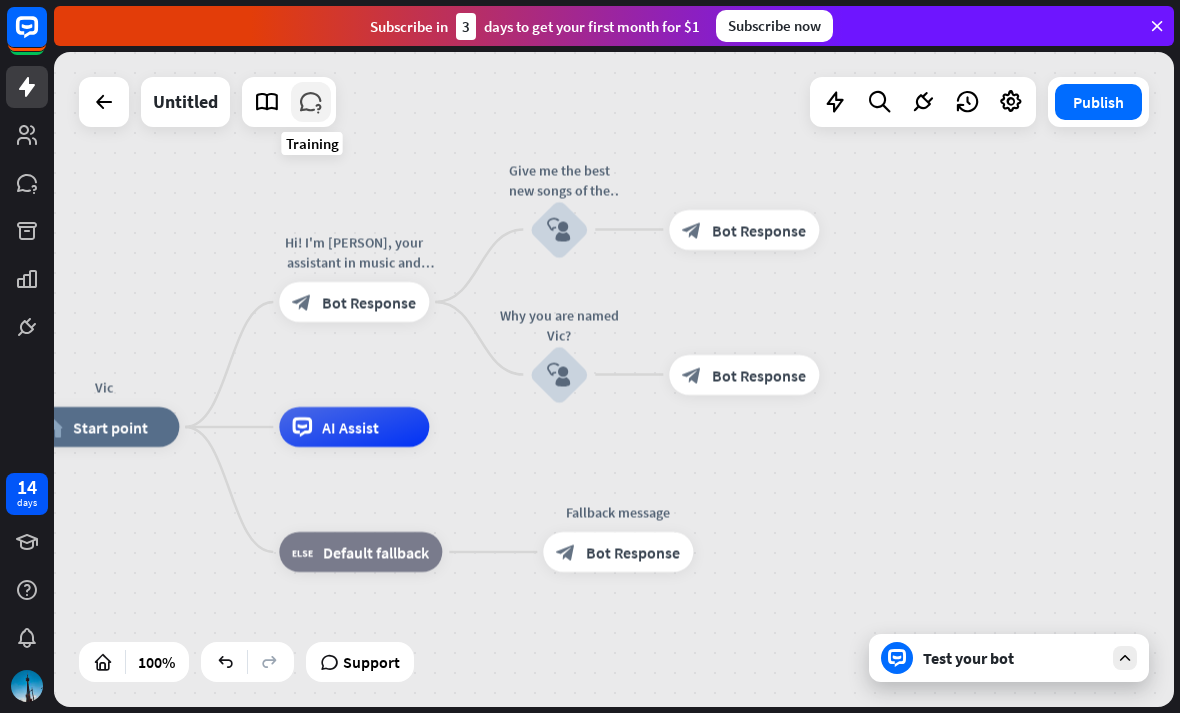 click at bounding box center [311, 102] 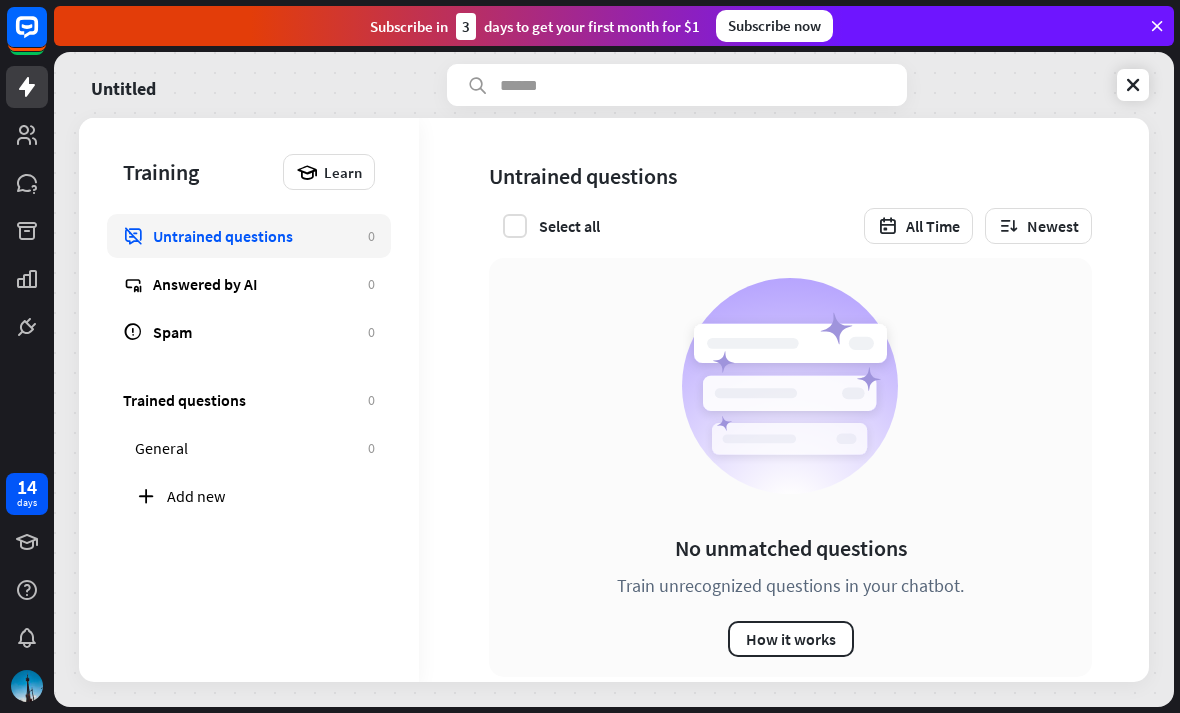click on "No unmatched questions
Train unrecognized questions in your chatbot.
How it works" at bounding box center (790, 467) 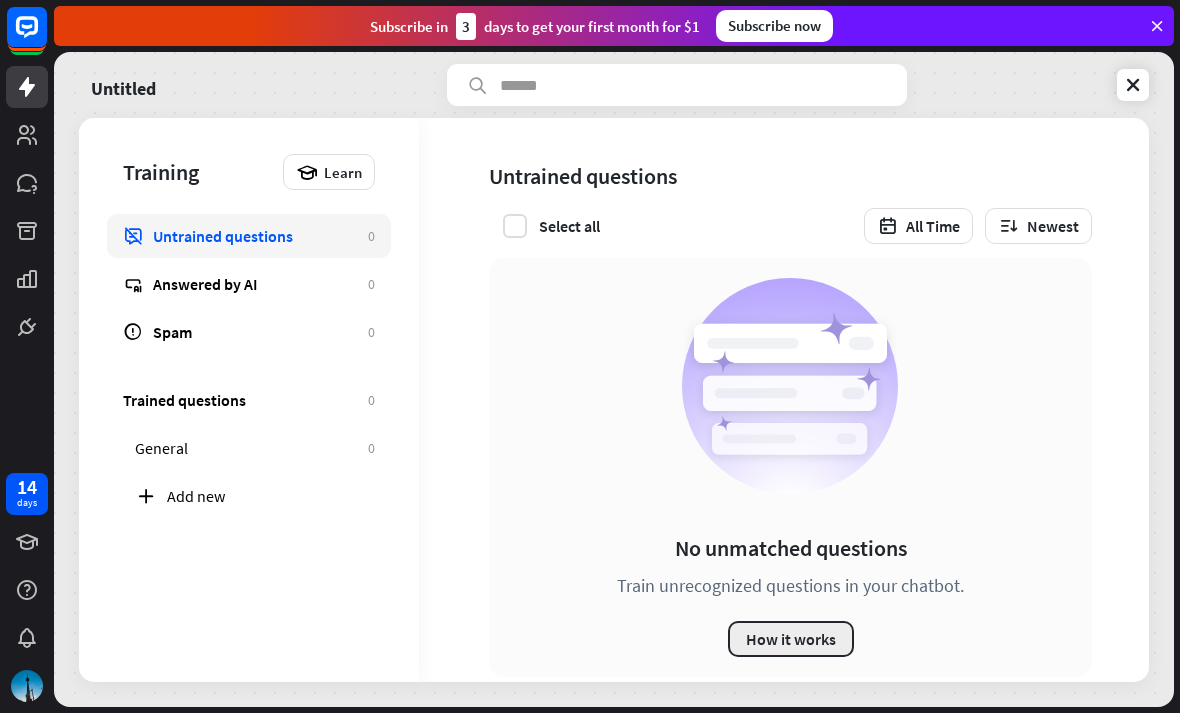 click on "How it works" at bounding box center [791, 639] 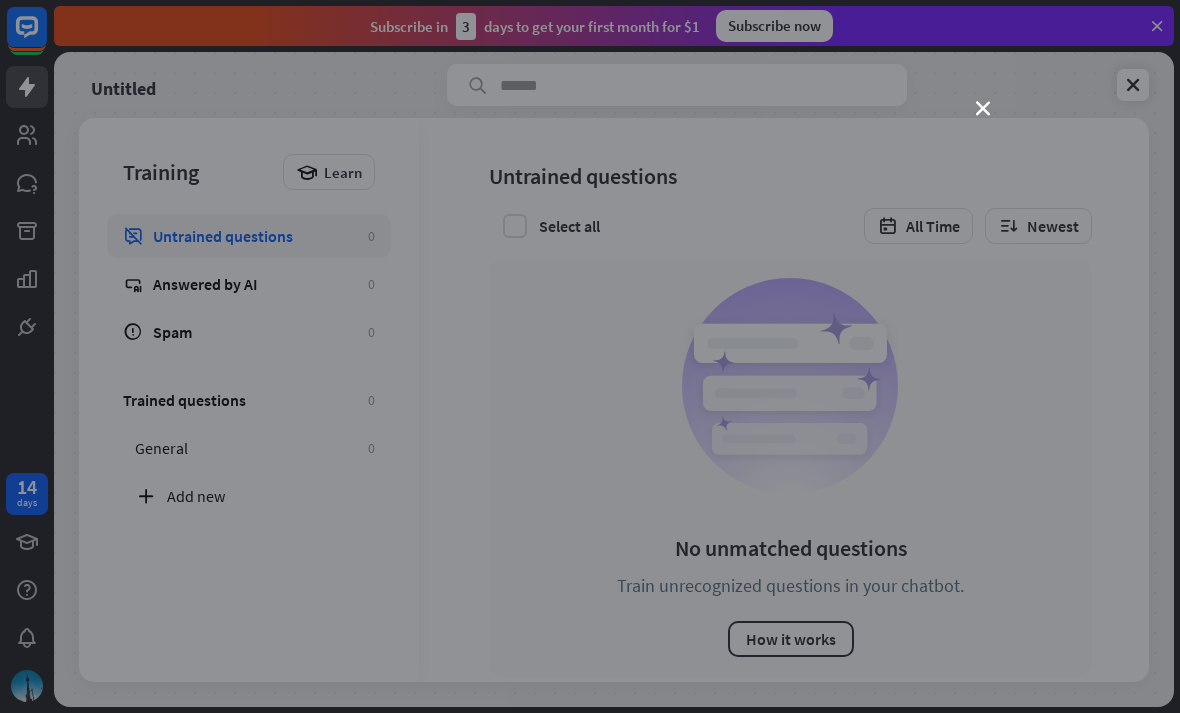 click on "close" at bounding box center [590, 356] 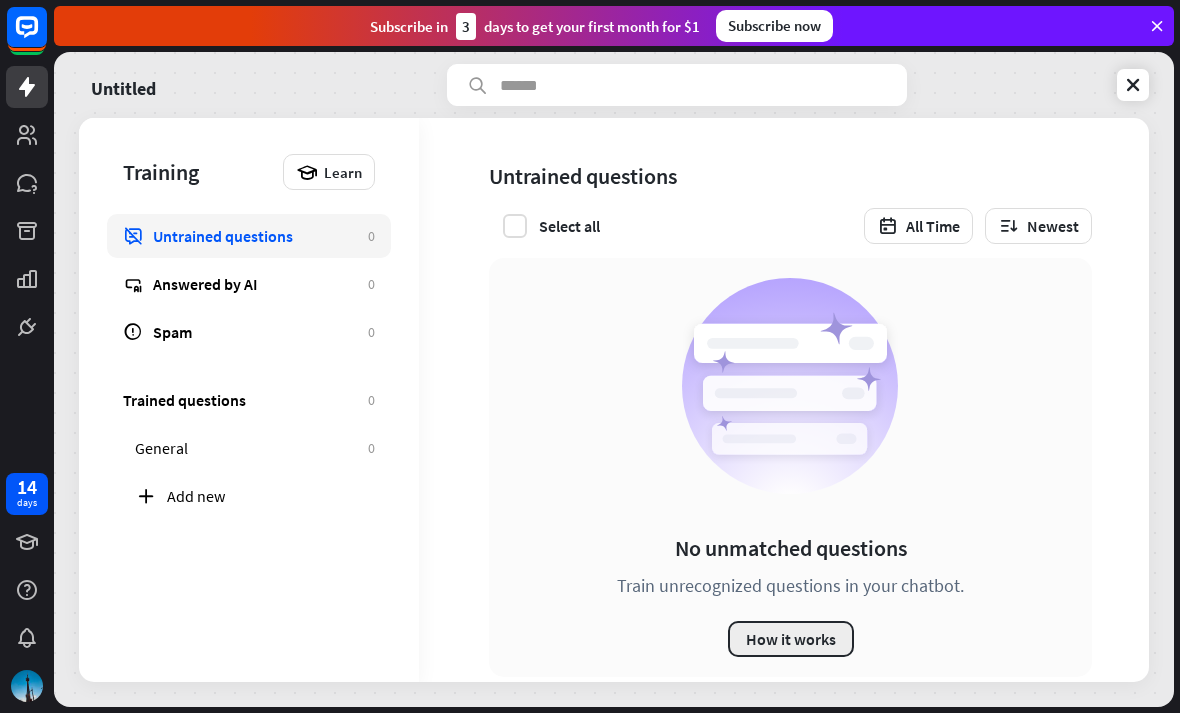 click on "How it works" at bounding box center (791, 639) 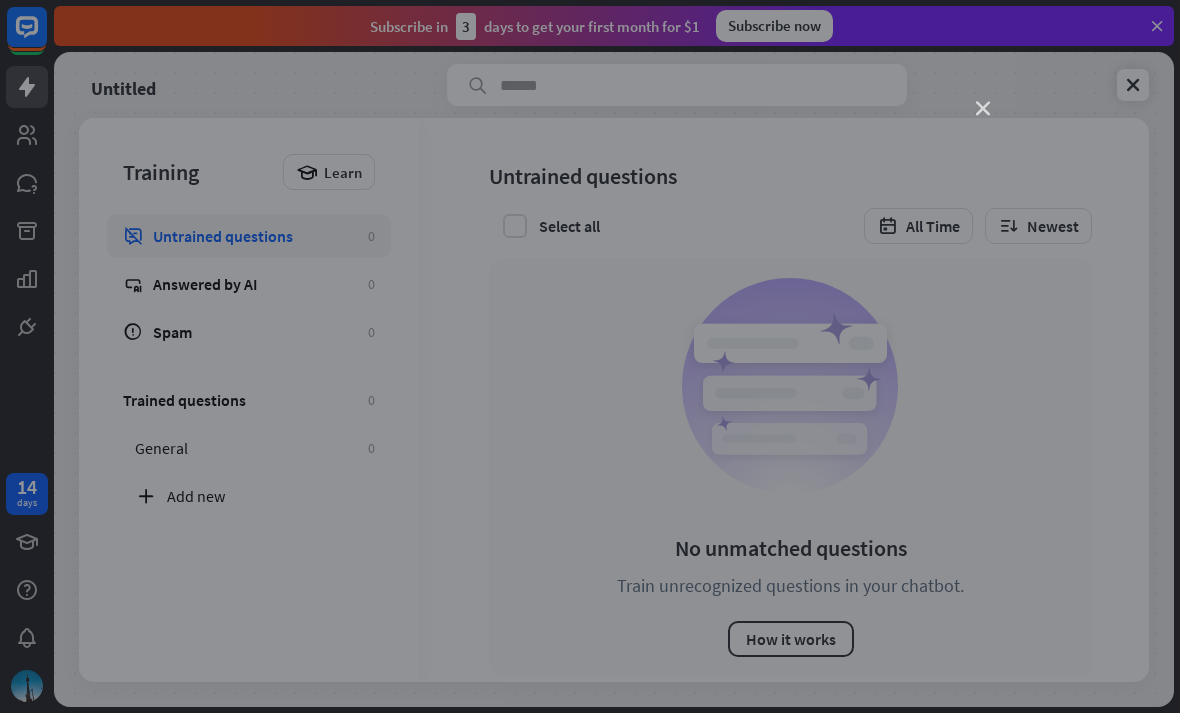 click on "close" at bounding box center [983, 109] 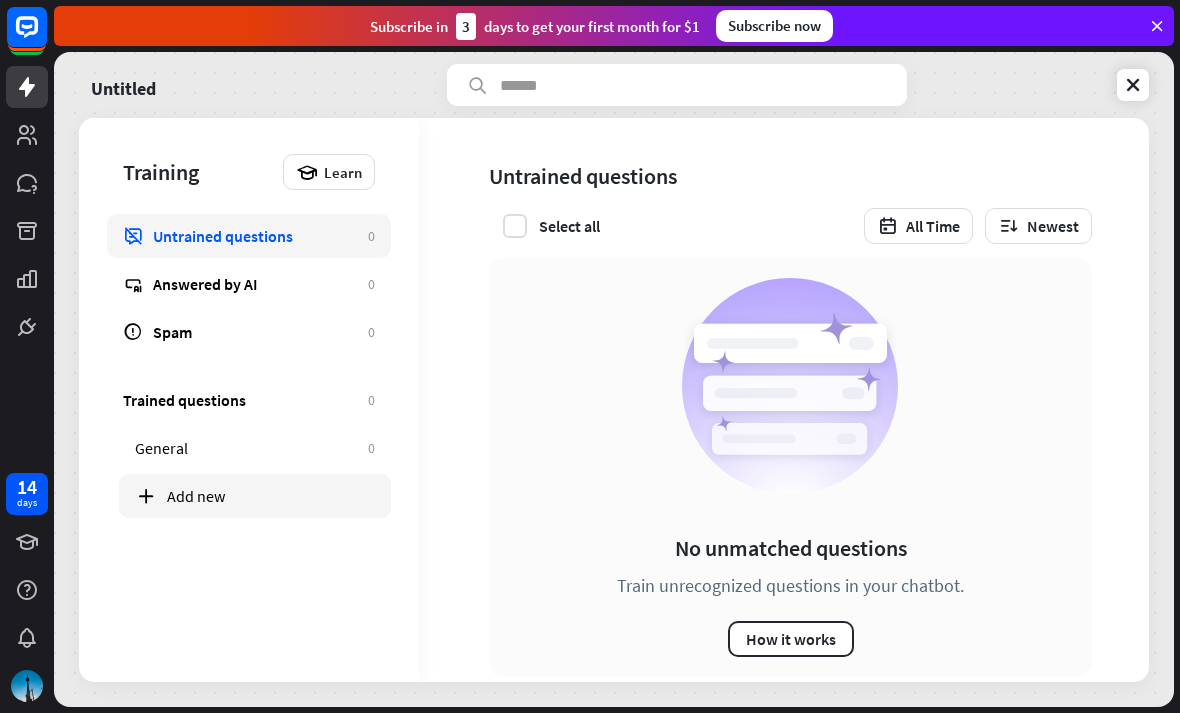 click at bounding box center (146, 496) 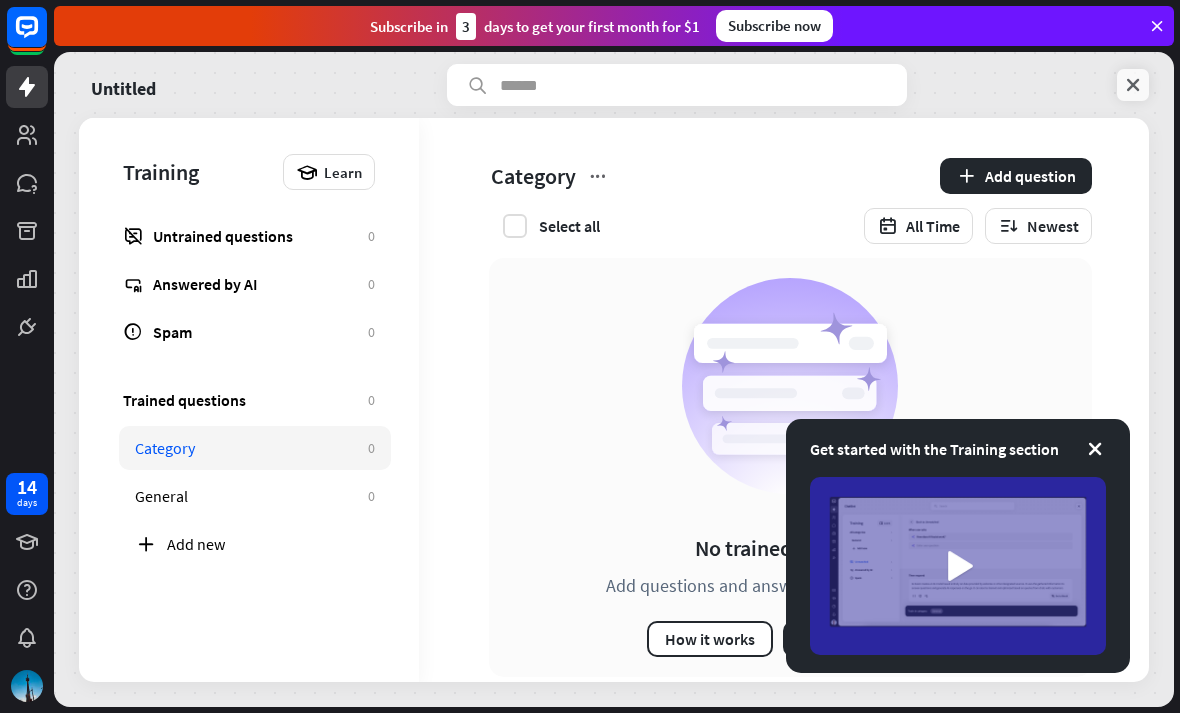 click at bounding box center [1133, 85] 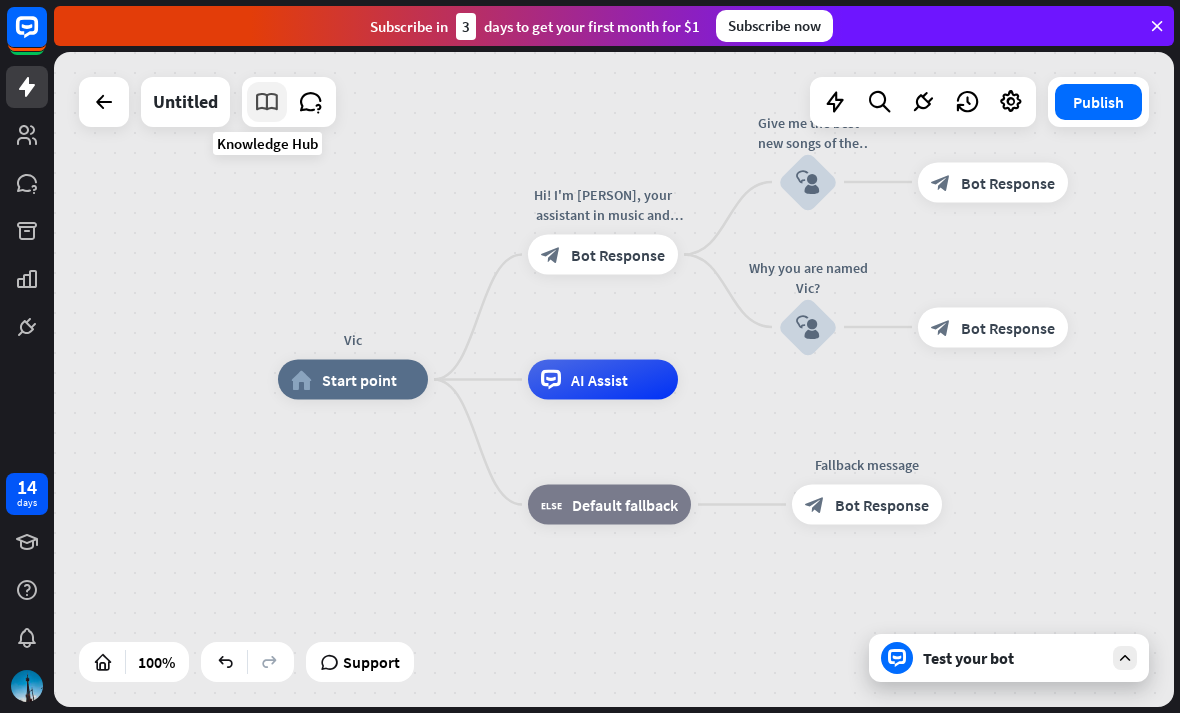 click at bounding box center [267, 102] 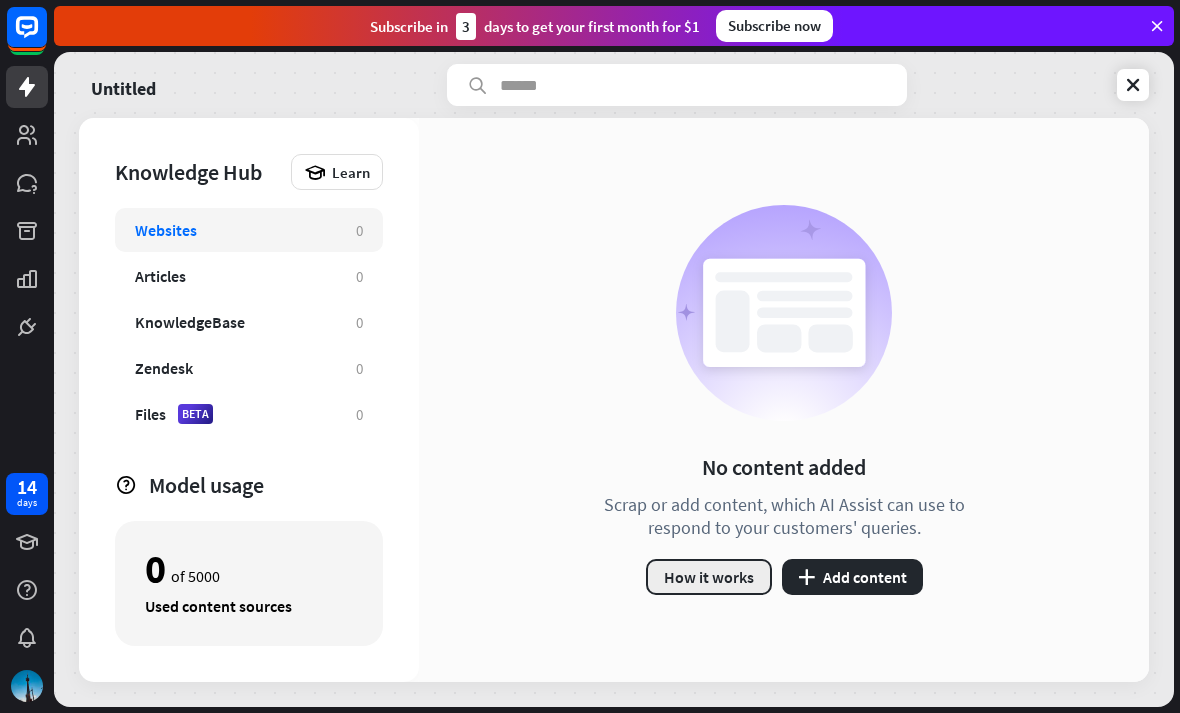 click on "How it works" at bounding box center [709, 577] 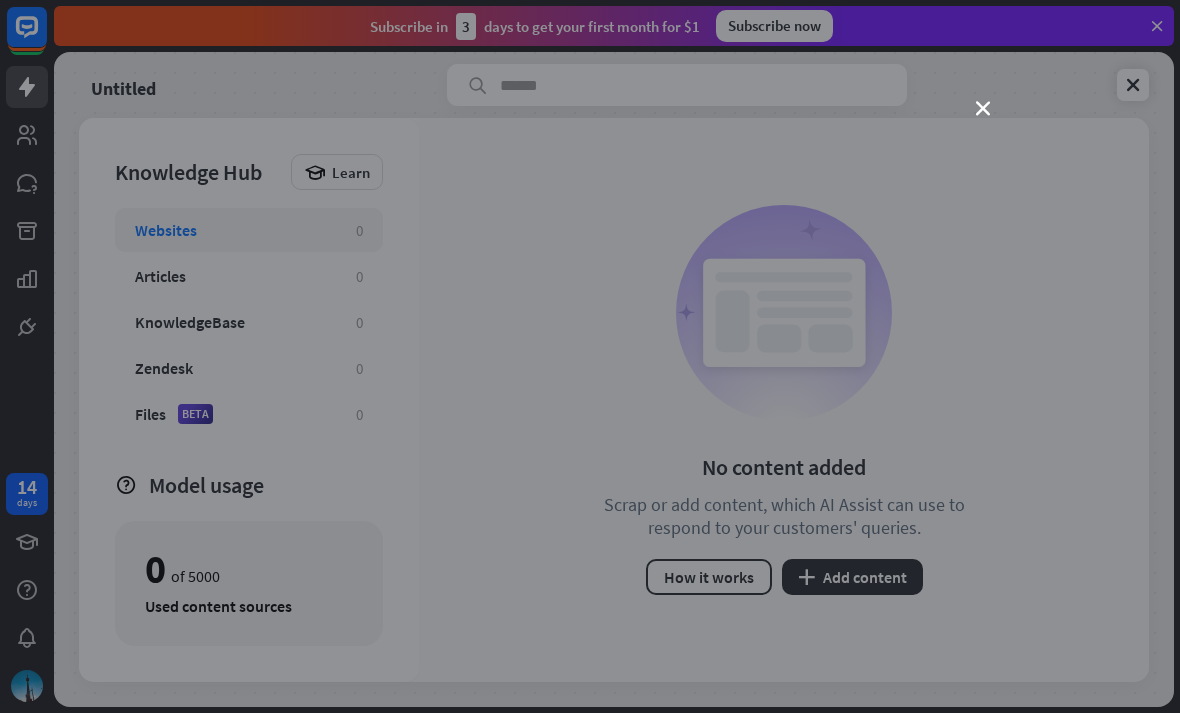 click on "close" at bounding box center (590, 356) 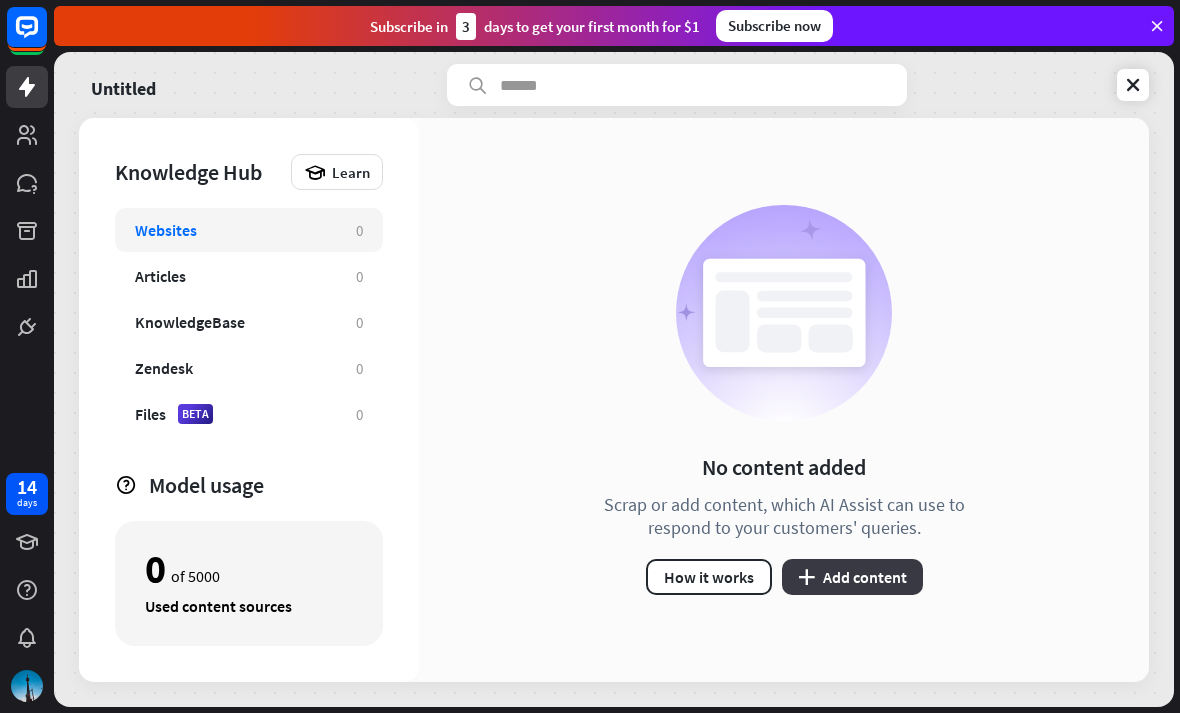 click on "plus
Add content" at bounding box center (852, 577) 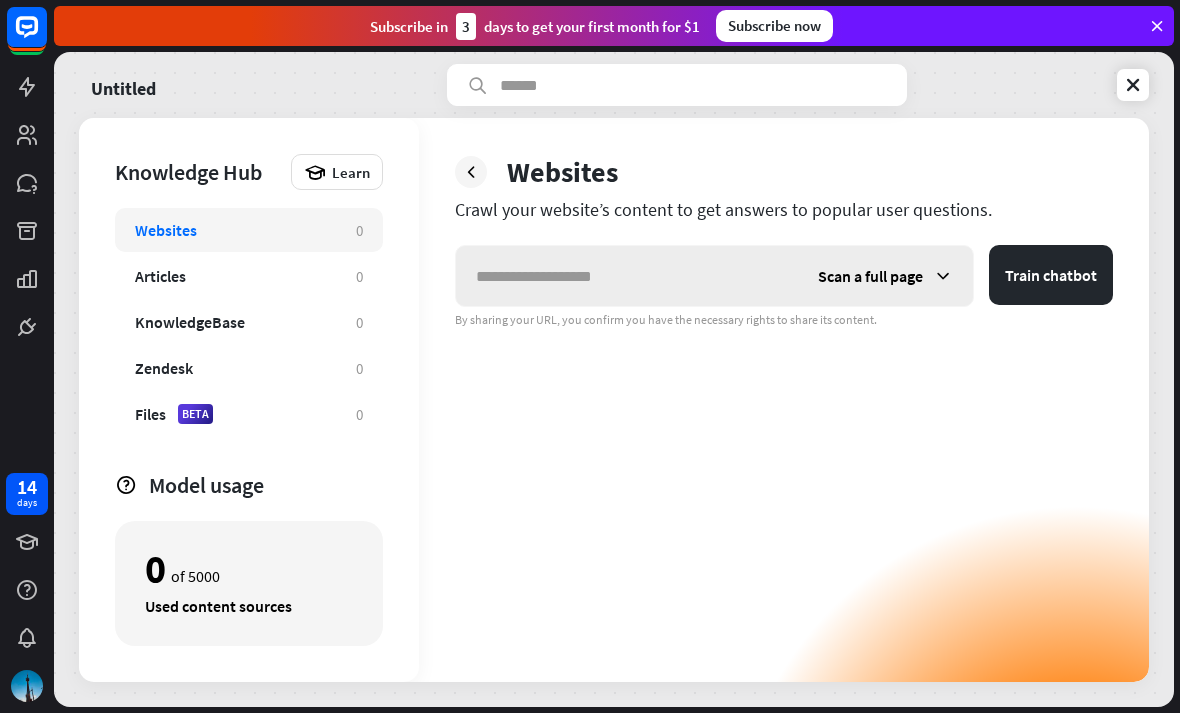click at bounding box center [627, 276] 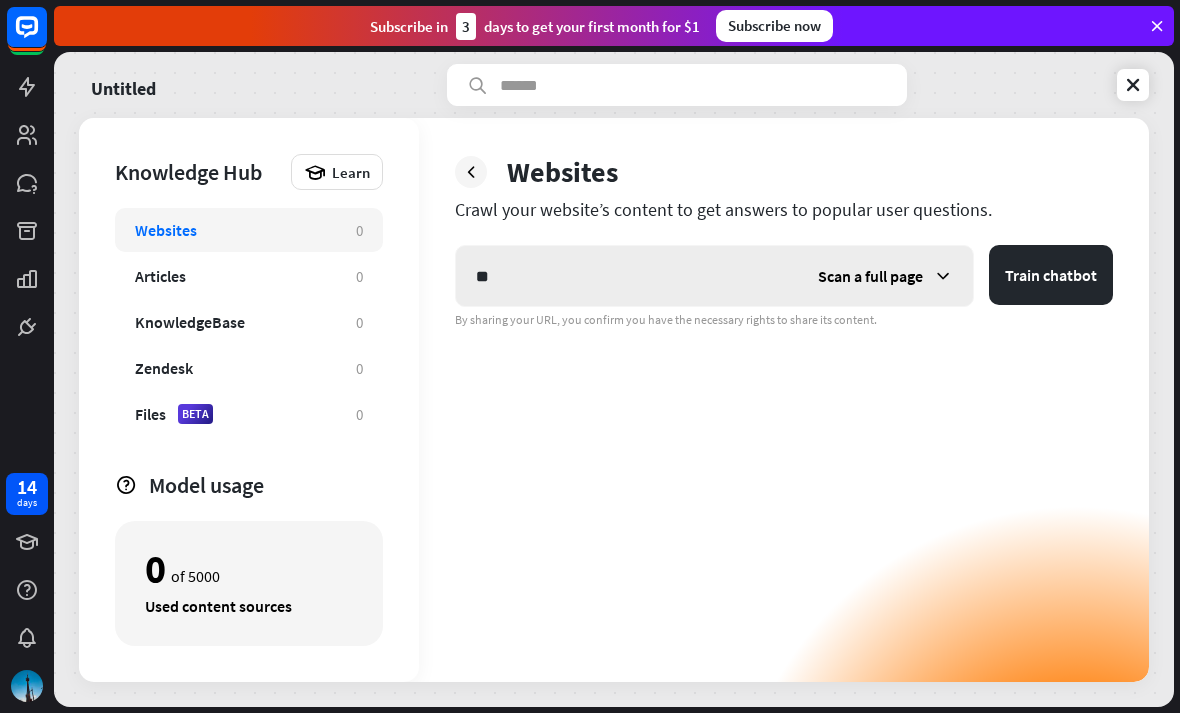 type on "*" 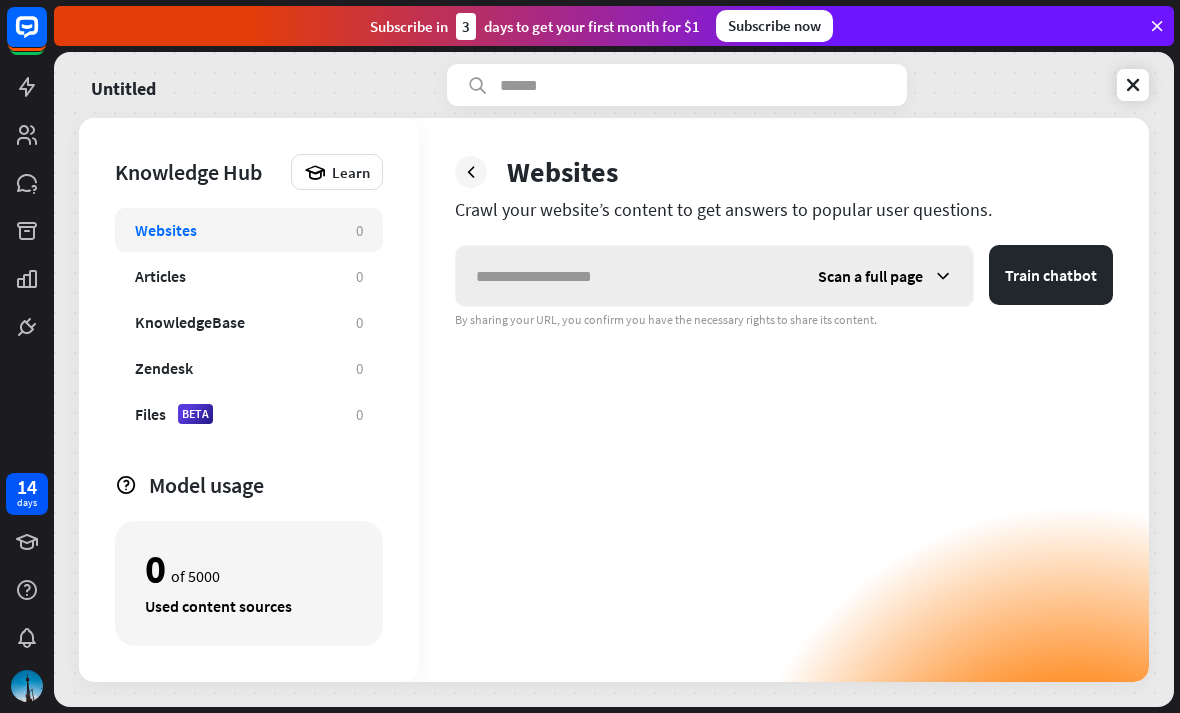 type on "*" 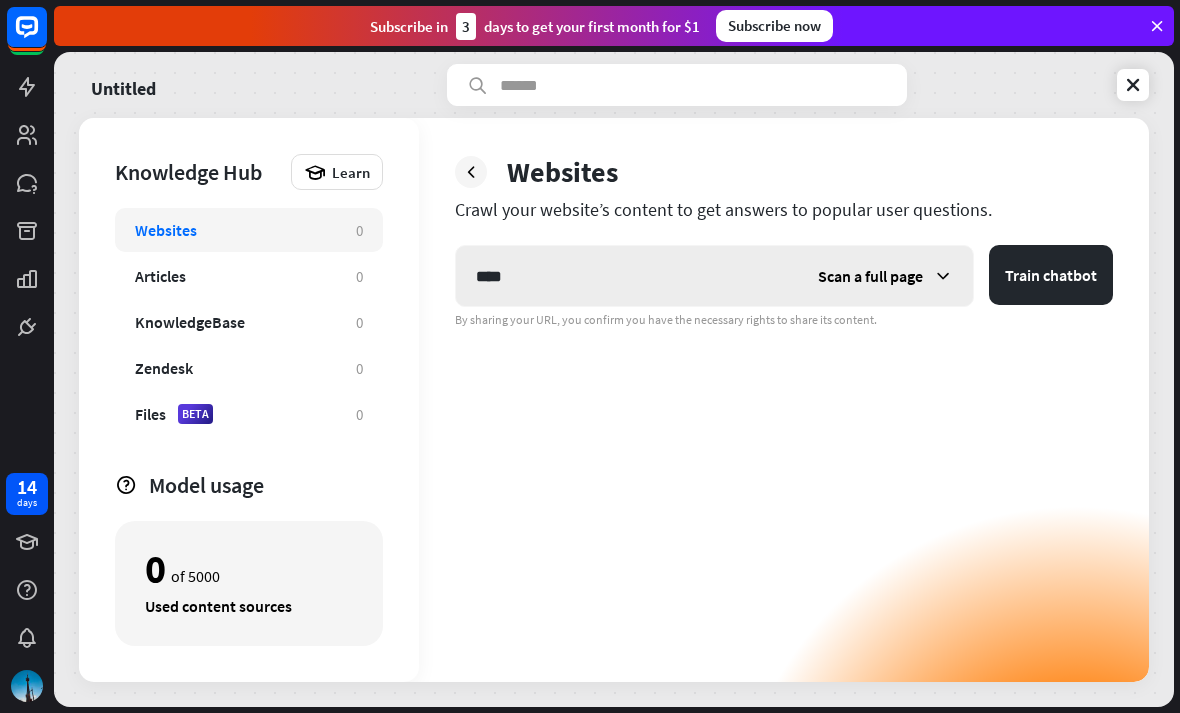 click on "****" at bounding box center (627, 276) 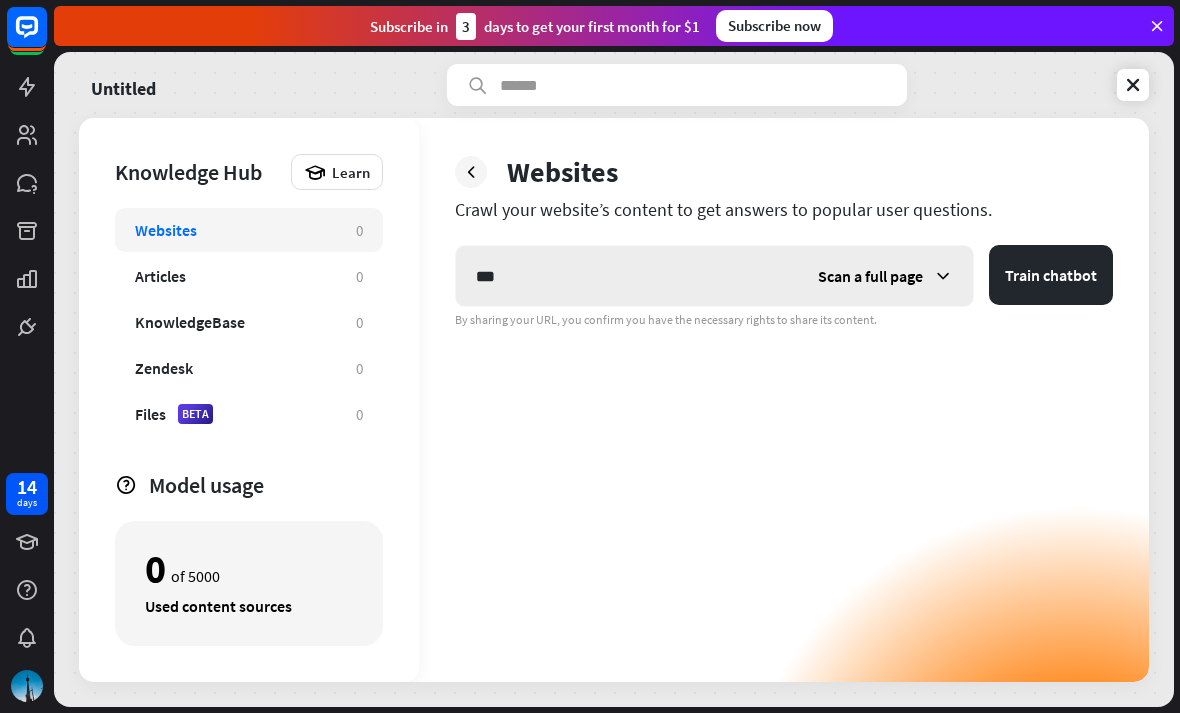 click on "***" at bounding box center (627, 276) 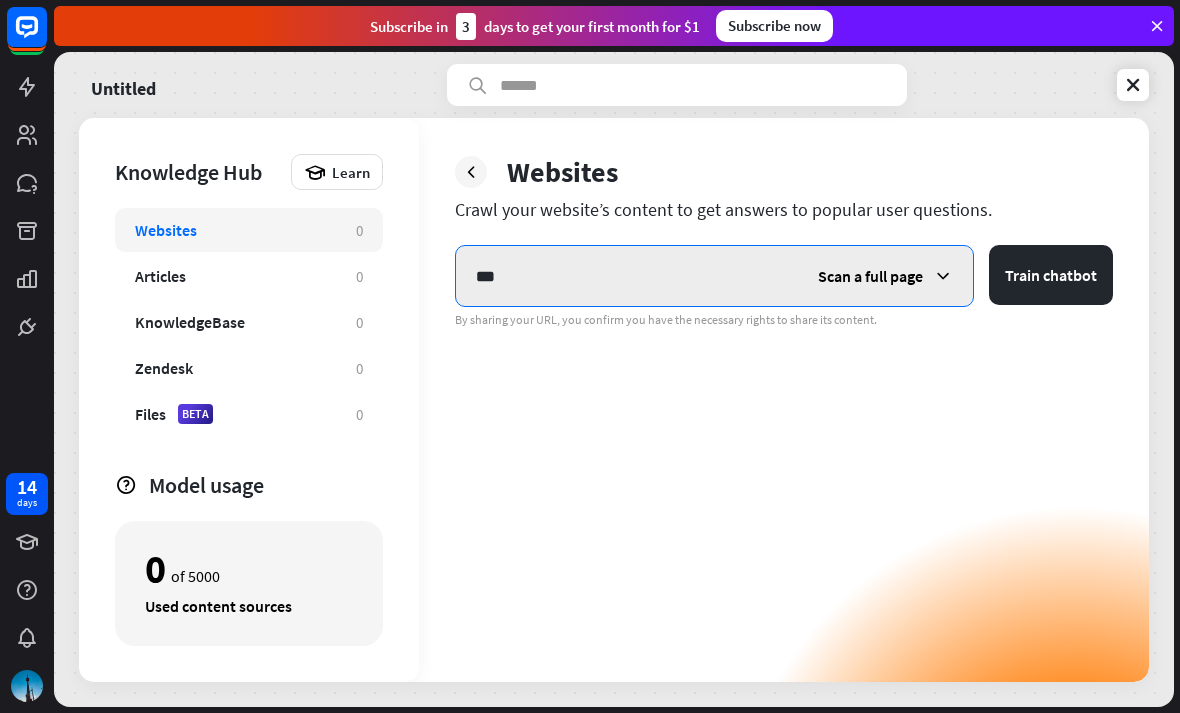 click on "***" at bounding box center [627, 276] 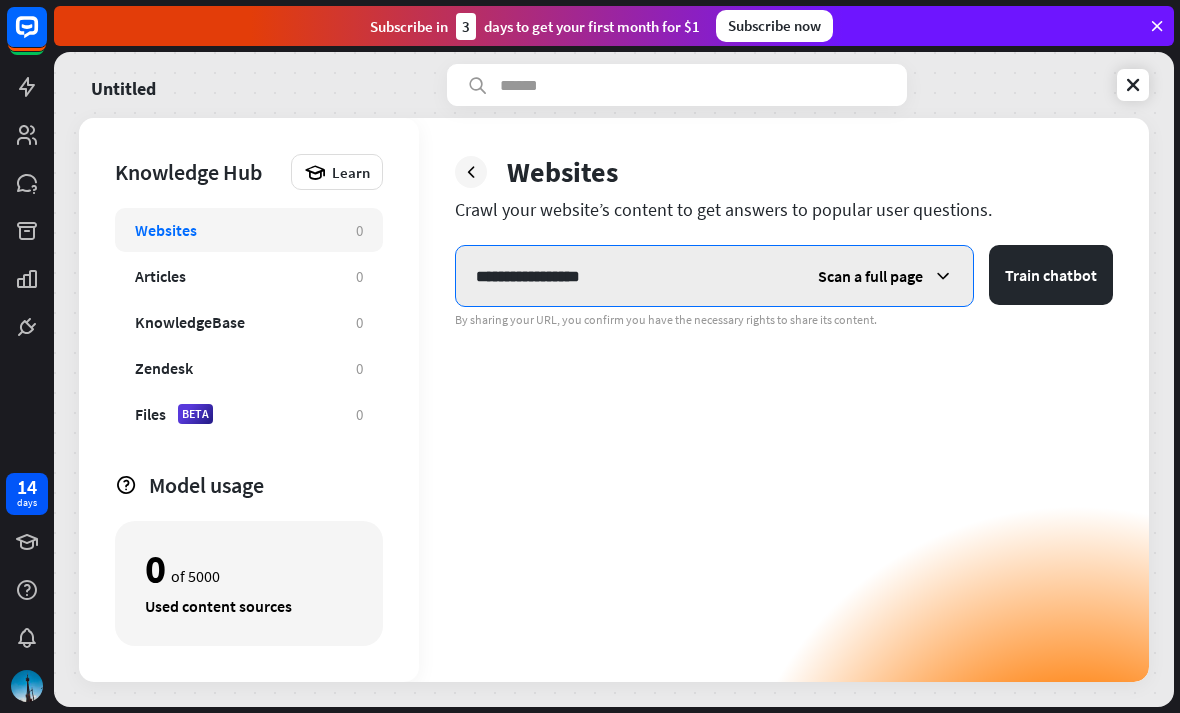 type on "**********" 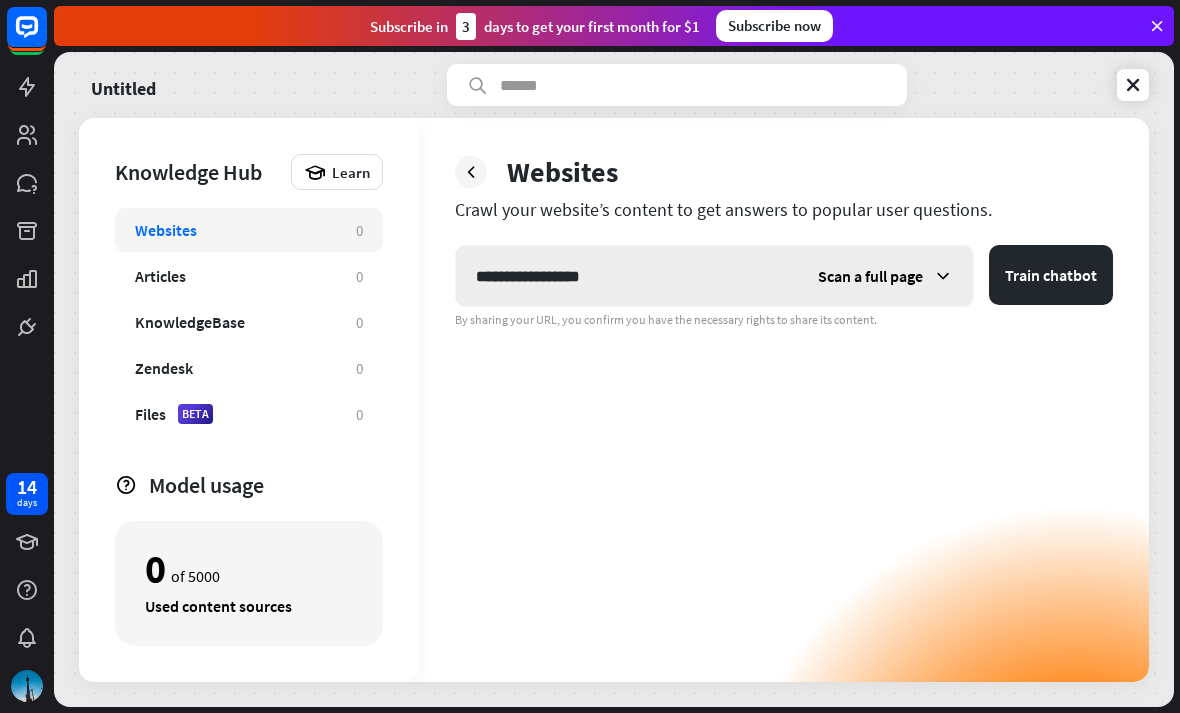 click on "Scan a full page" at bounding box center [885, 276] 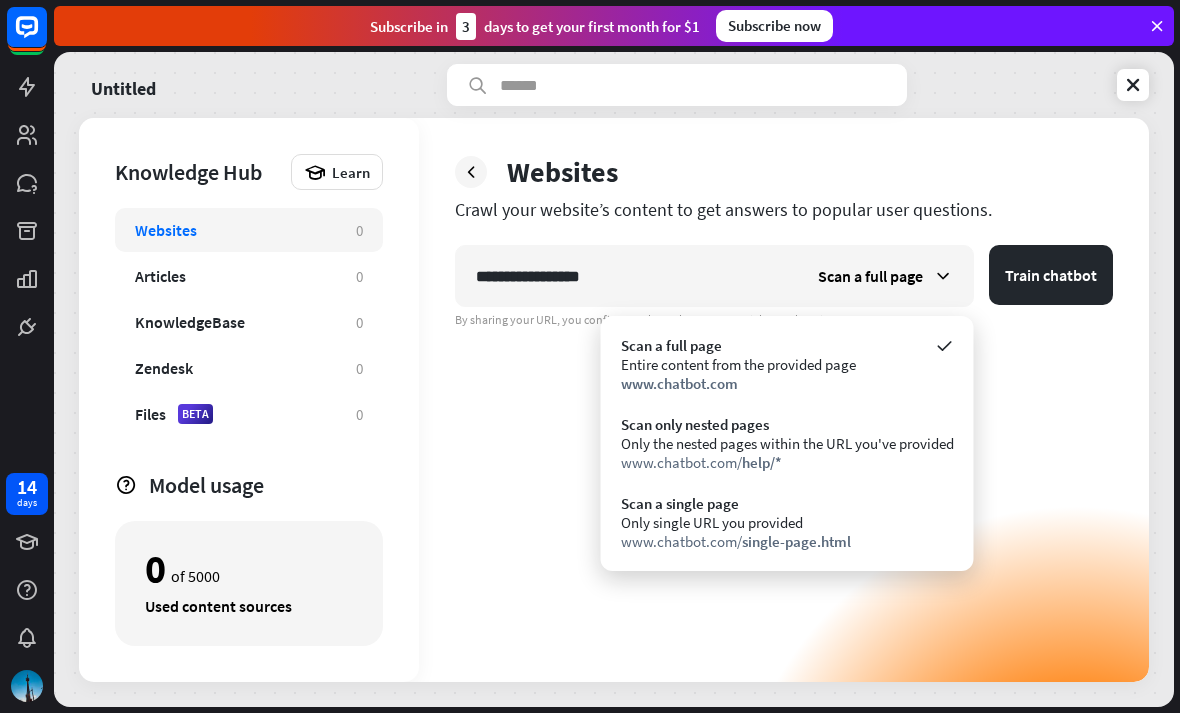 click on "**********" at bounding box center [784, 463] 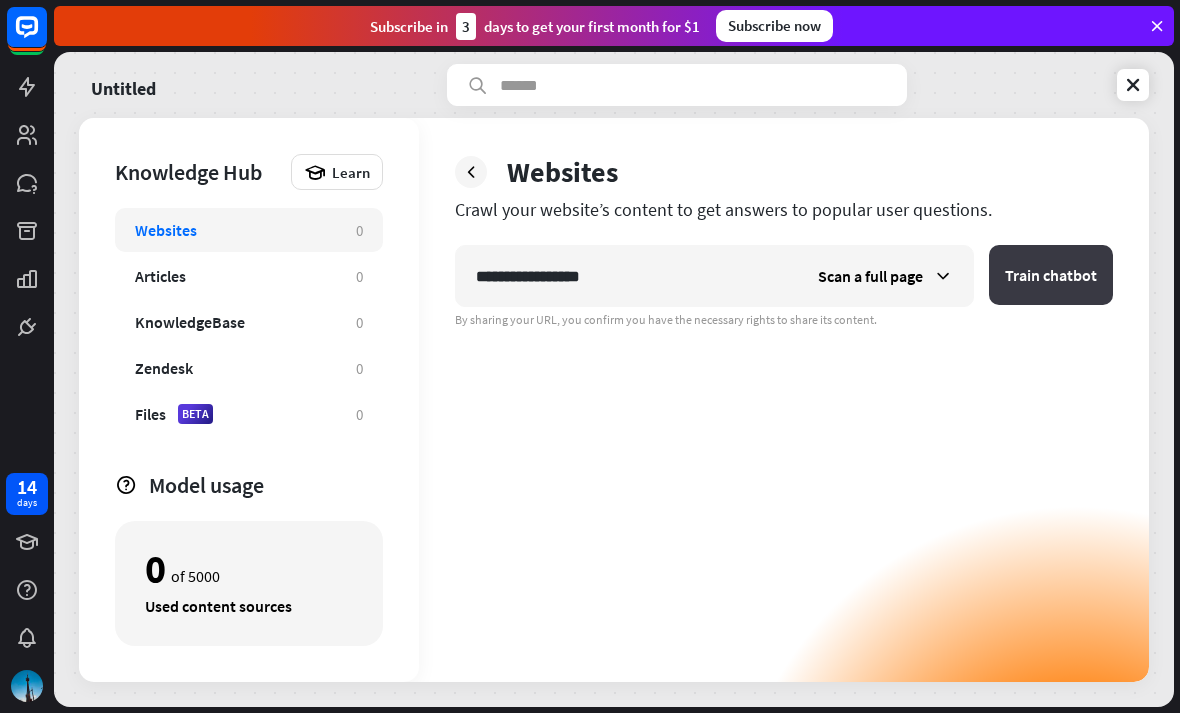 click on "Train chatbot" at bounding box center [1051, 275] 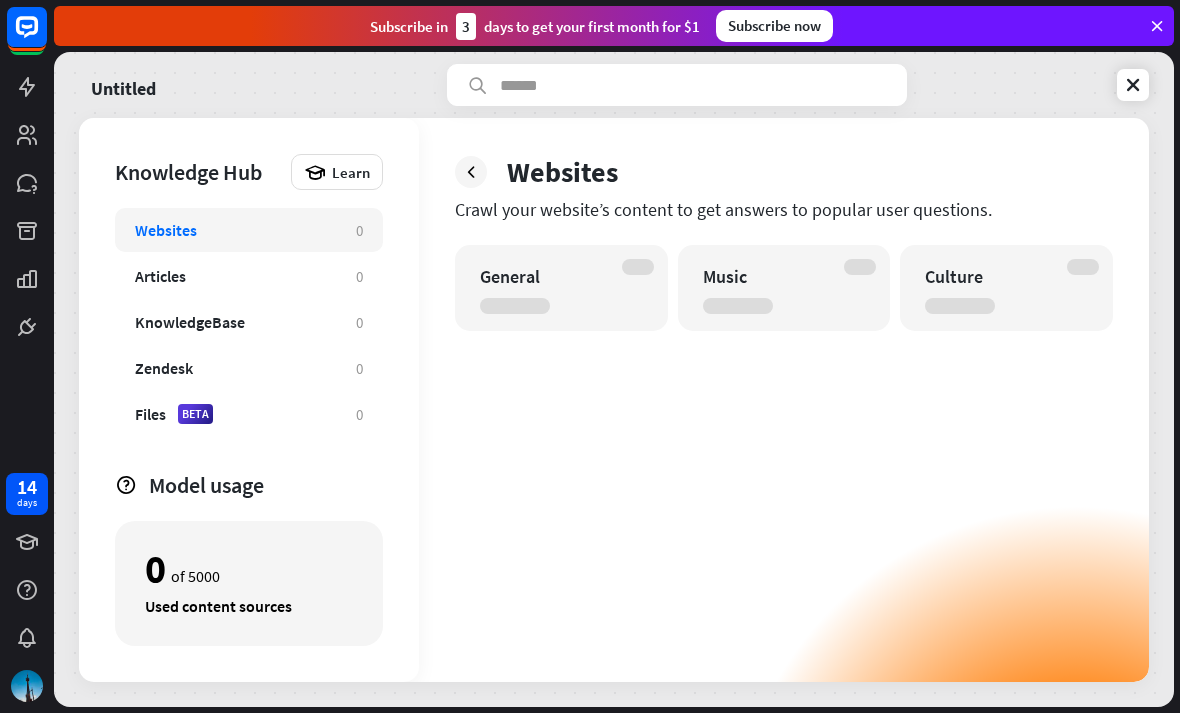 click on "General" at bounding box center (544, 276) 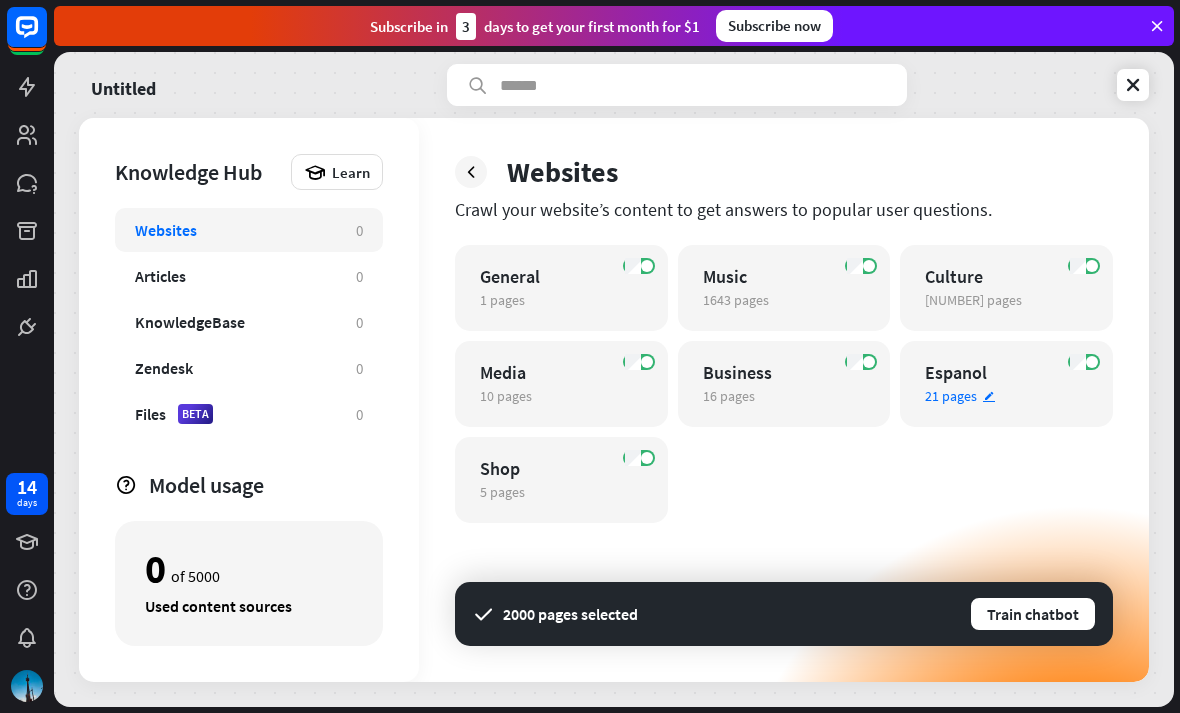 click on "ON
Espanol   21 pages   edit" at bounding box center (1006, 384) 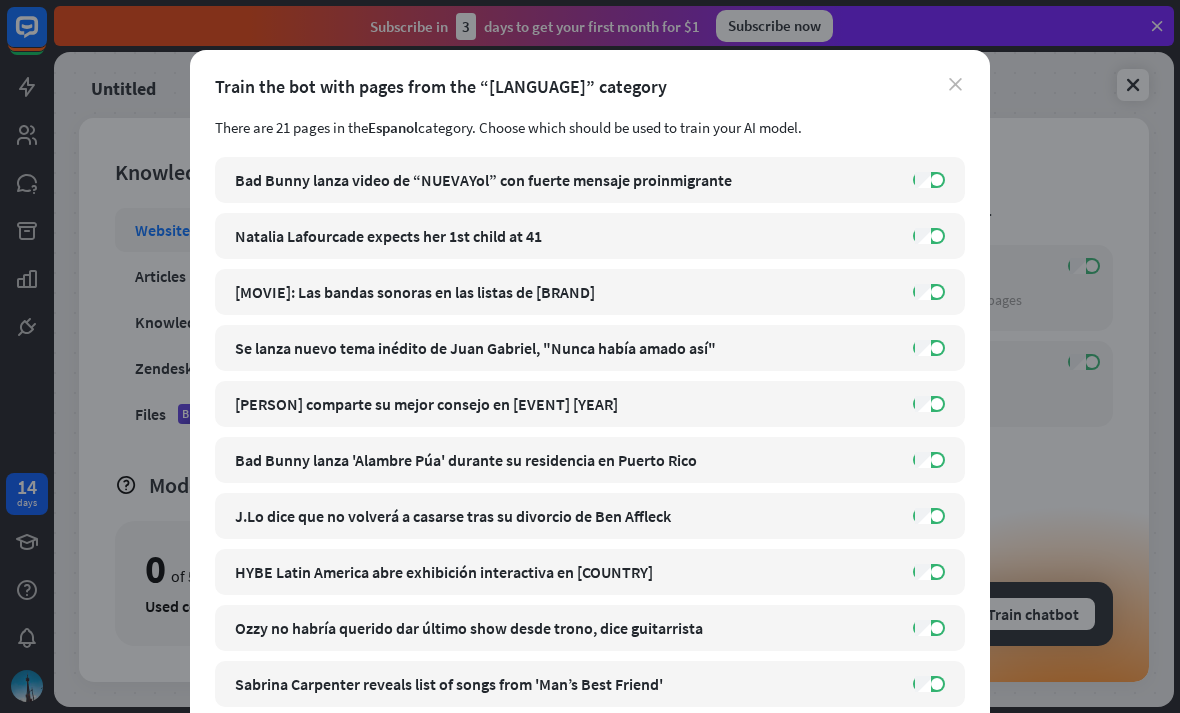 click on "close" at bounding box center (955, 84) 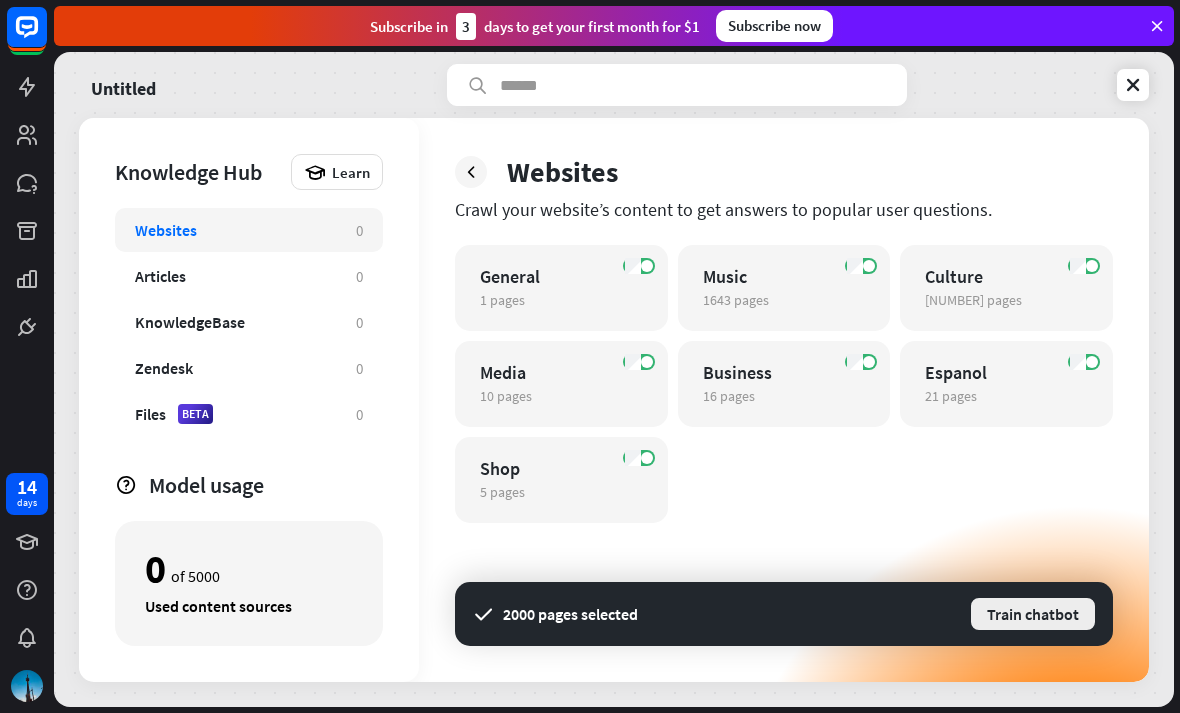 click on "Train chatbot" at bounding box center [1033, 614] 